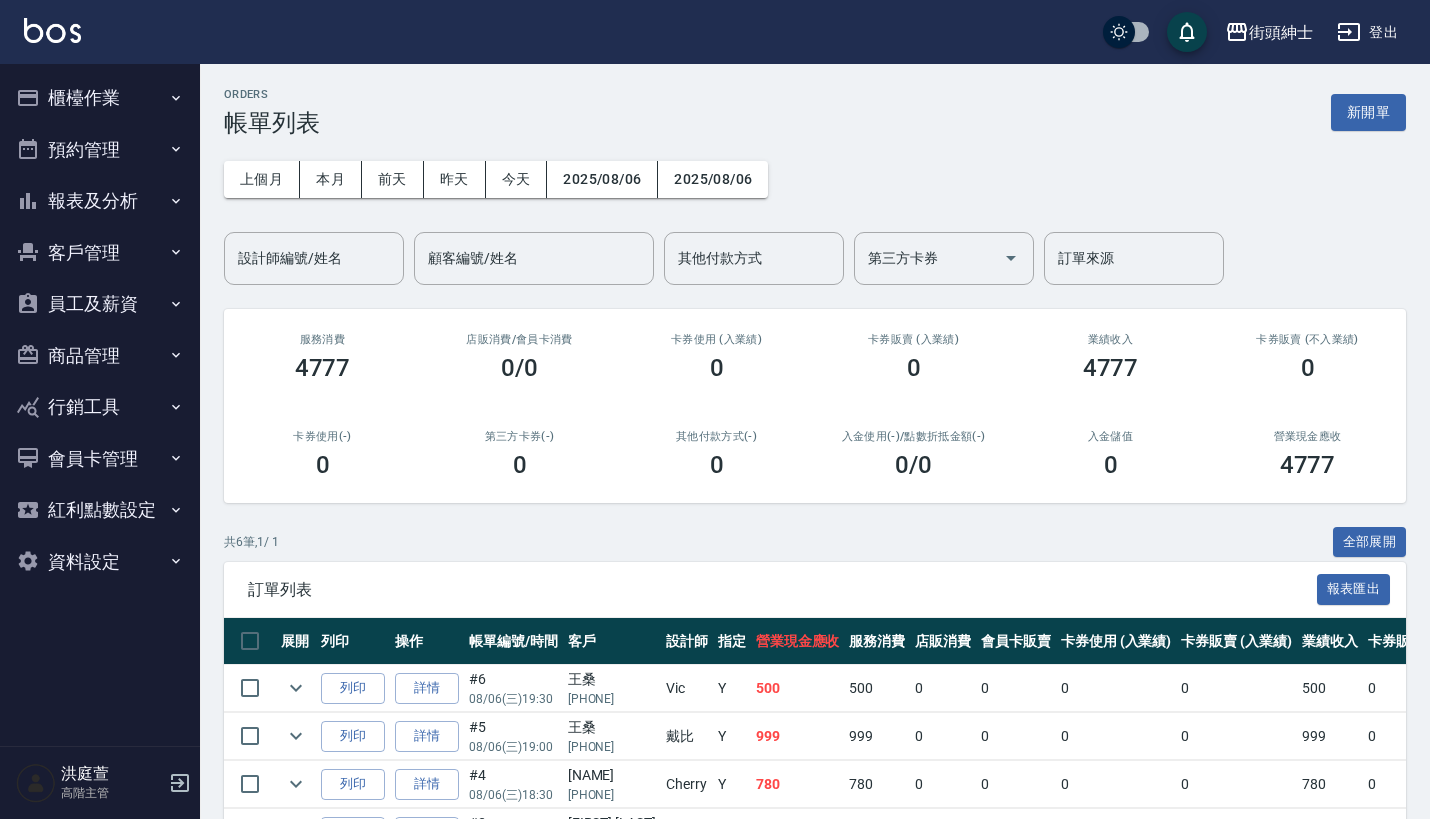 scroll, scrollTop: 0, scrollLeft: 0, axis: both 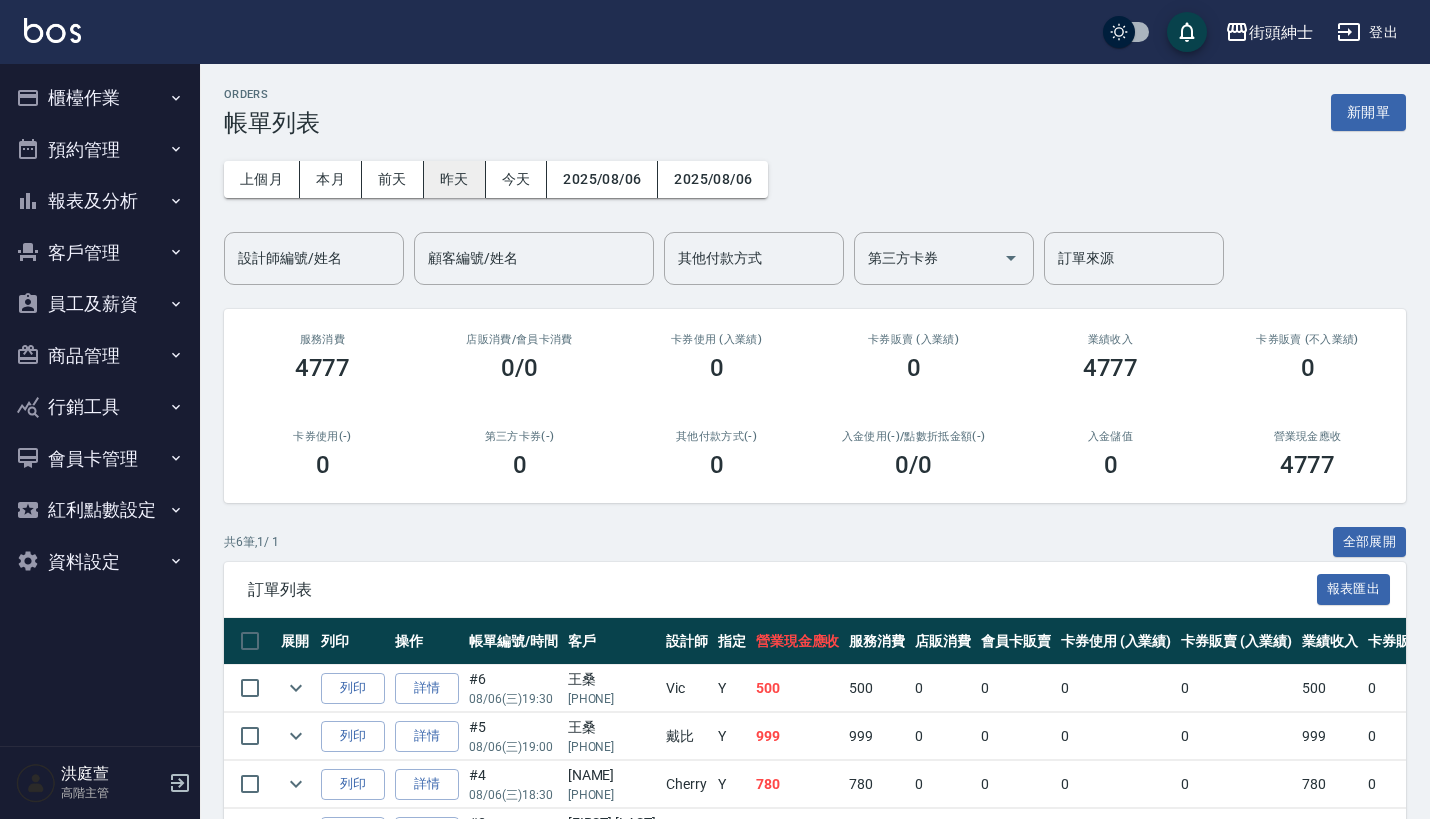 click on "昨天" at bounding box center (455, 179) 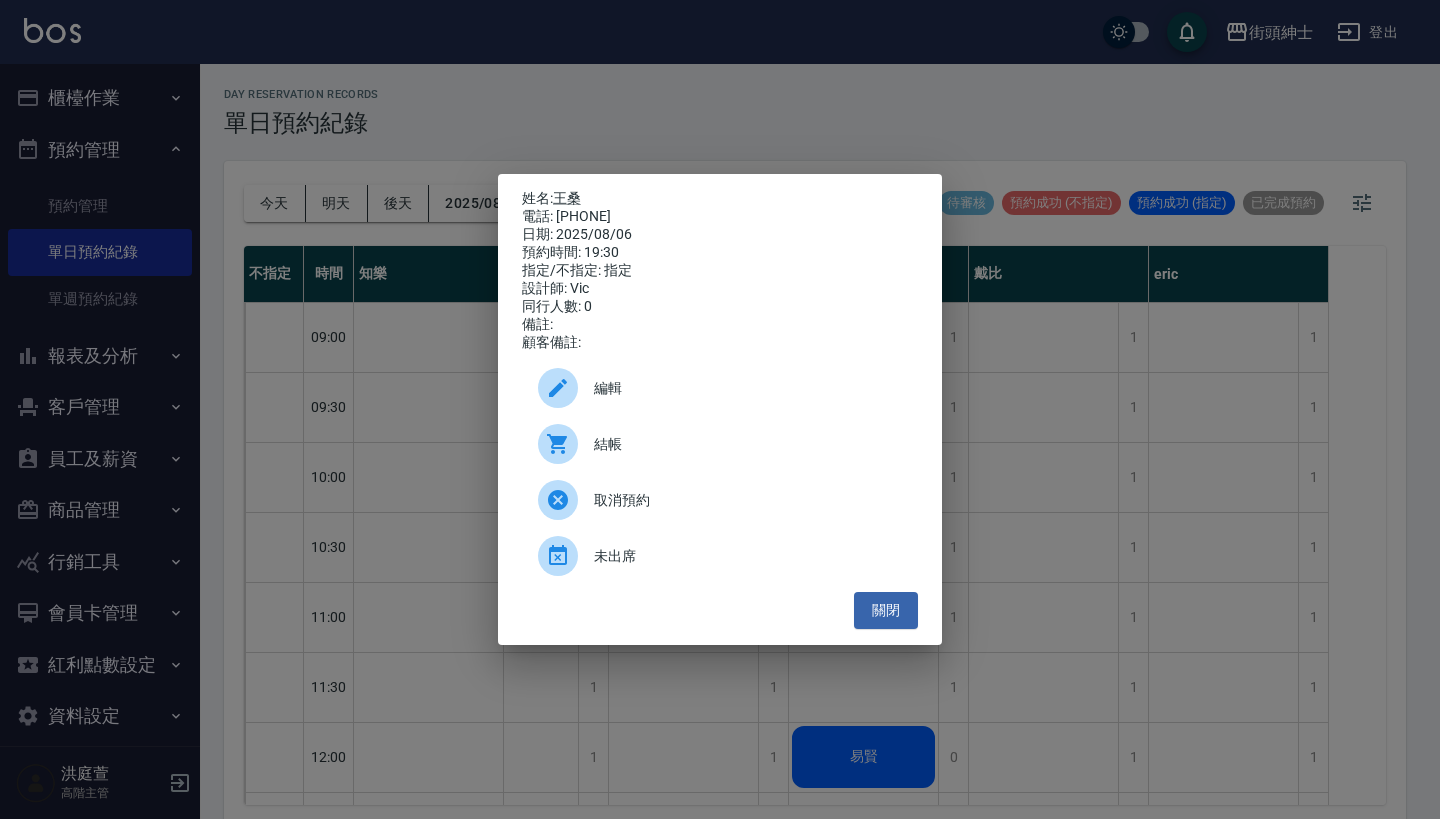 click on "姓名: [NAME] 電話: [PHONE] 日期: [DATE] 預約時間: [TIME] 指定/不指定: 指定 設計師: Vic 同行人數: 0 備註: 顧客備註: 編輯 結帳 取消預約 未出席 關閉" at bounding box center (720, 409) 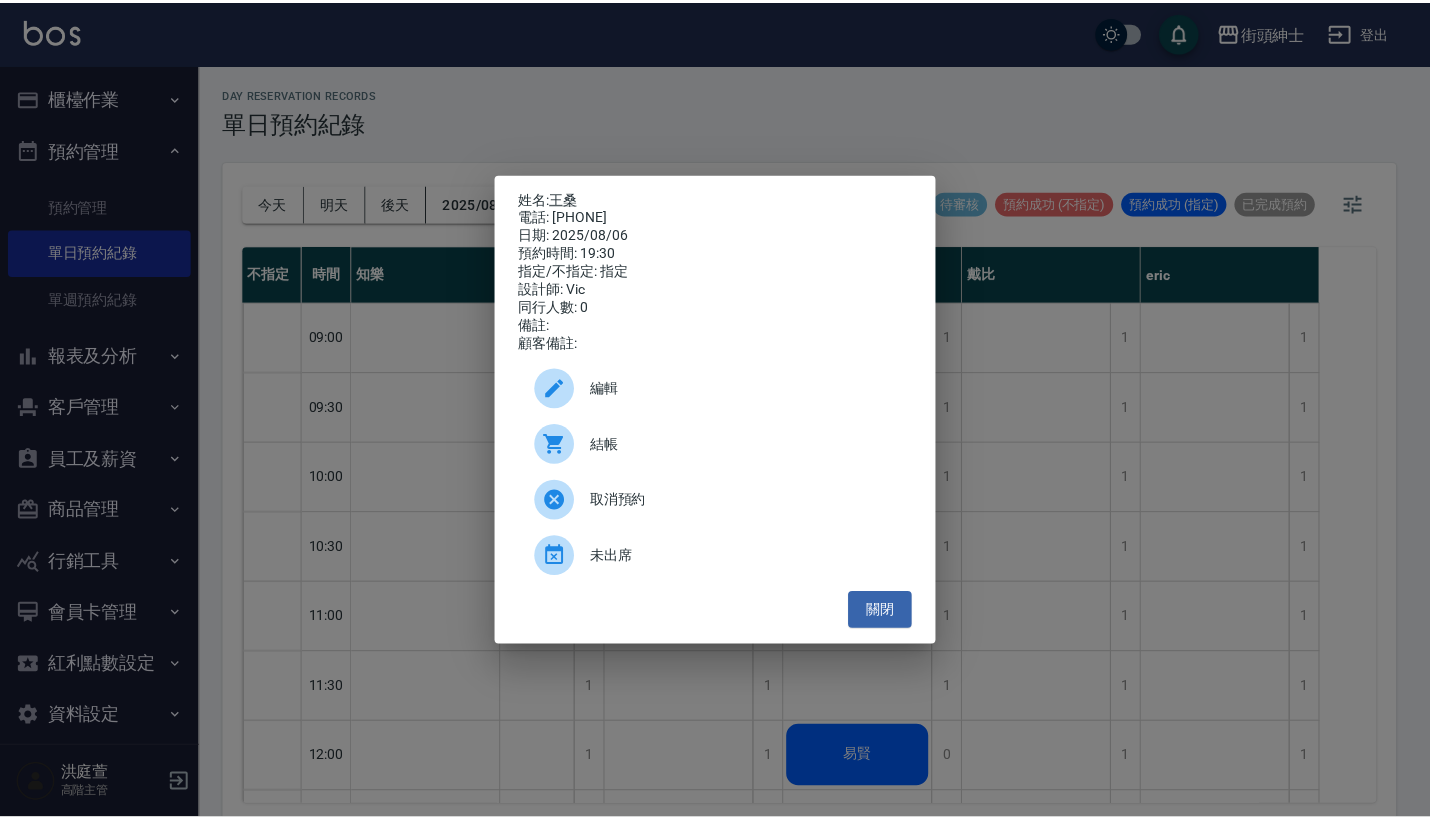scroll, scrollTop: 1186, scrollLeft: 0, axis: vertical 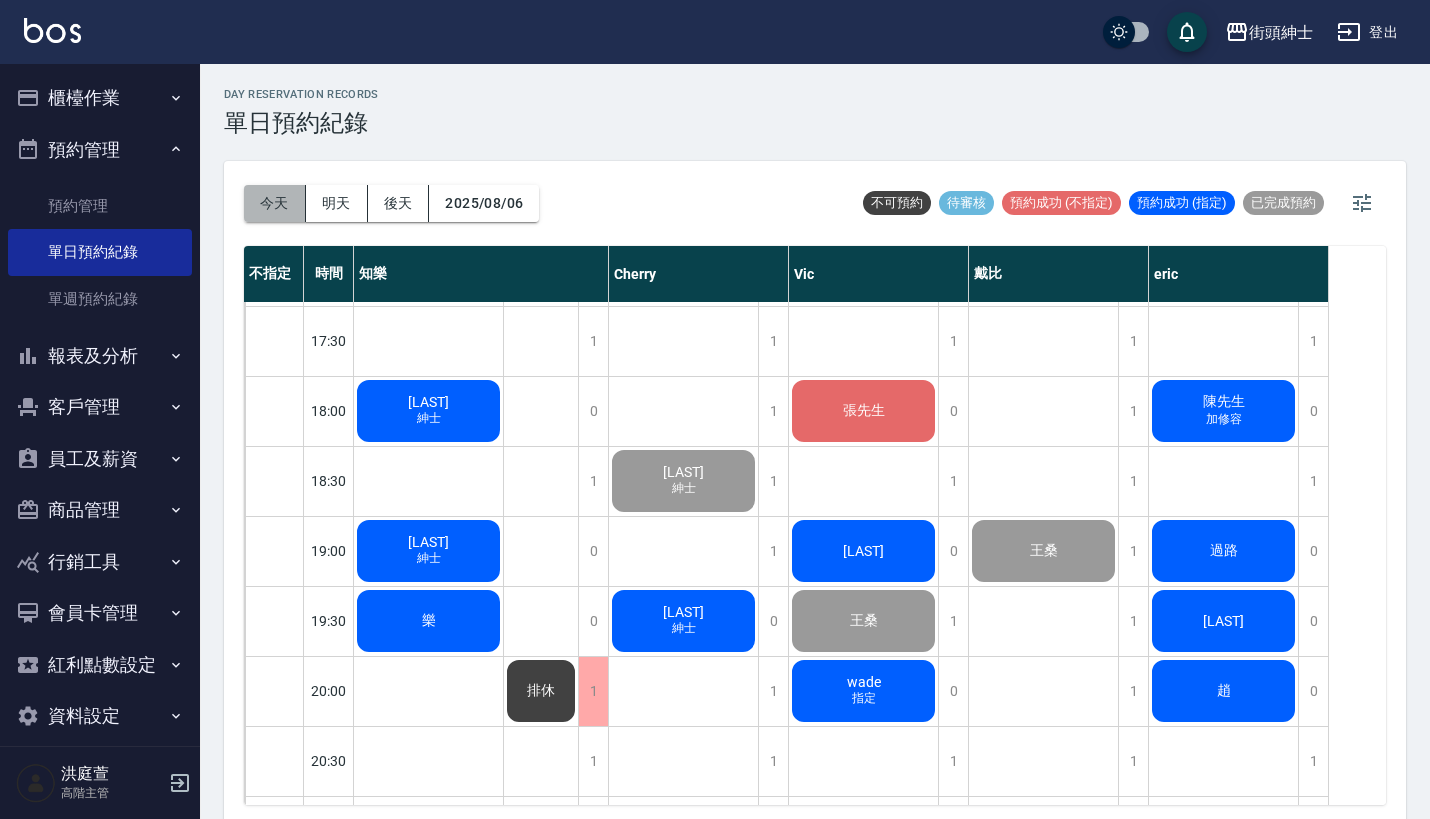 click on "今天" at bounding box center (275, 203) 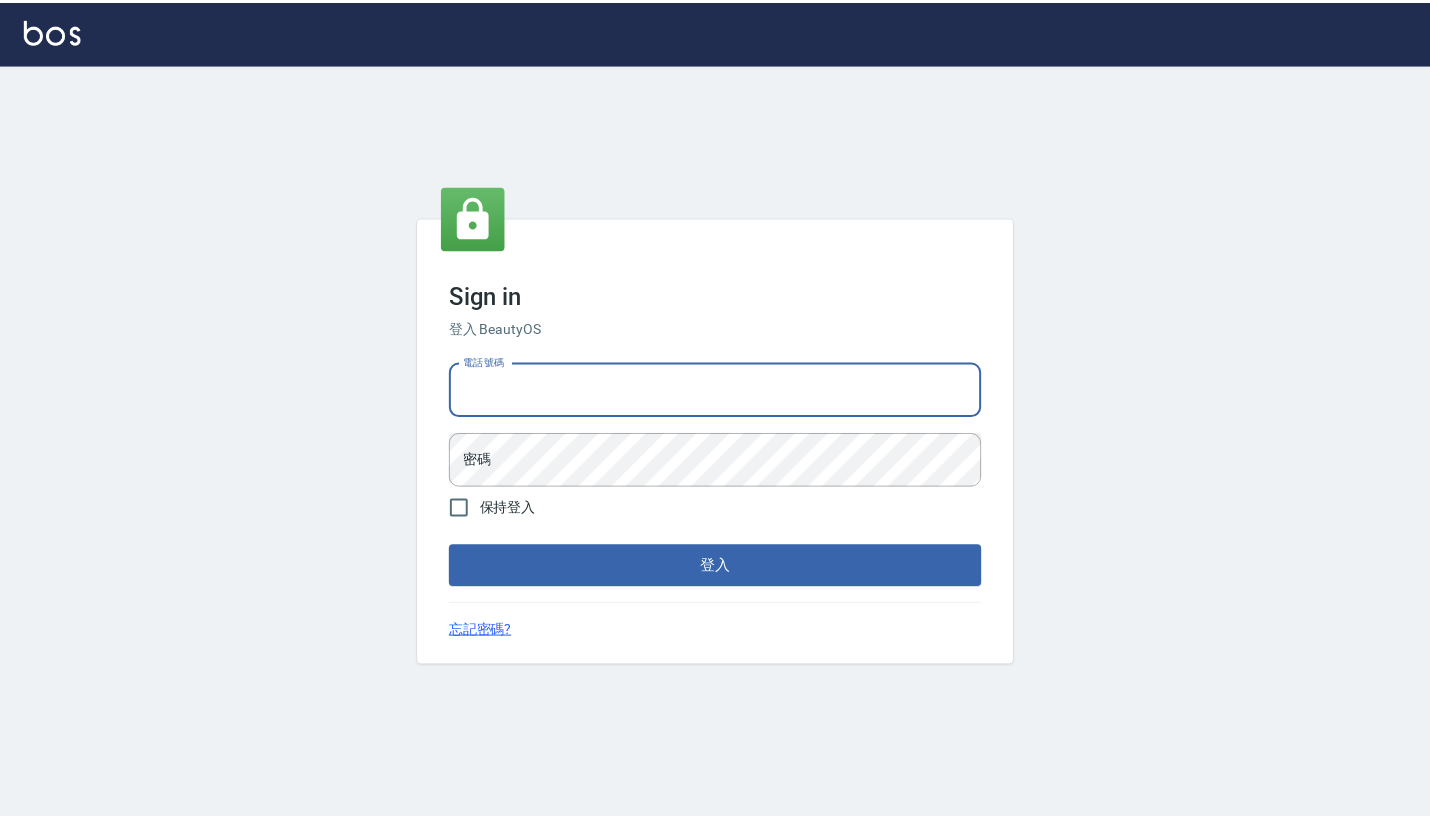 scroll, scrollTop: 0, scrollLeft: 0, axis: both 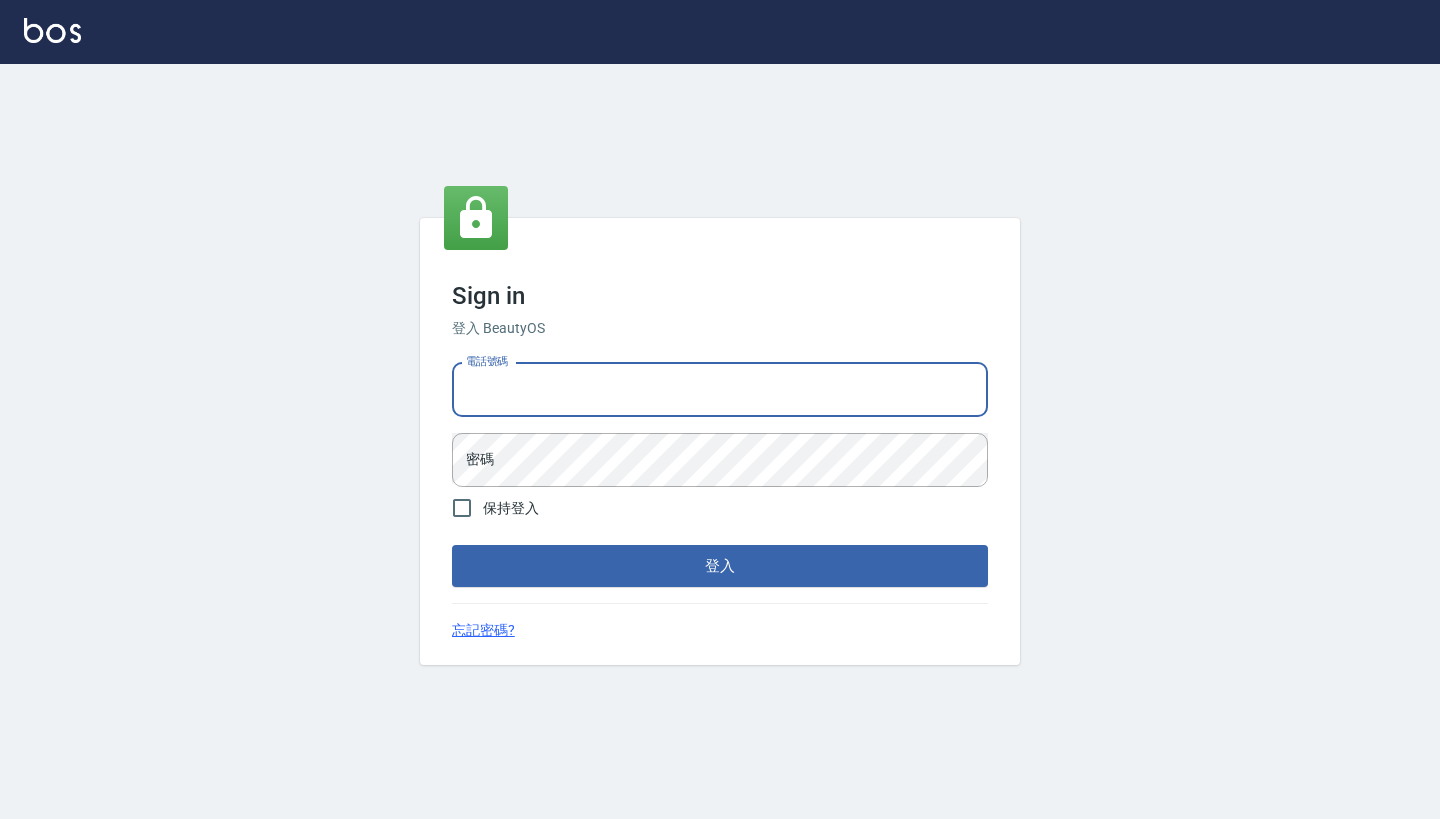 type on "[PHONE]" 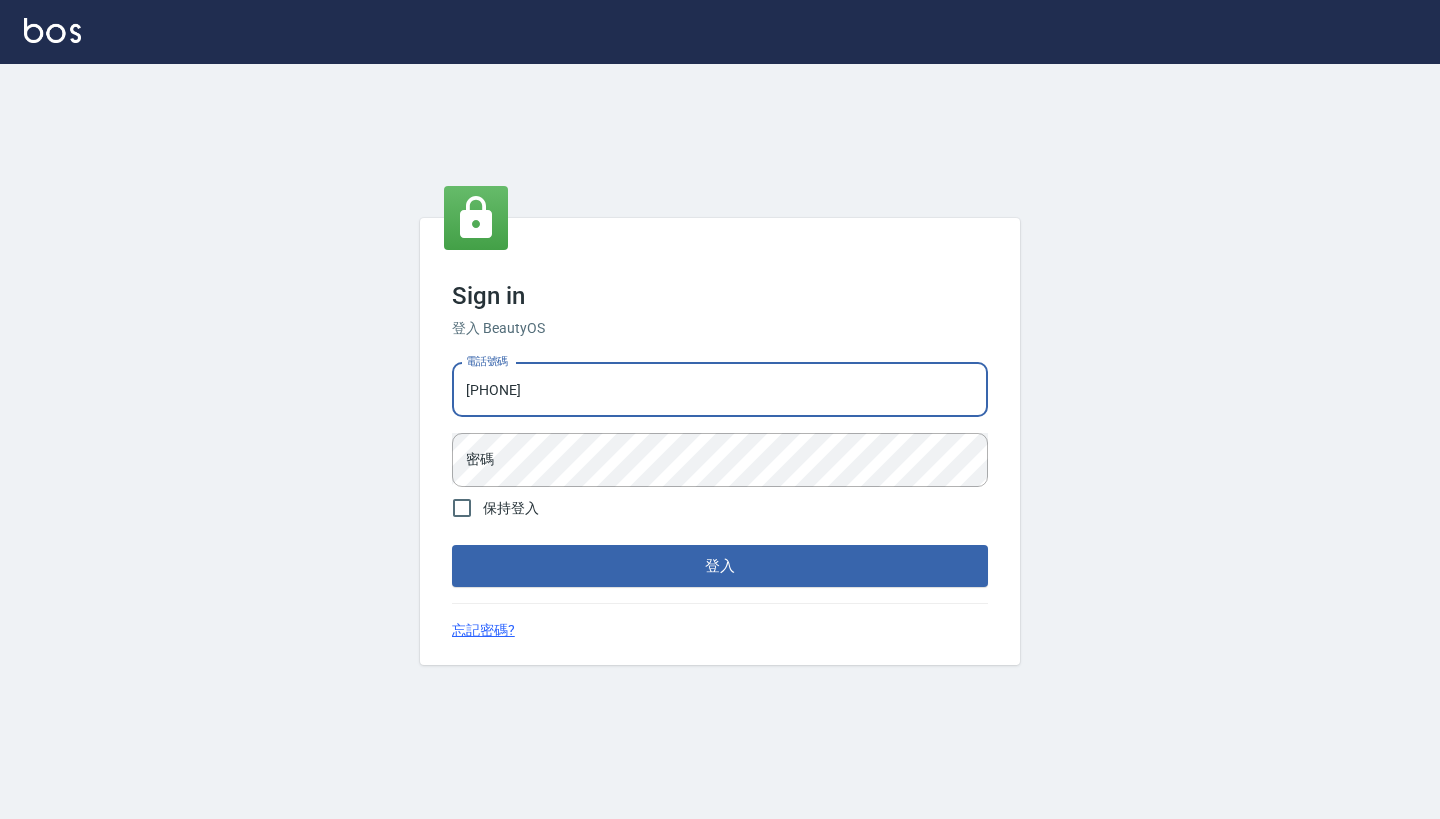 click on "登入" at bounding box center [720, 566] 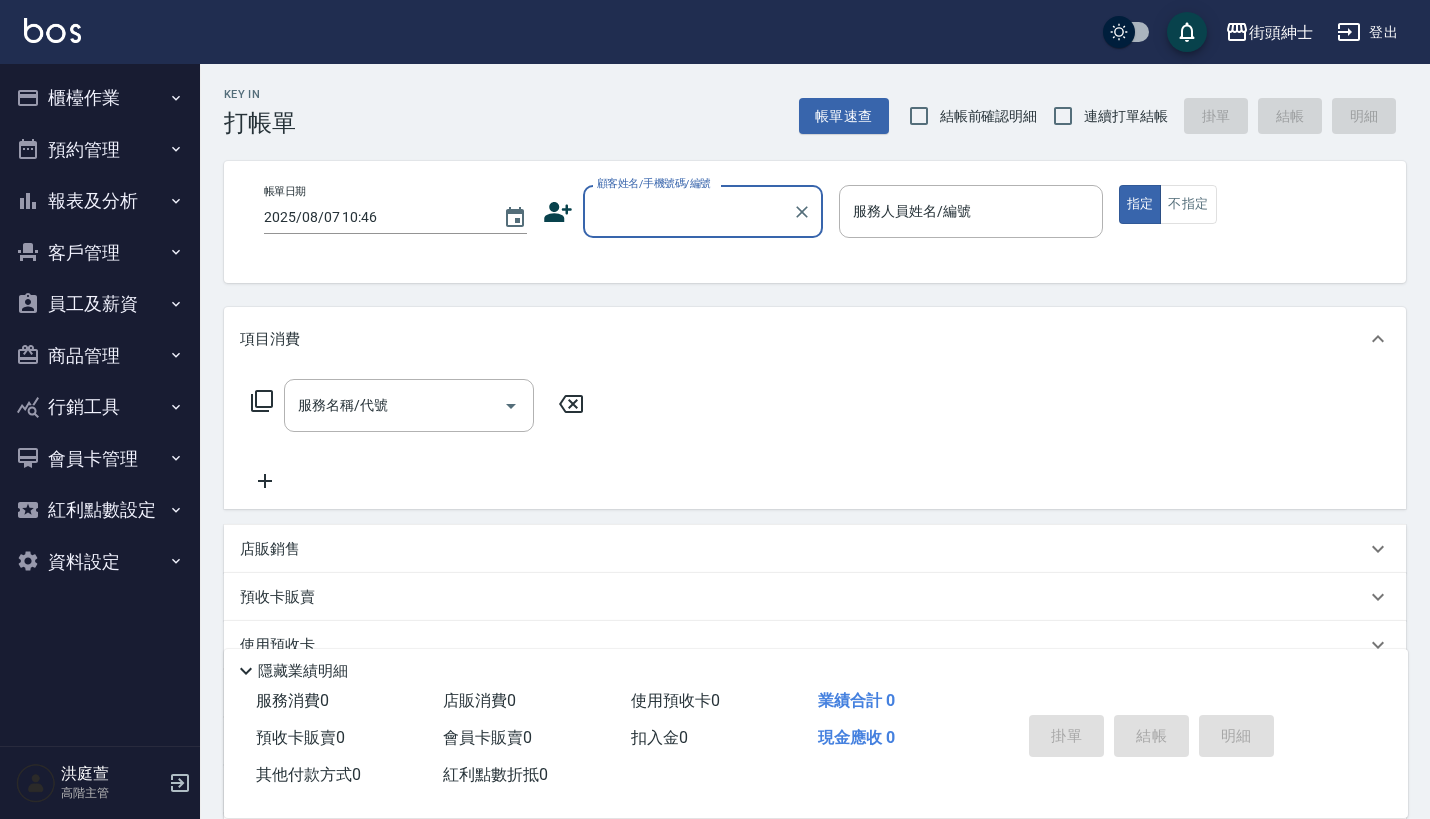 click on "預約管理" at bounding box center [100, 150] 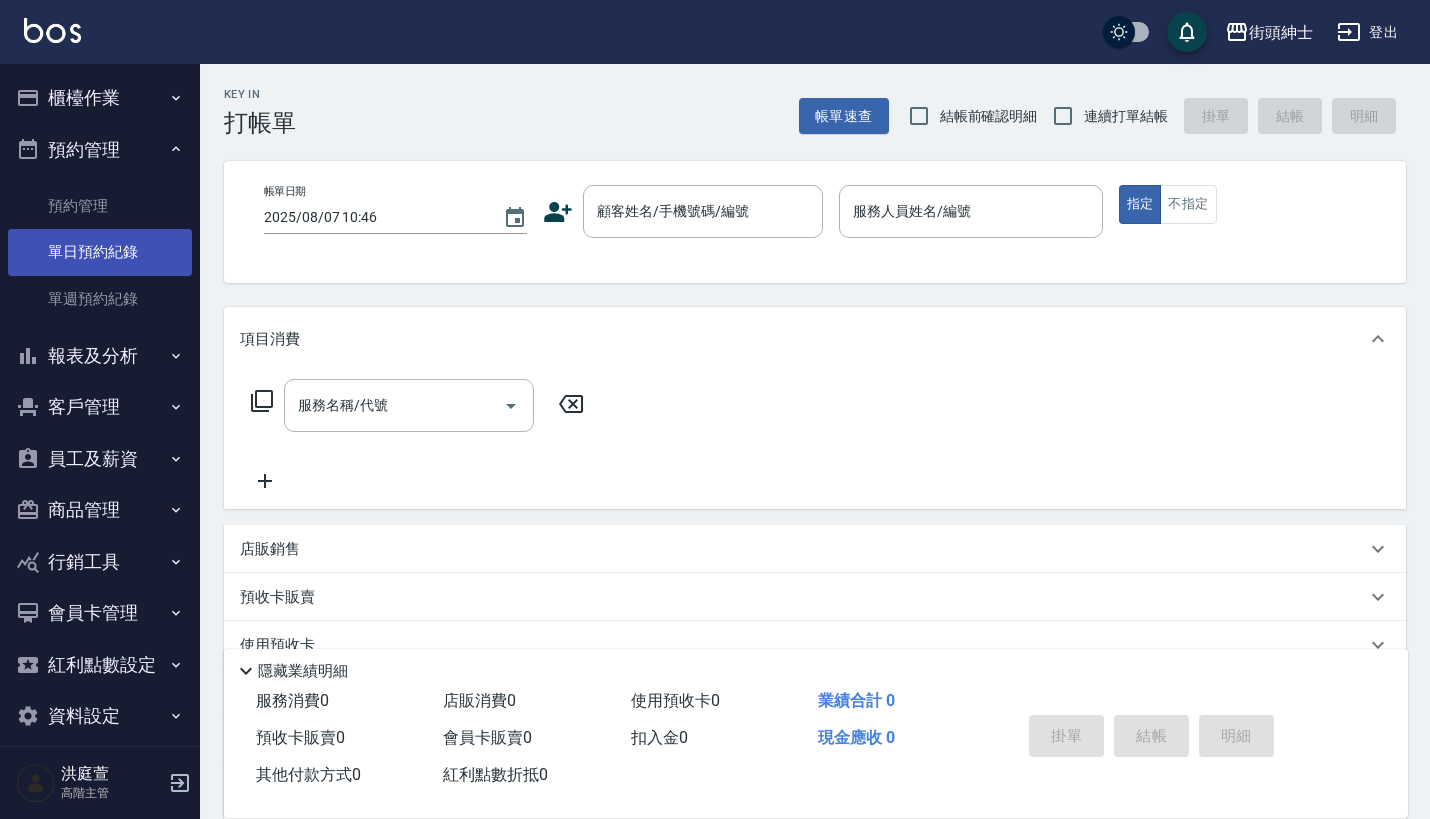 click on "單日預約紀錄" at bounding box center [100, 252] 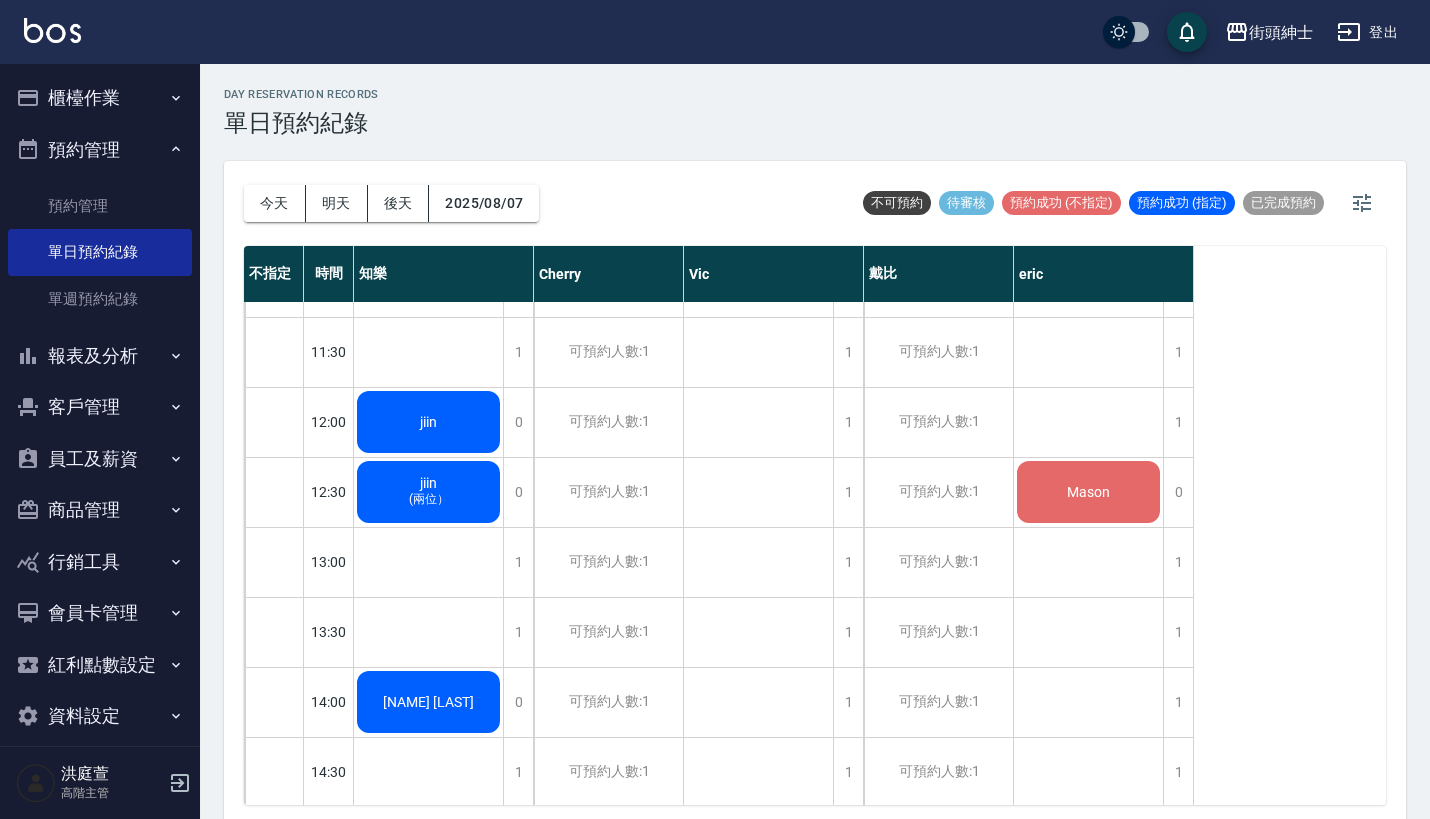 scroll, scrollTop: 235, scrollLeft: 0, axis: vertical 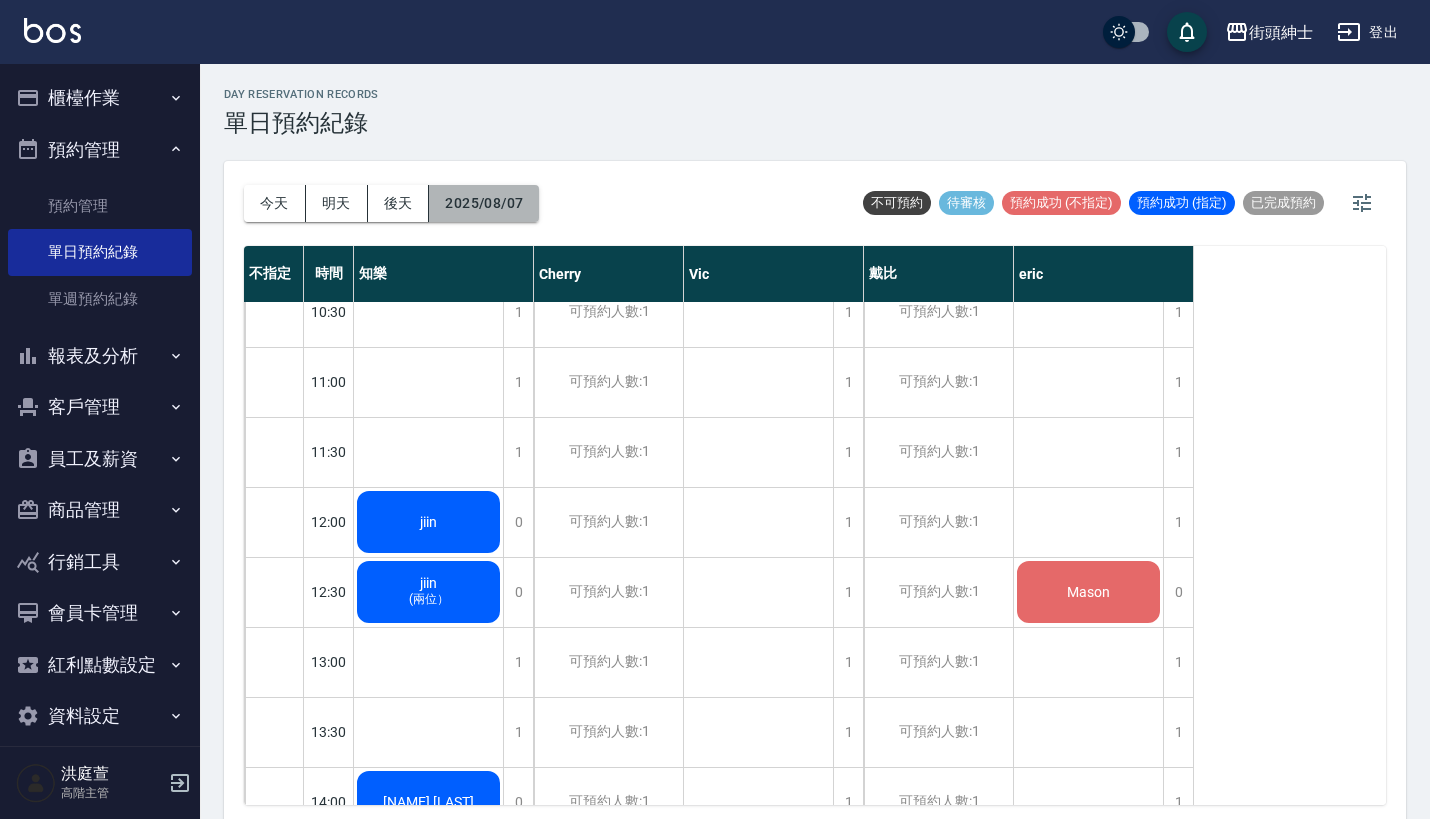 click on "2025/08/07" at bounding box center [484, 203] 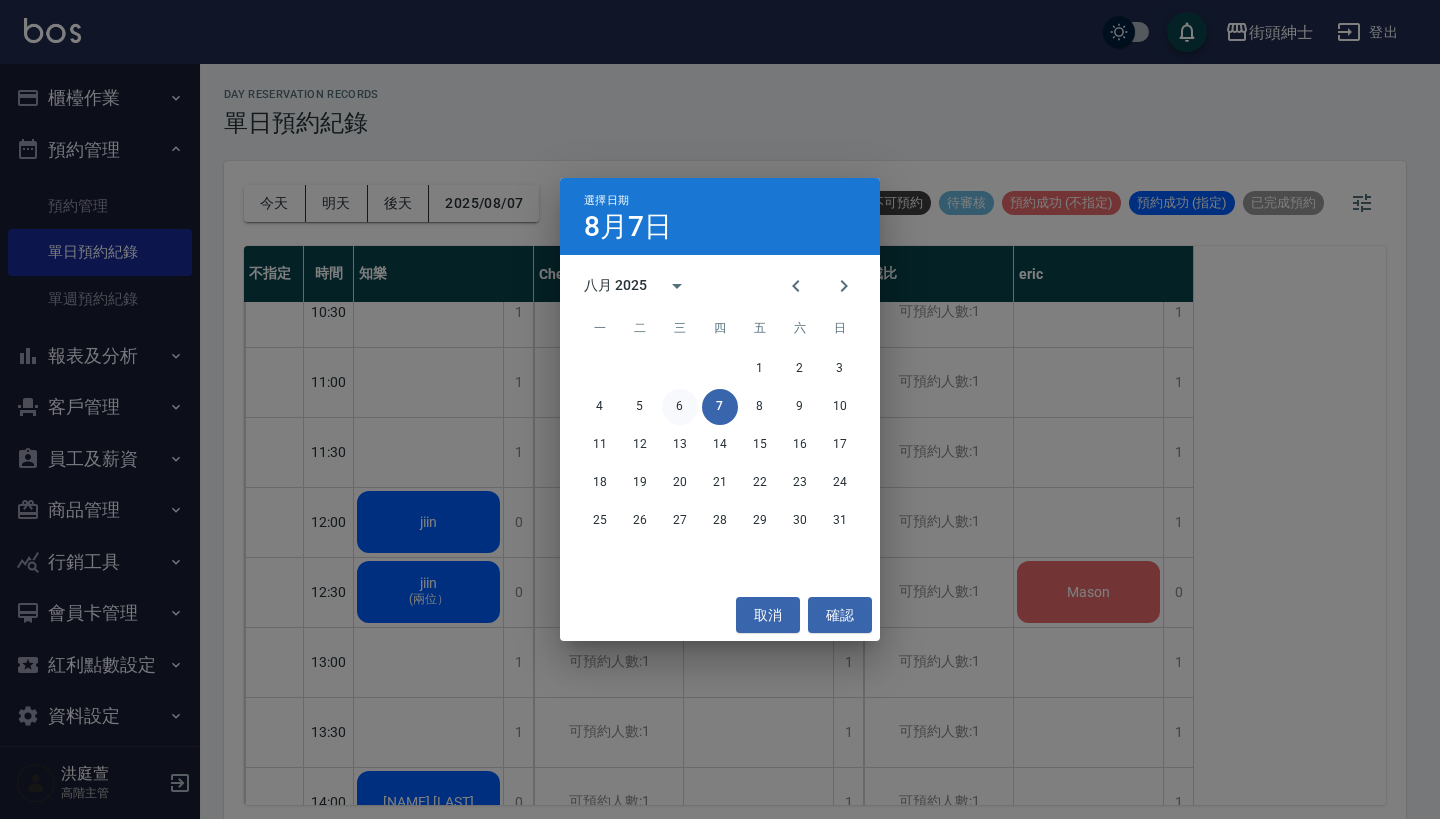 click on "6" at bounding box center (680, 407) 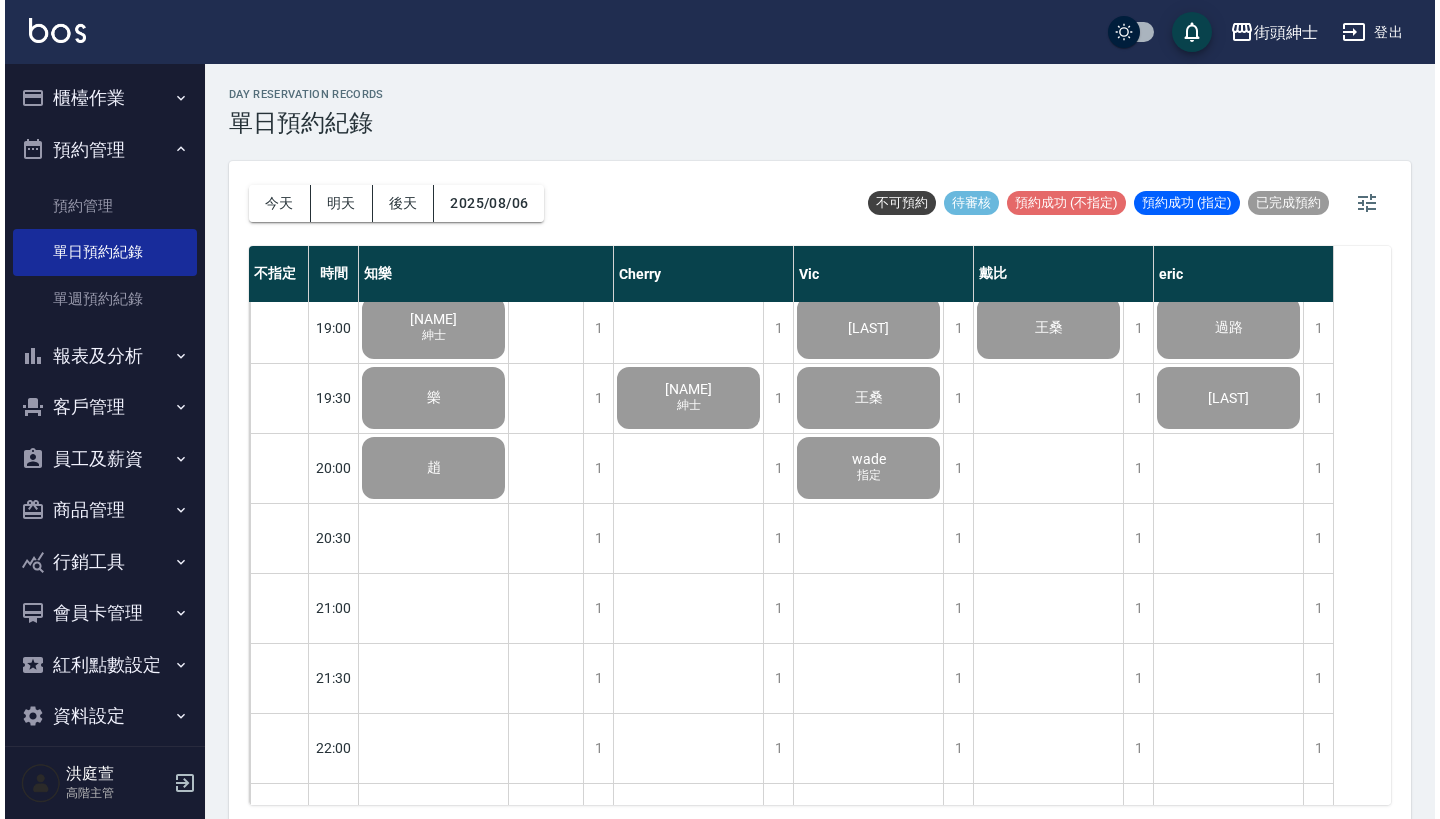 scroll, scrollTop: 1270, scrollLeft: 0, axis: vertical 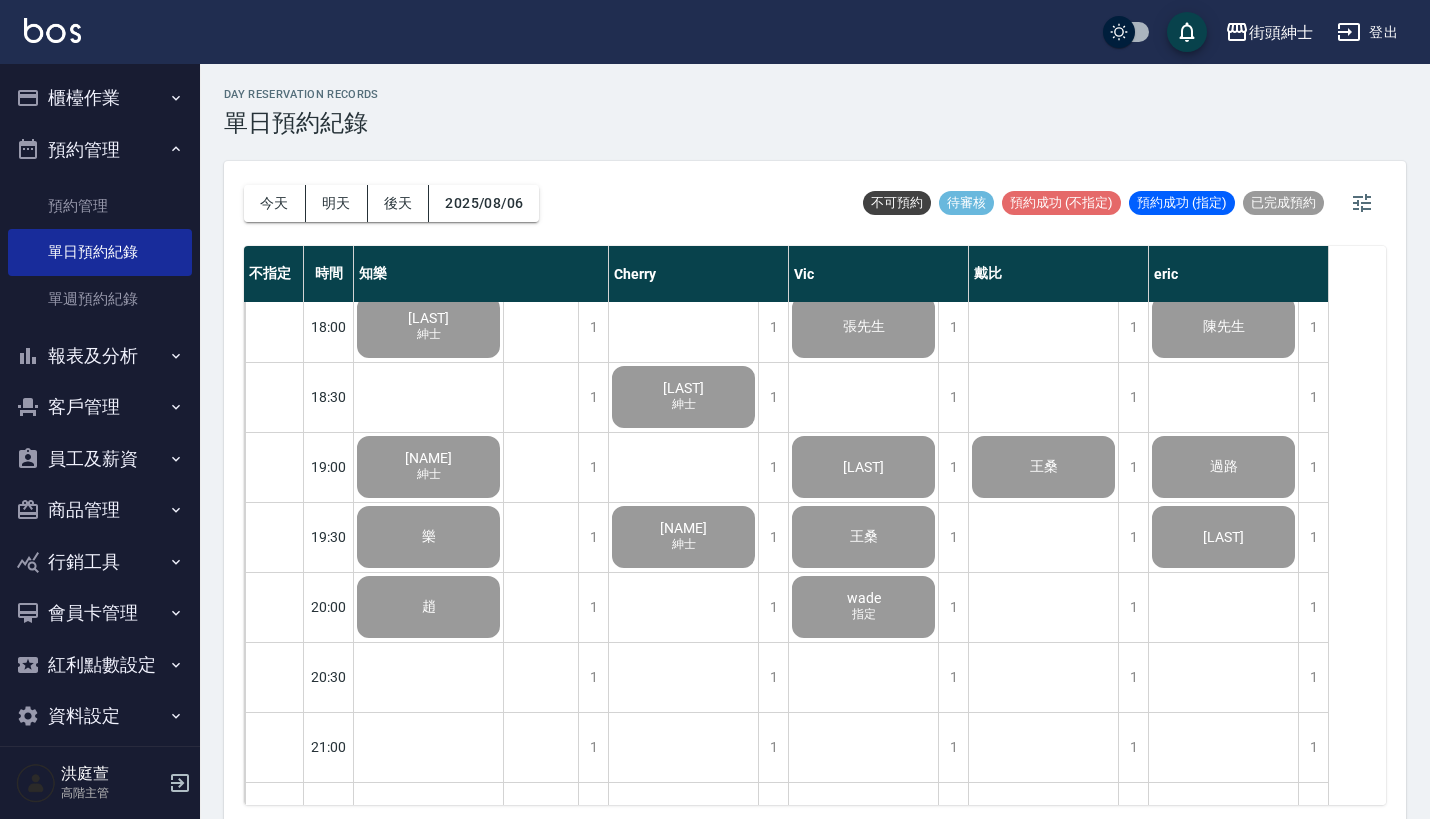 click on "櫃檯作業" at bounding box center (100, 98) 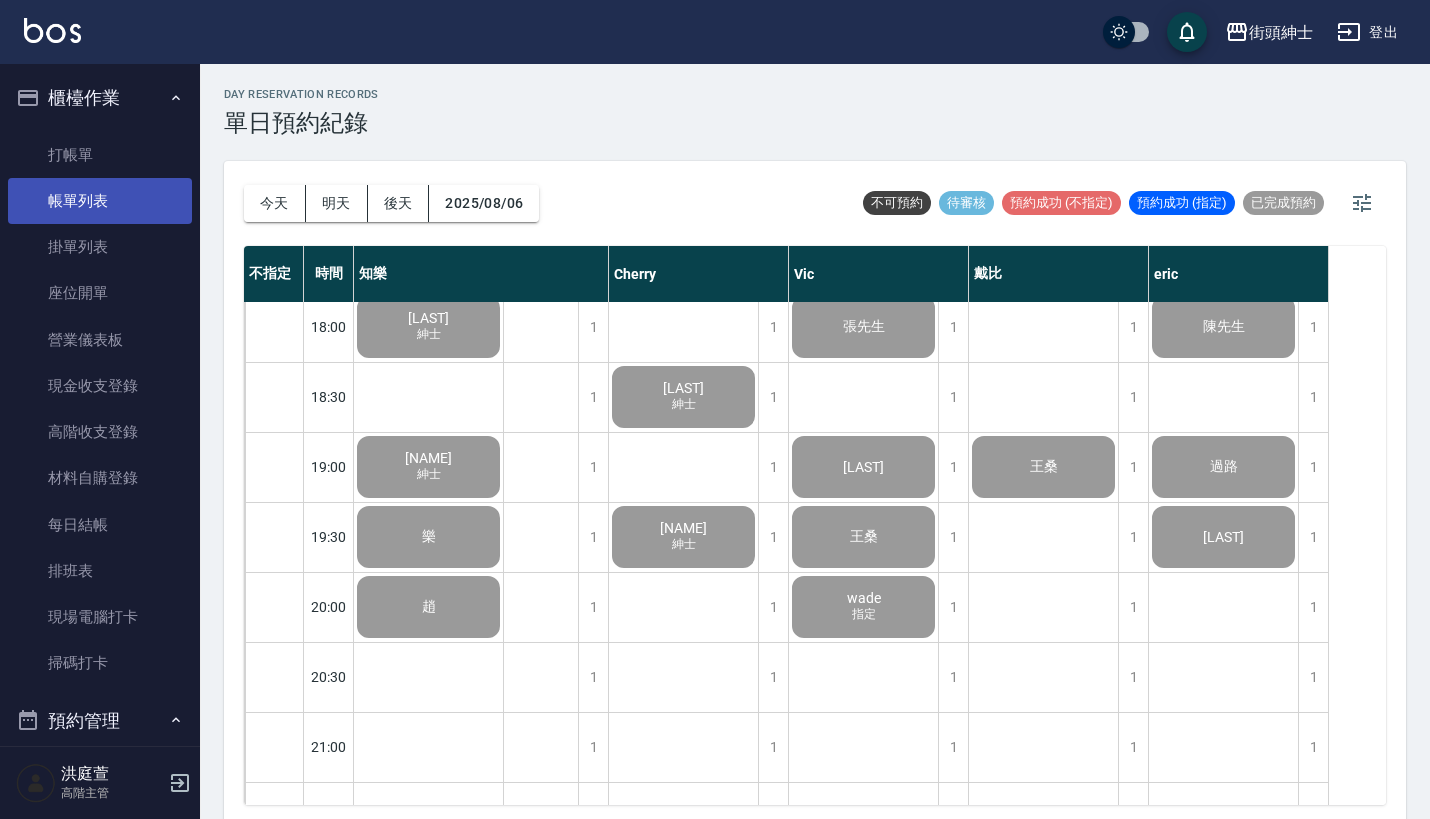 click on "帳單列表" at bounding box center [100, 201] 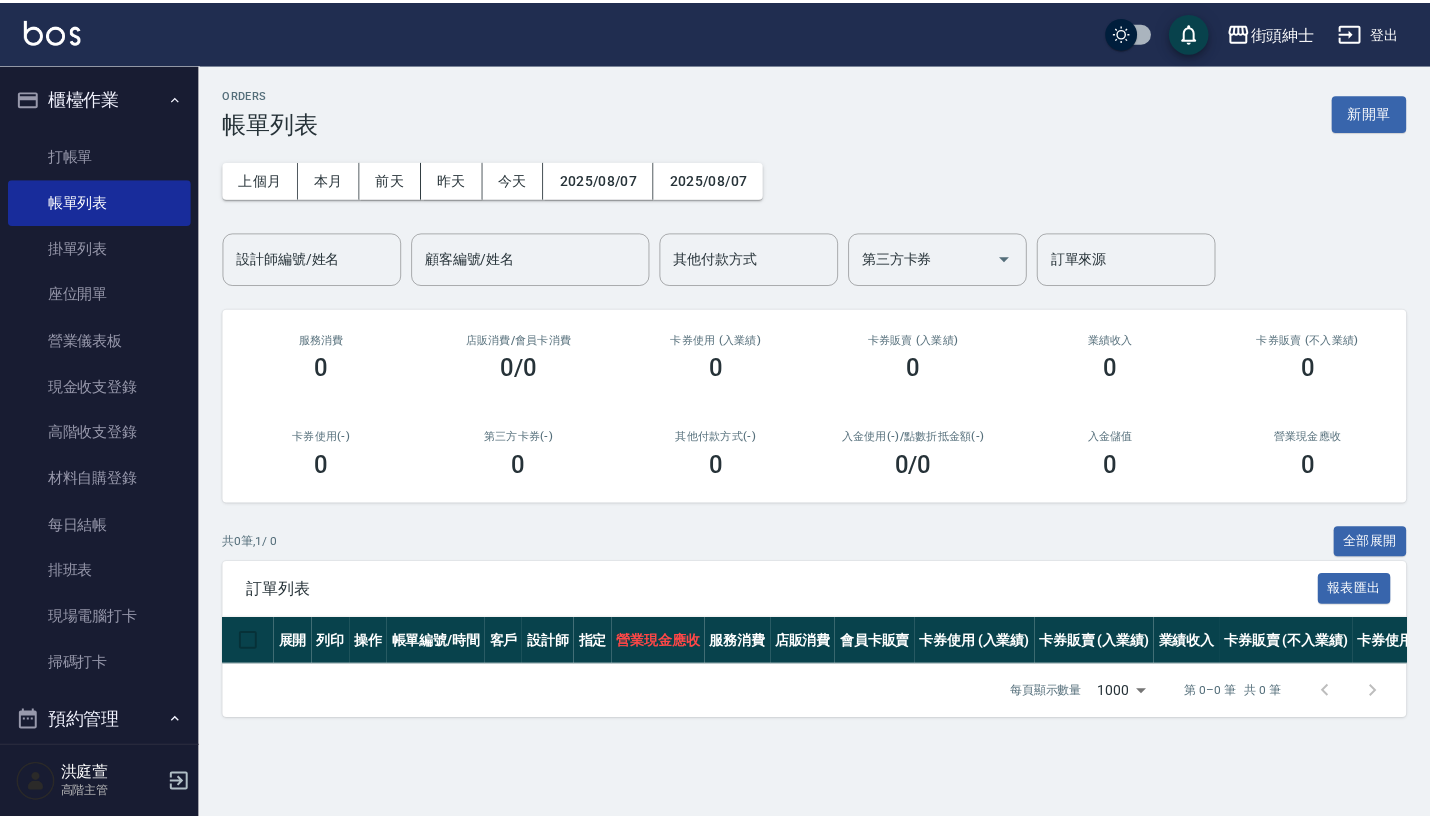 scroll, scrollTop: 0, scrollLeft: 0, axis: both 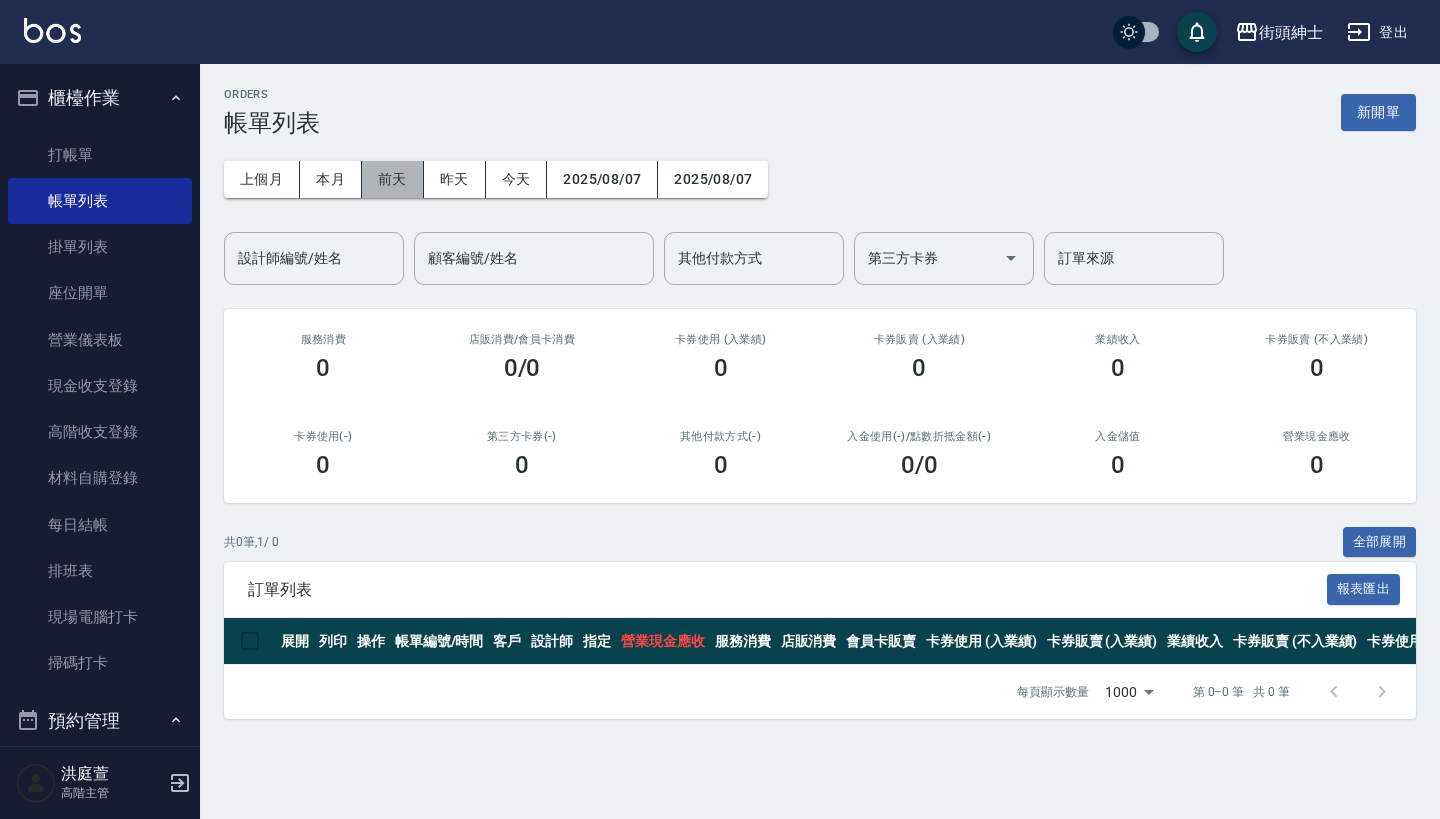 click on "前天" at bounding box center [393, 179] 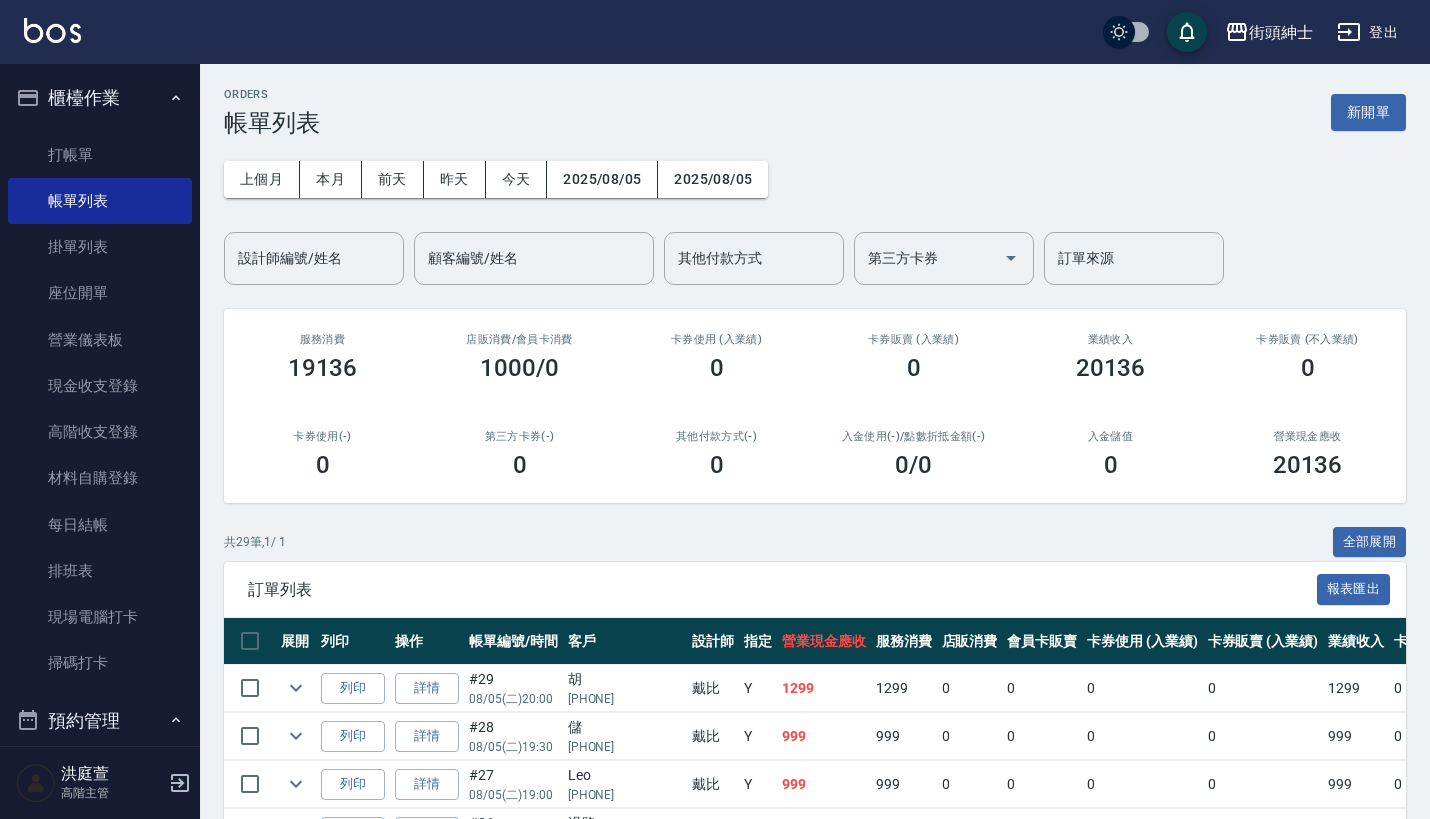 scroll, scrollTop: -1, scrollLeft: 0, axis: vertical 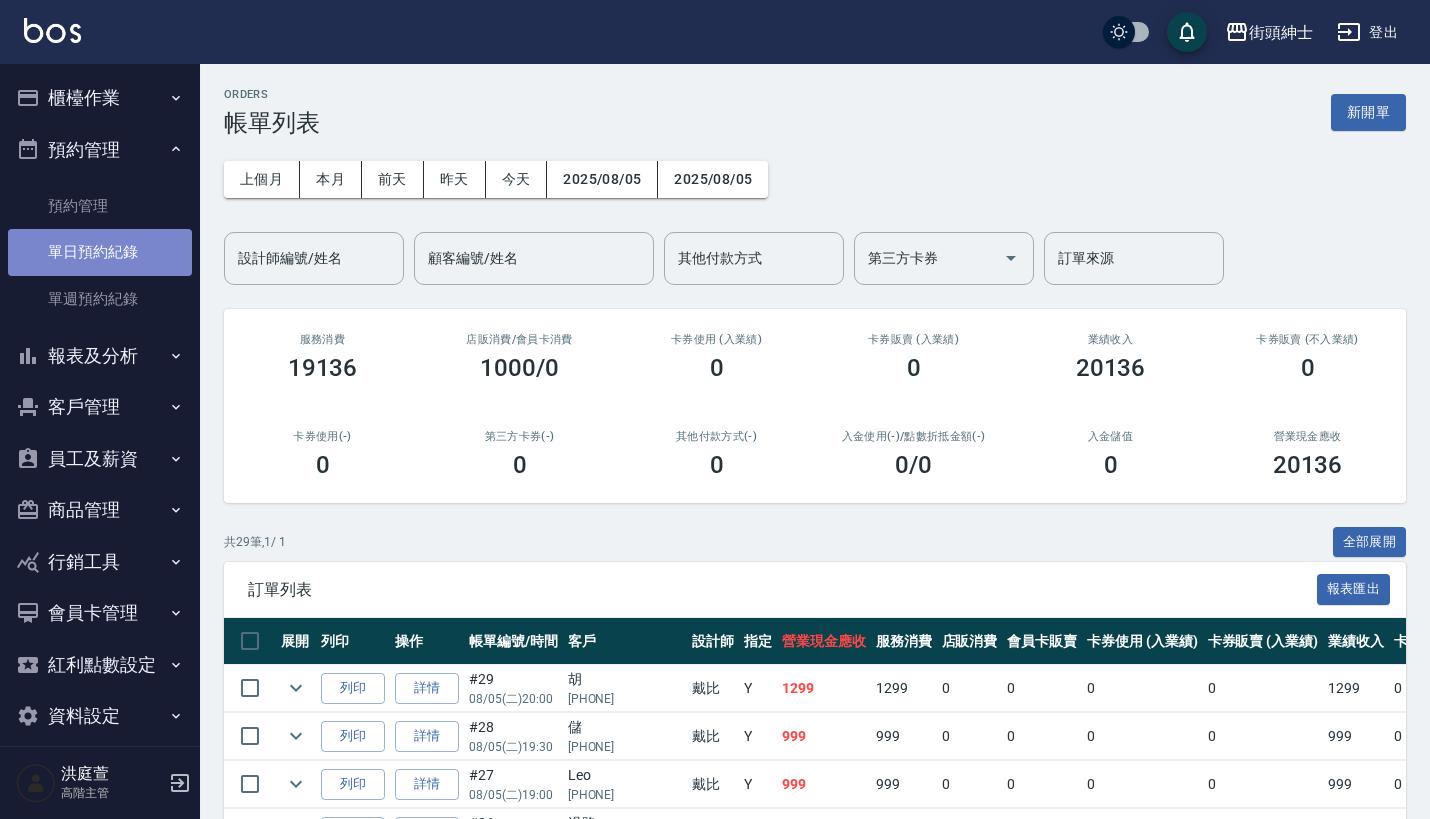 click on "單日預約紀錄" at bounding box center (100, 252) 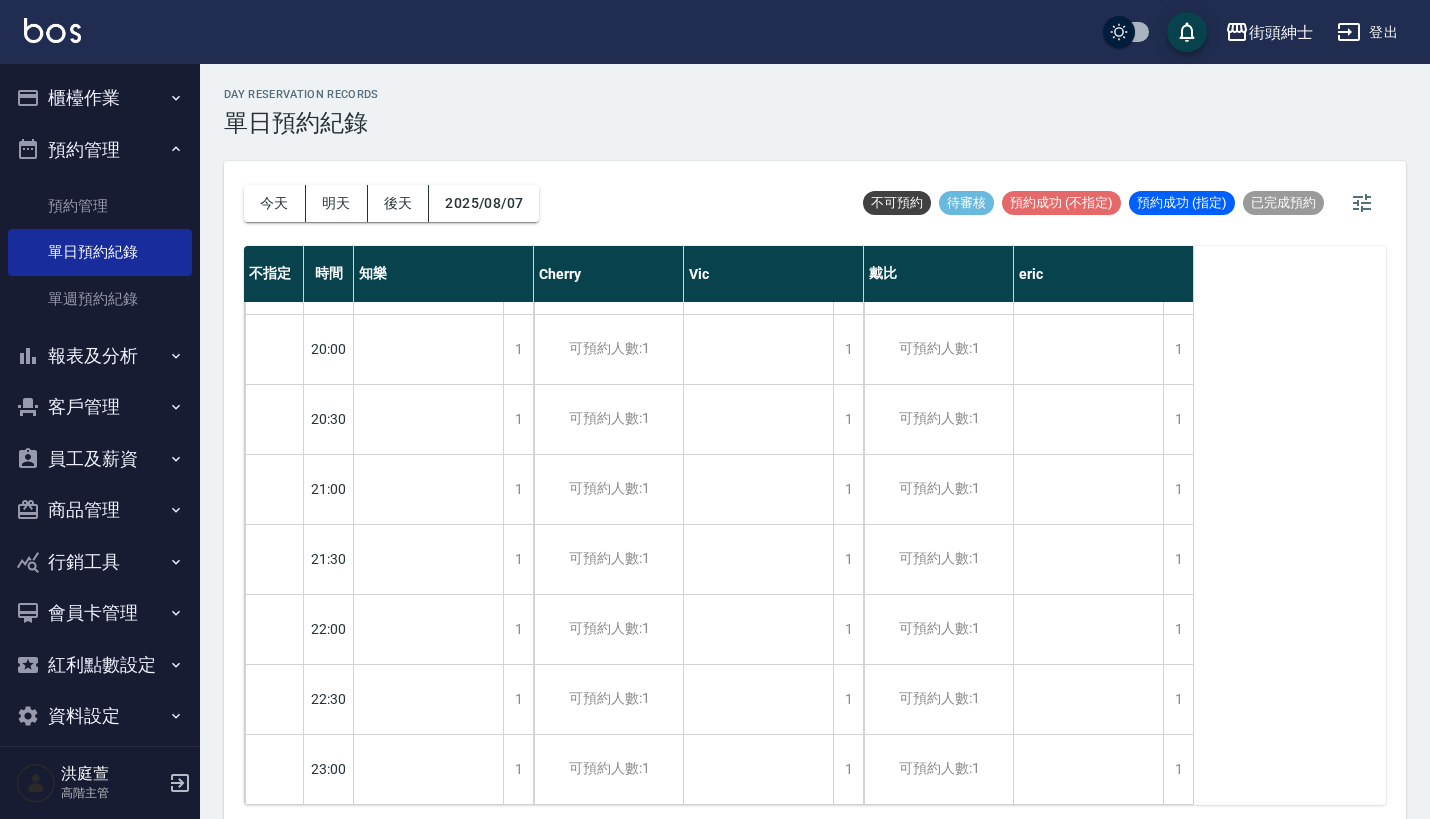 scroll, scrollTop: 1544, scrollLeft: 0, axis: vertical 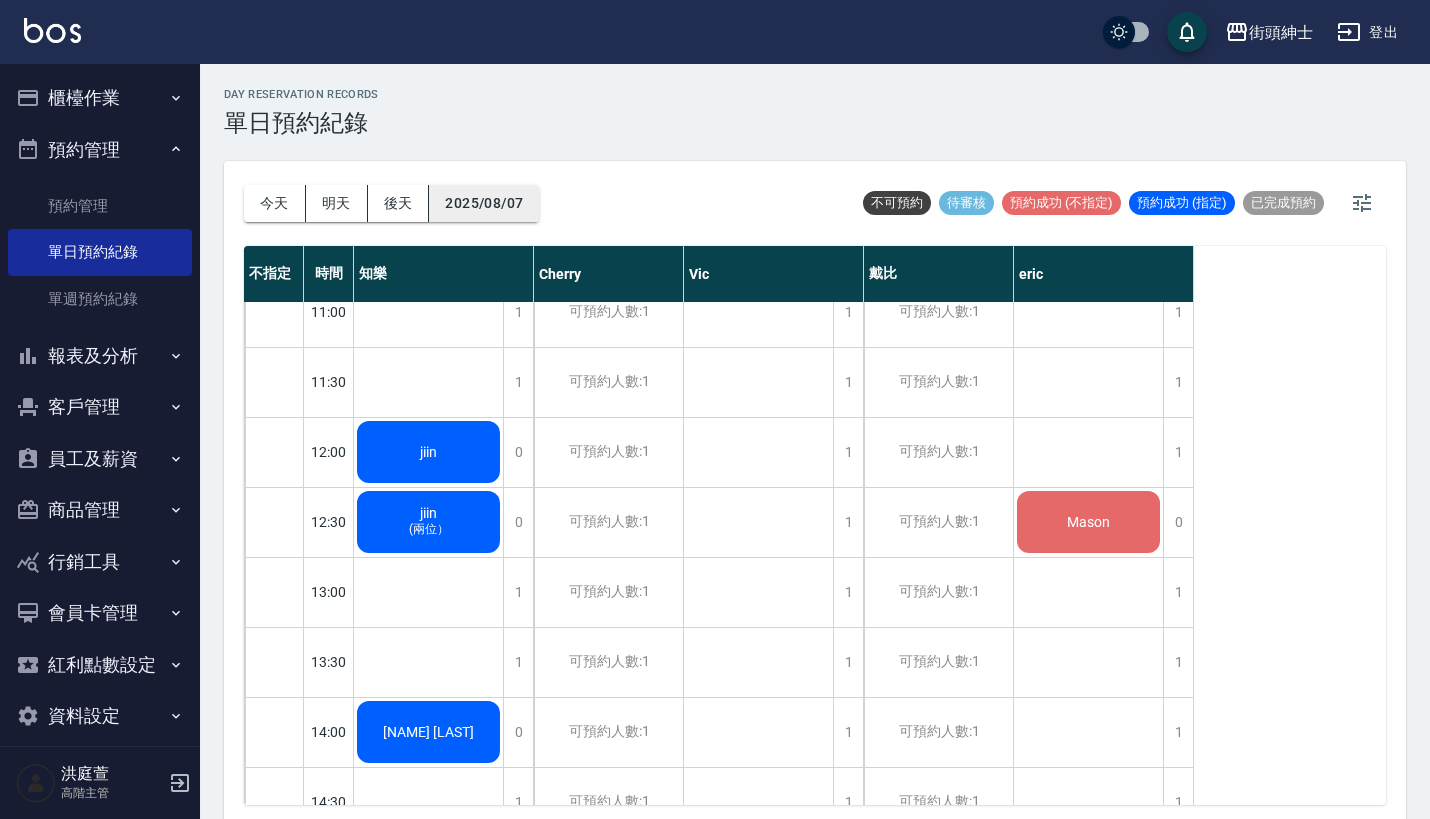 click on "2025/08/07" at bounding box center [484, 203] 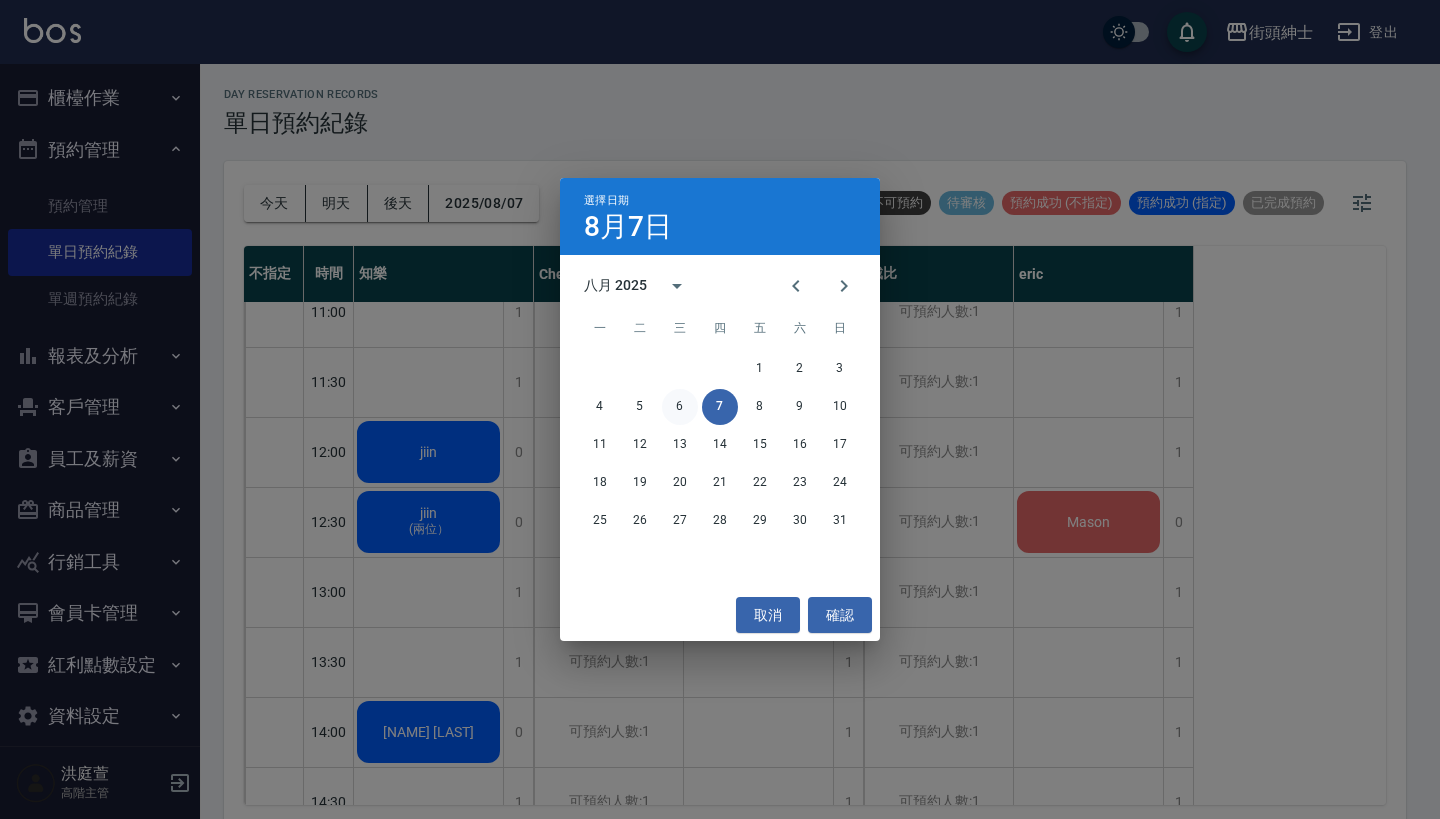 click on "6" at bounding box center (680, 407) 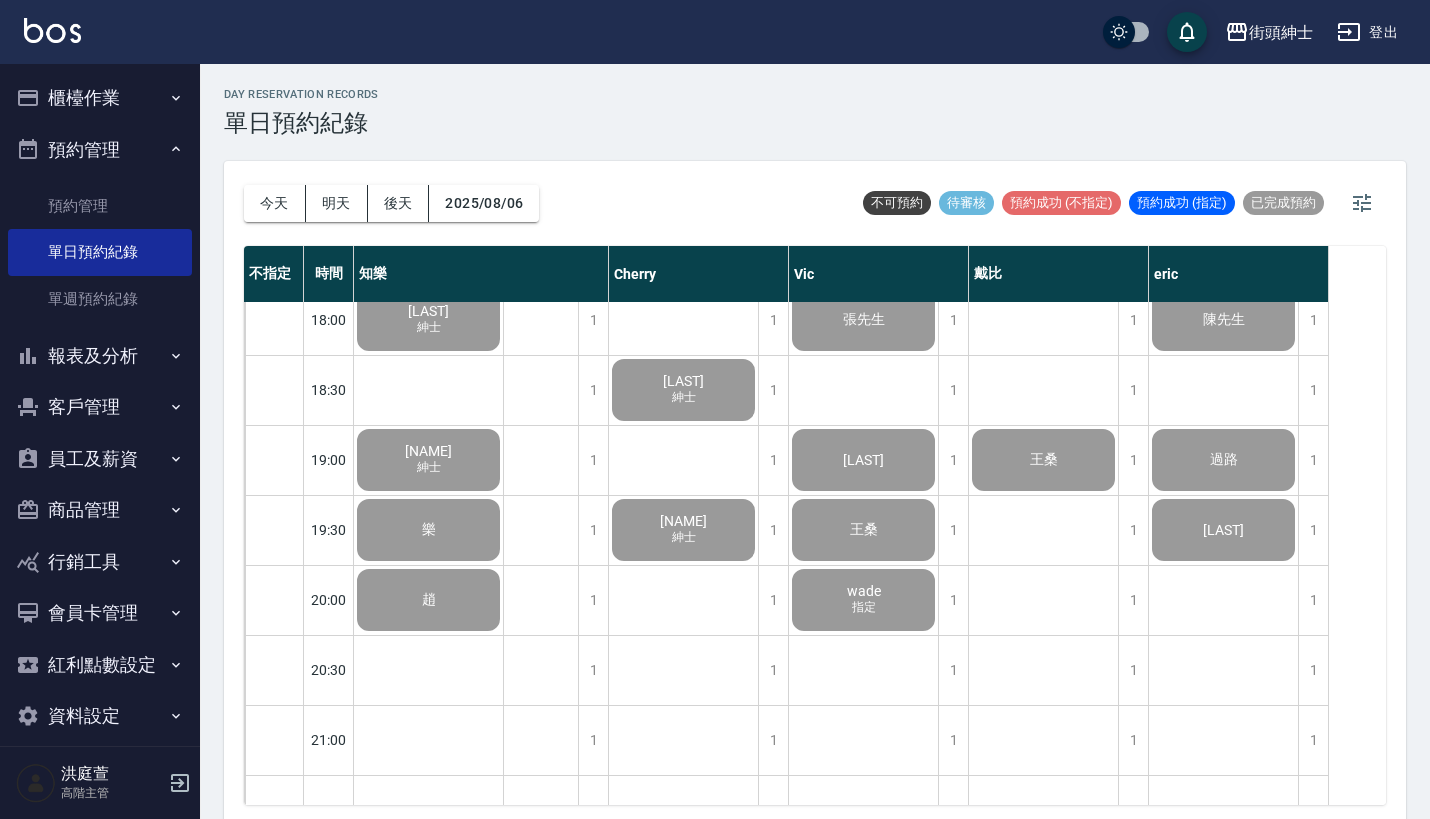 scroll, scrollTop: 1544, scrollLeft: 0, axis: vertical 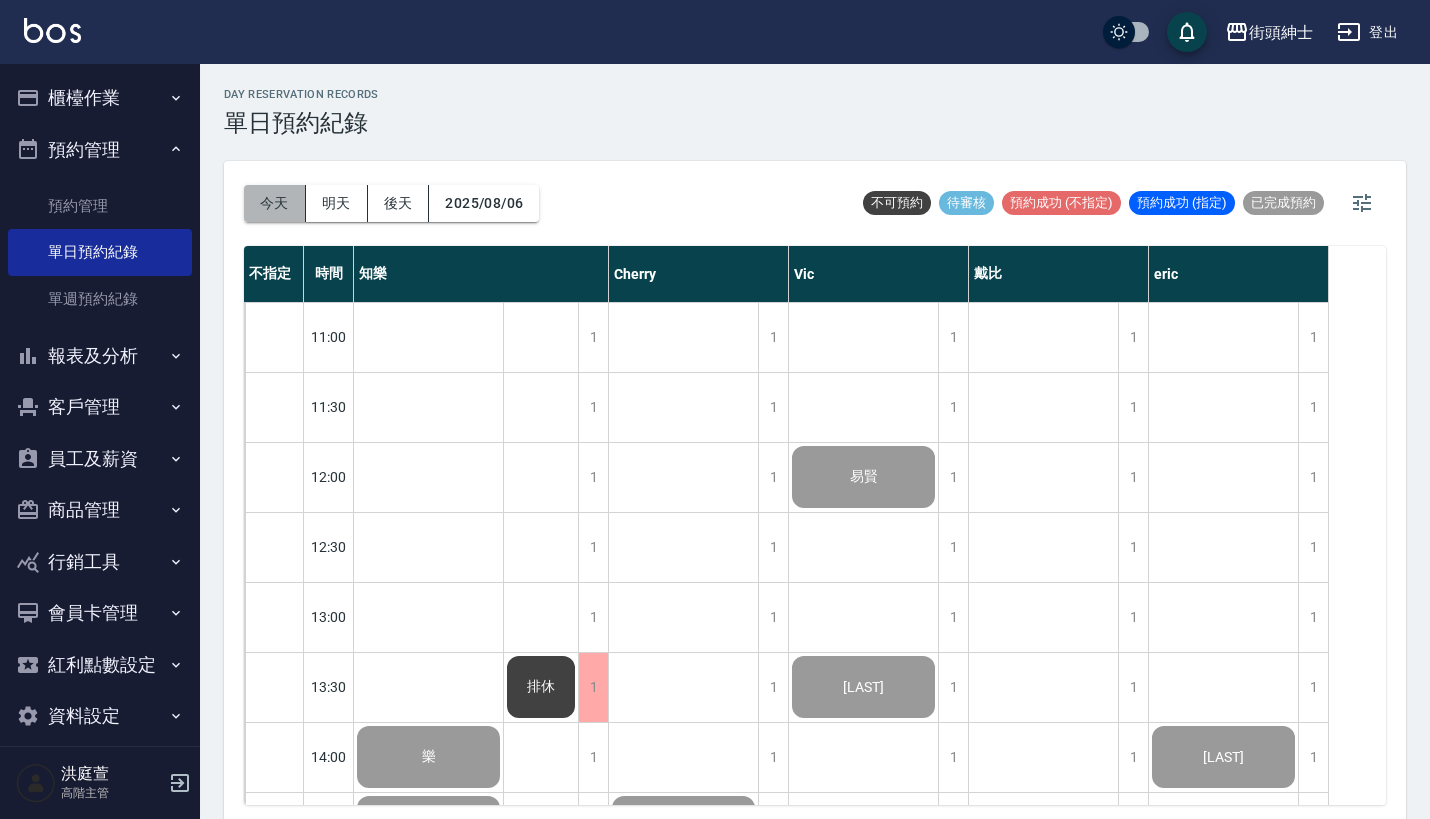 click on "今天" at bounding box center [275, 203] 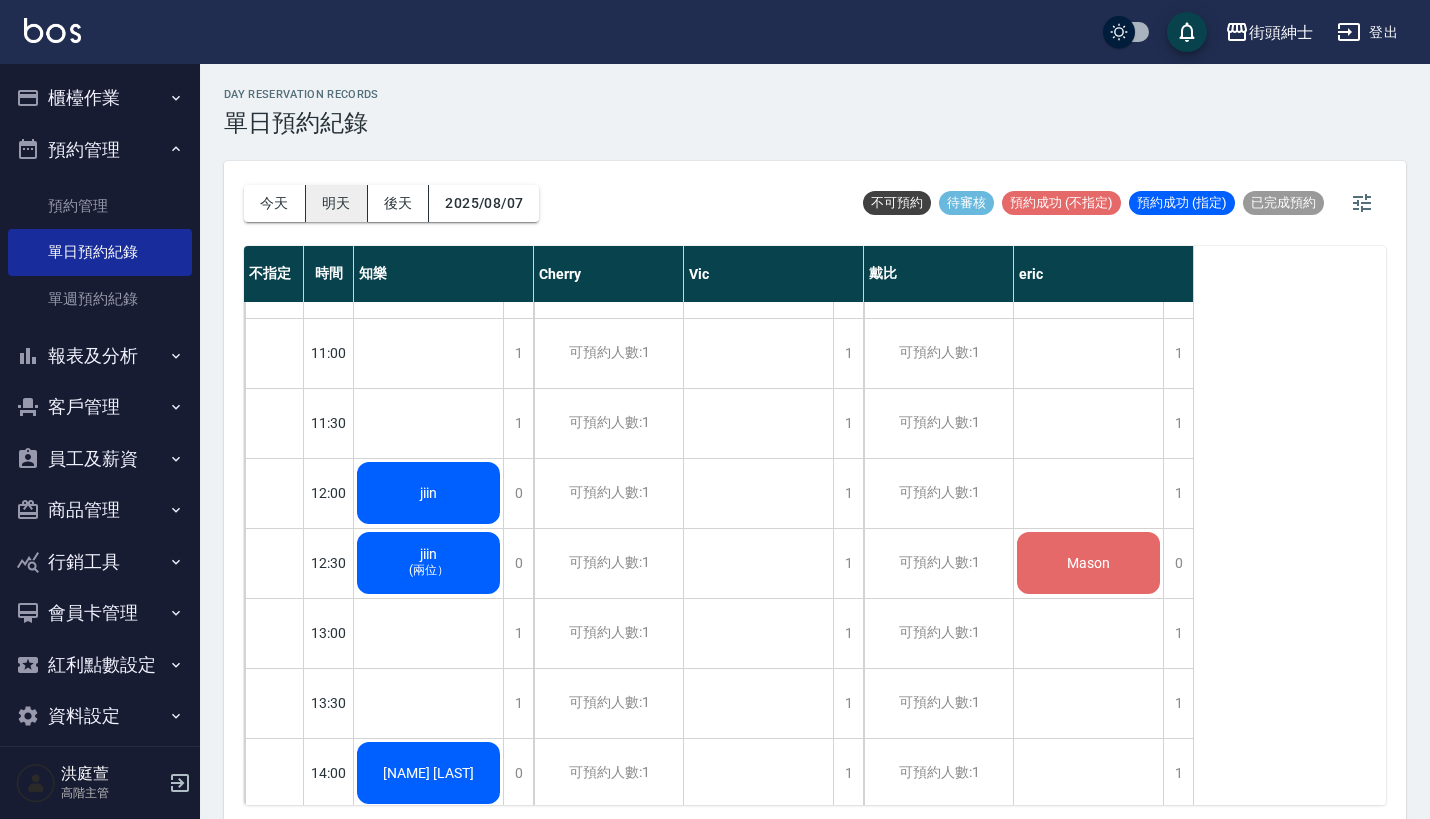click on "明天" at bounding box center [337, 203] 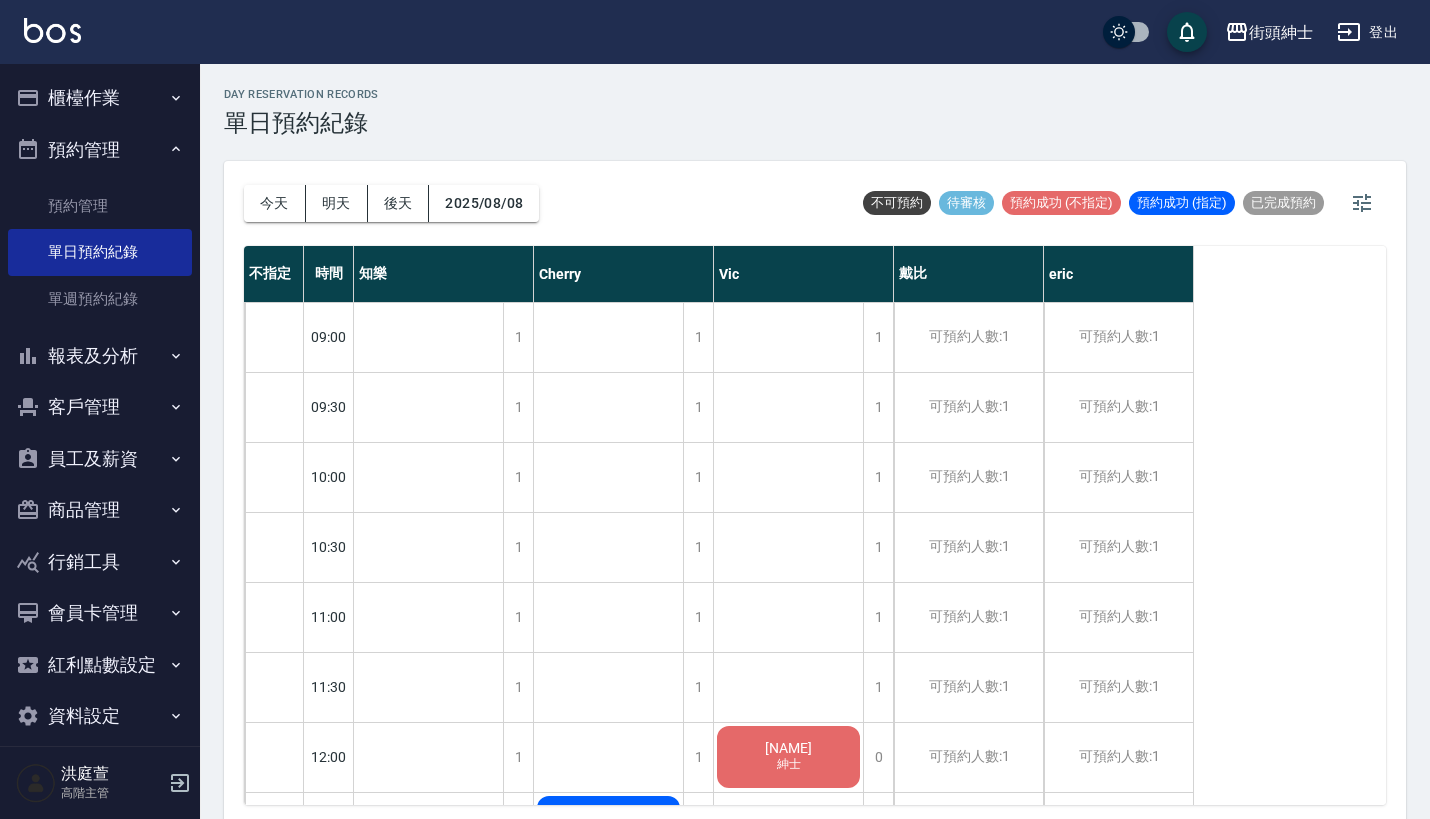 scroll, scrollTop: 0, scrollLeft: 0, axis: both 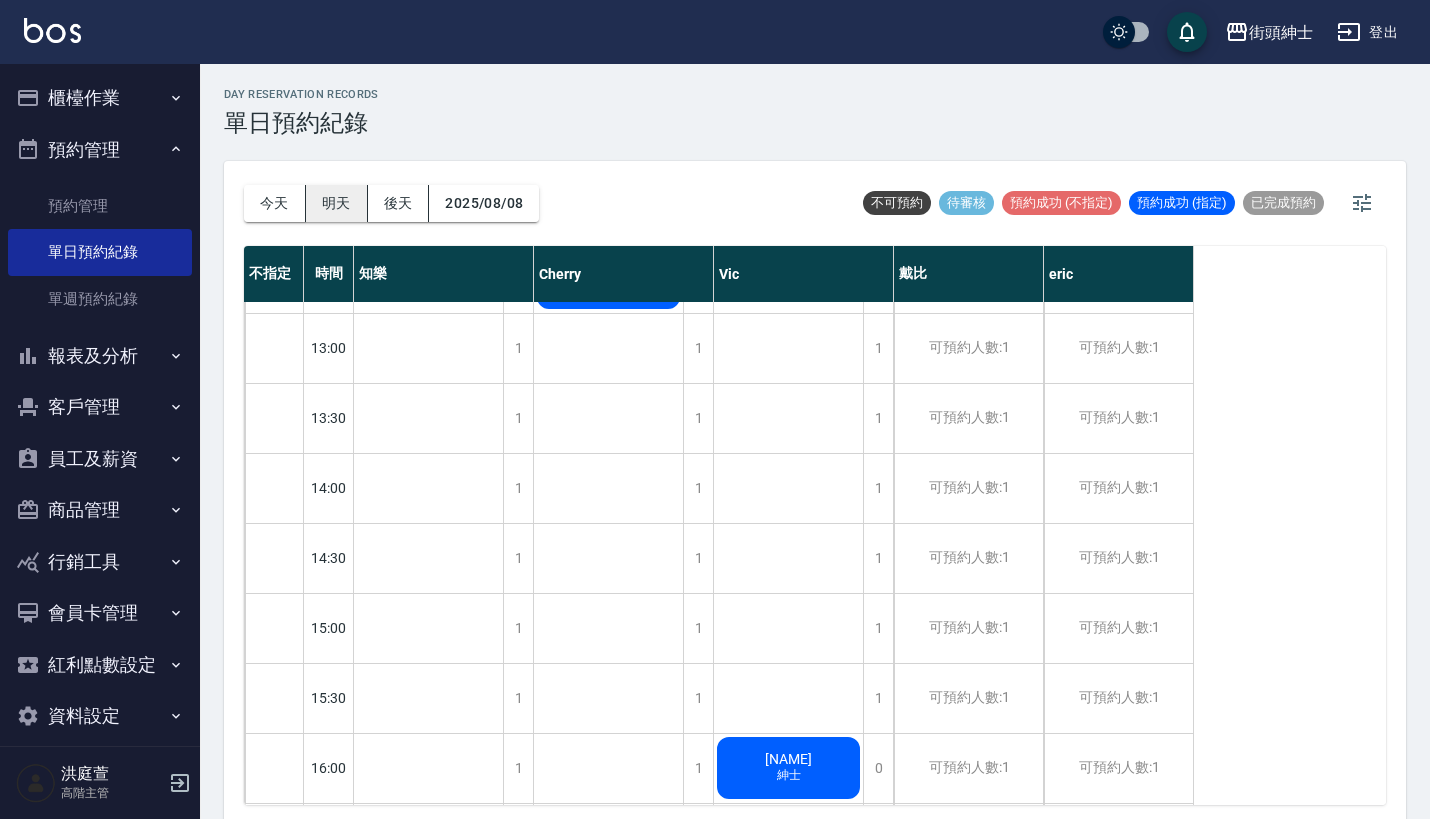 click on "明天" at bounding box center (337, 203) 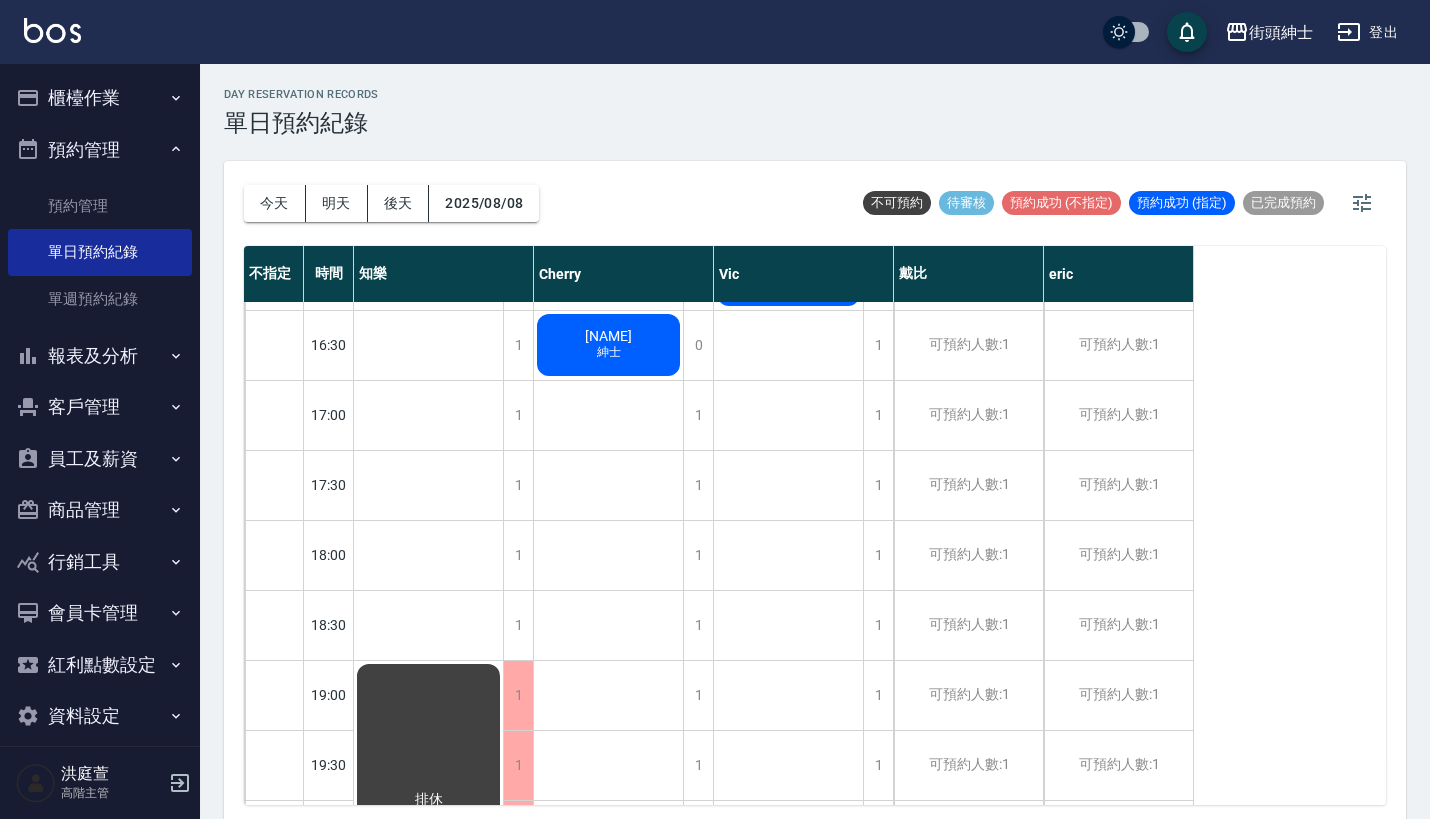 scroll, scrollTop: 1048, scrollLeft: 0, axis: vertical 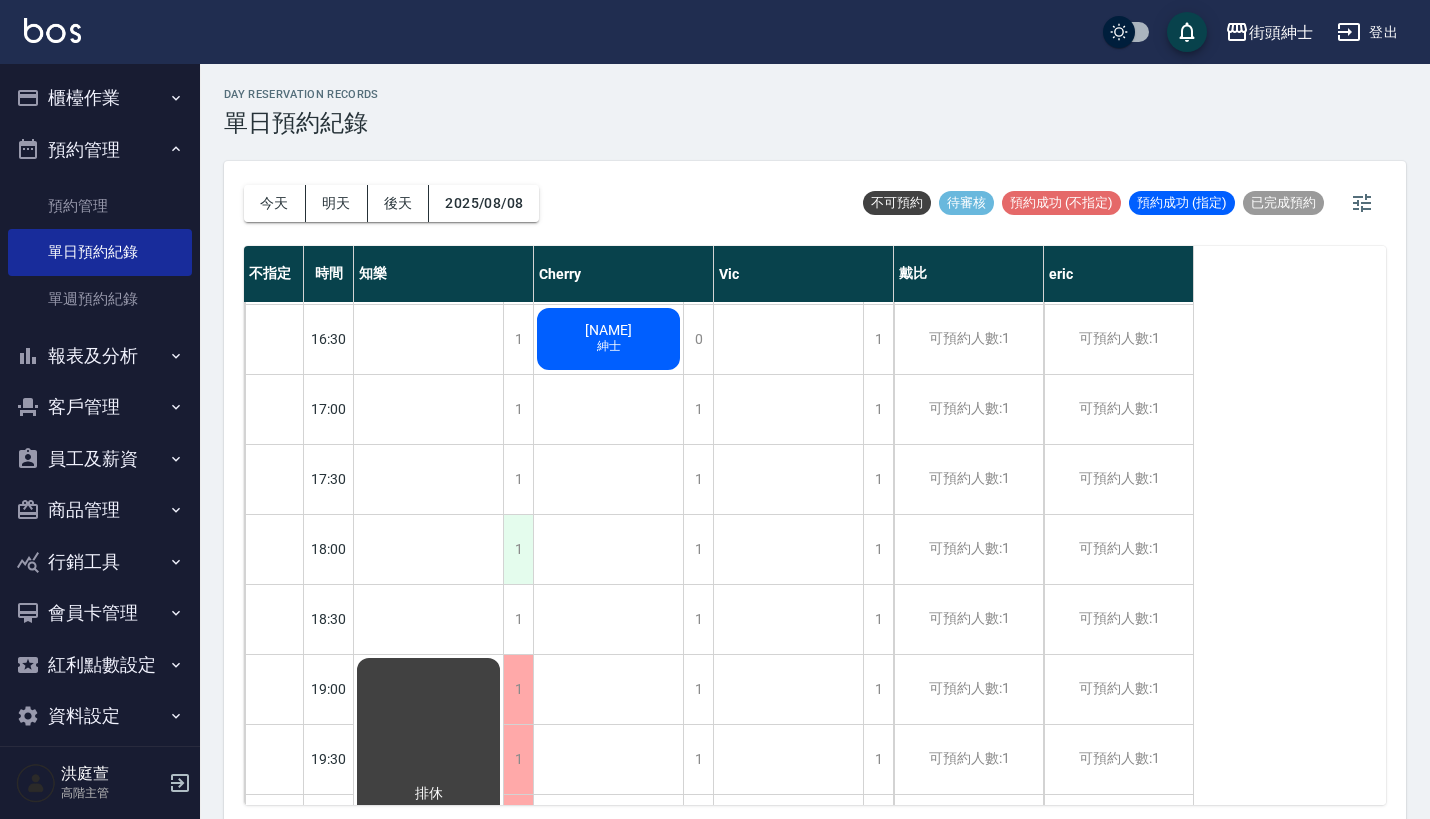 click on "1" at bounding box center (518, 549) 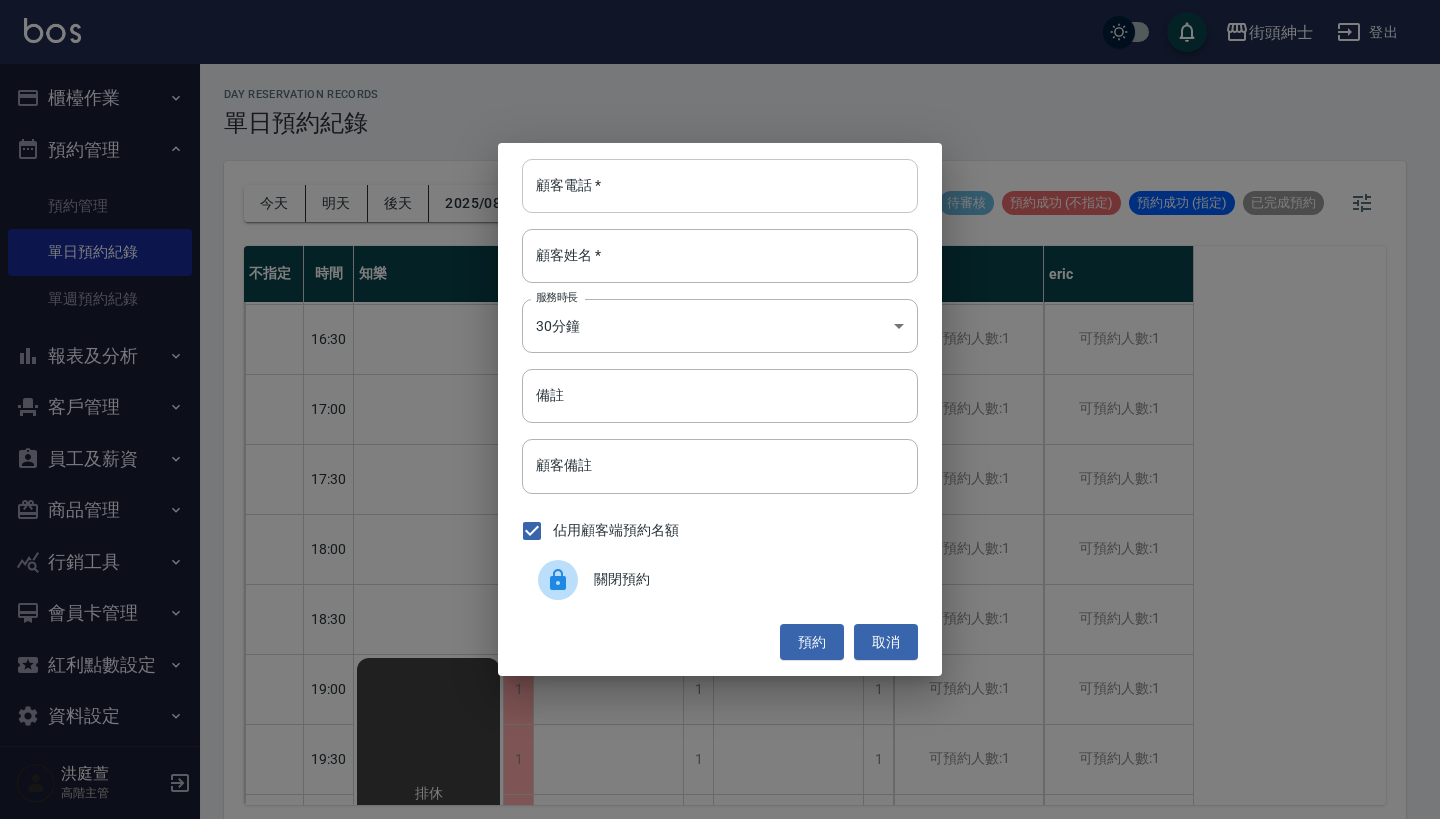 paste on "[NAME] 電話：[PHONE]" 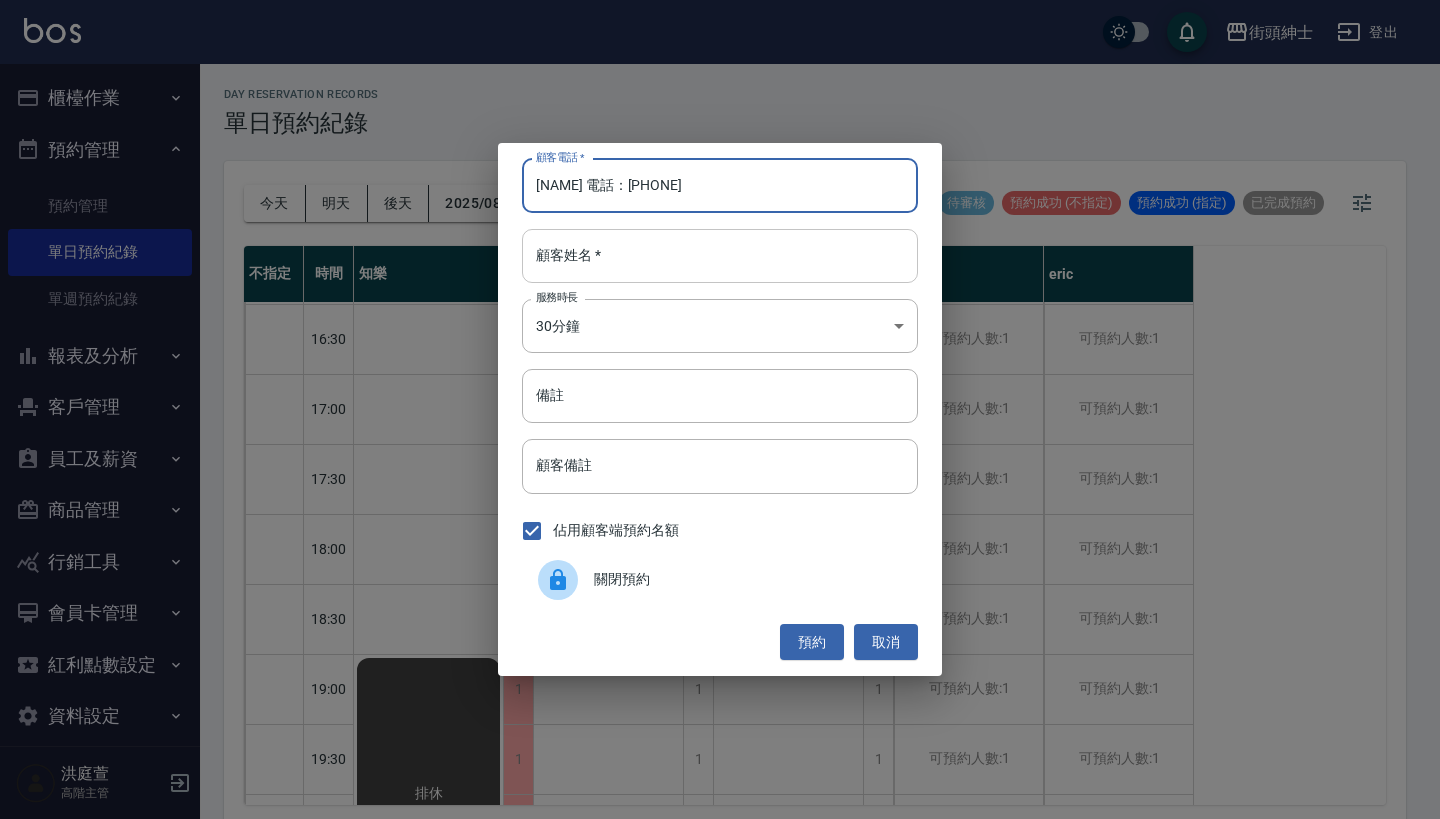 type on "[NAME] 電話：[PHONE]" 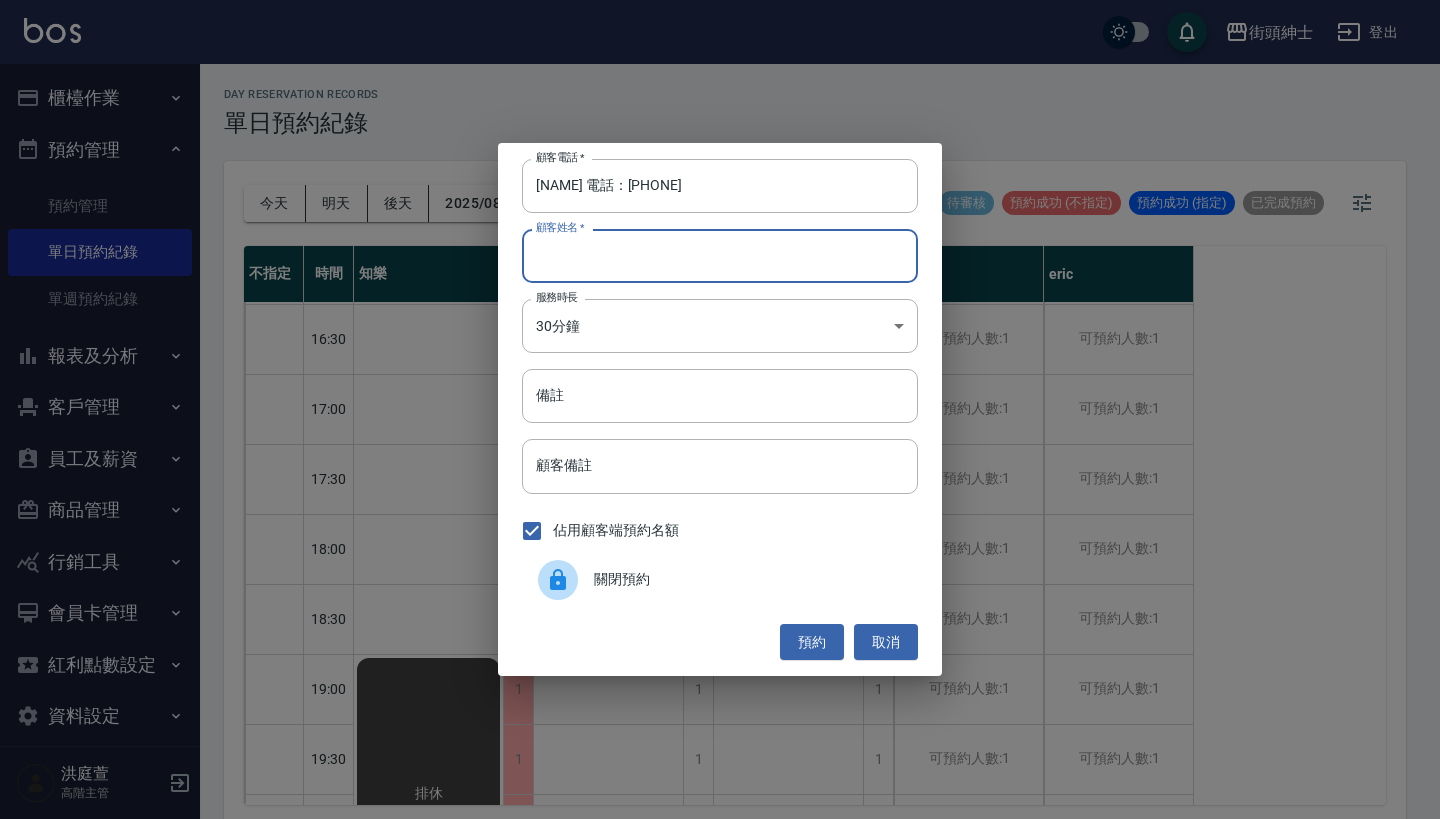 paste on "[NAME] 電話：[PHONE]" 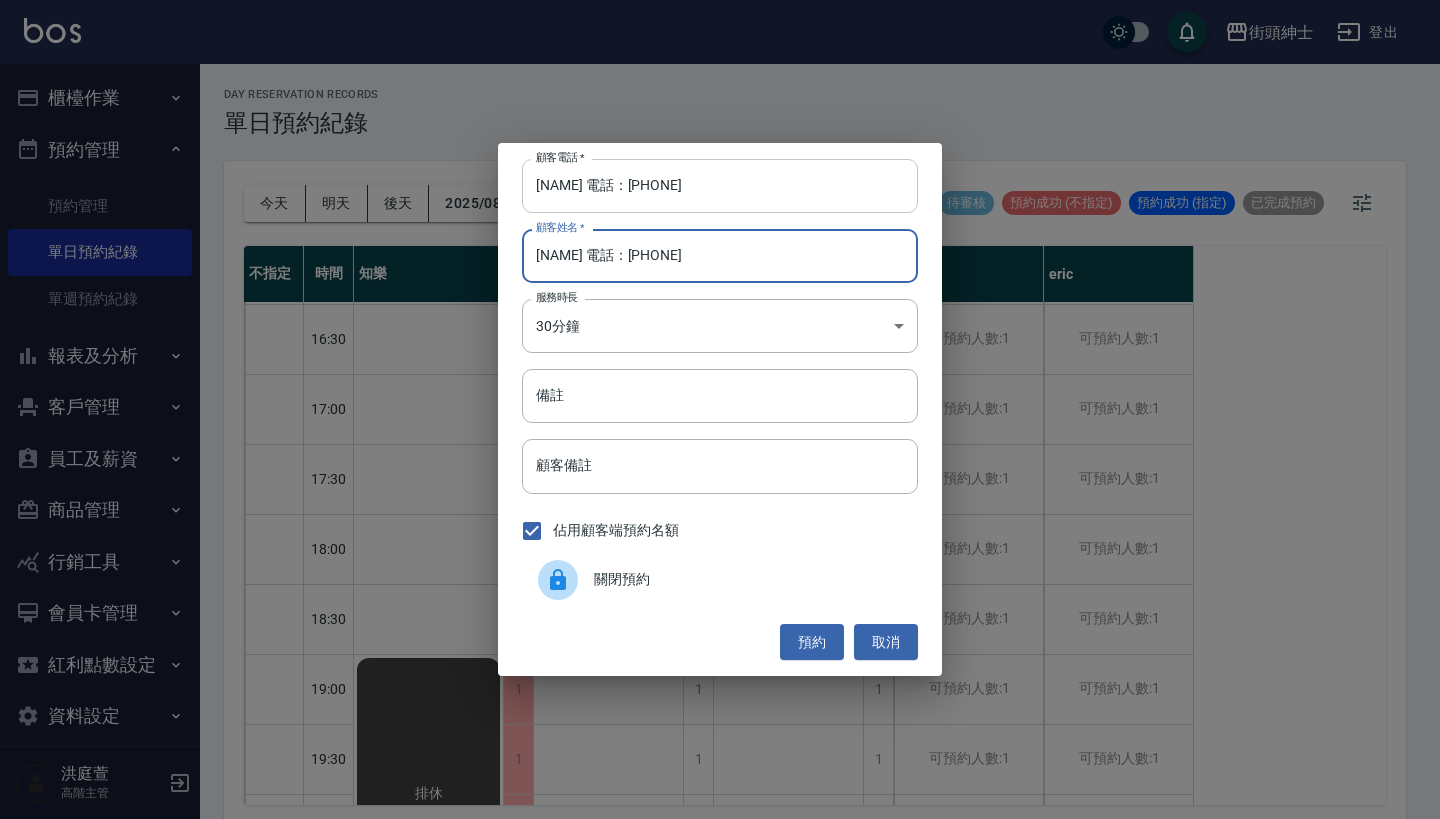 type on "[NAME] 電話：[PHONE]" 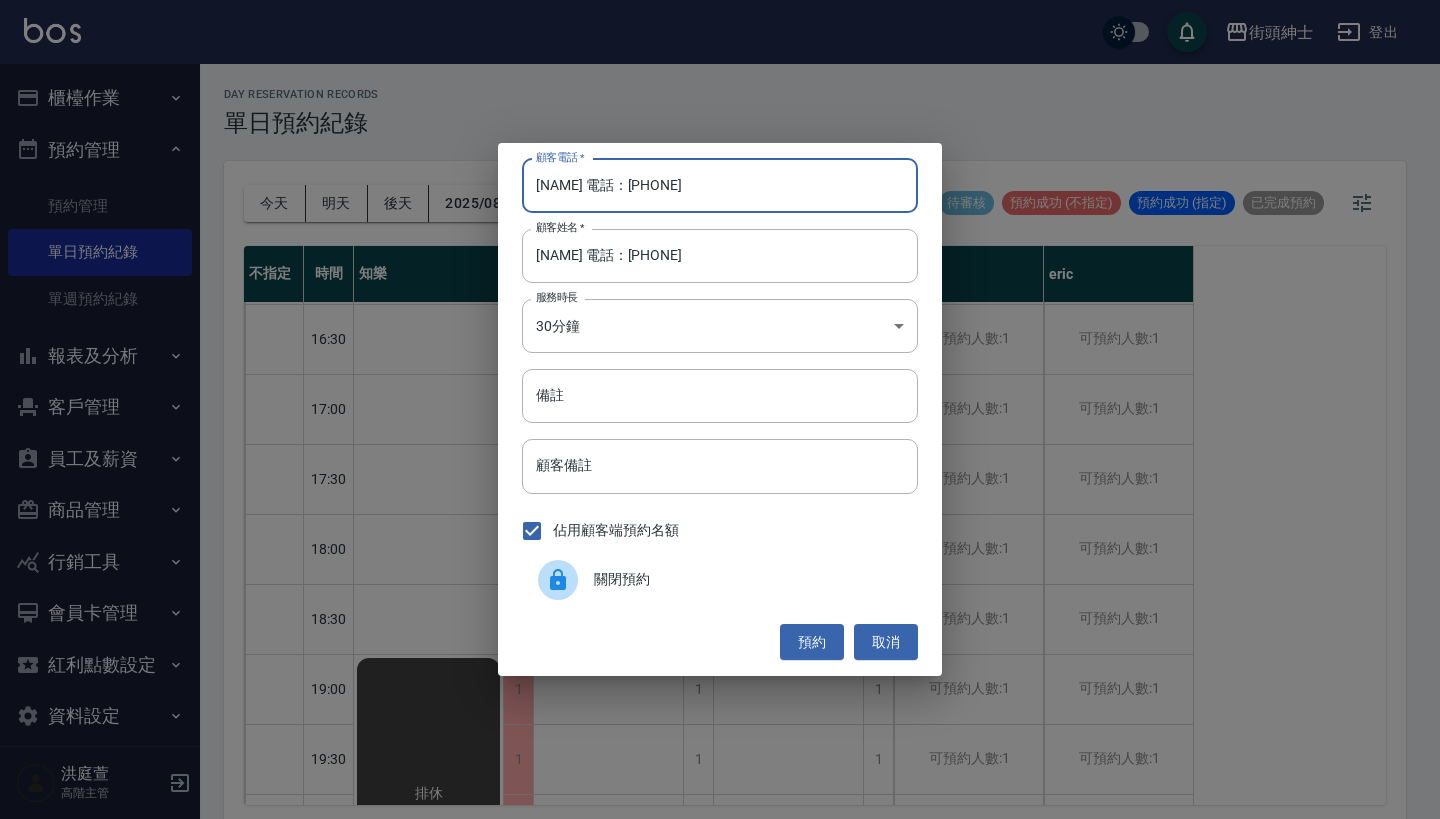 drag, startPoint x: 606, startPoint y: 193, endPoint x: 465, endPoint y: 170, distance: 142.86357 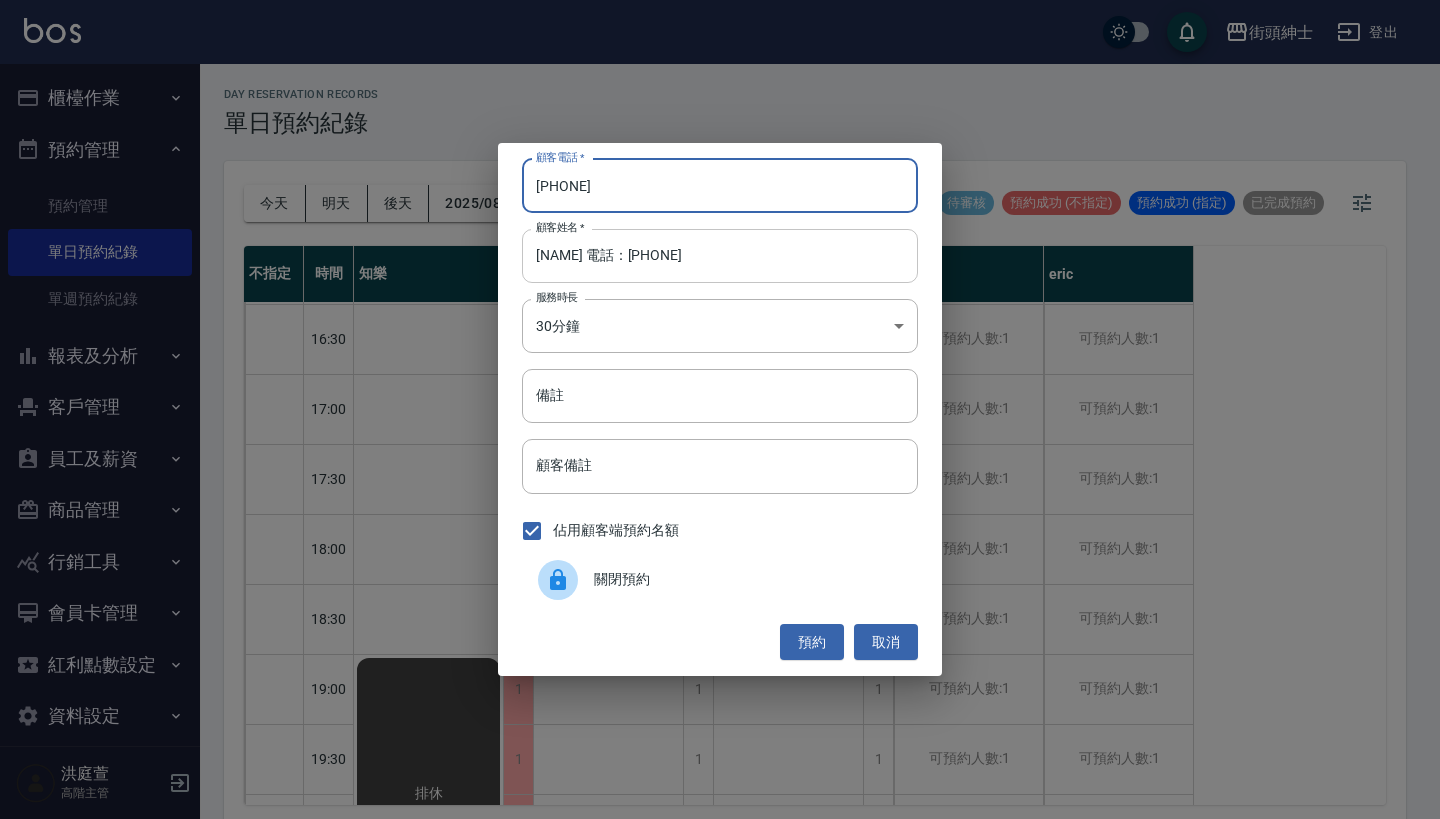 type on "[PHONE]" 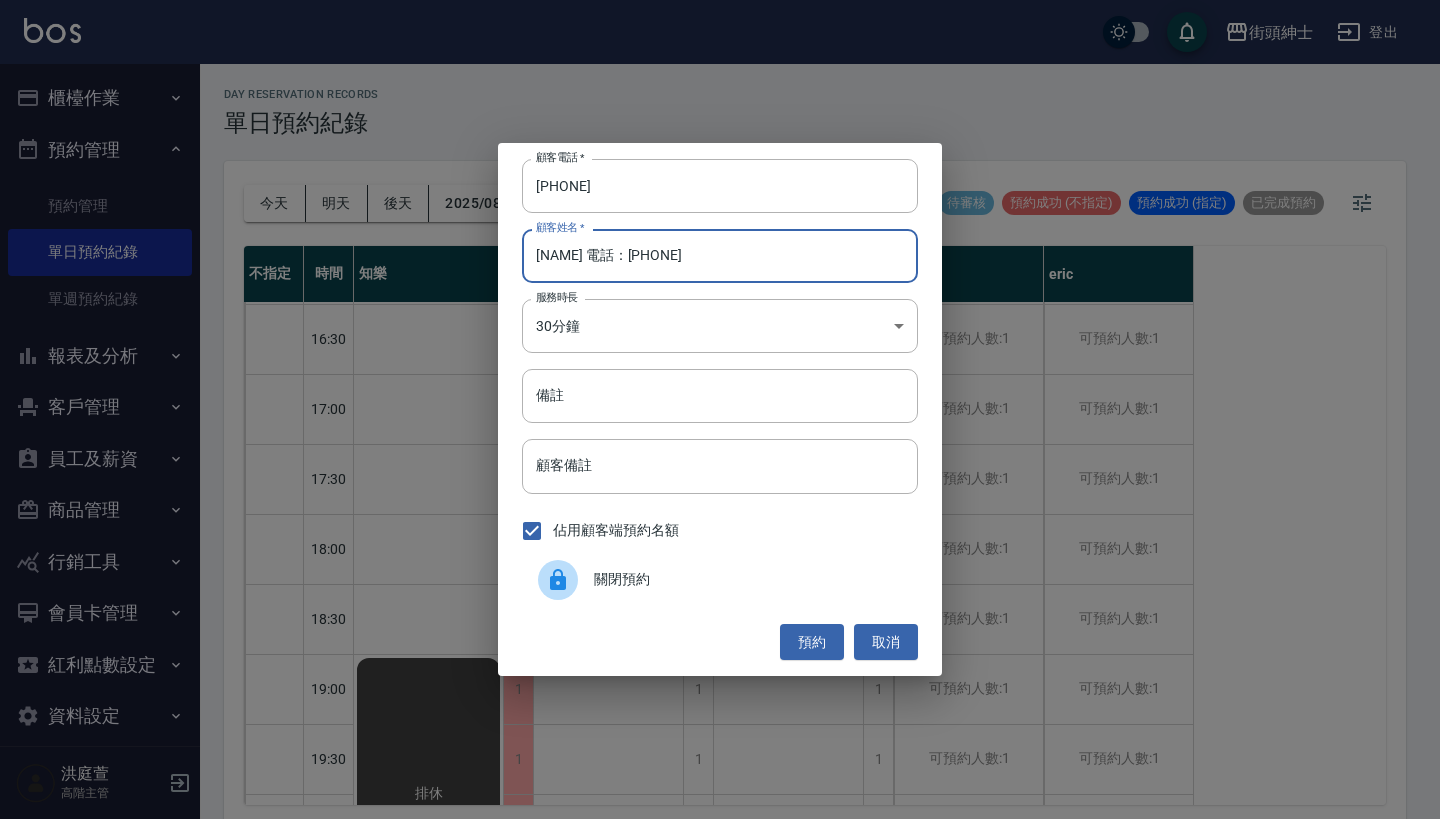 drag, startPoint x: 717, startPoint y: 261, endPoint x: 566, endPoint y: 264, distance: 151.0298 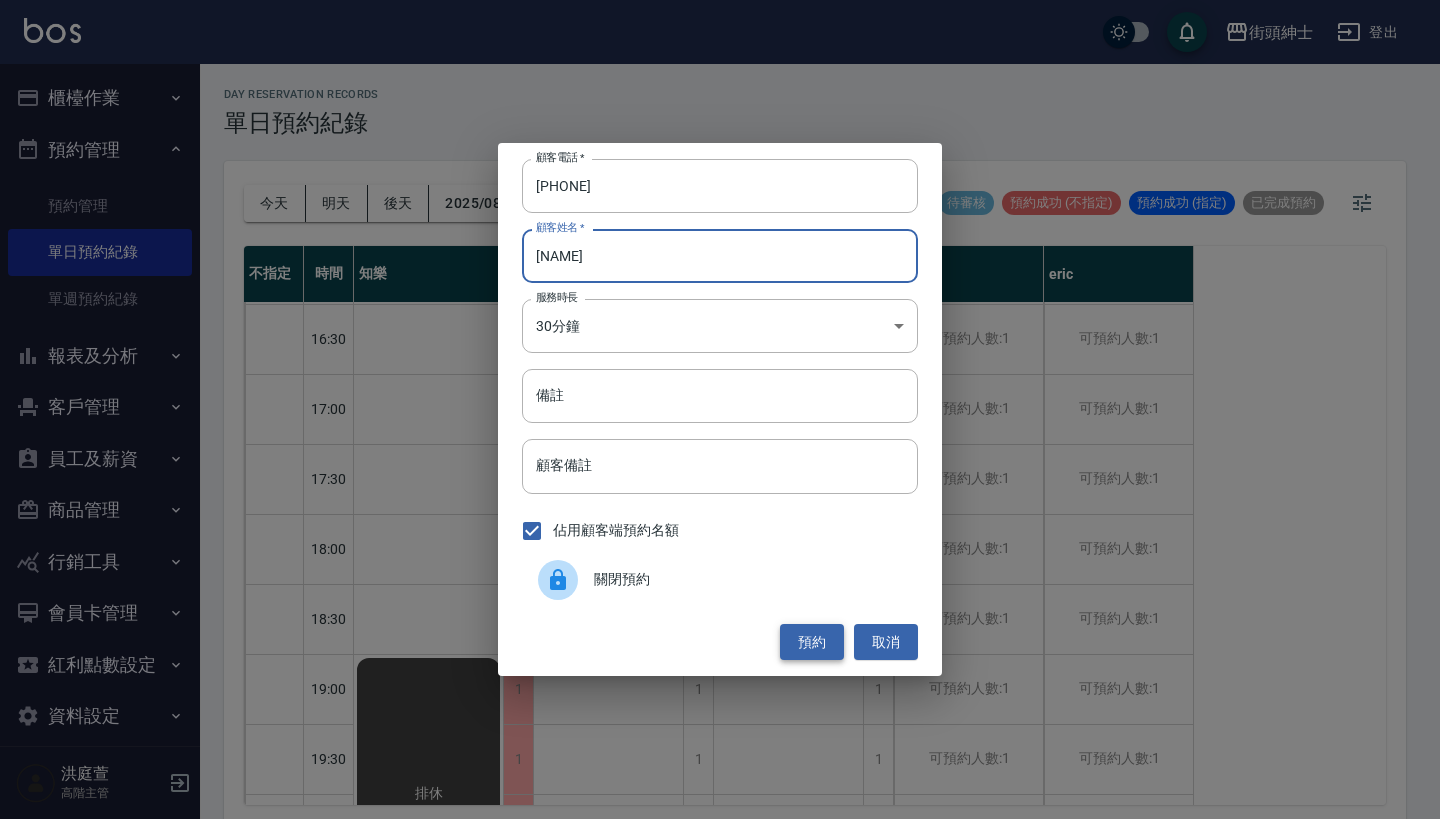 type on "[NAME]" 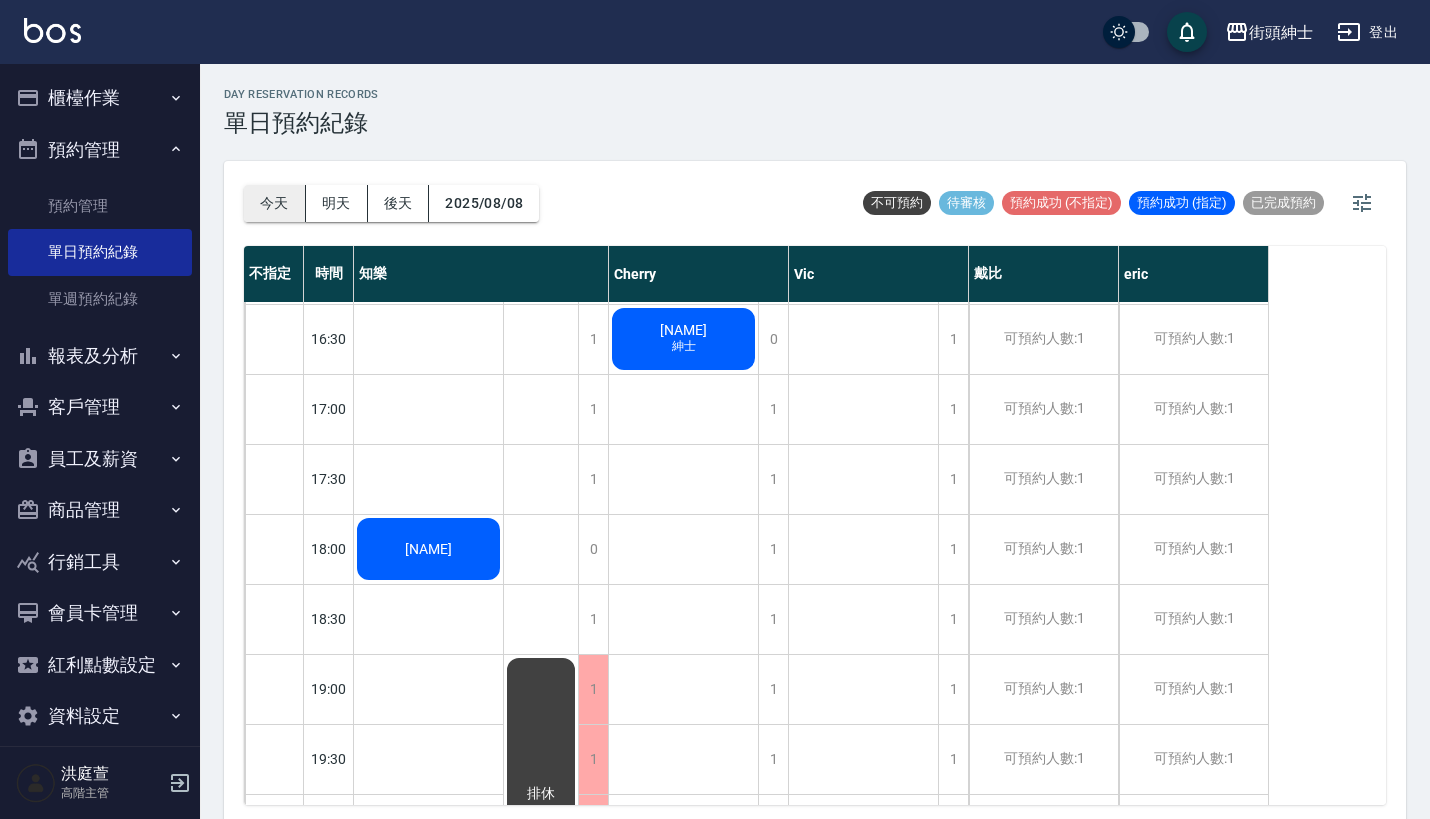 click on "今天" at bounding box center (275, 203) 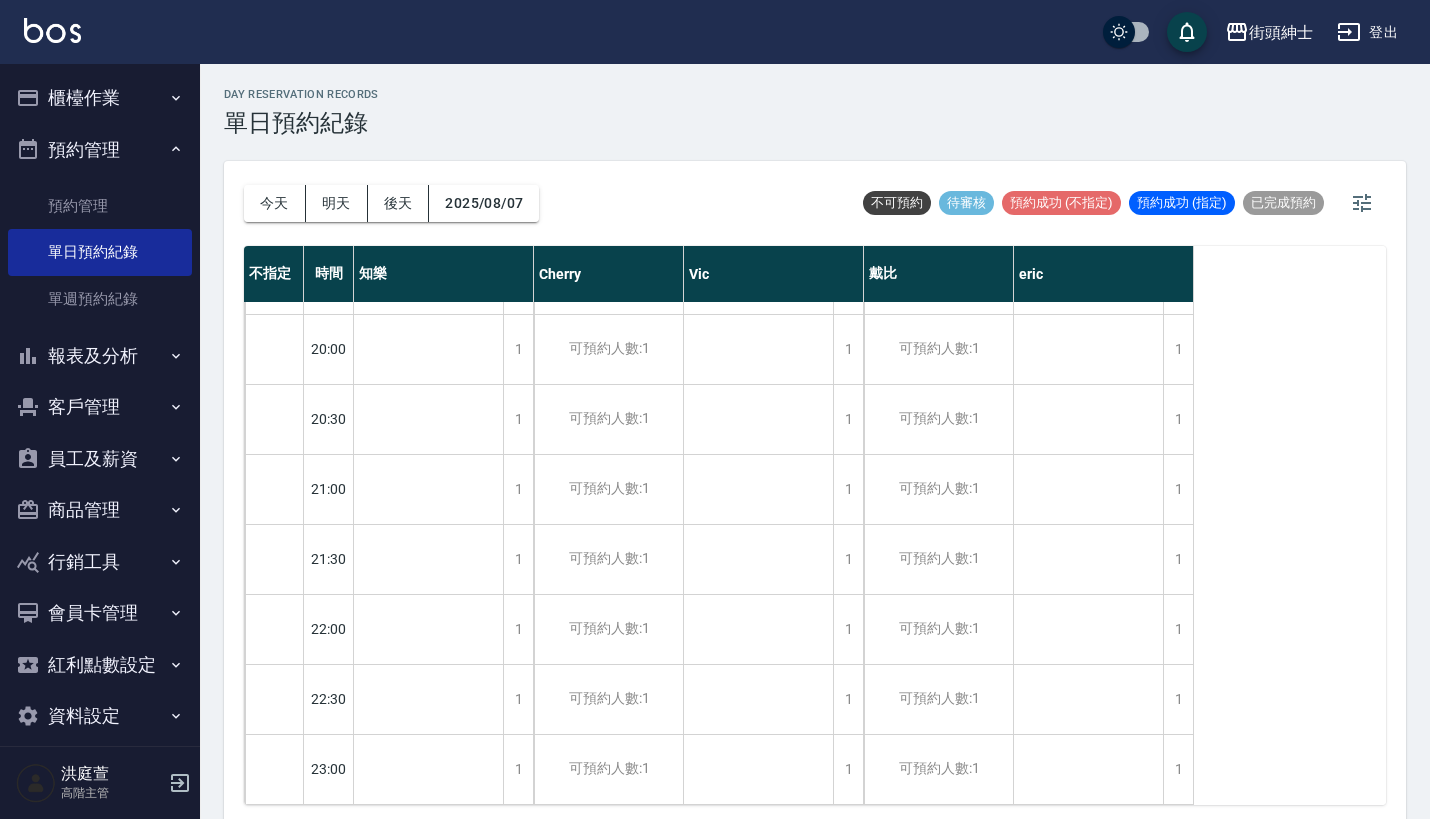 scroll, scrollTop: 1544, scrollLeft: 0, axis: vertical 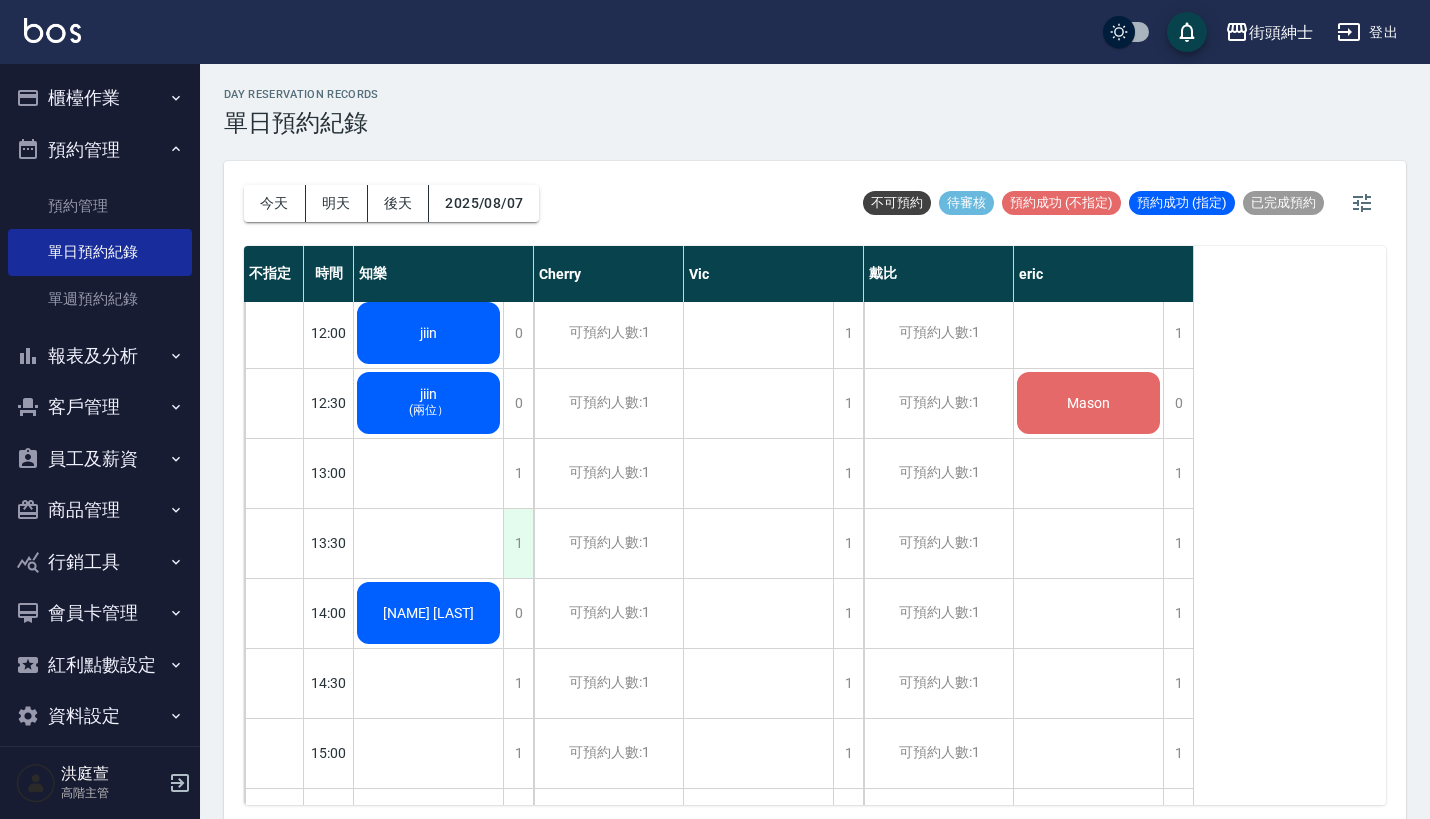 click on "1" at bounding box center (518, 543) 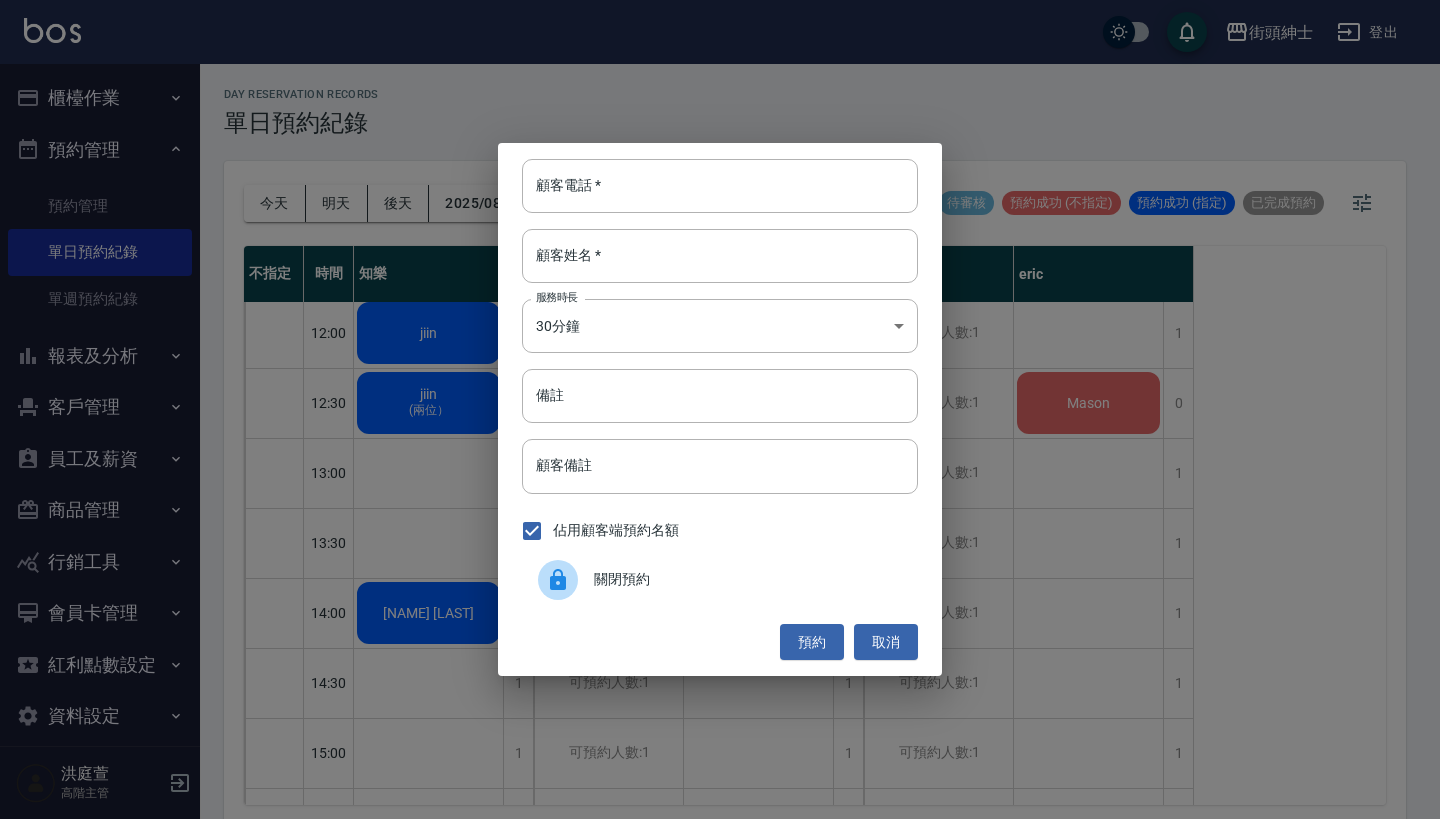 paste on "[NAME] 電話：[PHONE]" 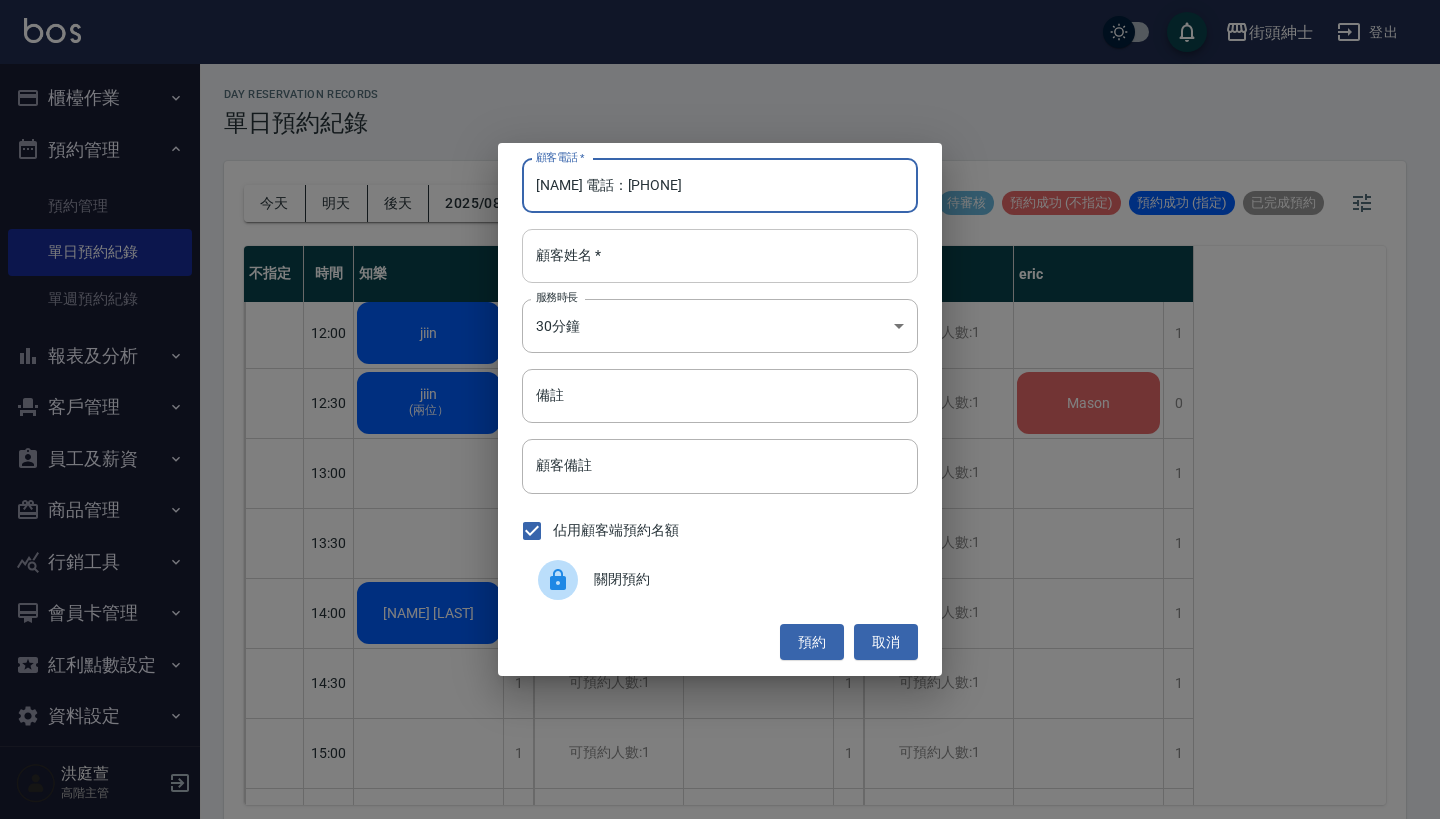 type on "[NAME] 電話：[PHONE]" 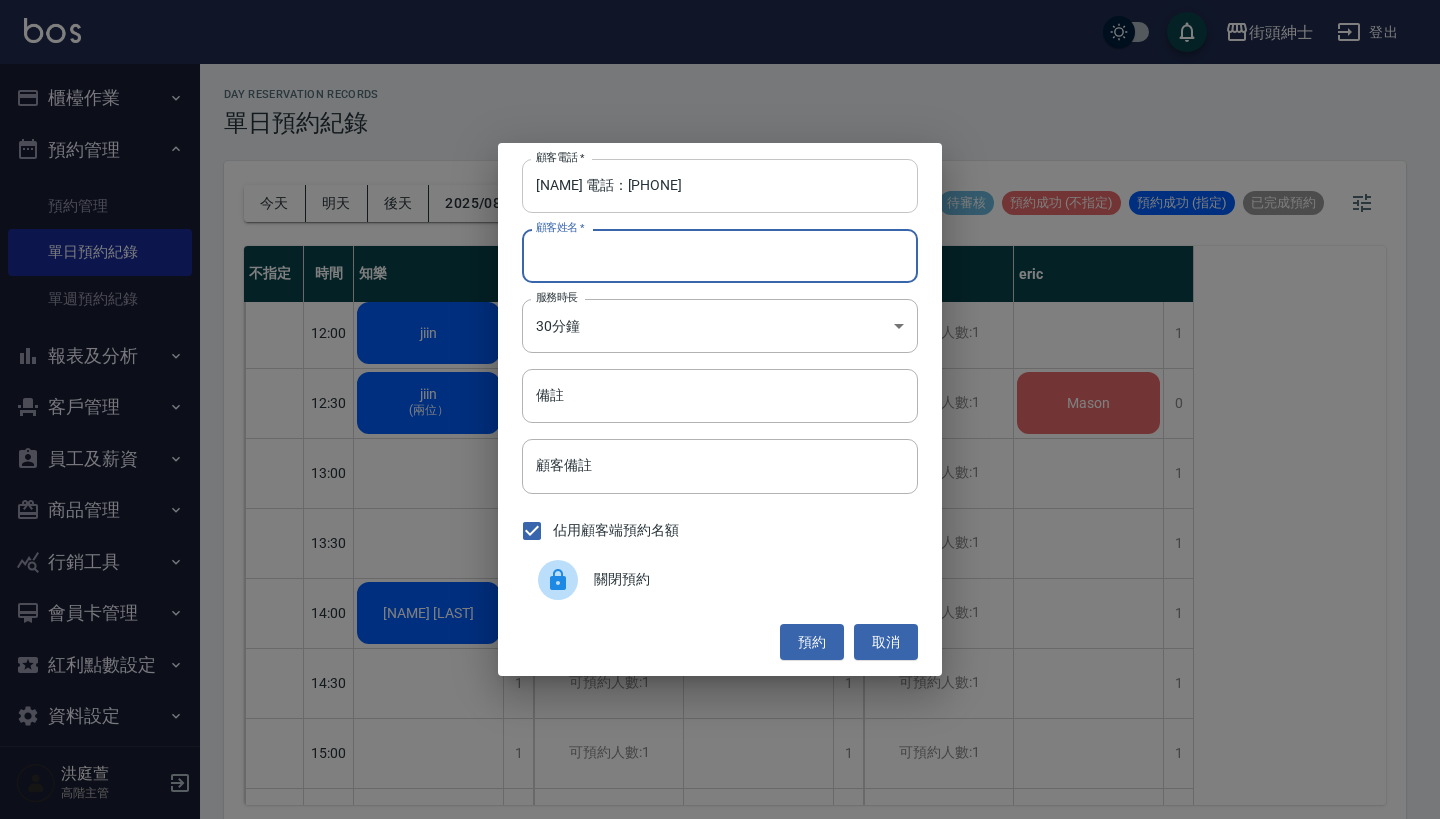 type on "ㄒ" 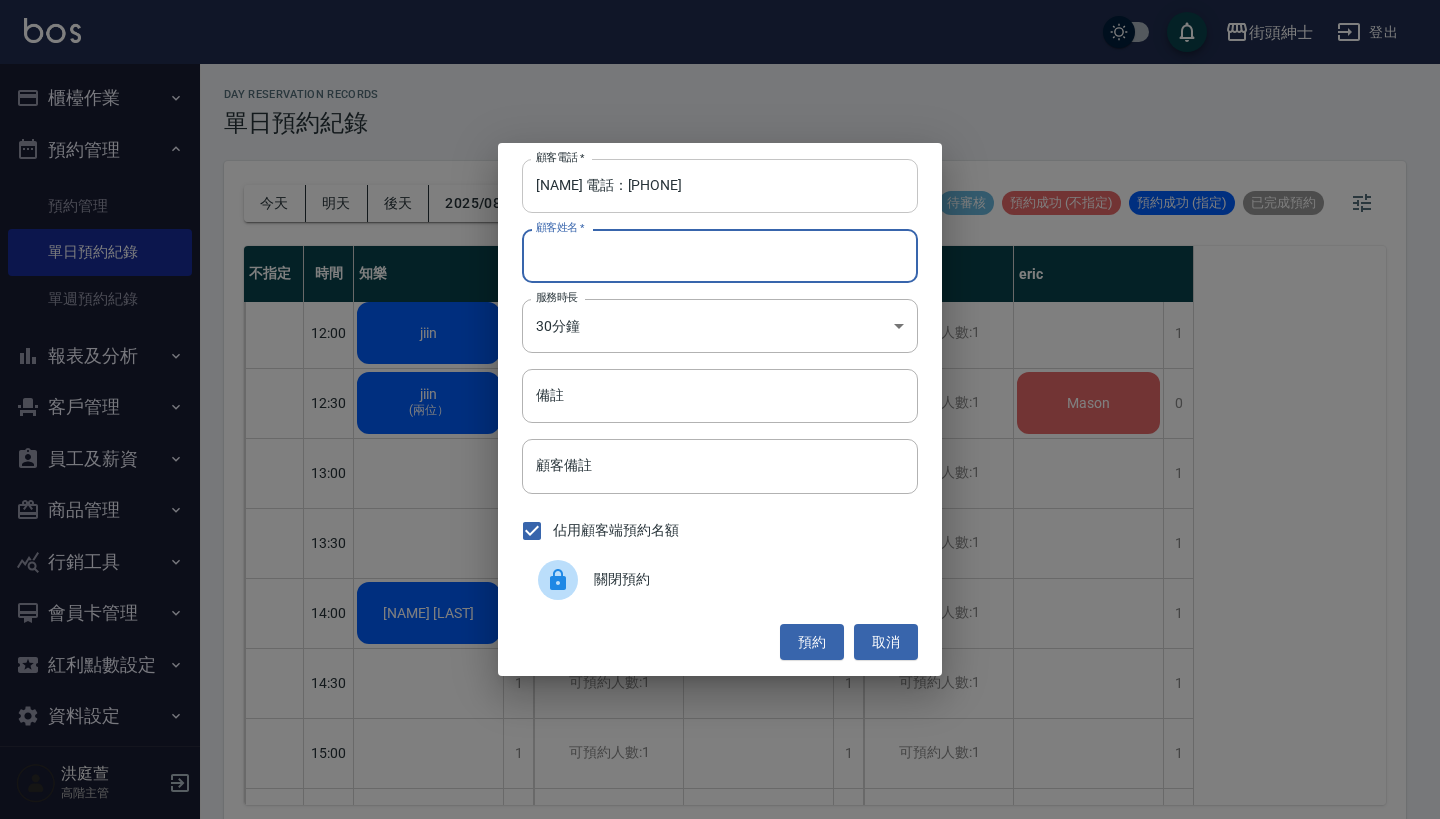 paste on "[NAME] 電話：[PHONE]" 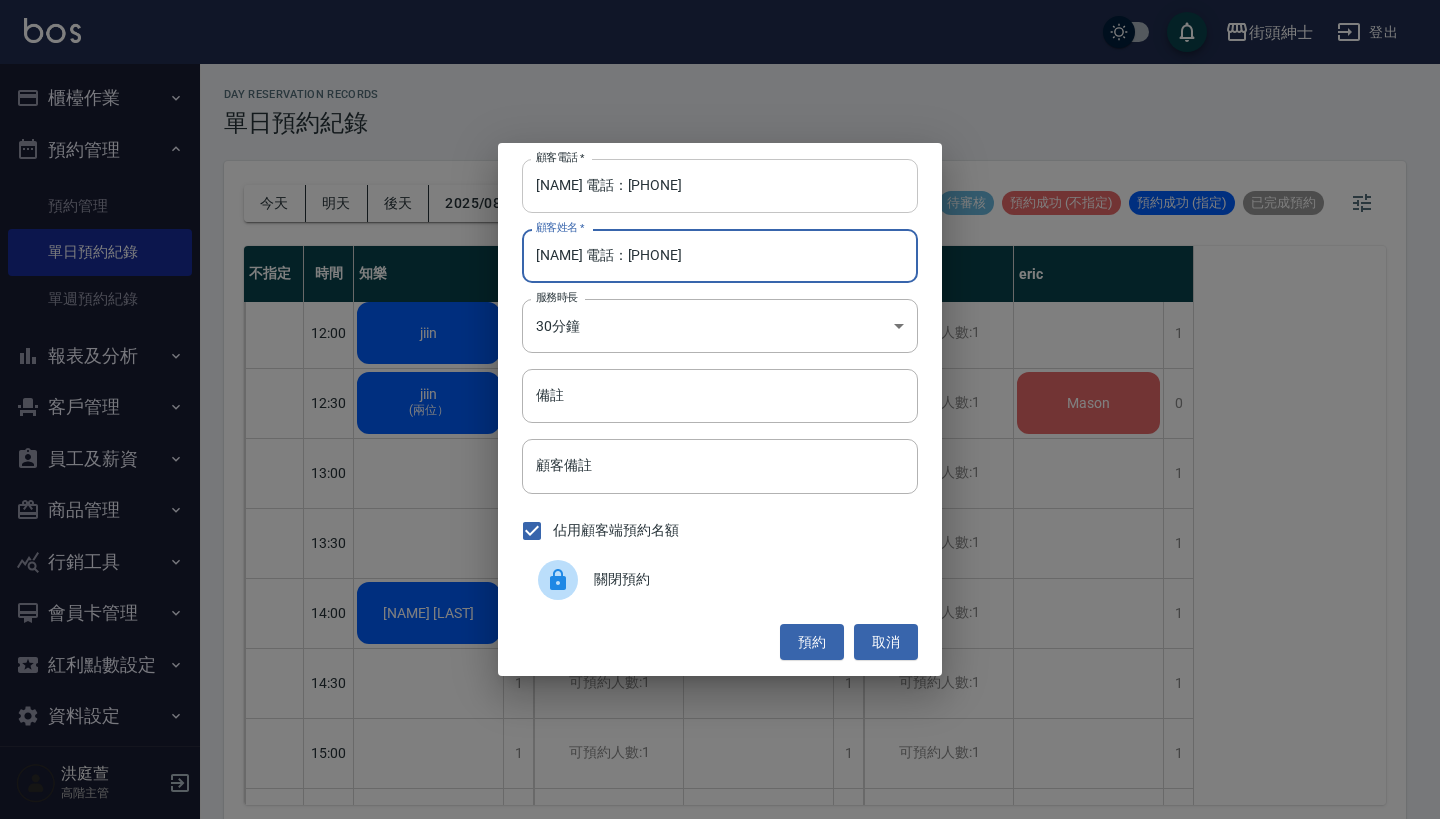type on "[NAME] 電話：[PHONE]" 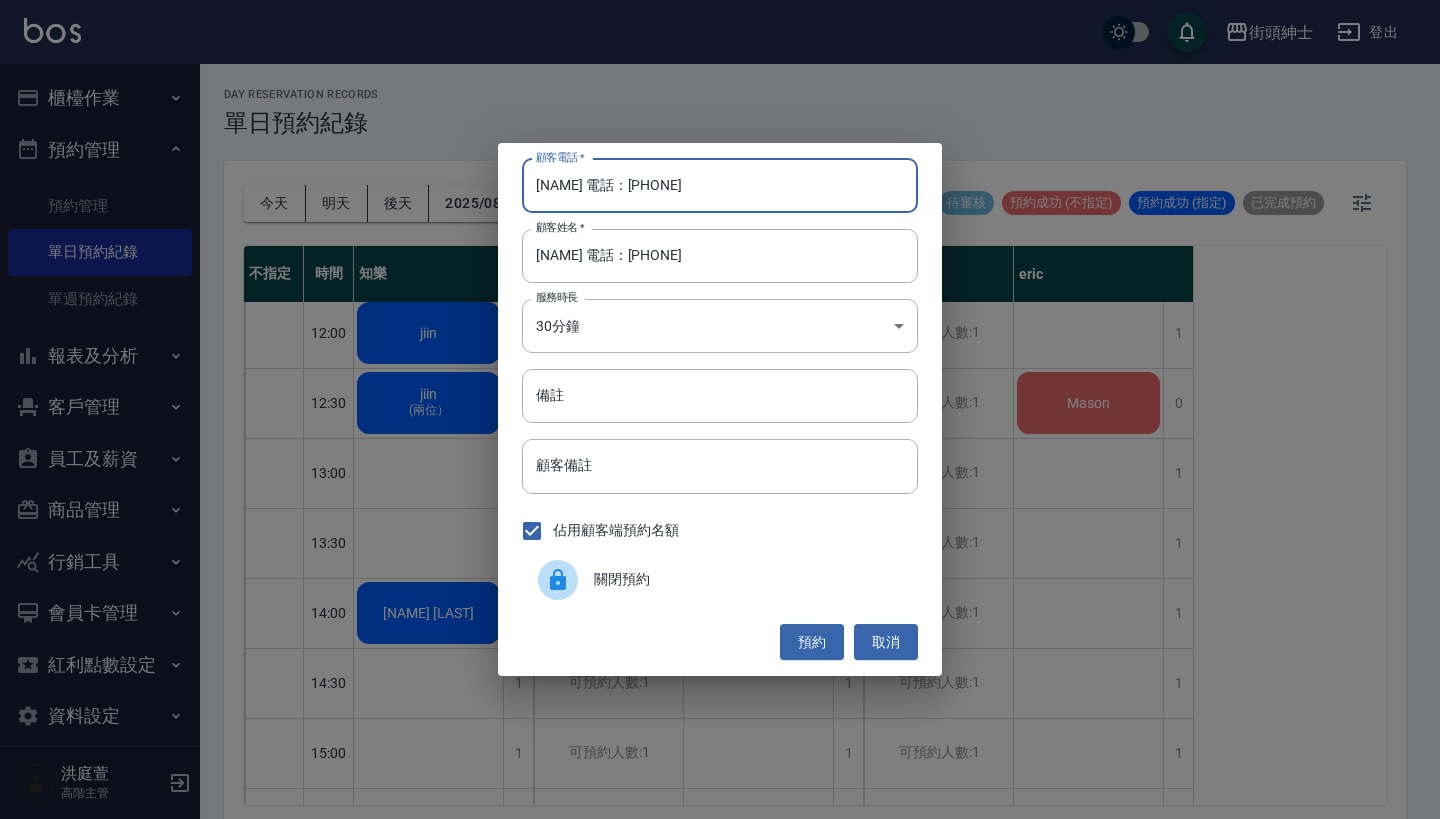drag, startPoint x: 622, startPoint y: 194, endPoint x: 502, endPoint y: 165, distance: 123.454445 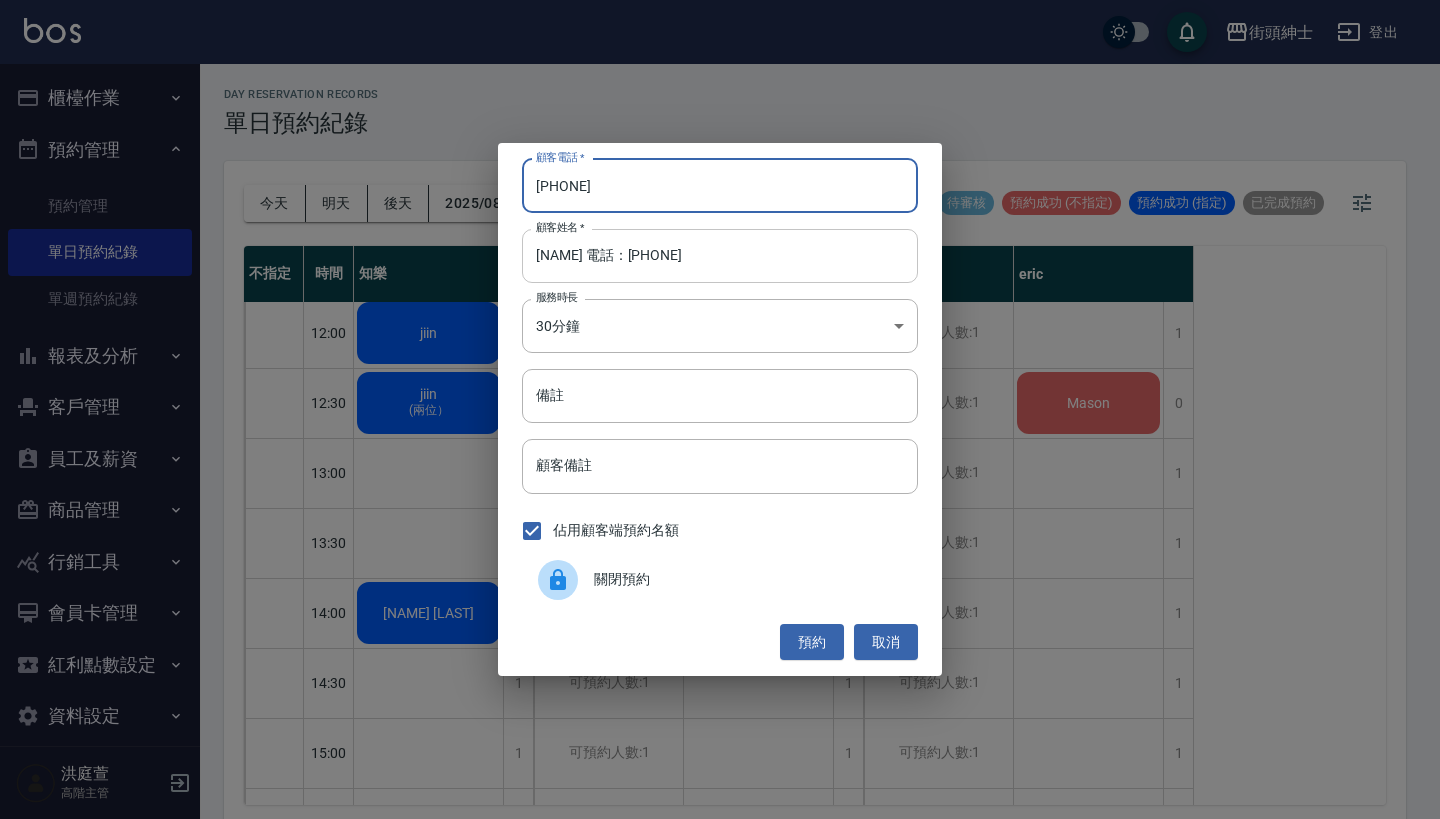 type on "[PHONE]" 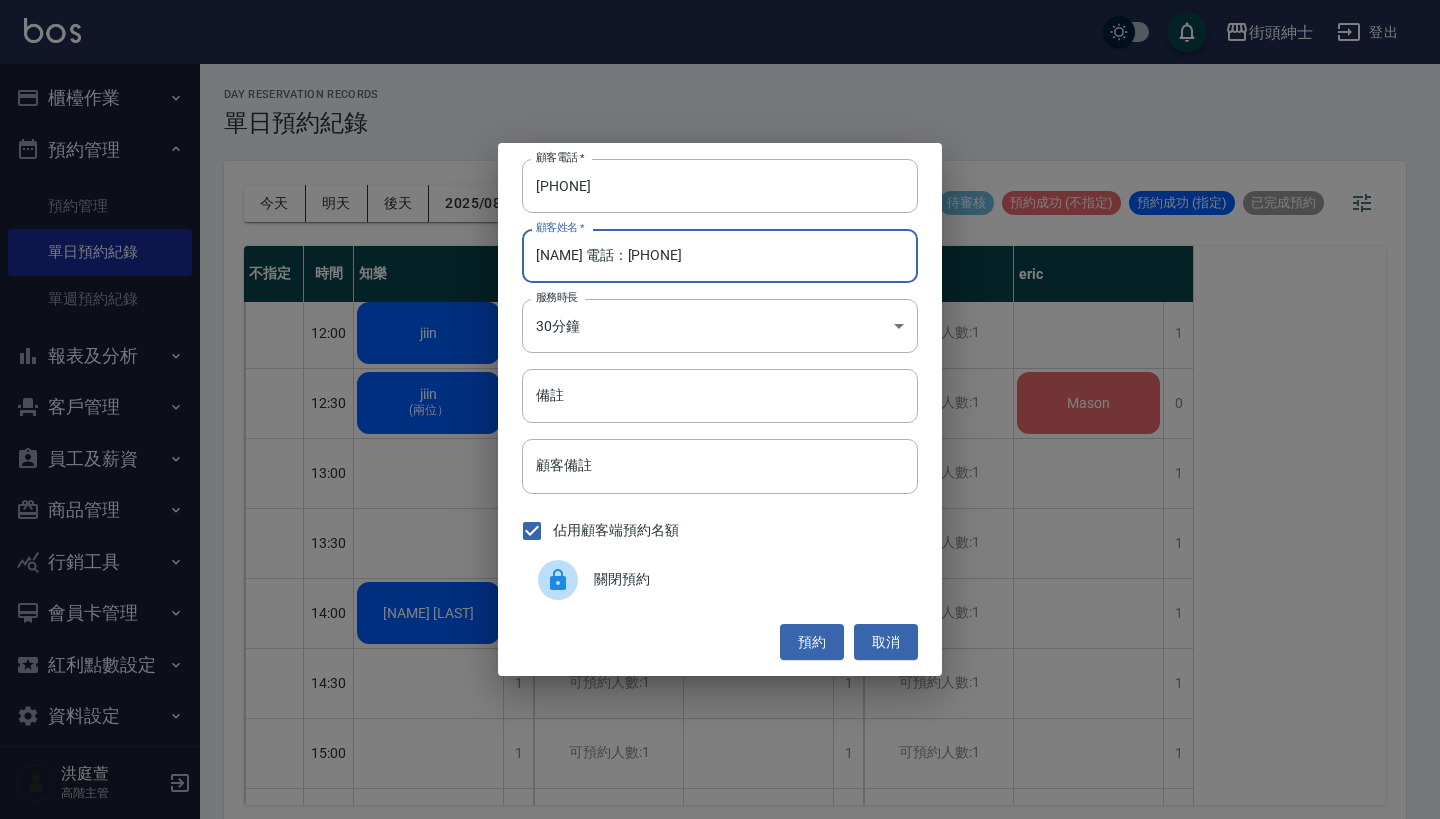 drag, startPoint x: 732, startPoint y: 249, endPoint x: 574, endPoint y: 248, distance: 158.00316 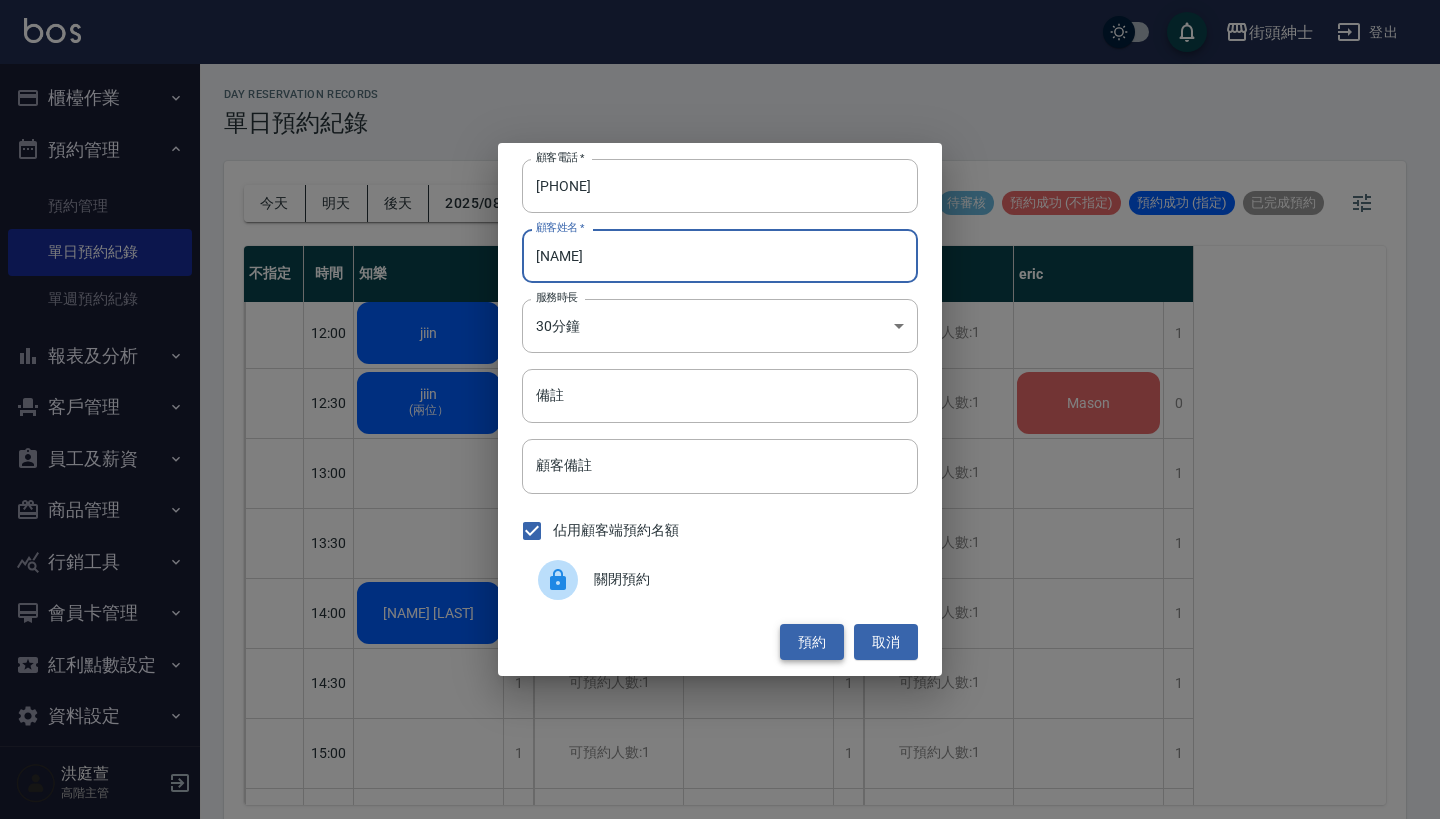 type on "[NAME]" 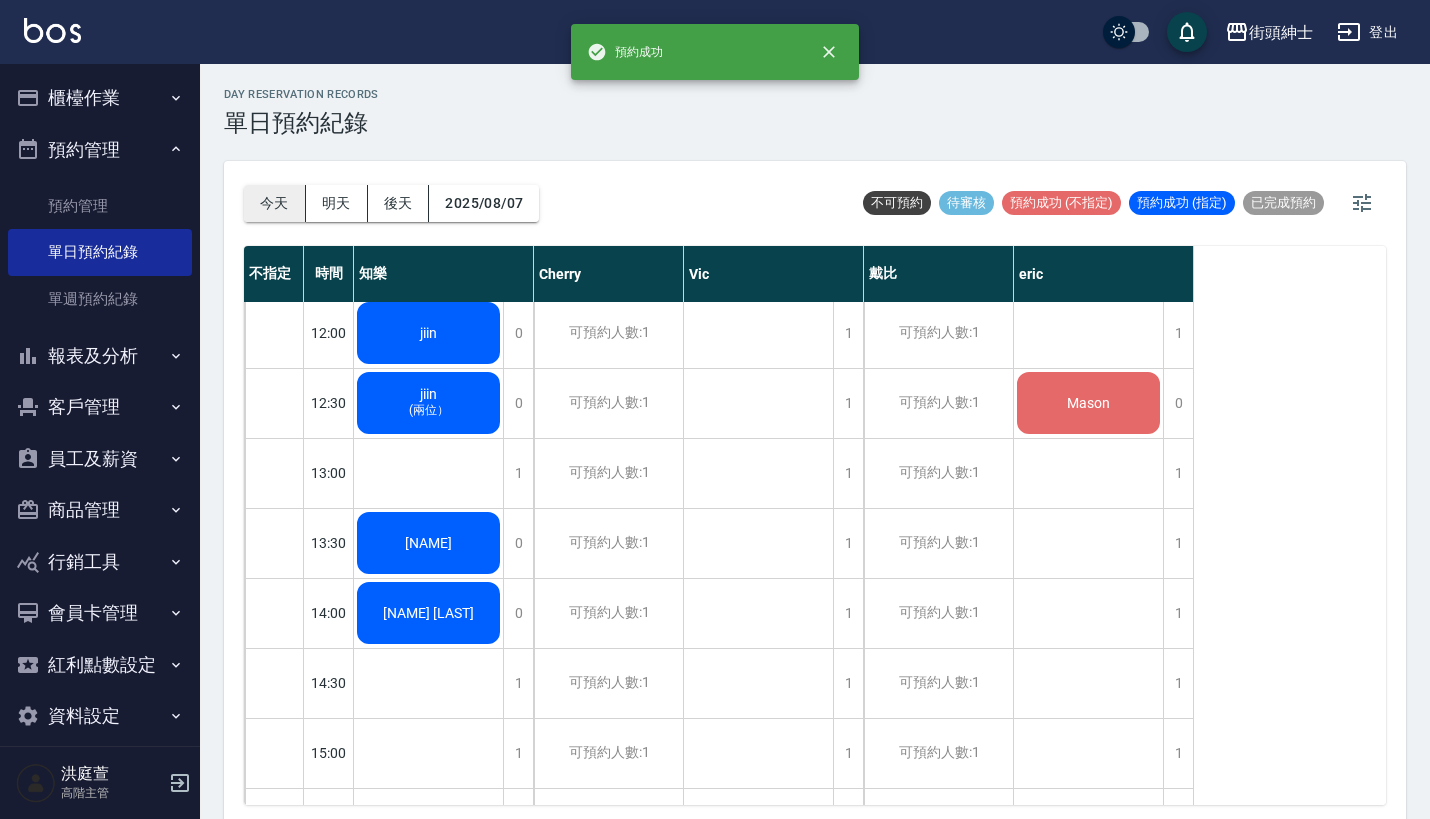click on "今天" at bounding box center [275, 203] 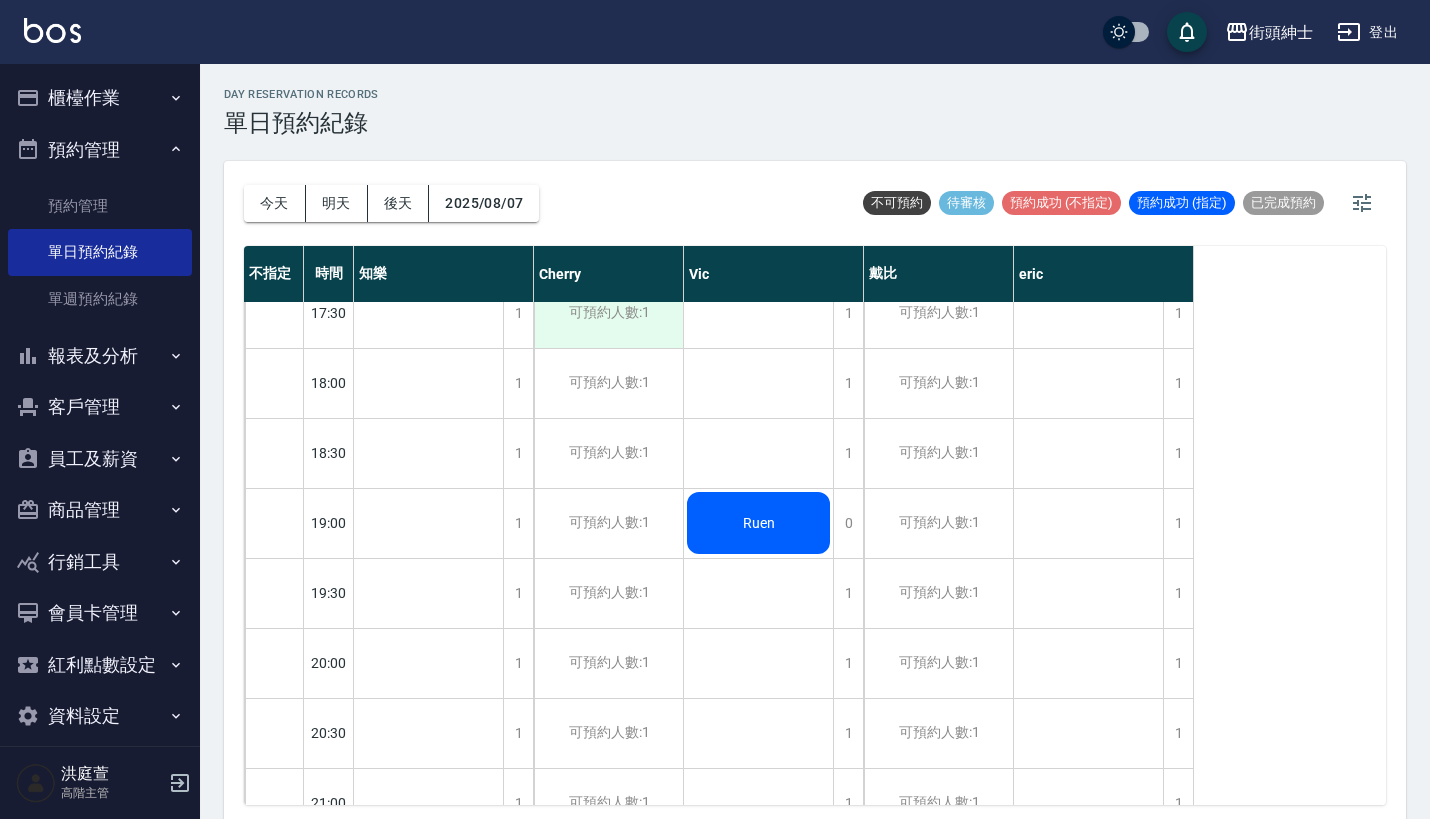 scroll, scrollTop: 1216, scrollLeft: 0, axis: vertical 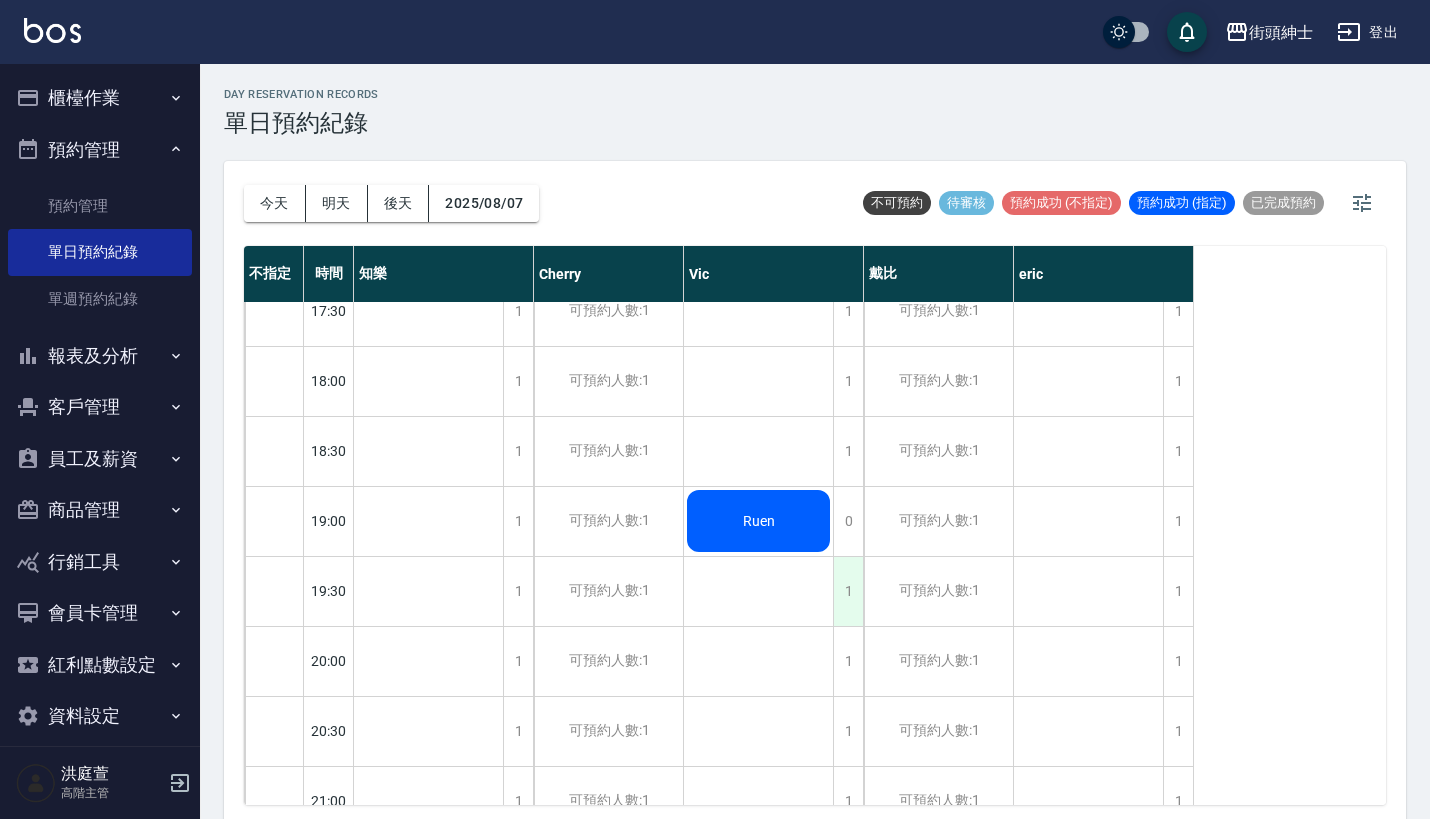 click on "1" at bounding box center (848, 591) 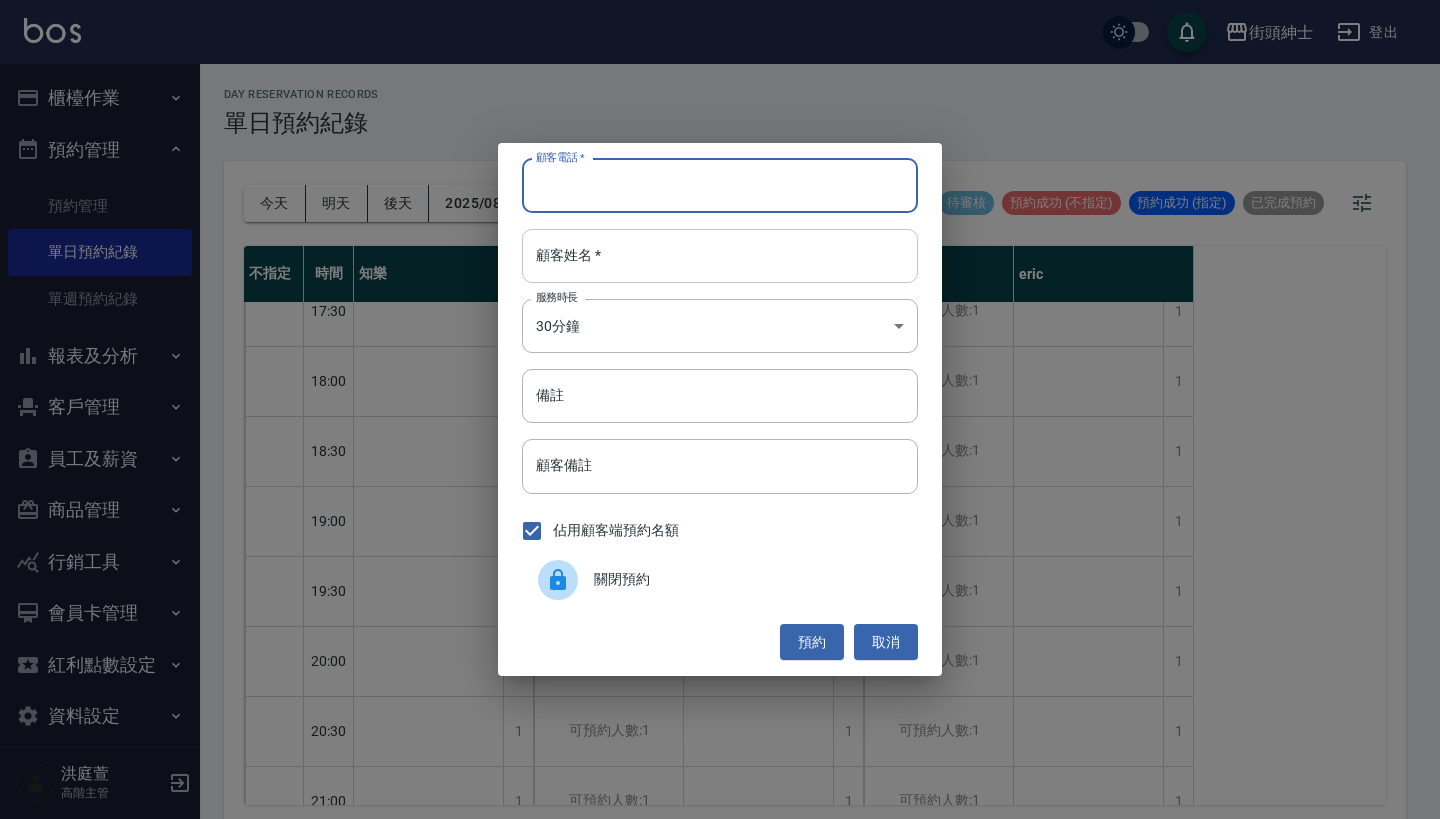 paste on "[NAME] 電話：[PHONE]" 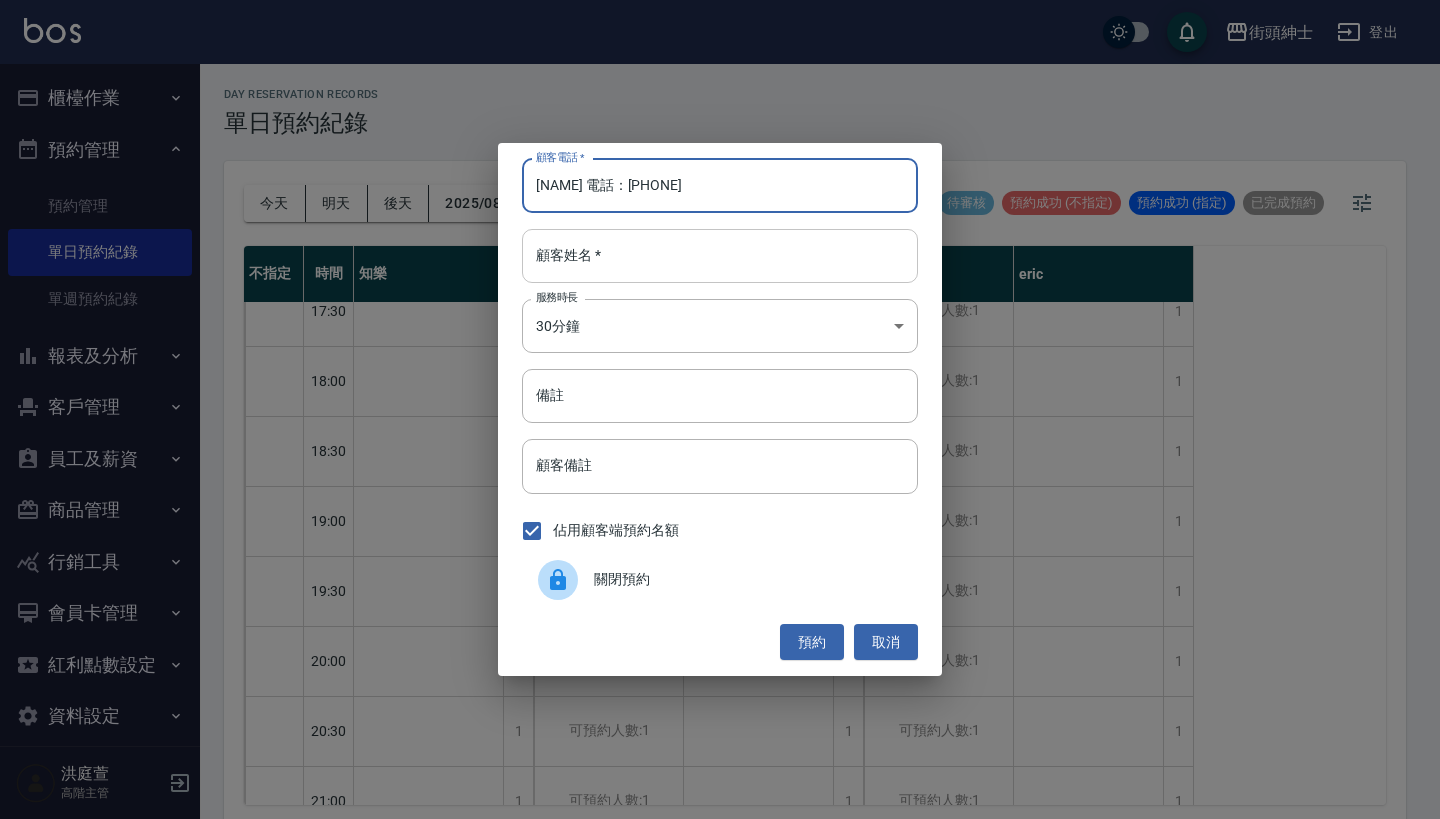 type on "[NAME] 電話：[PHONE]" 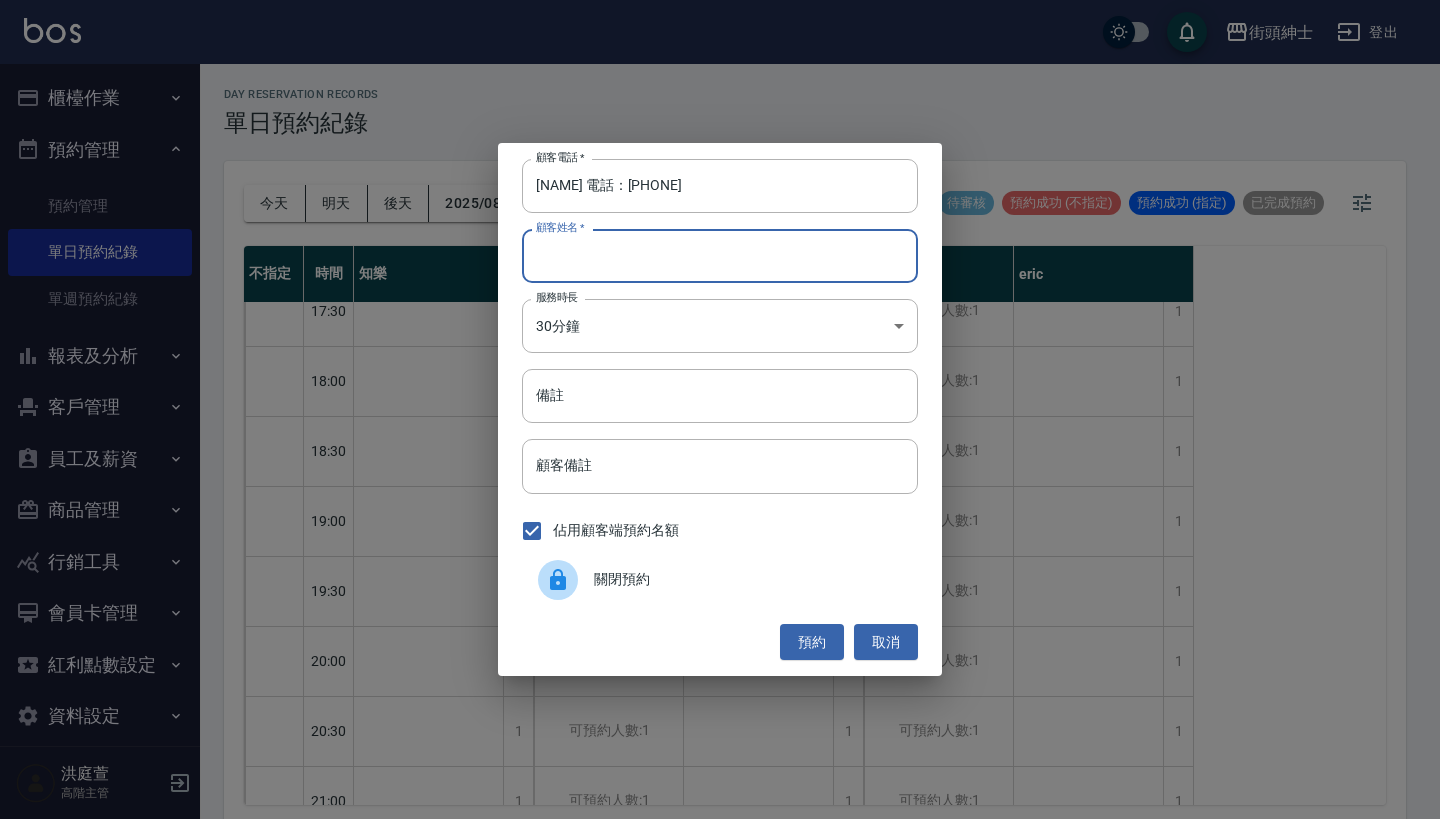 paste on "[NAME] 電話：[PHONE]" 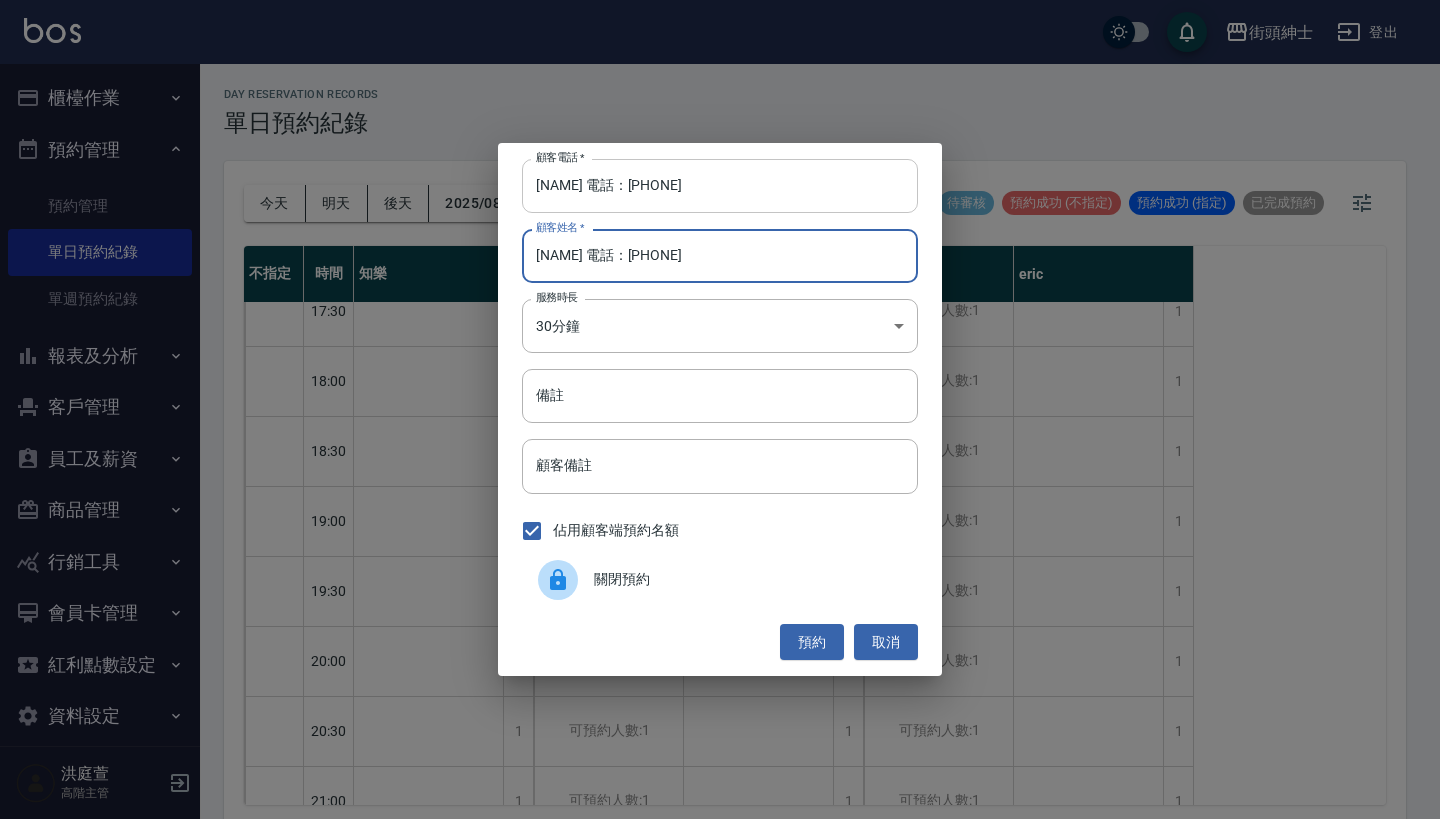 type on "[NAME] 電話：[PHONE]" 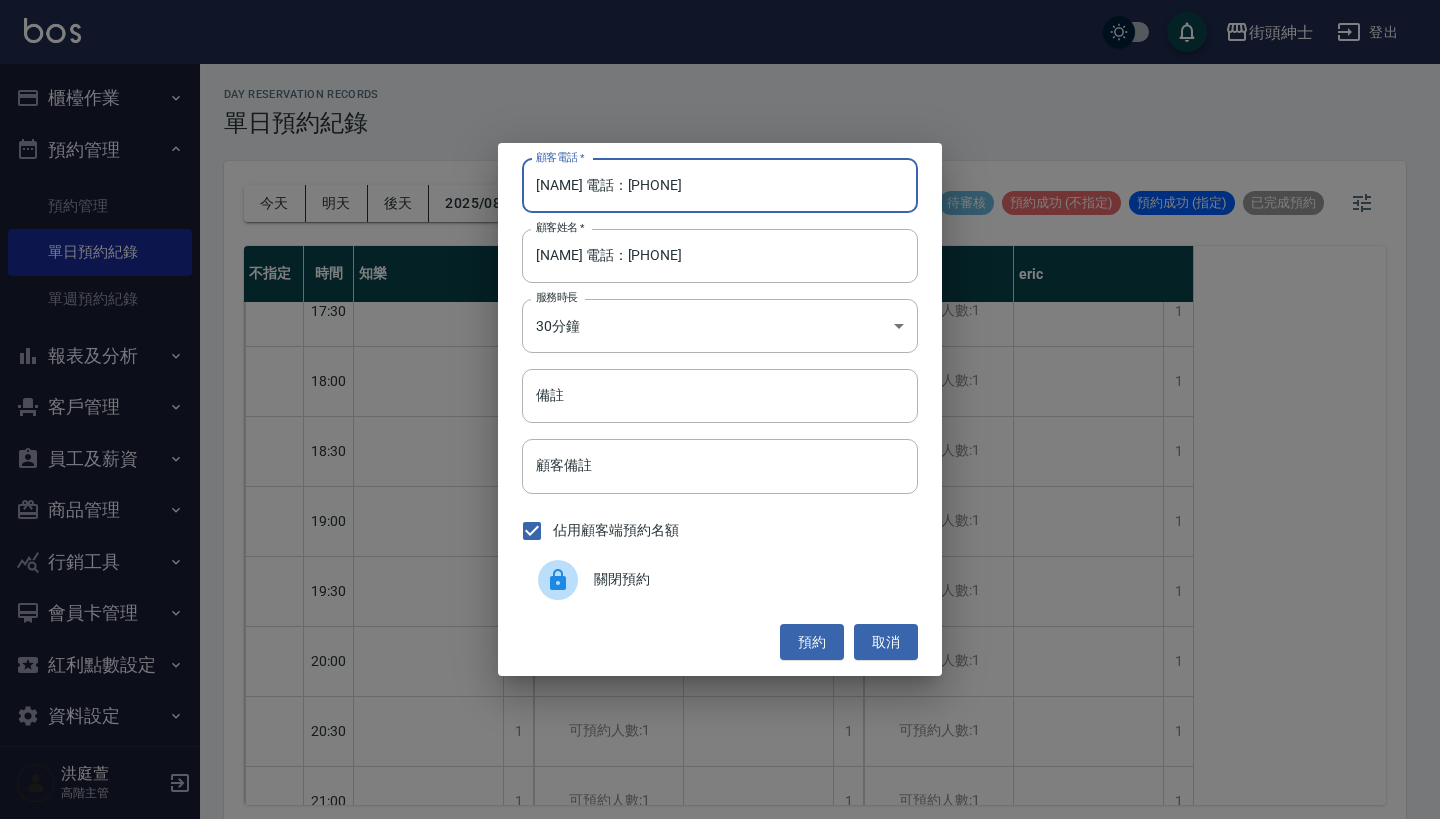drag, startPoint x: 620, startPoint y: 193, endPoint x: 427, endPoint y: 193, distance: 193 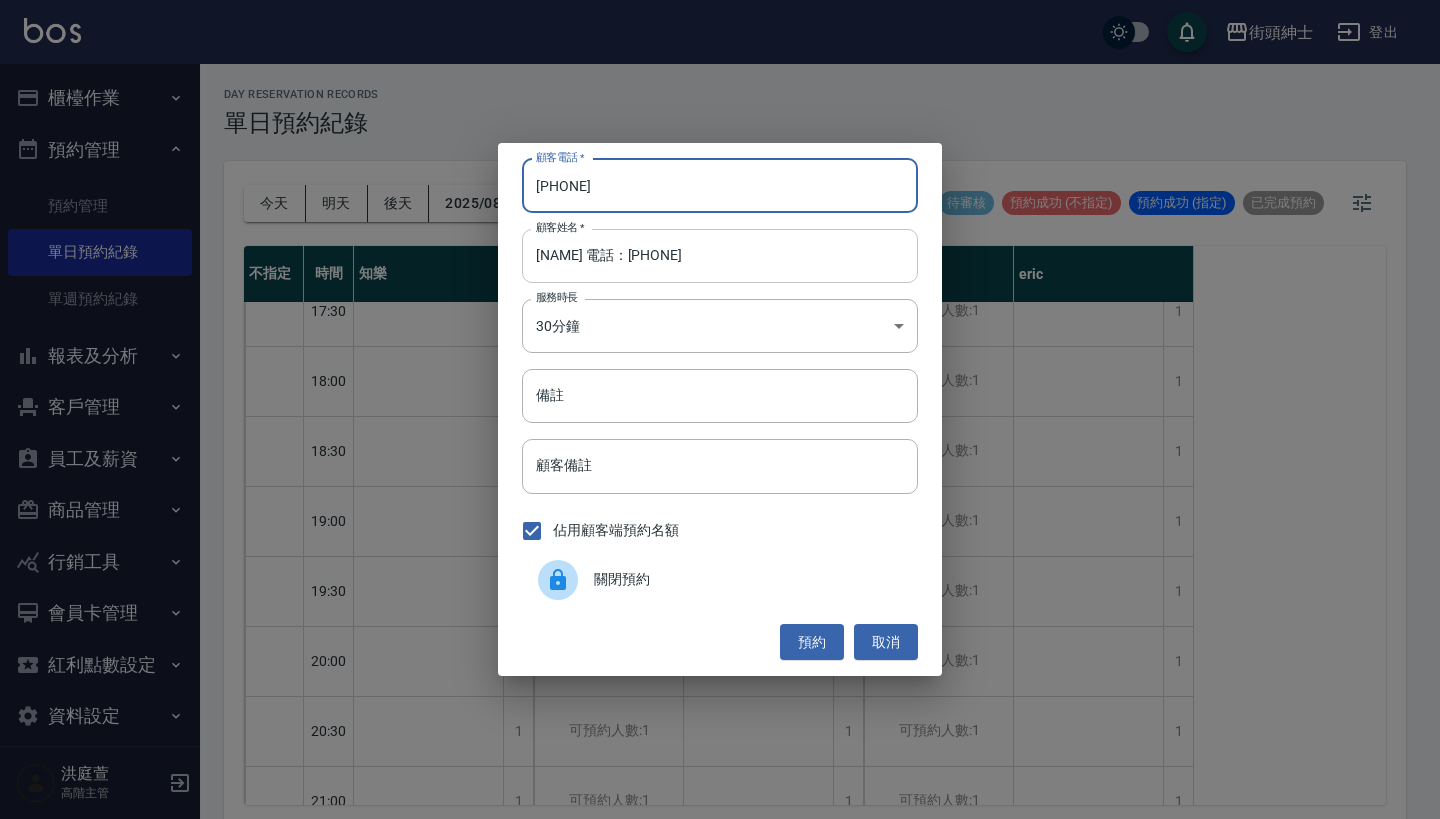 type on "[PHONE]" 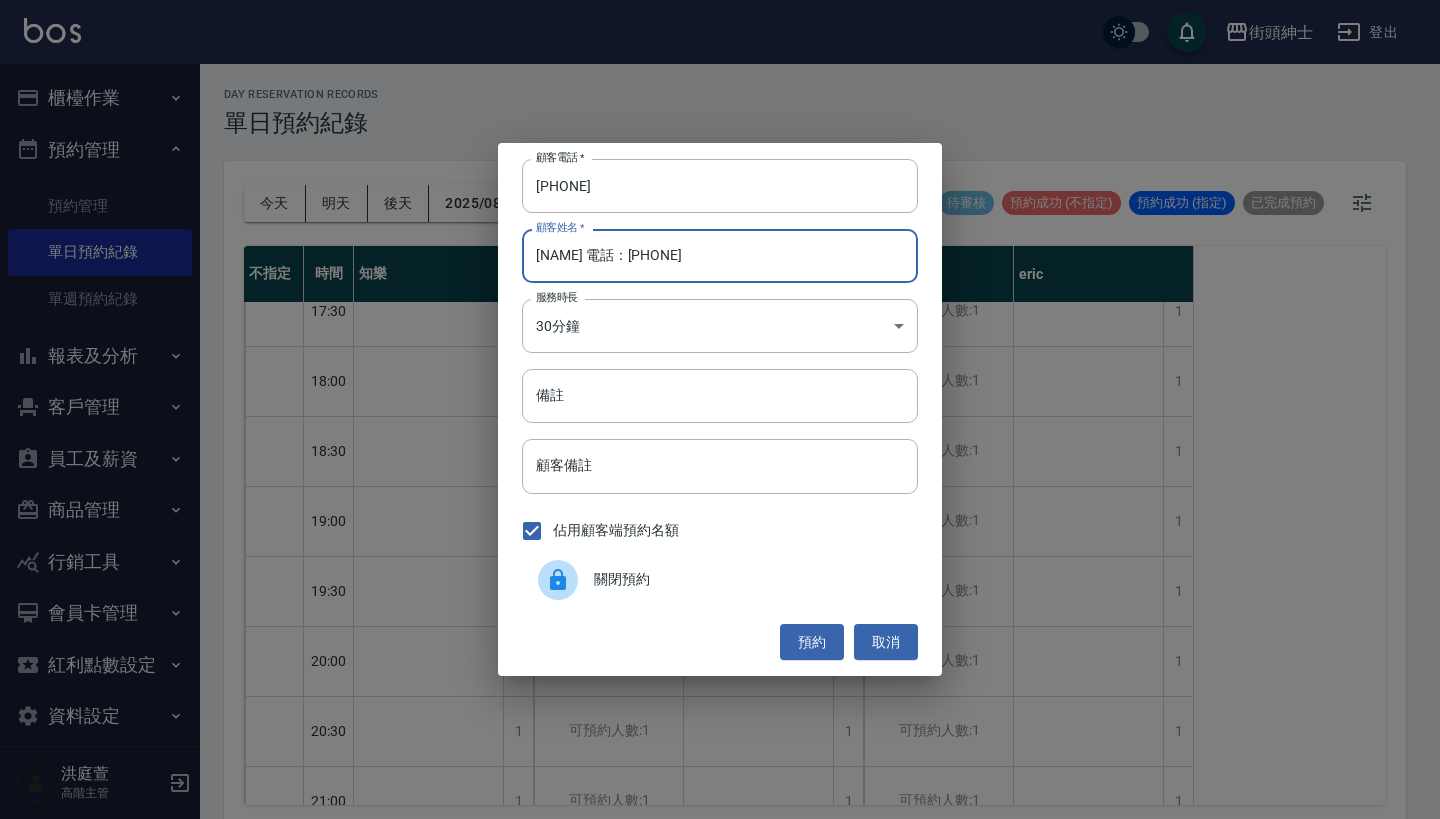 drag, startPoint x: 707, startPoint y: 260, endPoint x: 578, endPoint y: 258, distance: 129.0155 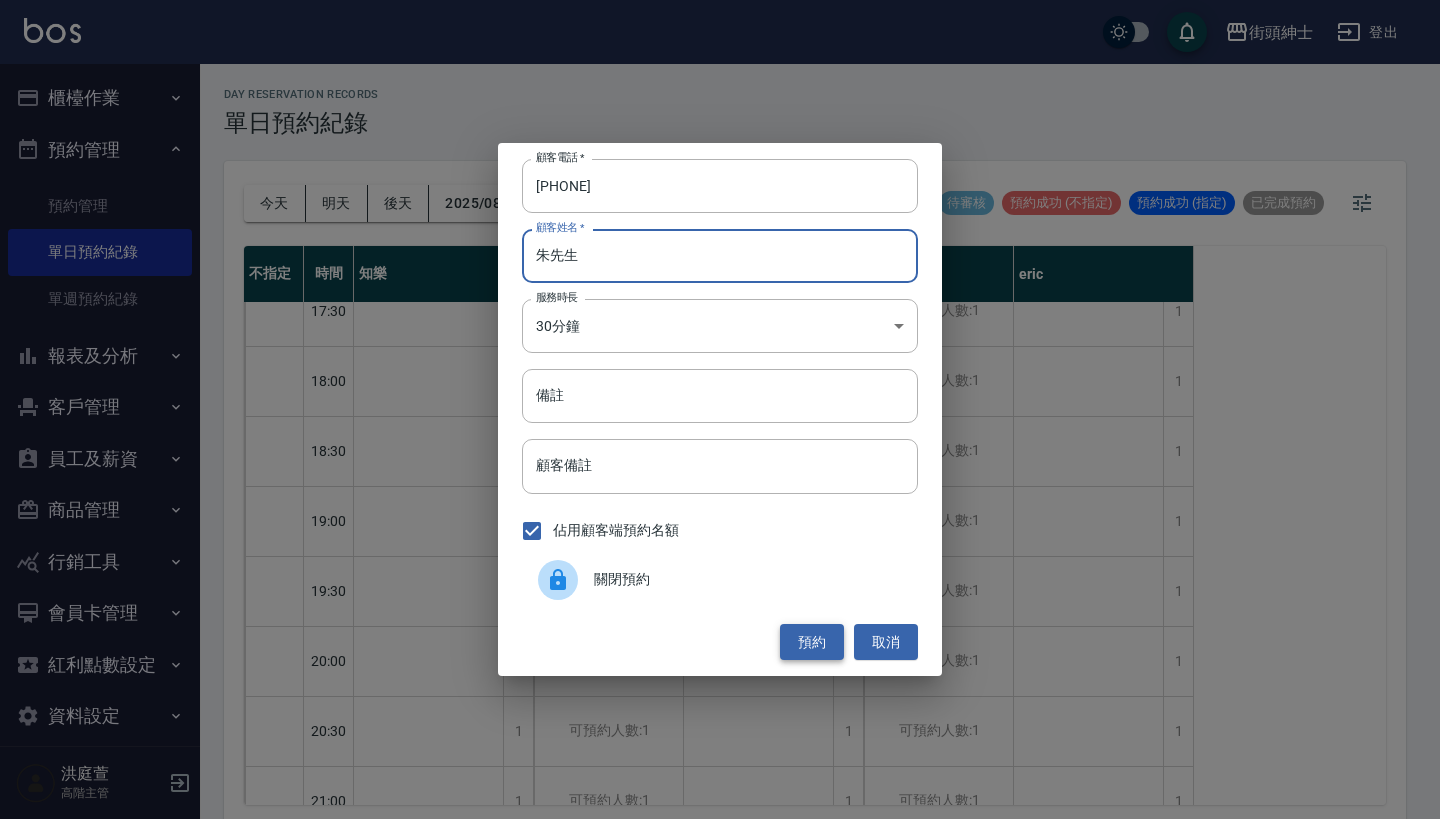 type on "朱先生" 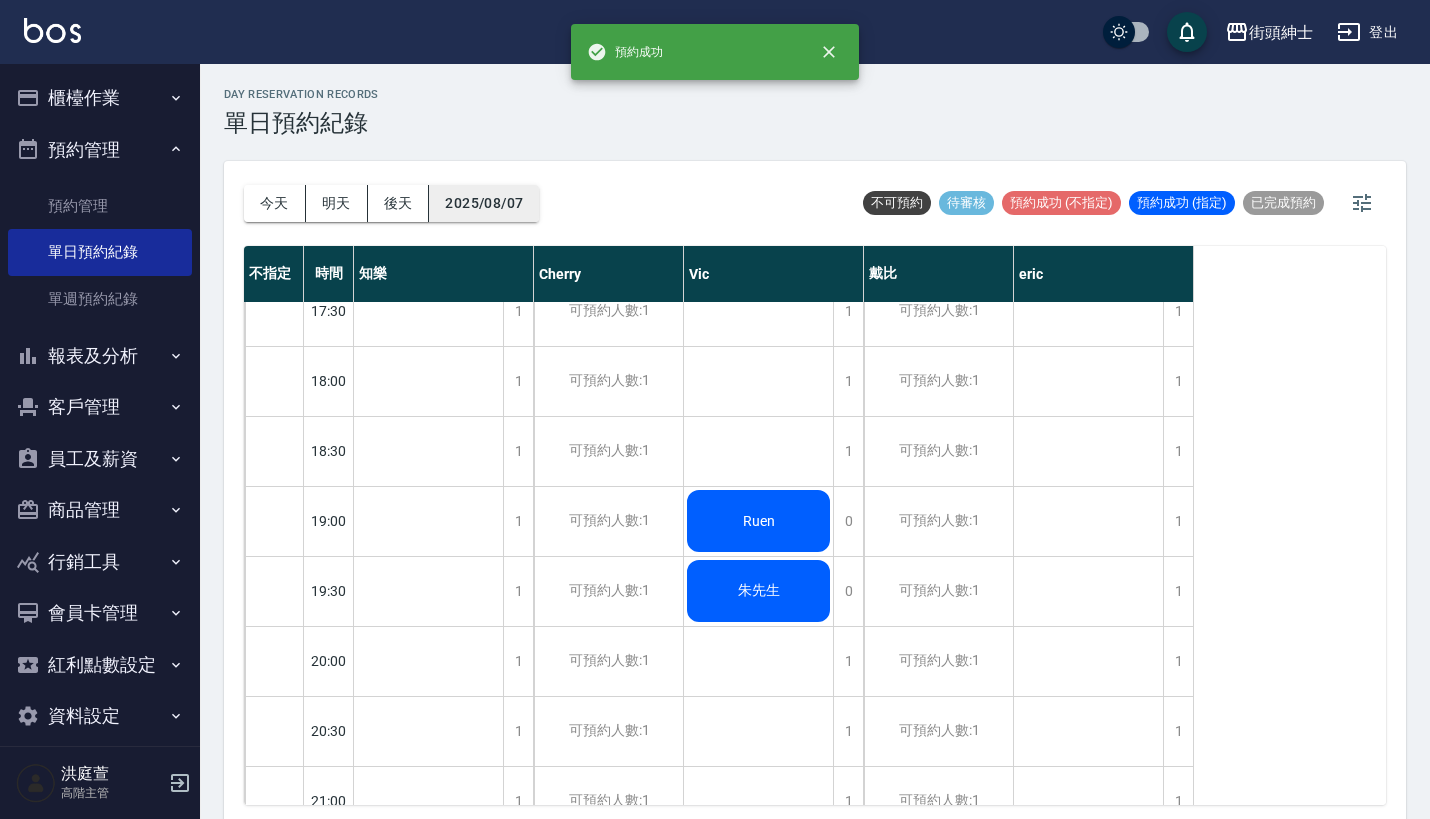 click on "2025/08/07" at bounding box center [484, 203] 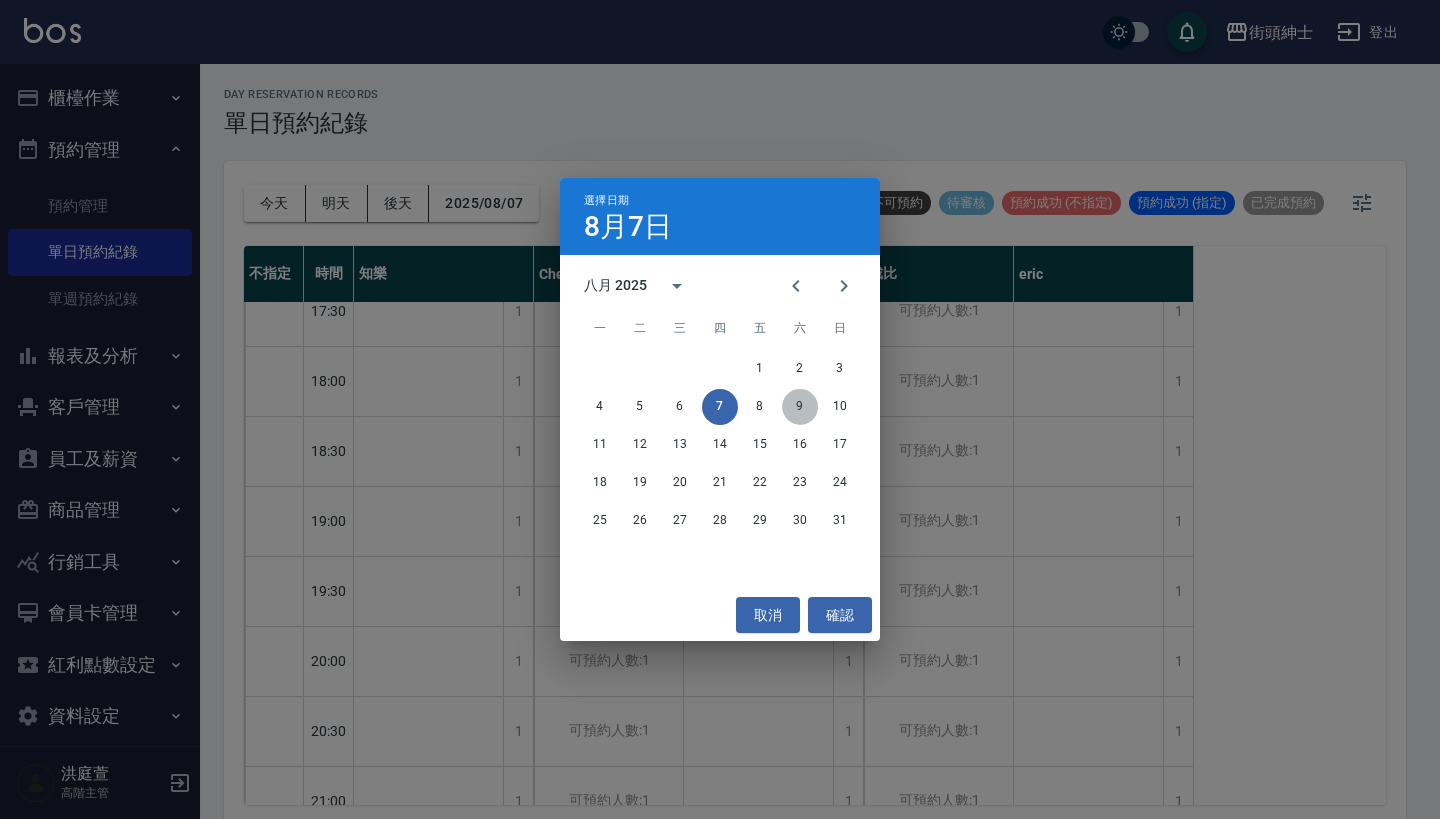 click on "9" at bounding box center [800, 407] 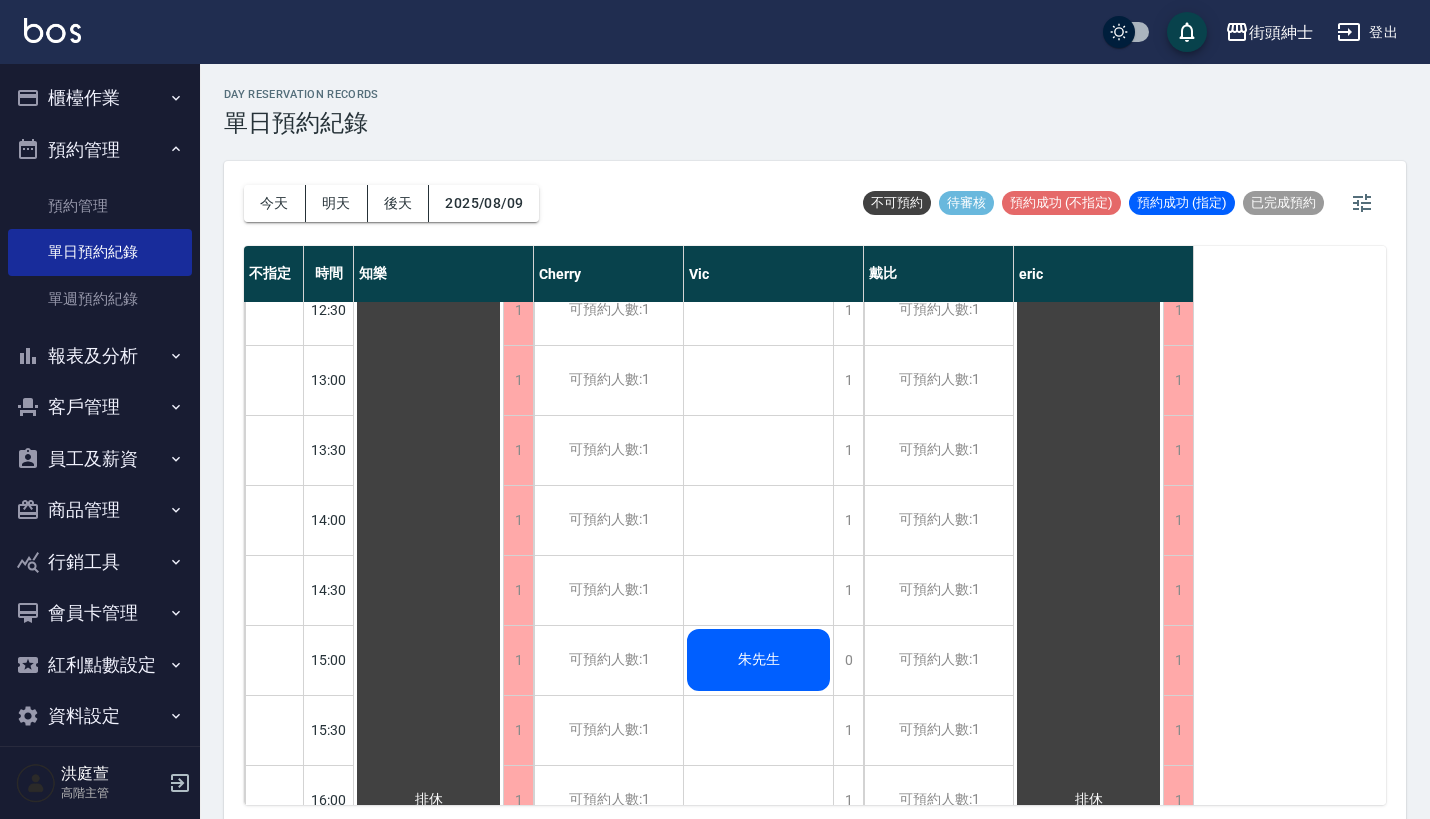 scroll, scrollTop: 520, scrollLeft: 0, axis: vertical 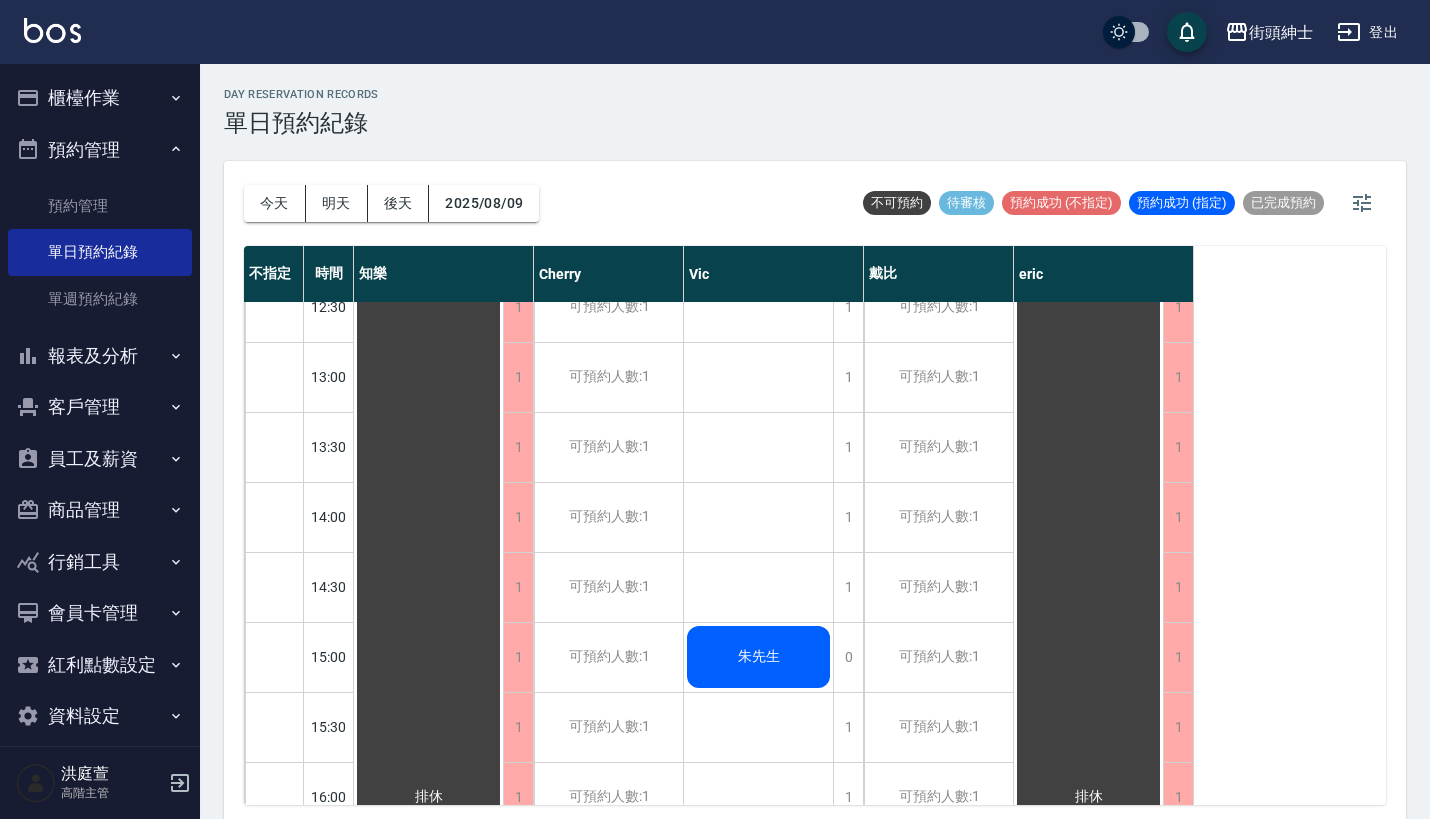 click on "朱先生" at bounding box center [428, 797] 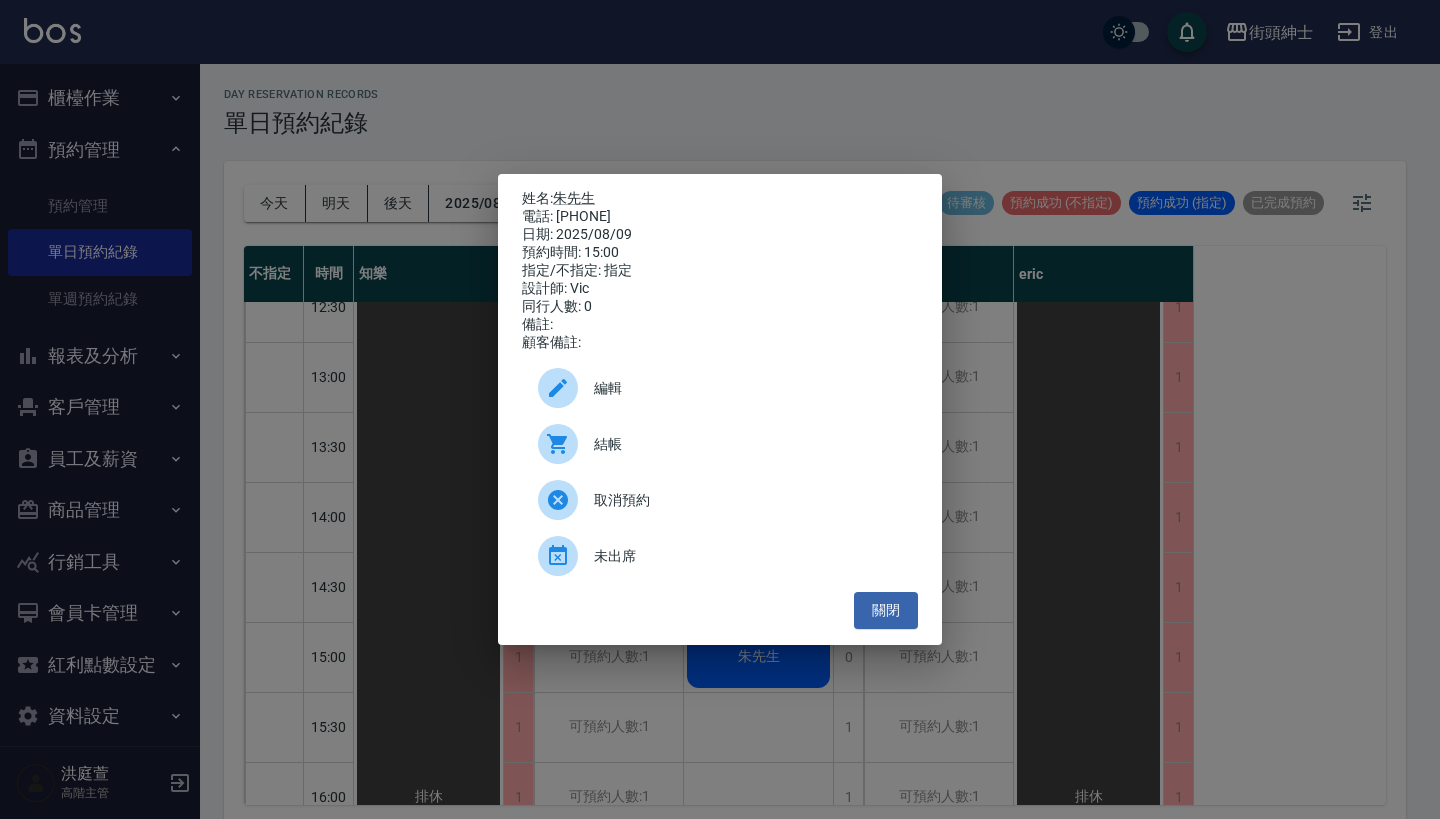 click on "取消預約" at bounding box center (748, 500) 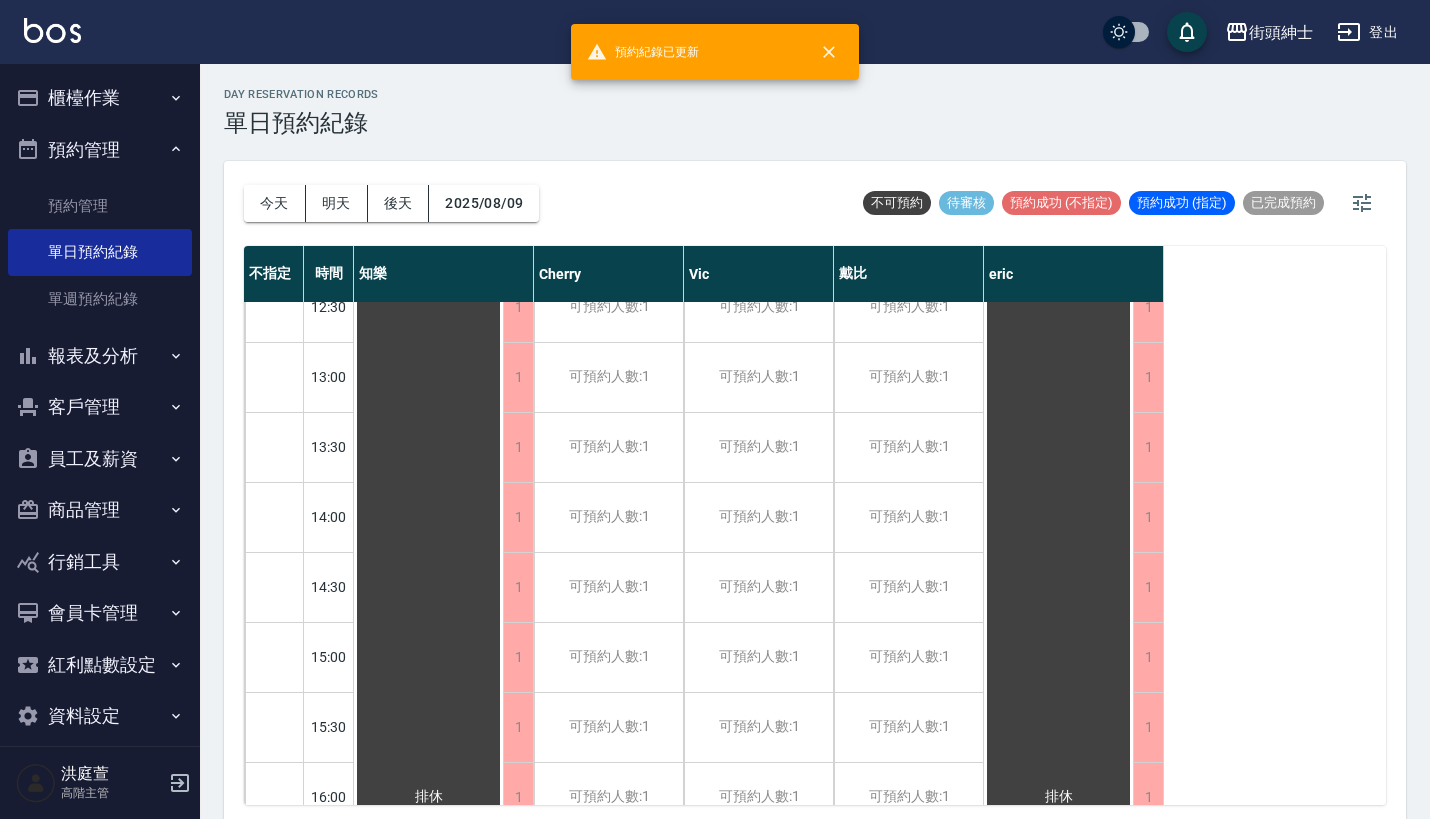click on "今天 明天 後天 2025/08/09" at bounding box center (391, 203) 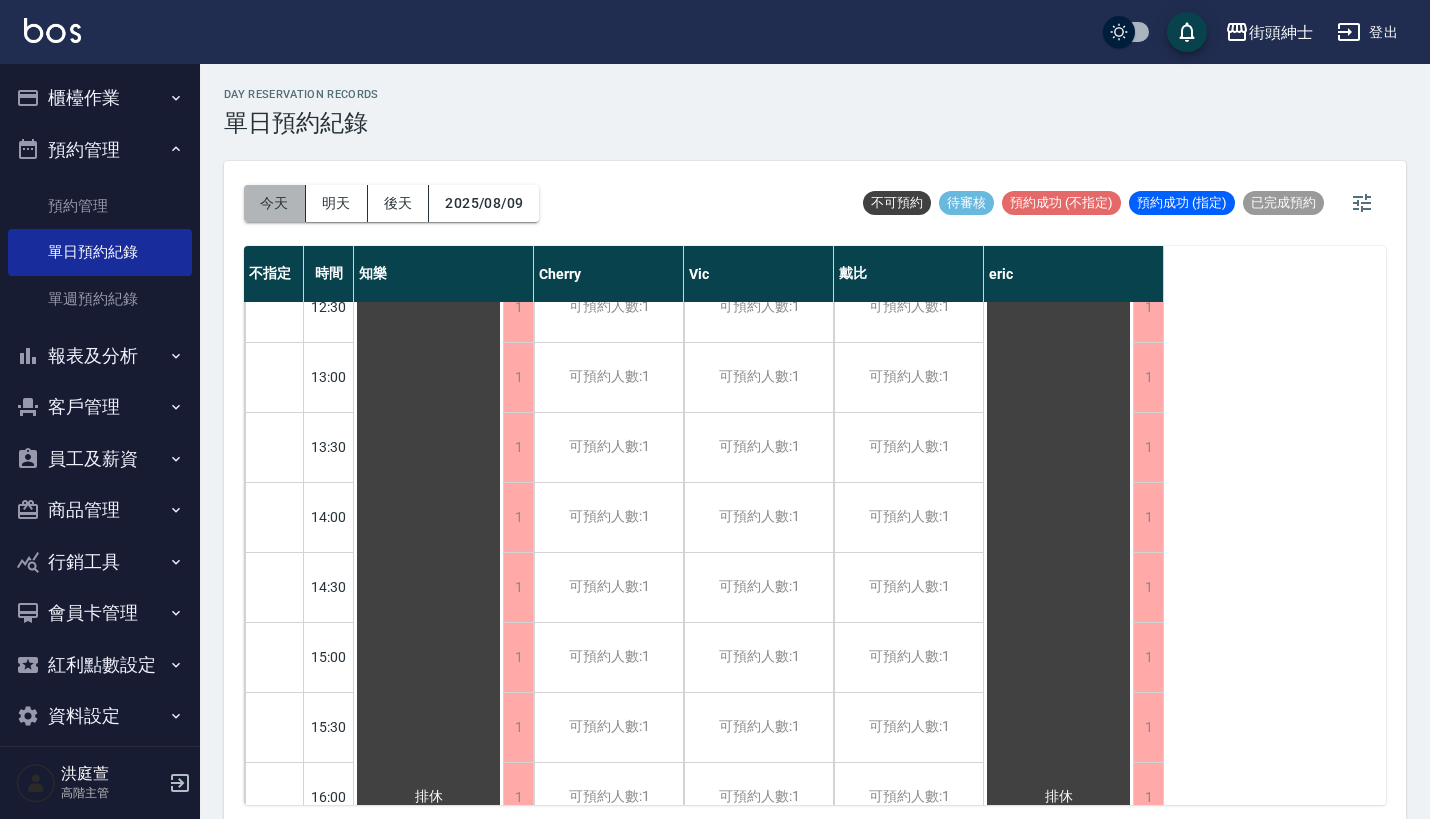 click on "今天" at bounding box center [275, 203] 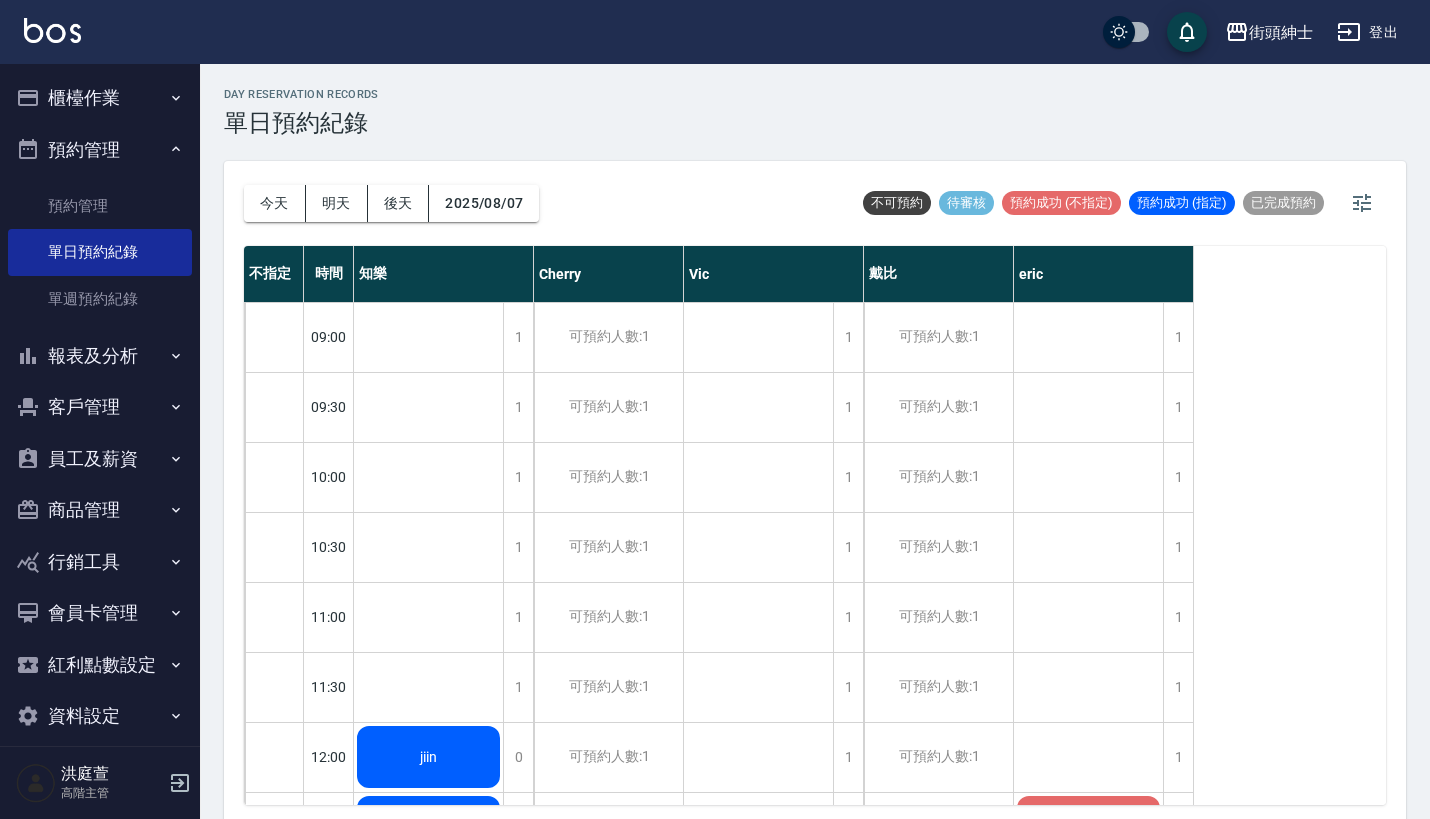 scroll, scrollTop: 0, scrollLeft: 0, axis: both 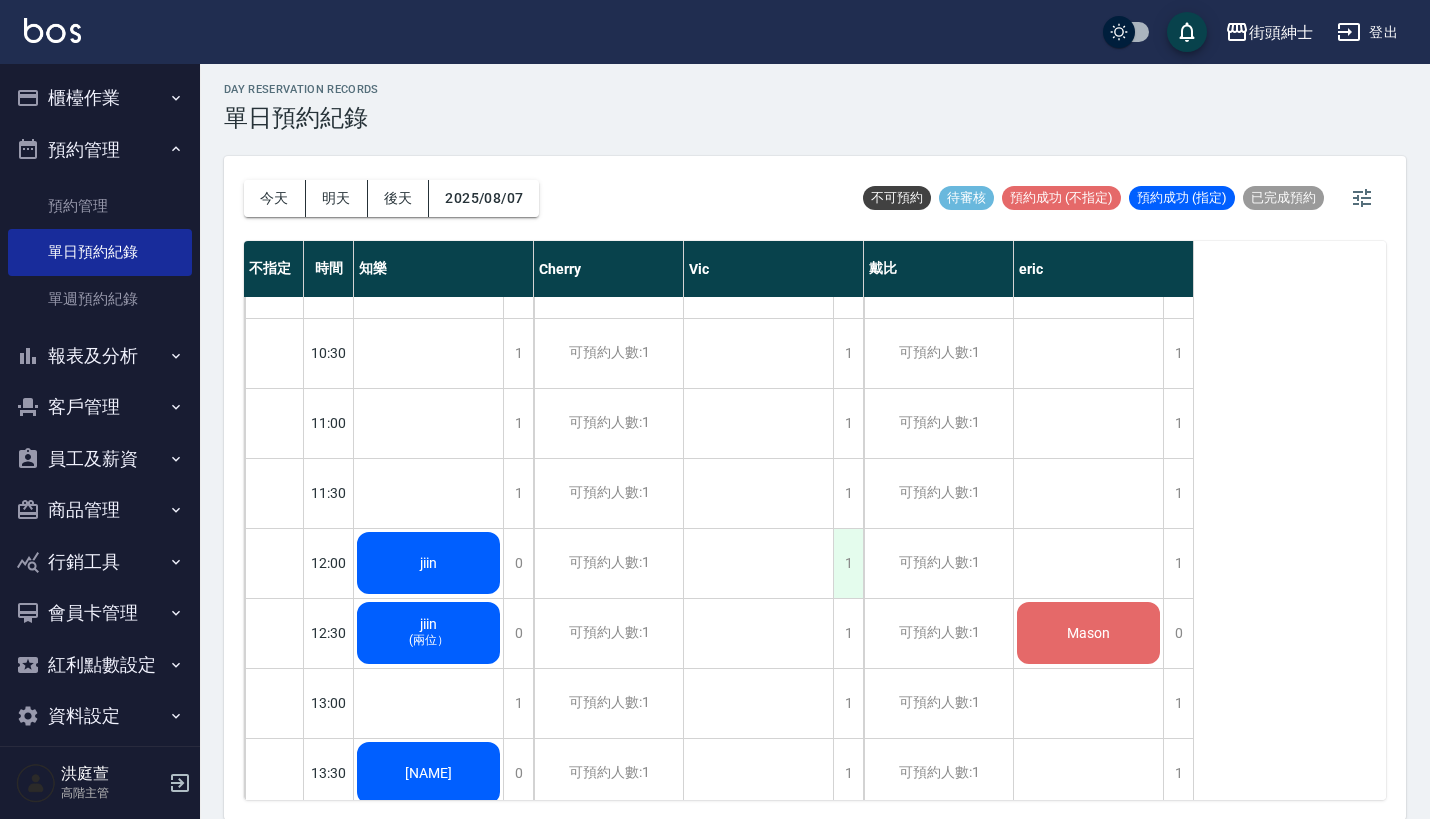 click on "1" at bounding box center (848, 563) 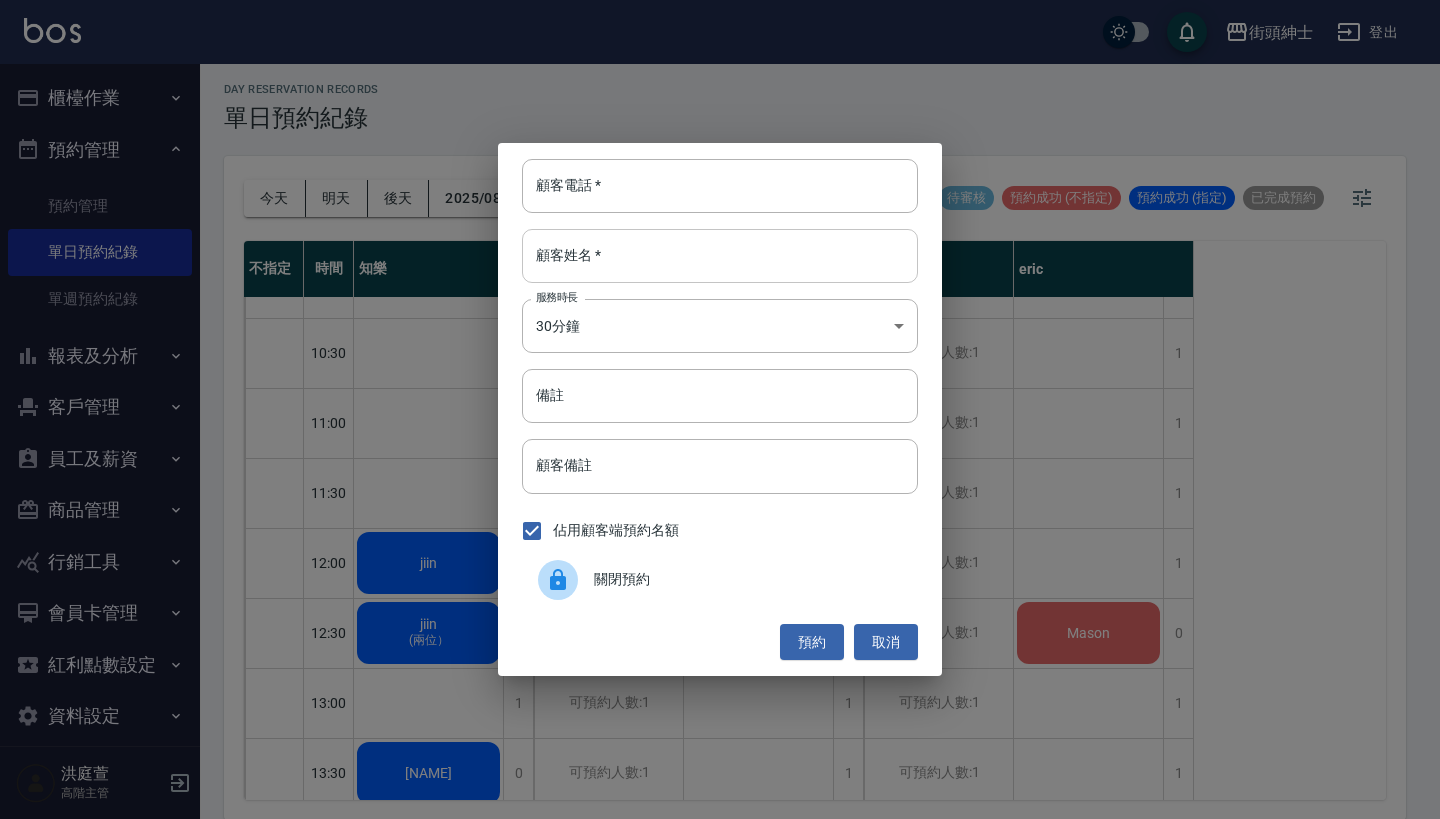 paste on "[PHONE] [NAME]" 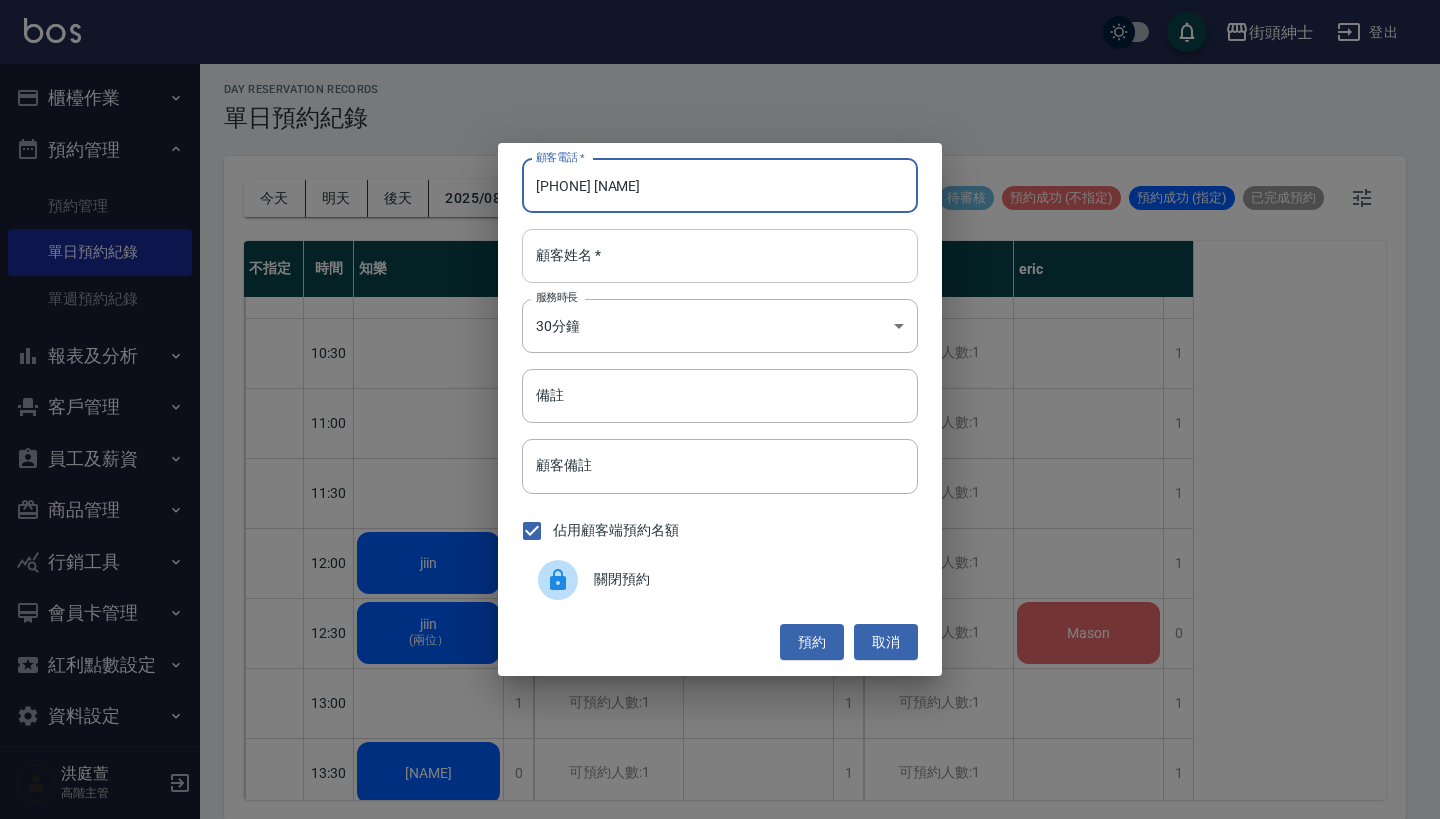type on "[PHONE] [NAME]" 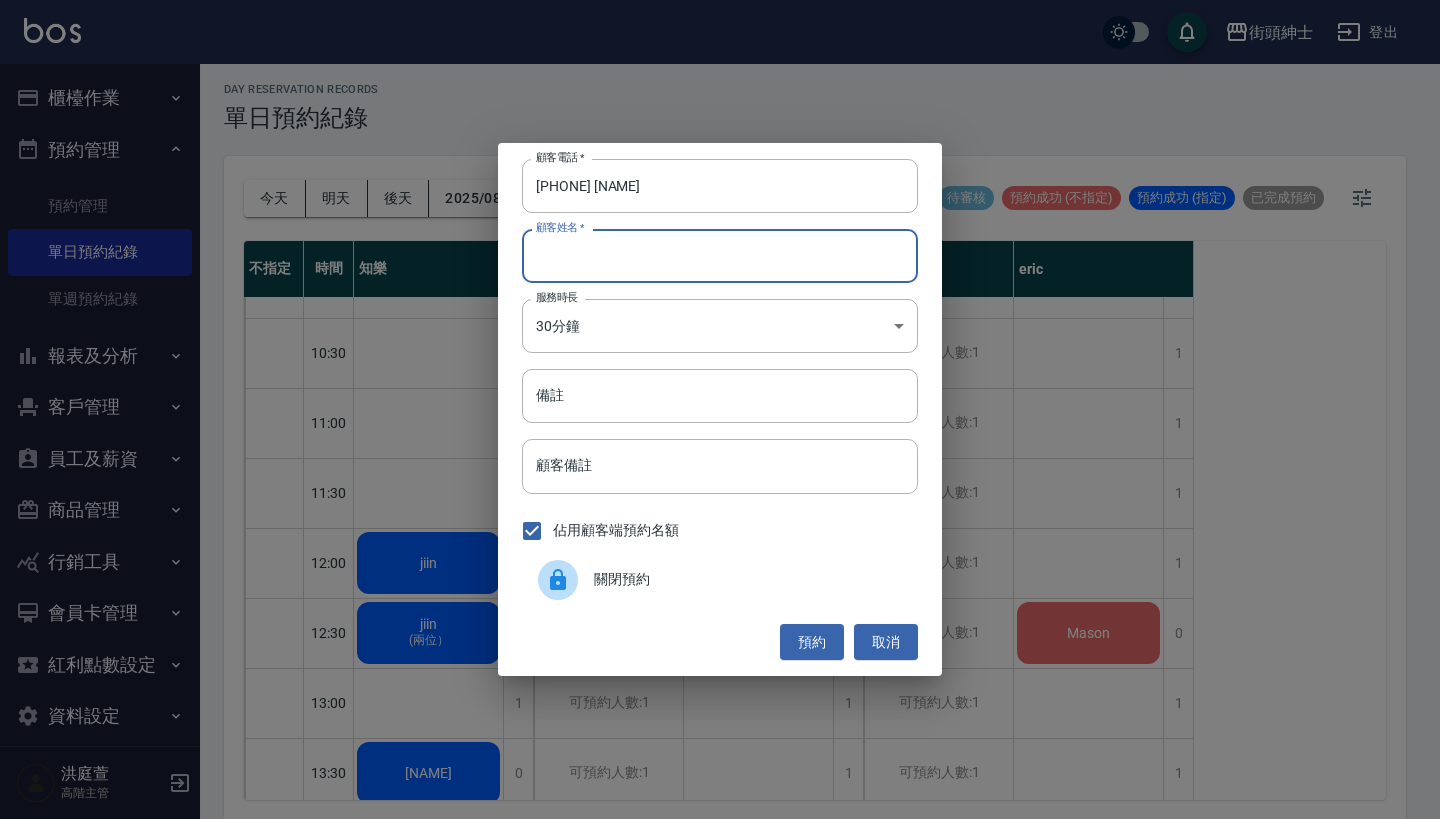 paste on "[PHONE] [NAME]" 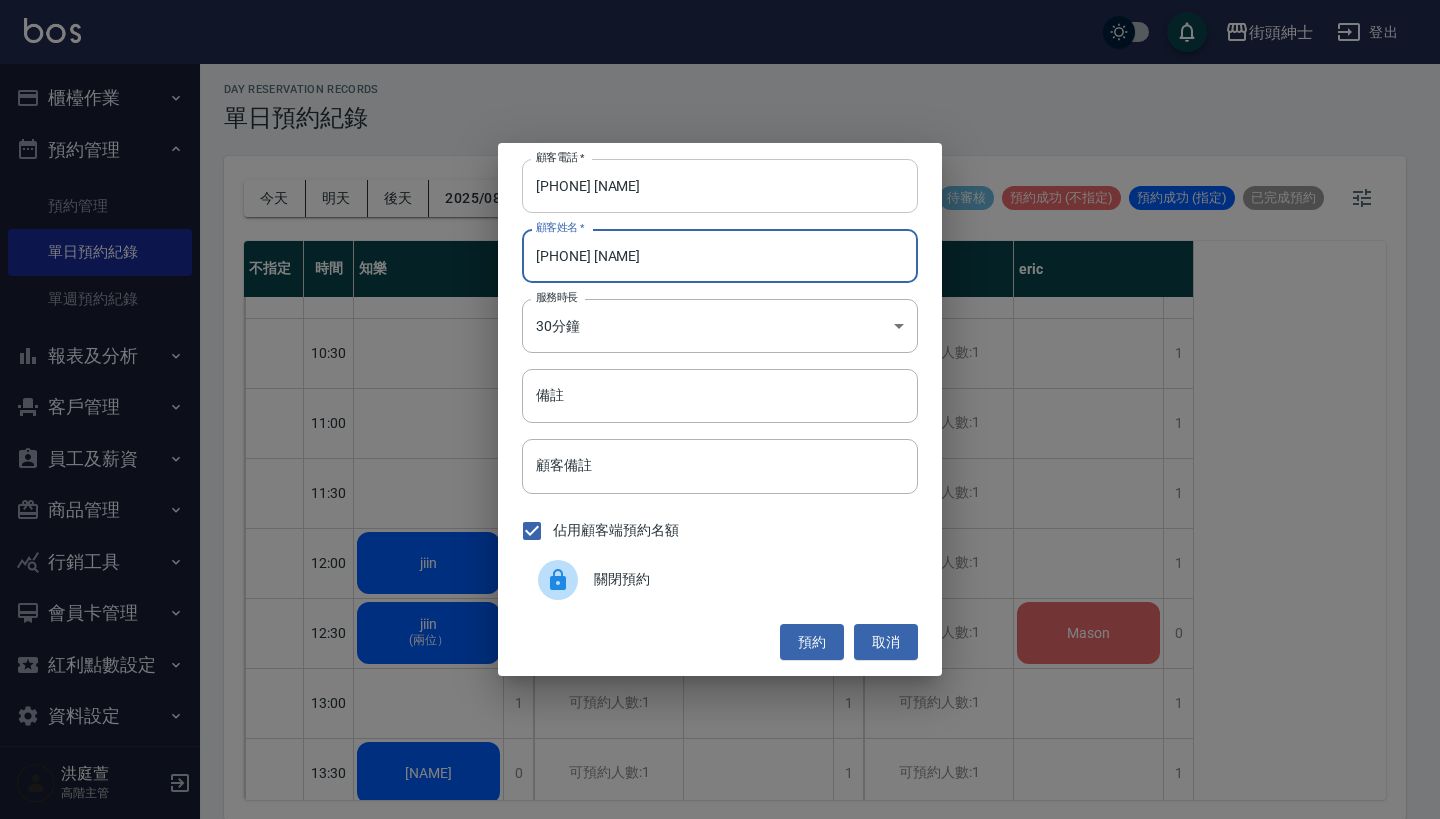 type on "[PHONE] [NAME]" 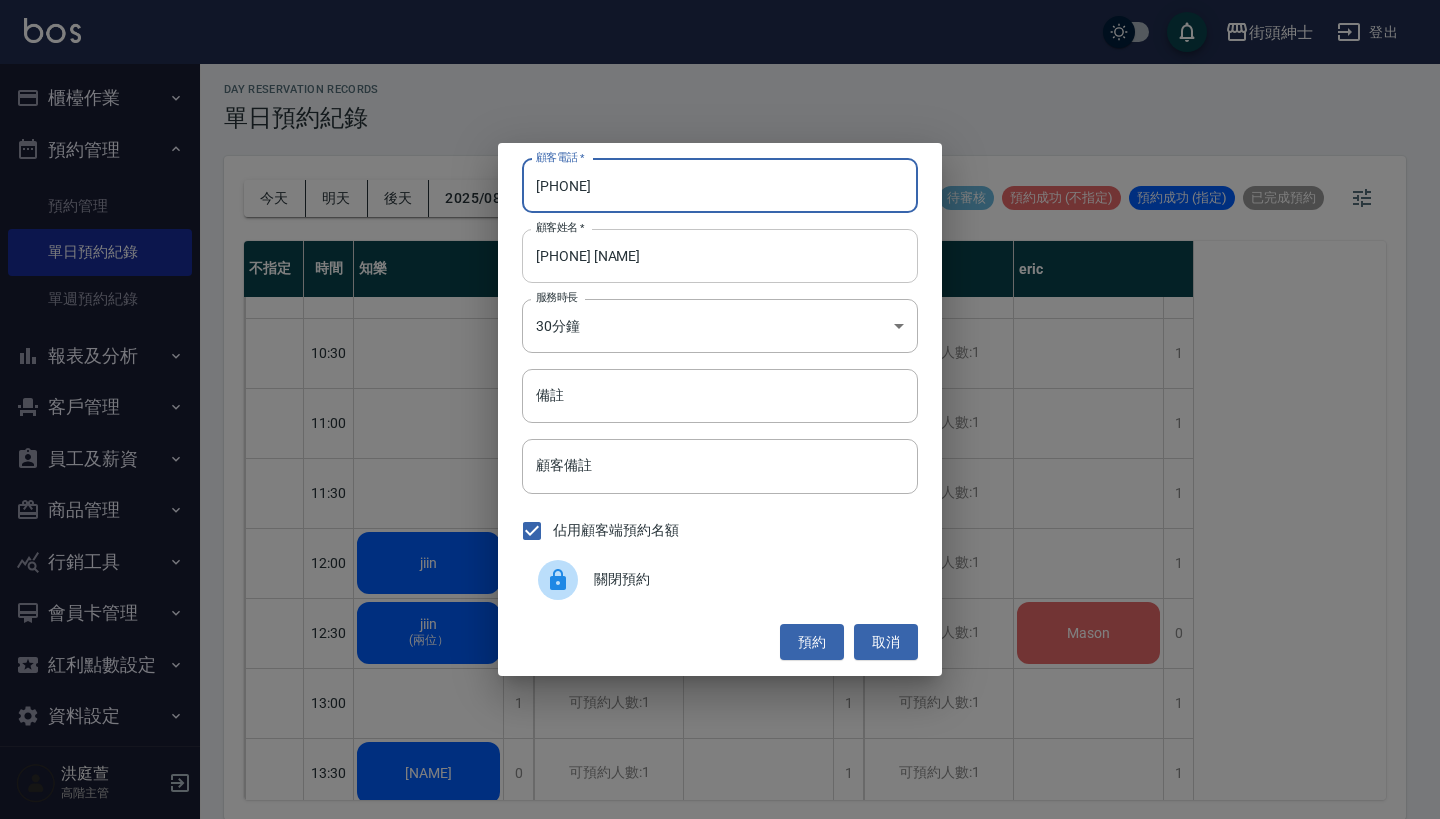 type on "[PHONE]" 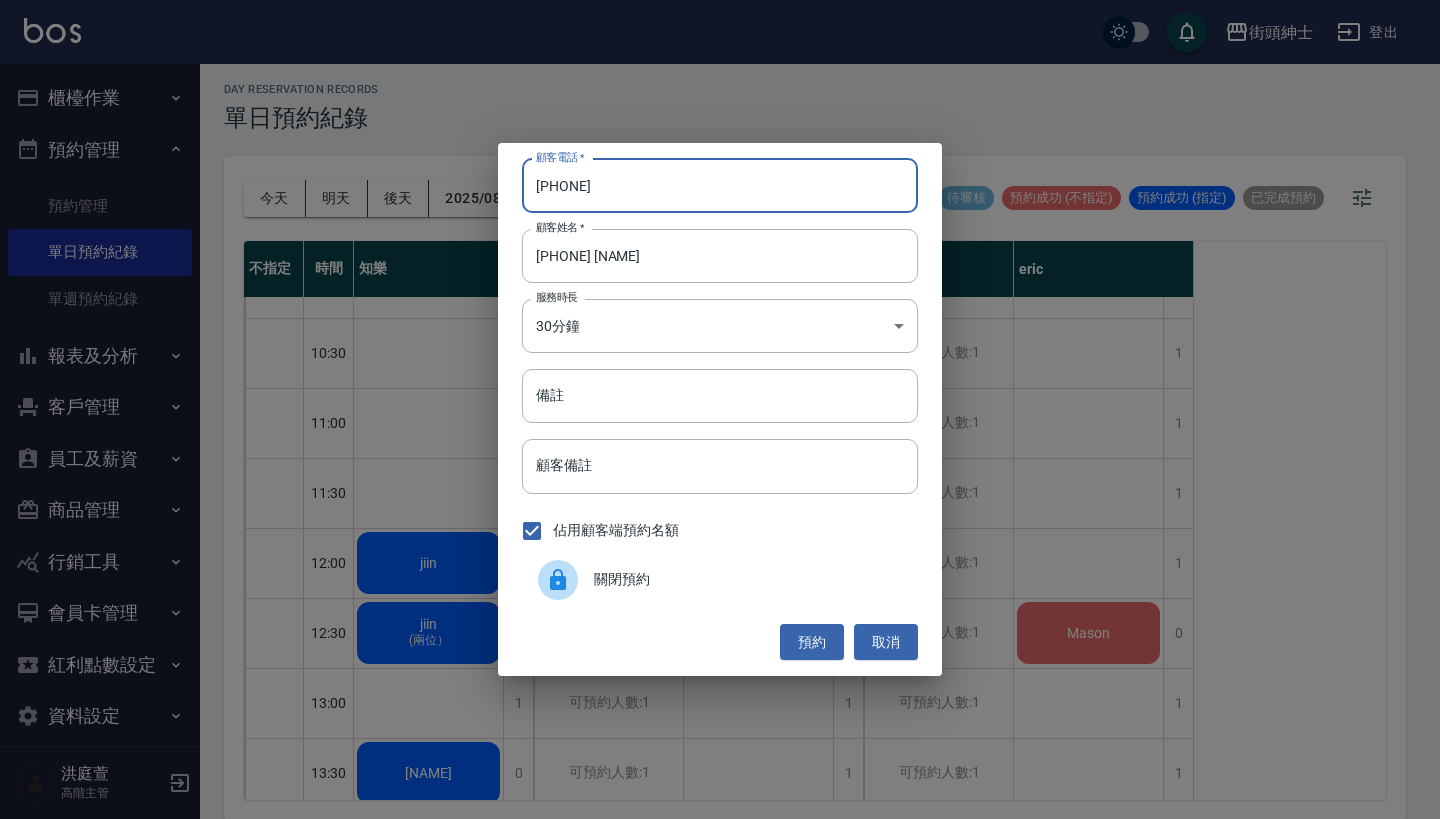 drag, startPoint x: 620, startPoint y: 259, endPoint x: 451, endPoint y: 259, distance: 169 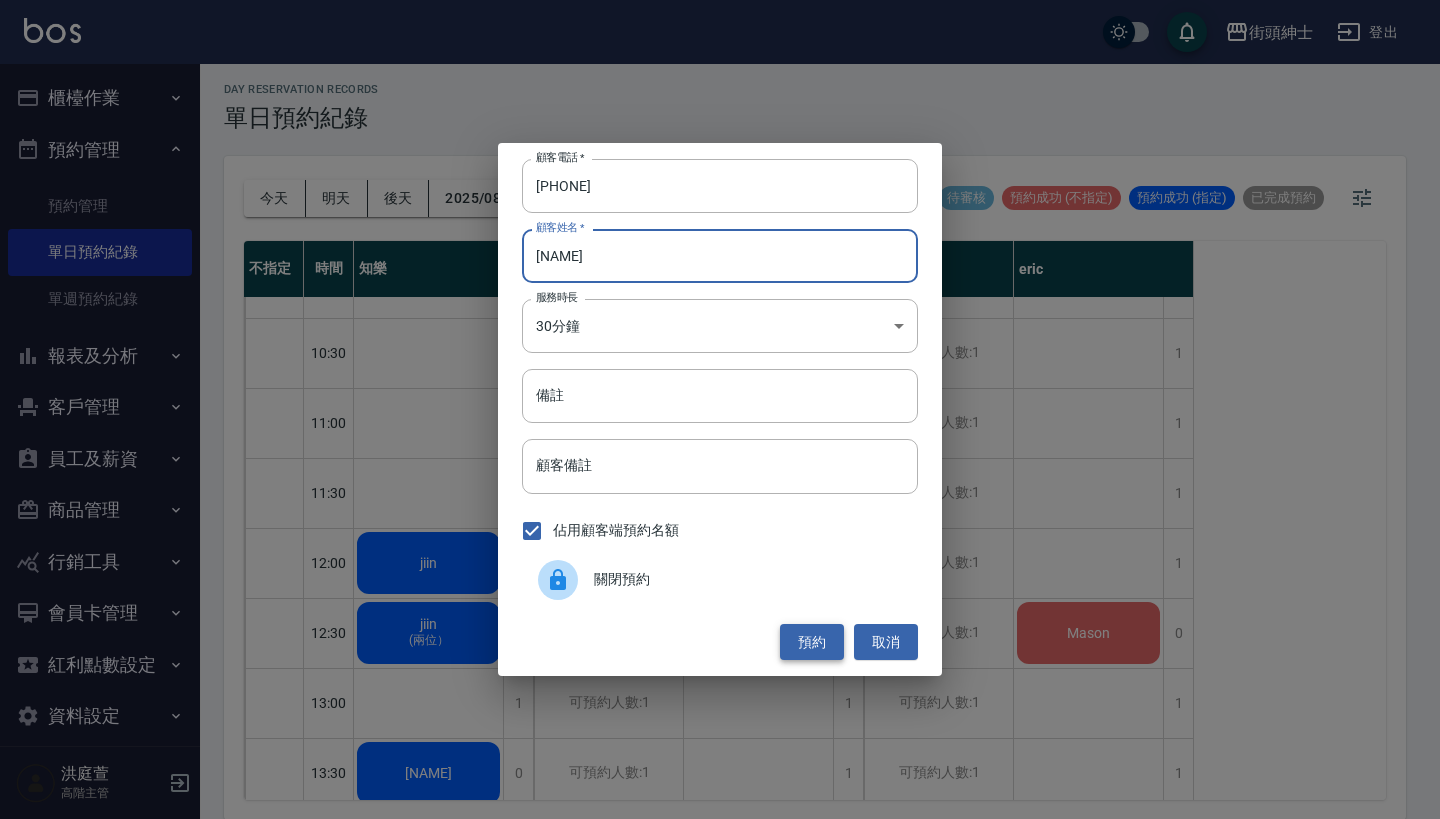 type on "[NAME]" 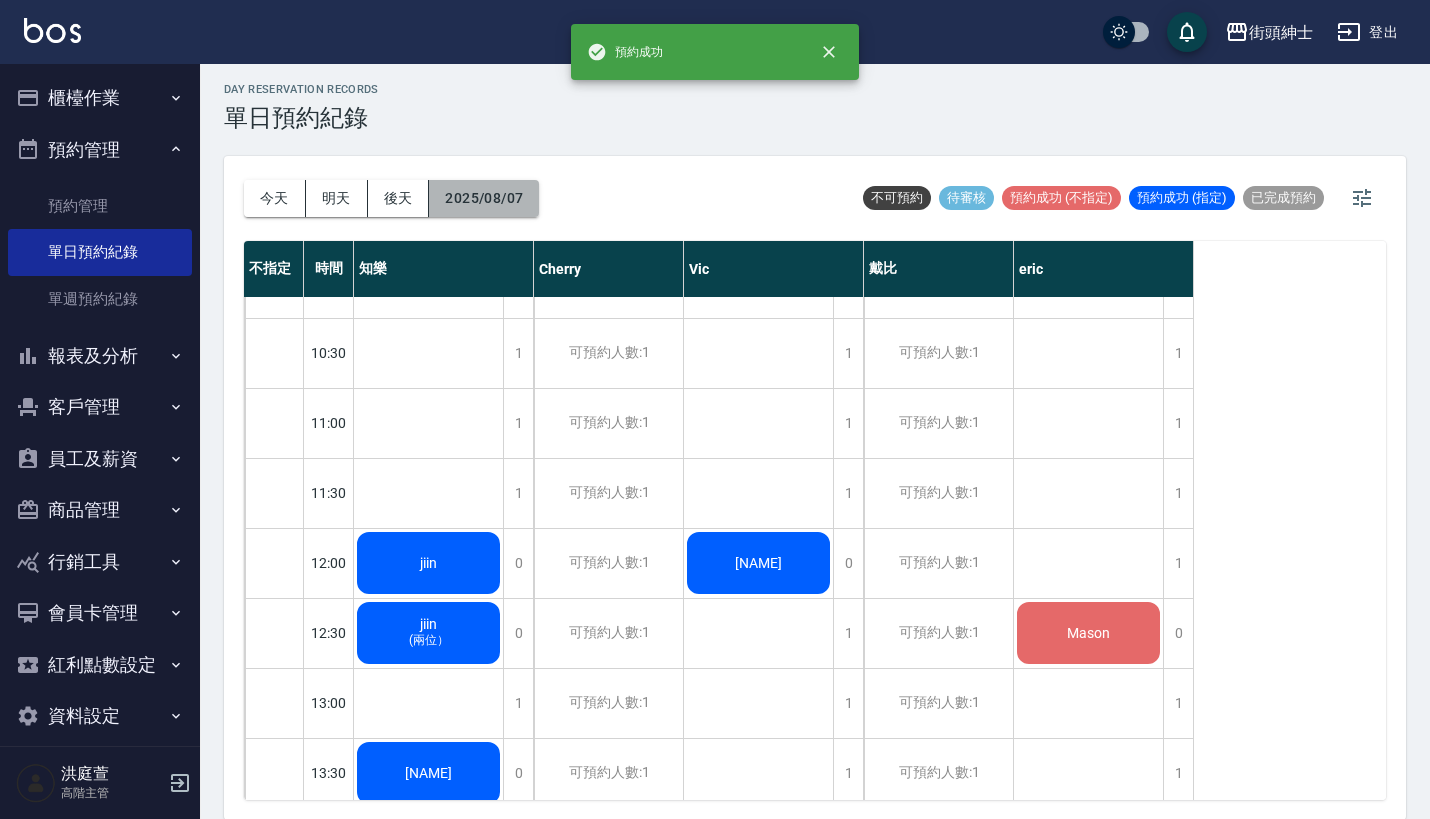 click on "2025/08/07" at bounding box center (484, 198) 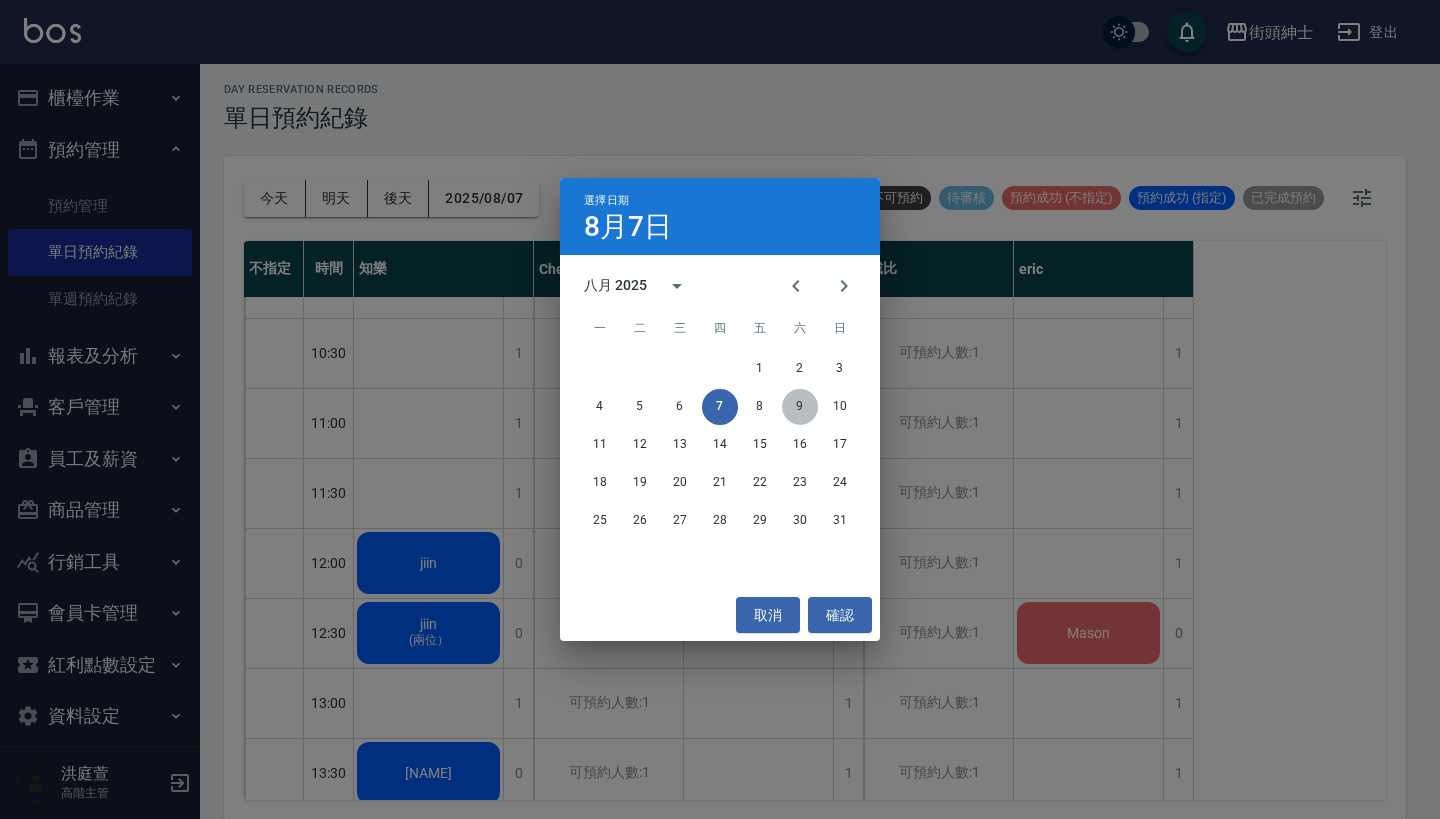 click on "9" at bounding box center (800, 407) 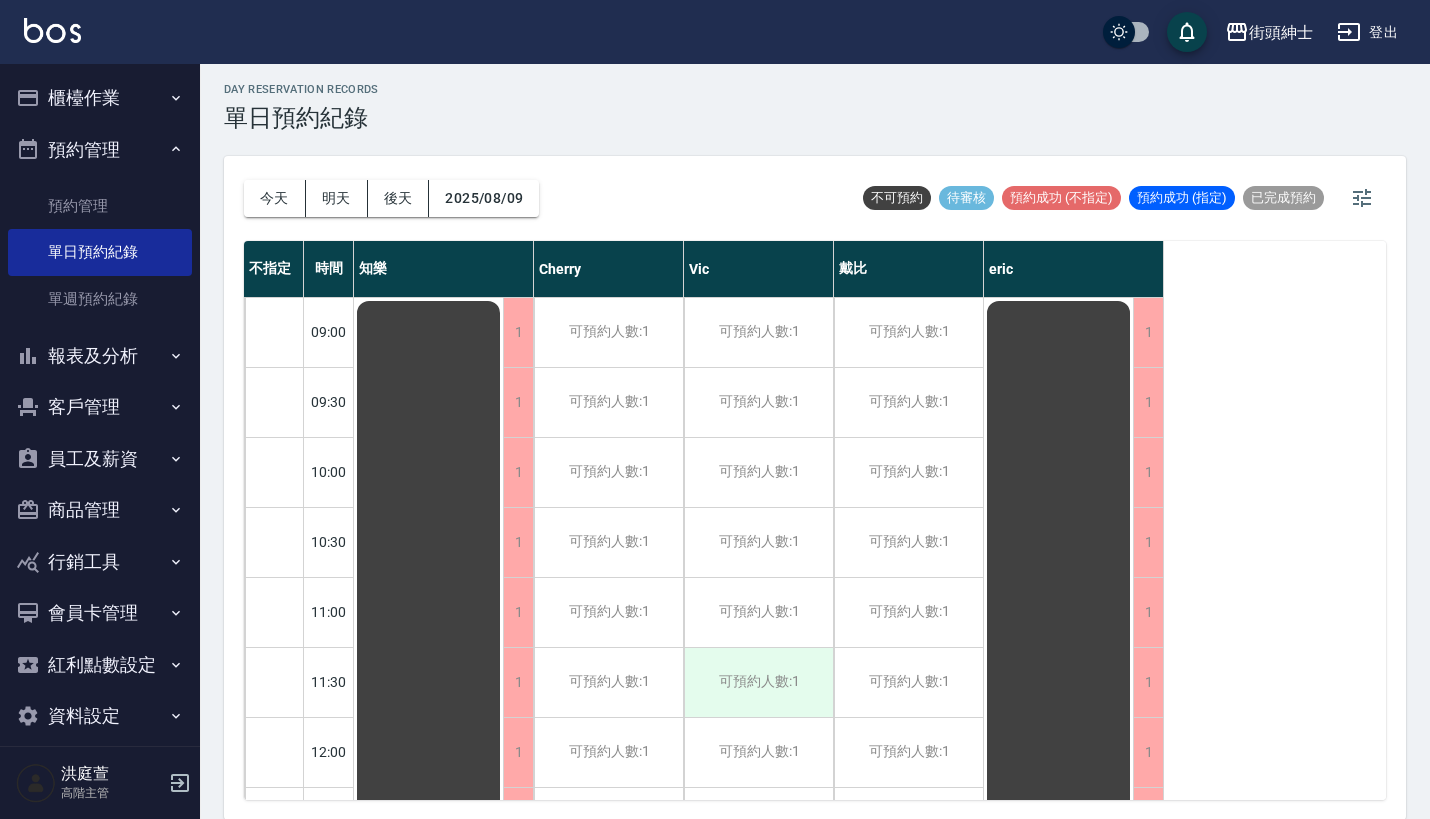 scroll, scrollTop: 0, scrollLeft: 0, axis: both 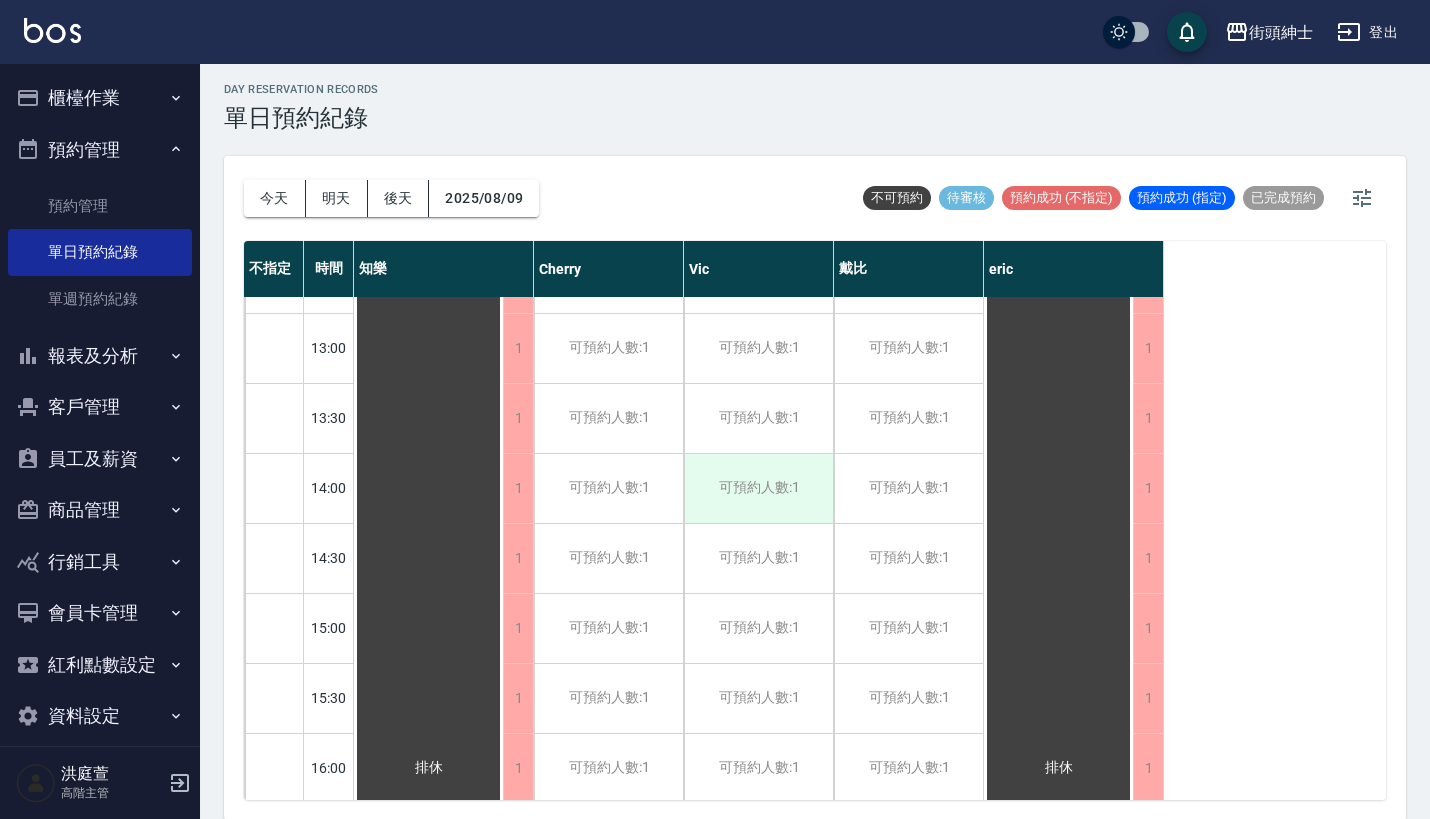 click on "可預約人數:1" at bounding box center [758, 488] 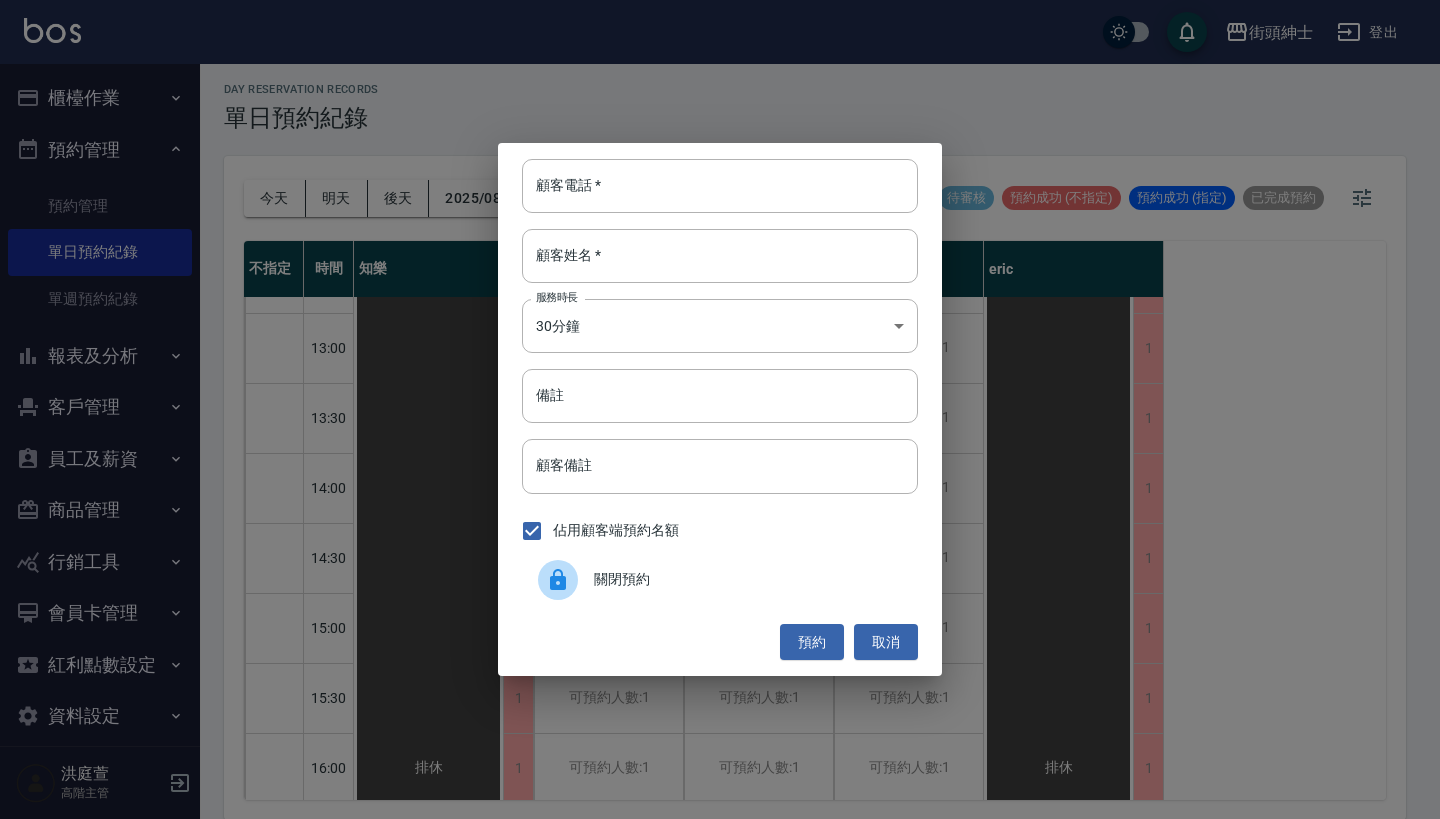 click on "顧客電話   * 顧客電話   * 顧客姓名   * 顧客姓名   * 服務時長 30分鐘 1 服務時長 備註 備註 顧客備註 顧客備註 佔用顧客端預約名額 關閉預約 預約 取消" at bounding box center [720, 409] 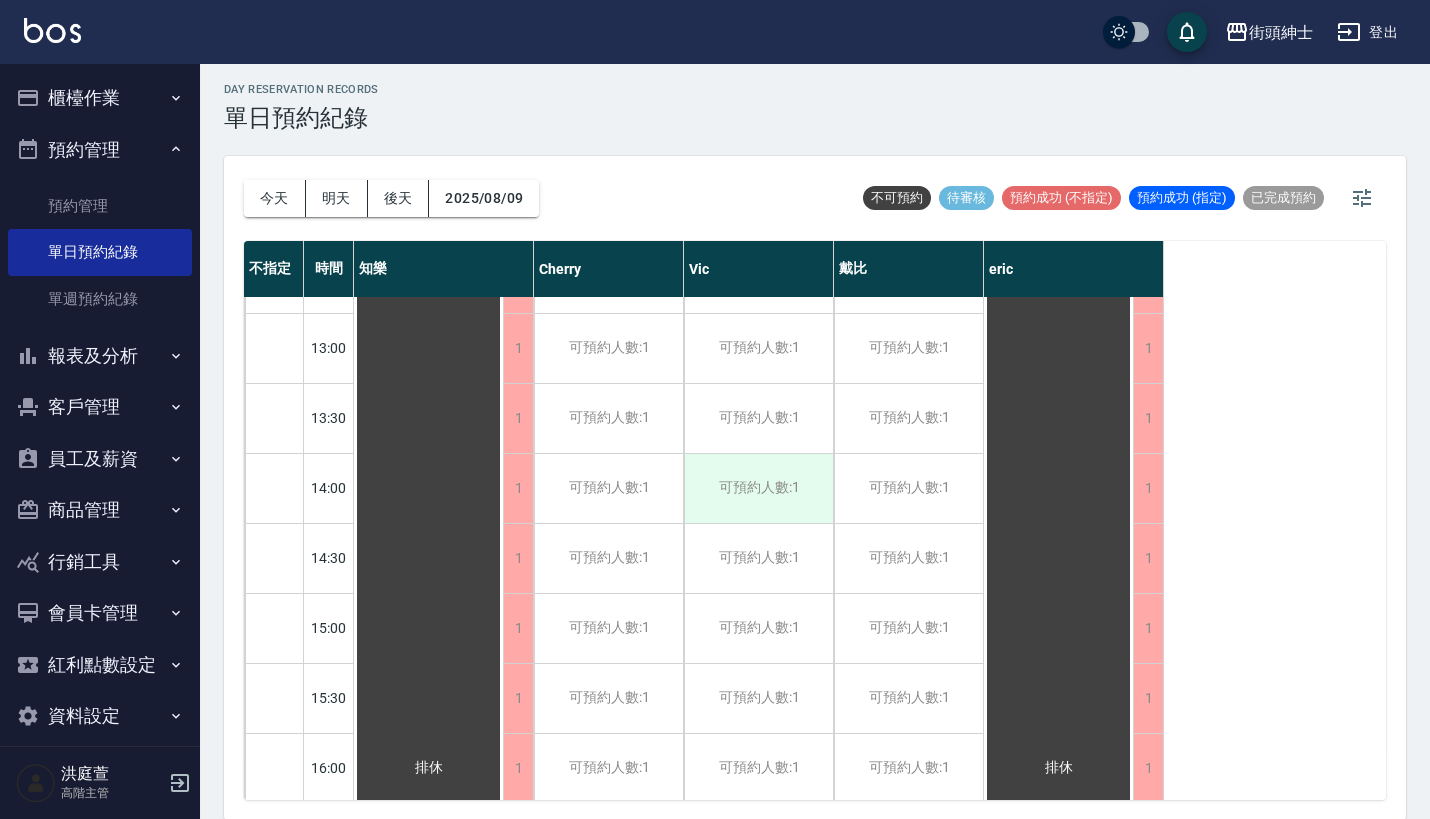 click on "可預約人數:1" at bounding box center [758, 488] 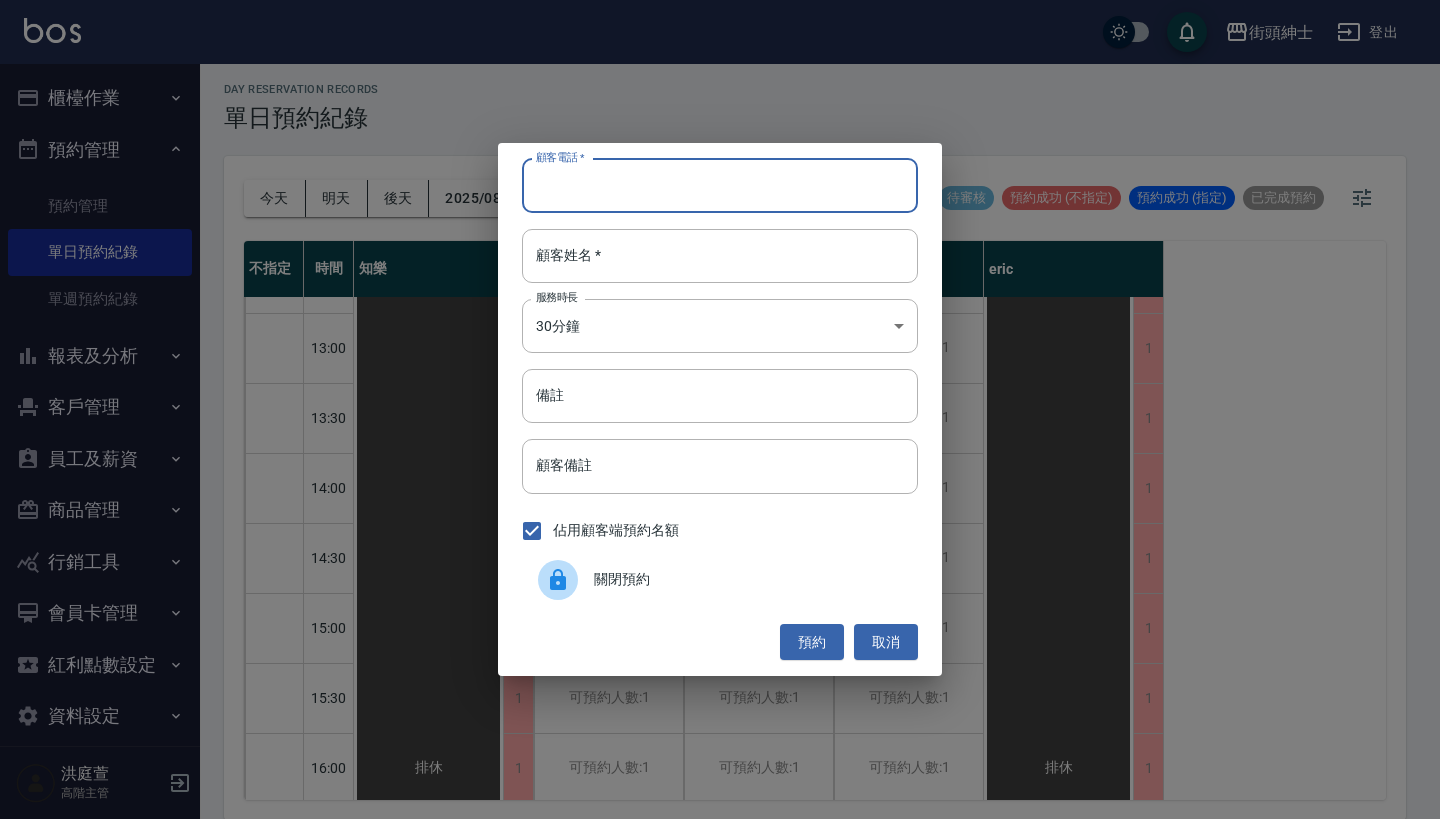 paste on "[NAME] 電話：[PHONE]" 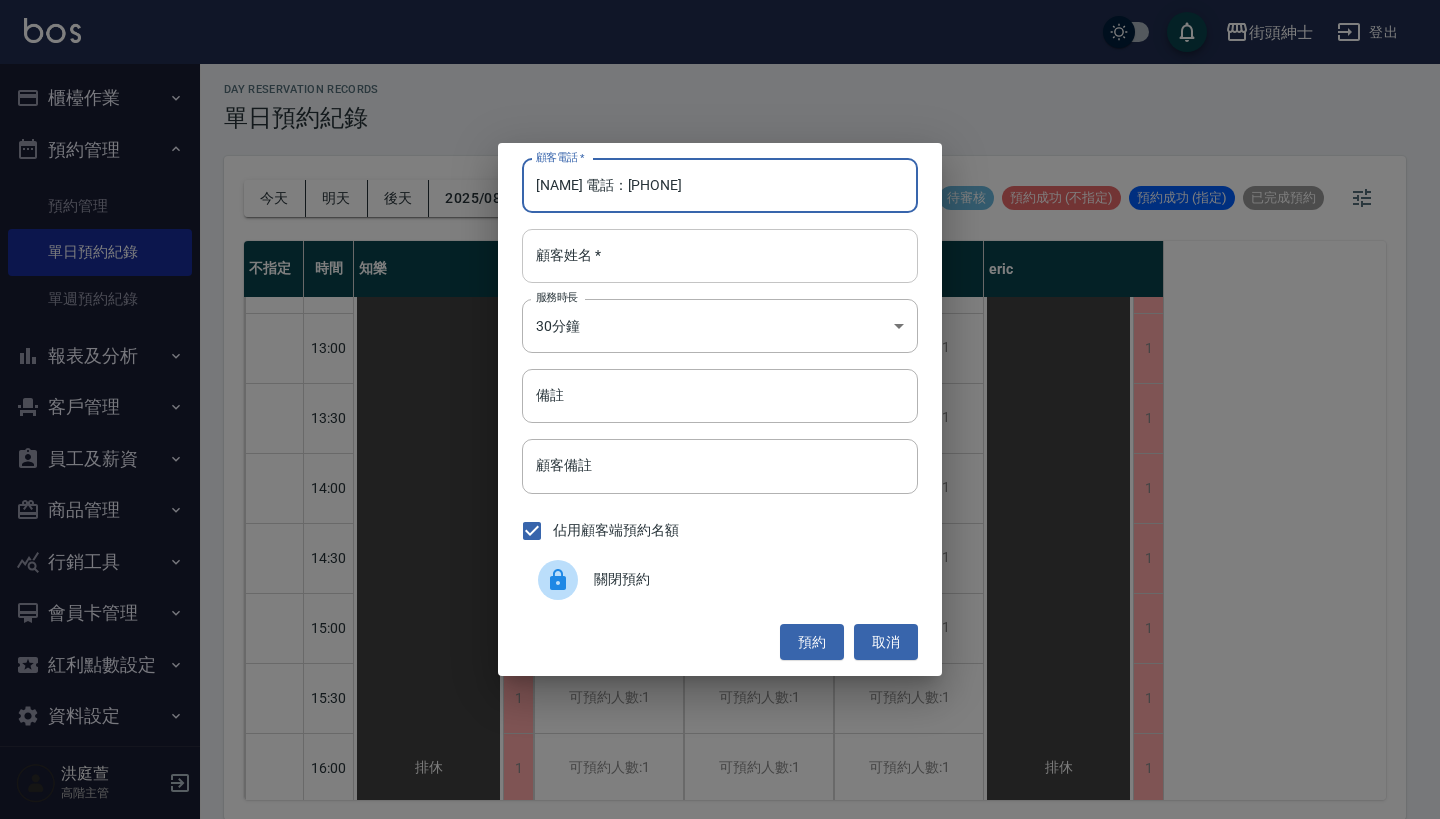 type on "[NAME] 電話：[PHONE]" 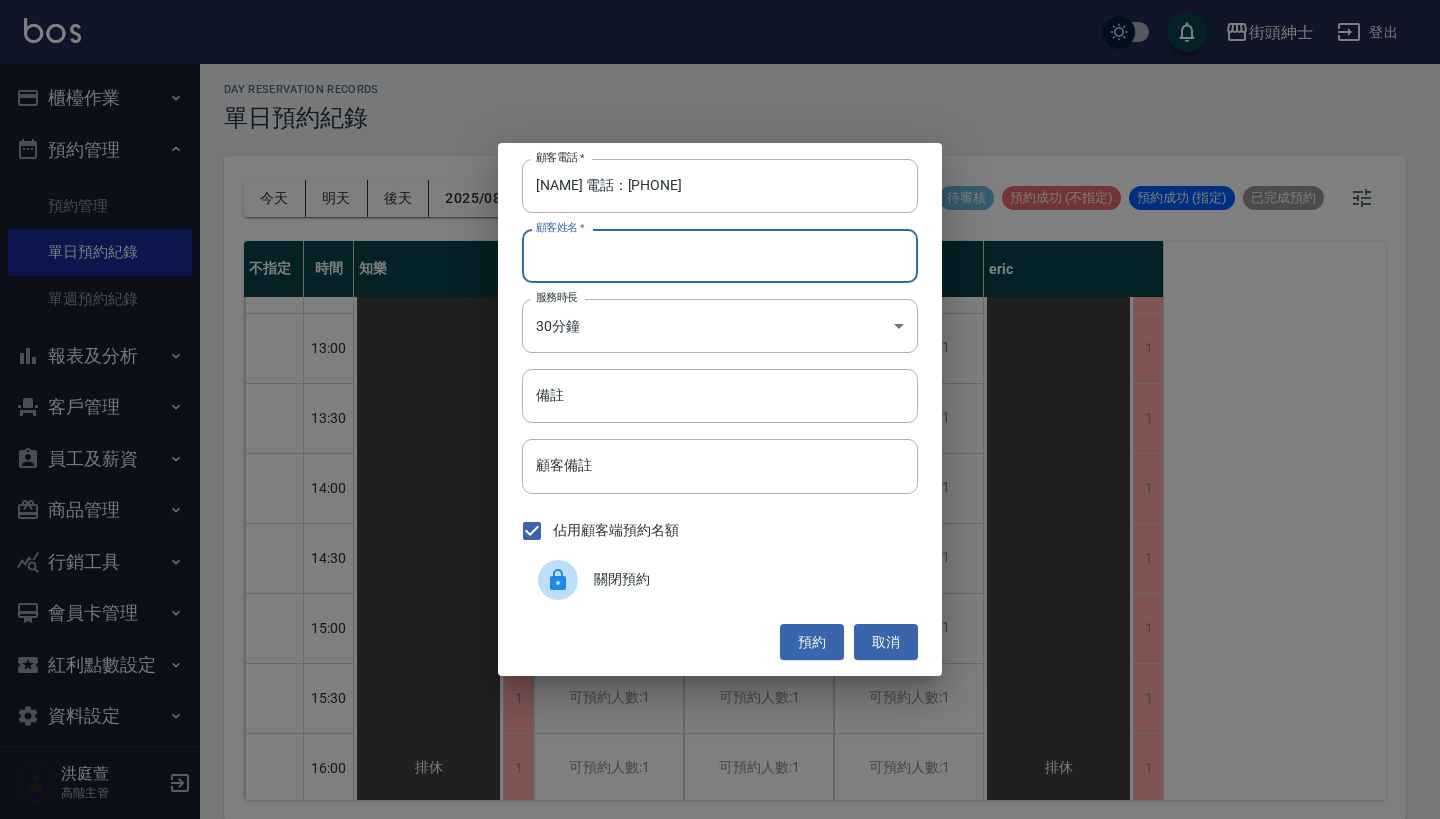 paste on "[NAME] 電話：[PHONE]" 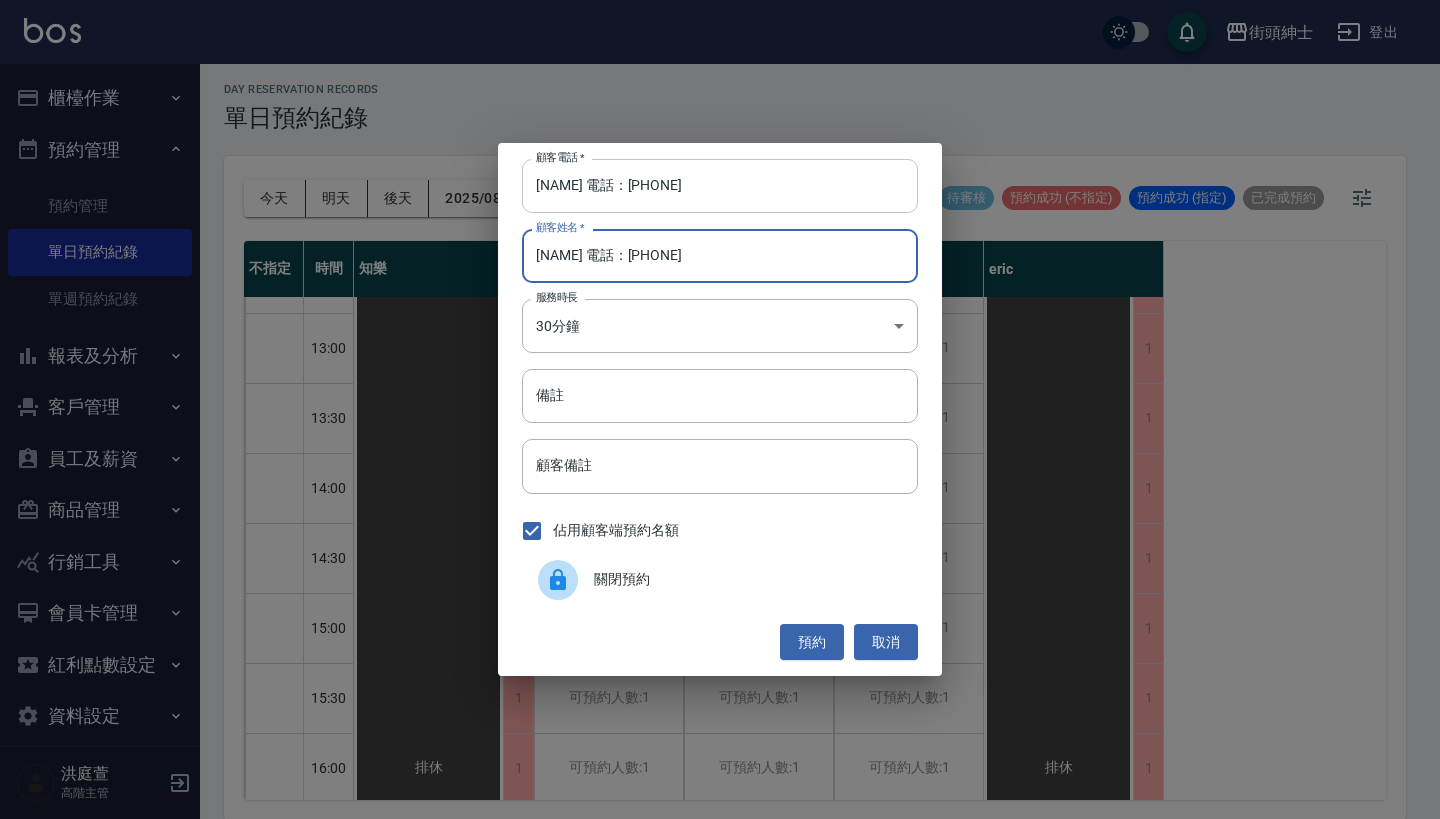 type on "[NAME] 電話：[PHONE]" 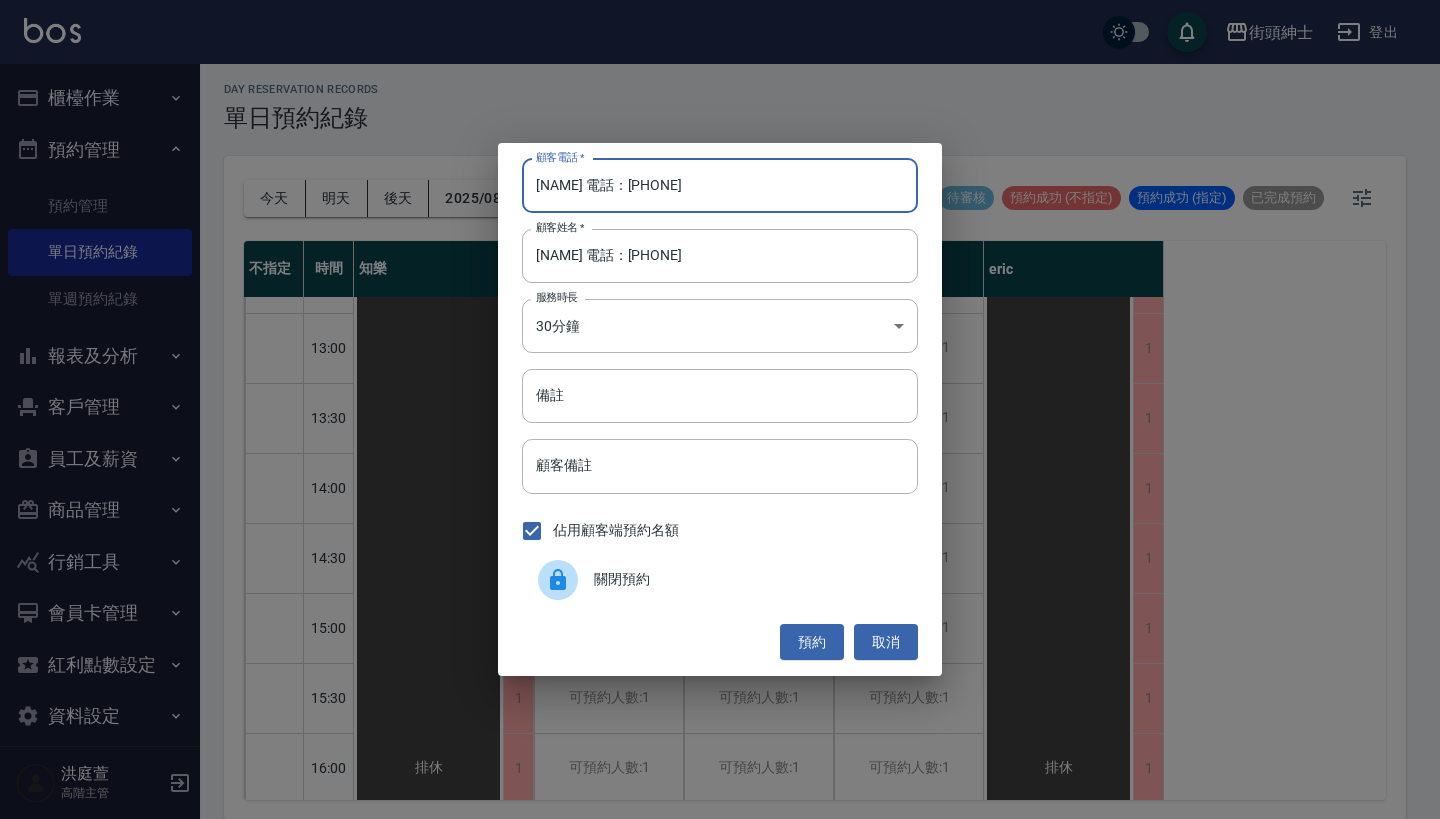drag, startPoint x: 621, startPoint y: 191, endPoint x: 198, endPoint y: 191, distance: 423 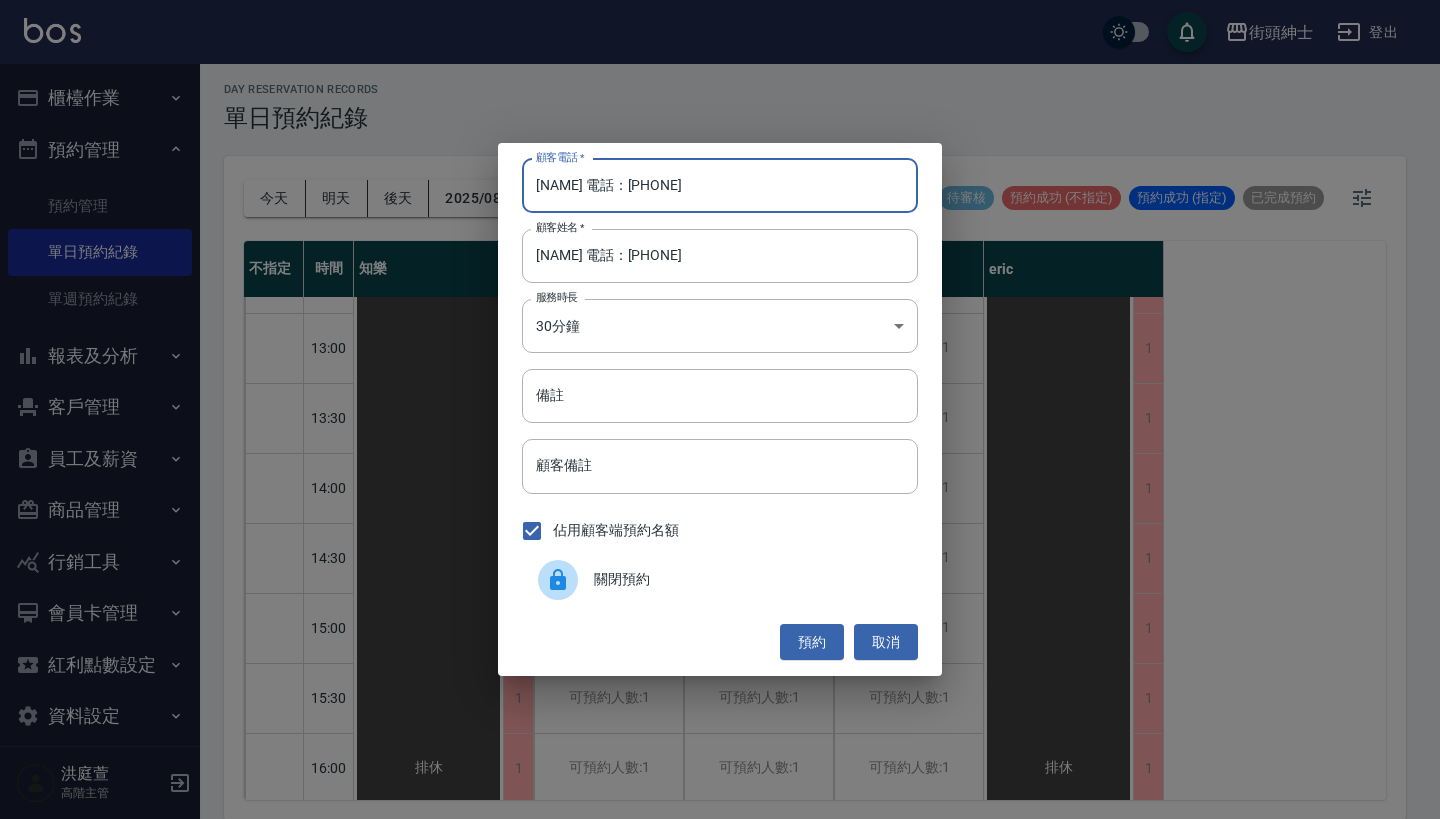 click on "[NAME] 電話：[PHONE]" at bounding box center (720, 186) 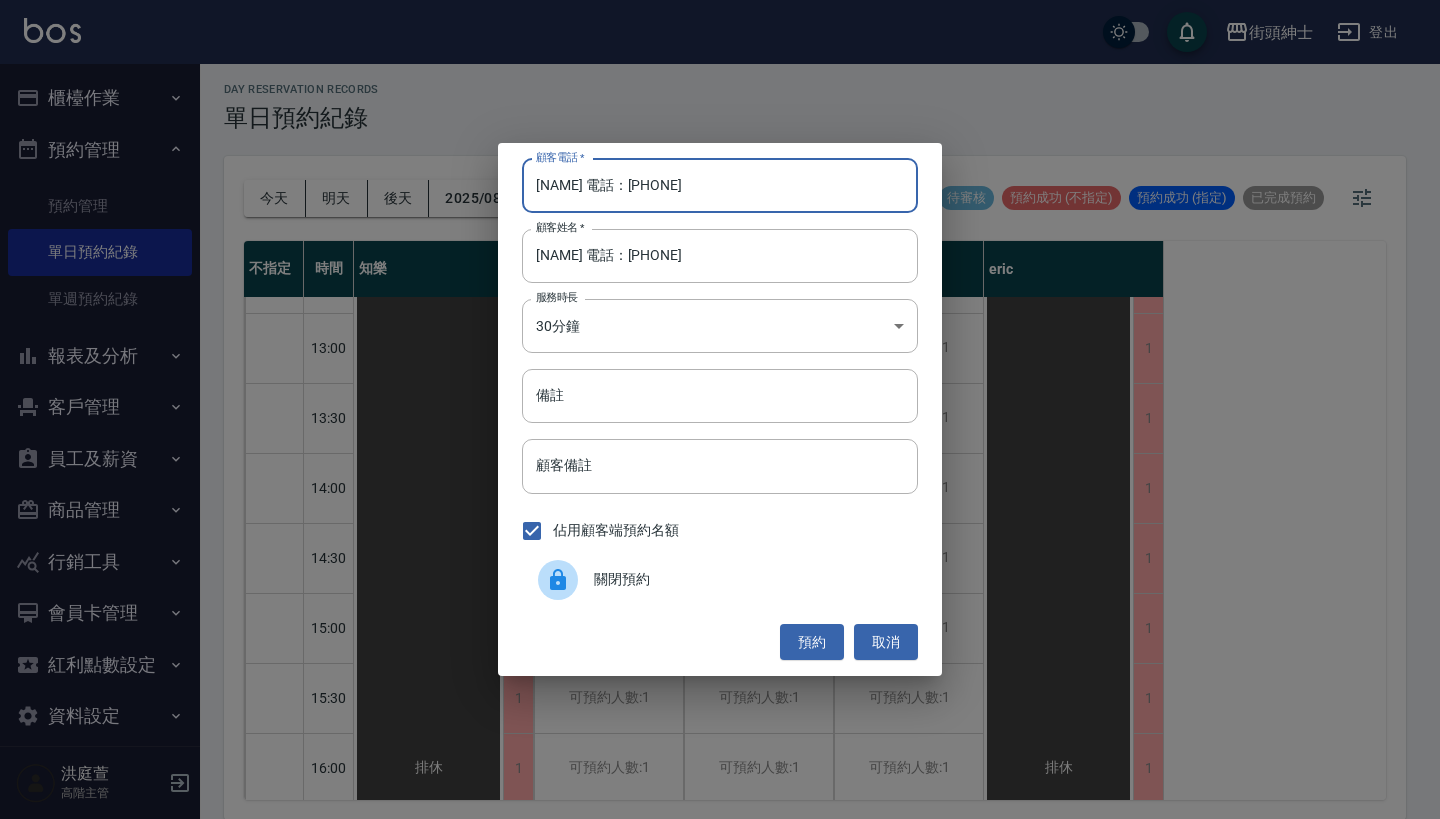 drag, startPoint x: 619, startPoint y: 185, endPoint x: 288, endPoint y: 190, distance: 331.03775 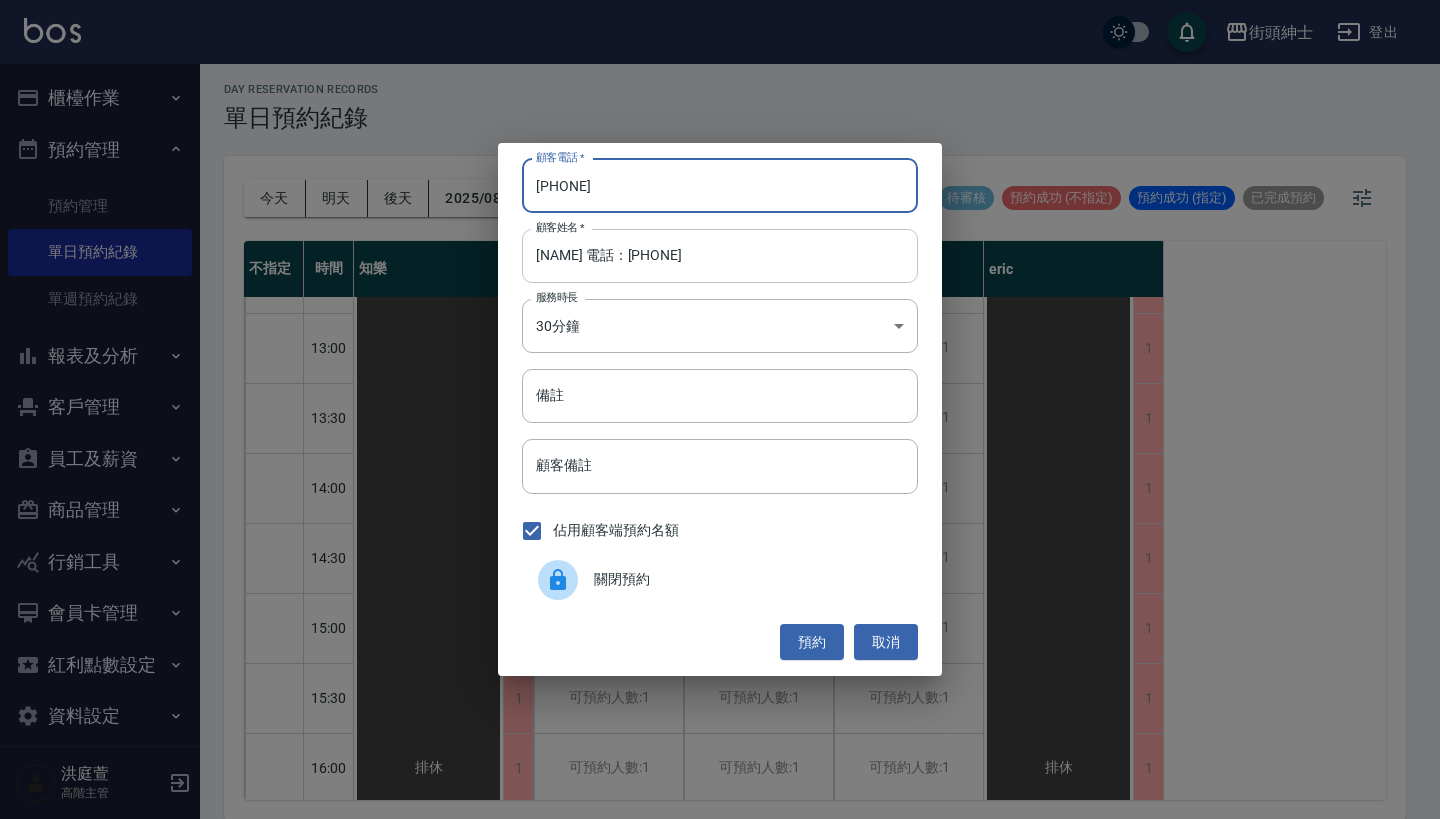 type on "[PHONE]" 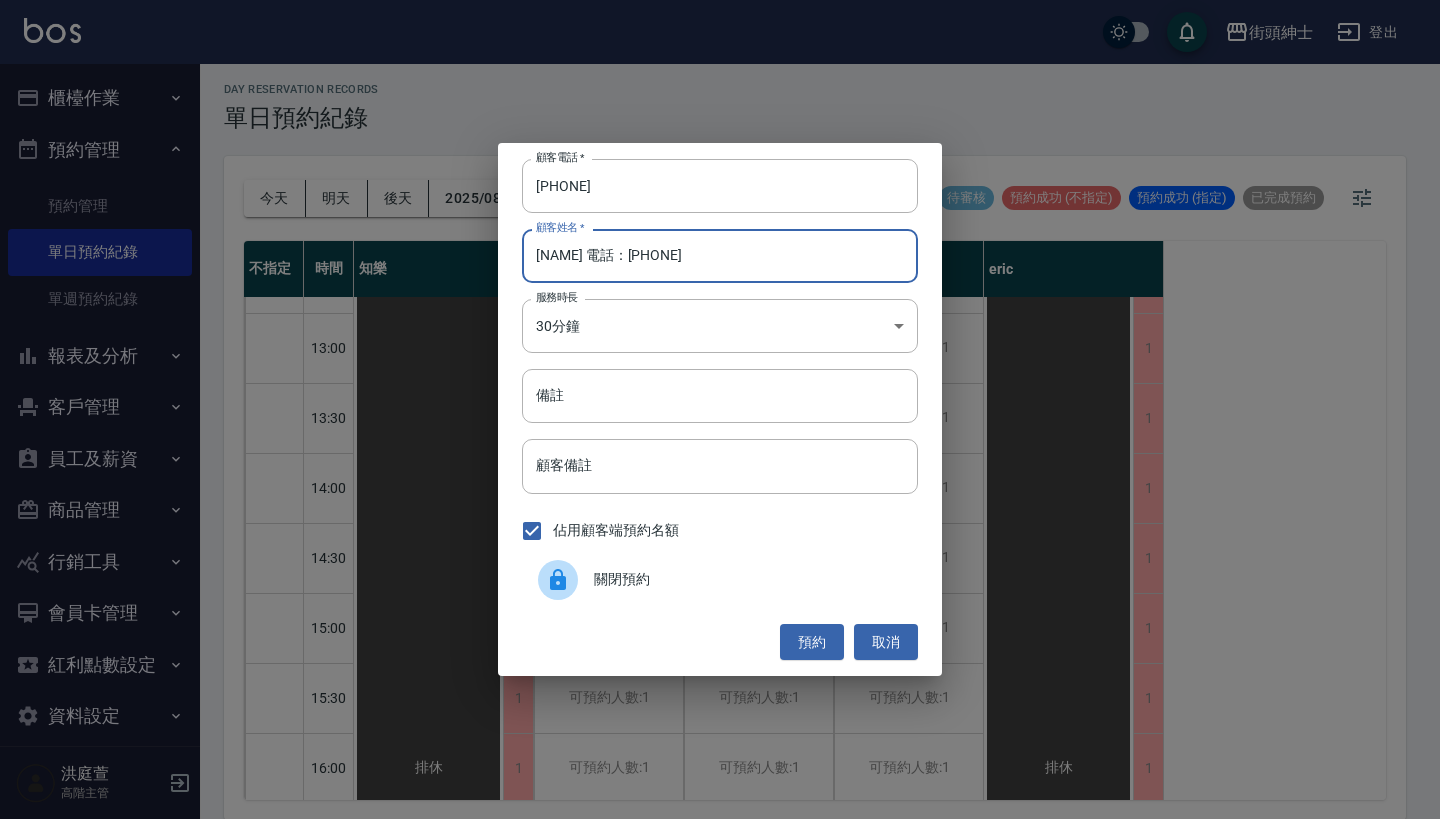 drag, startPoint x: 748, startPoint y: 270, endPoint x: 579, endPoint y: 259, distance: 169.3576 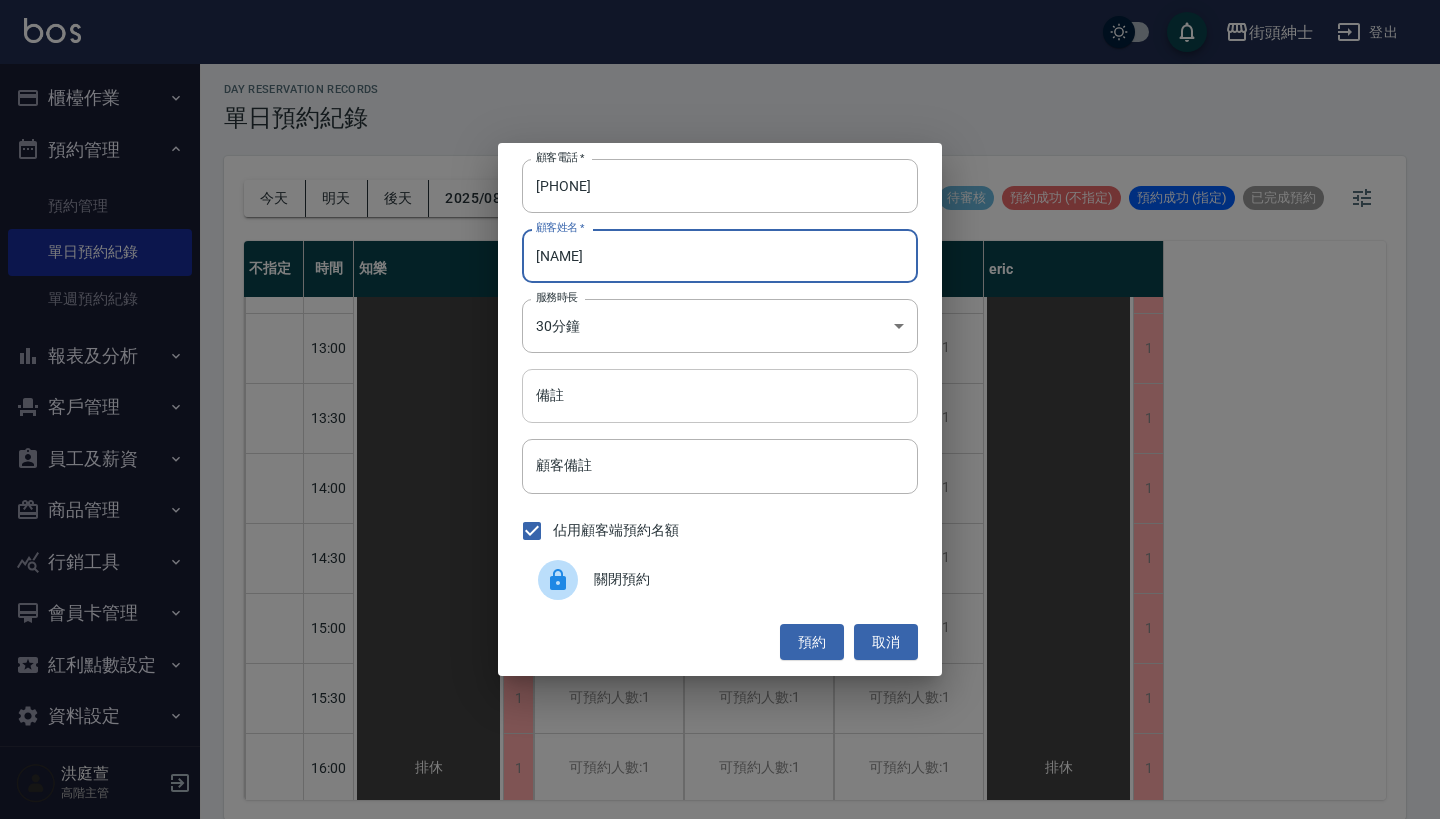 type on "[NAME]" 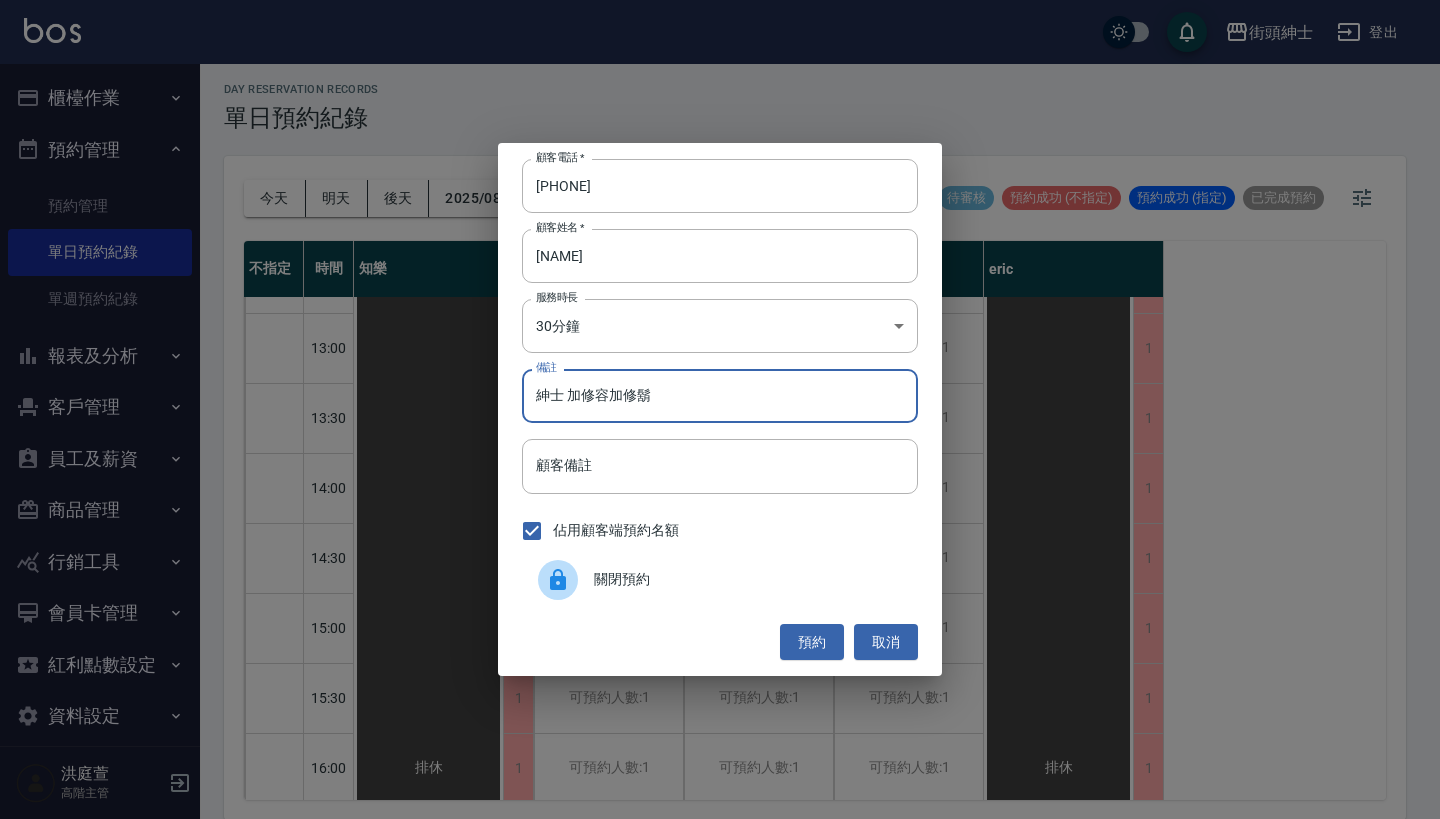 click on "紳士 加修容加修鬍" at bounding box center (720, 396) 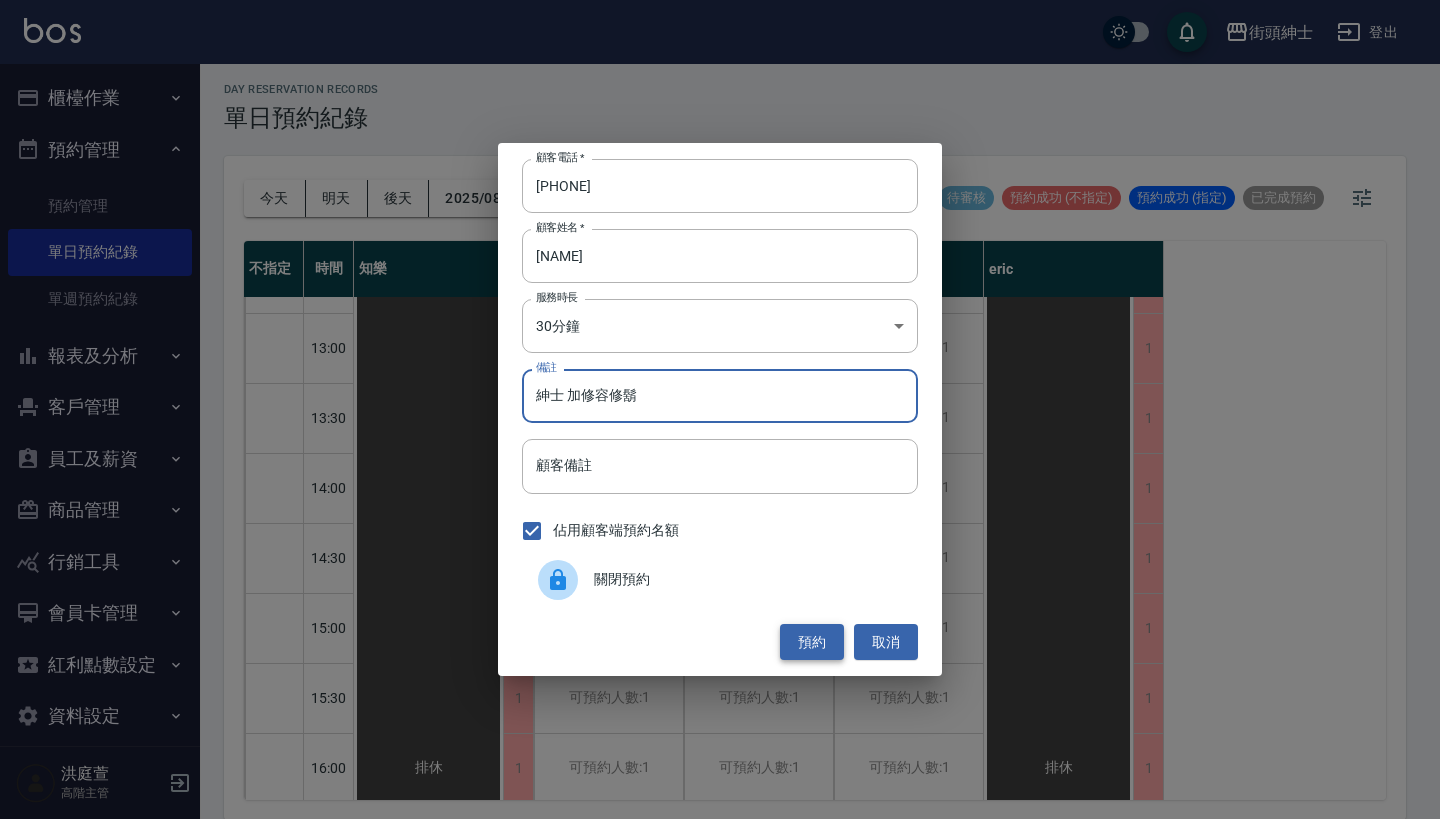 type on "紳士 加修容修鬍" 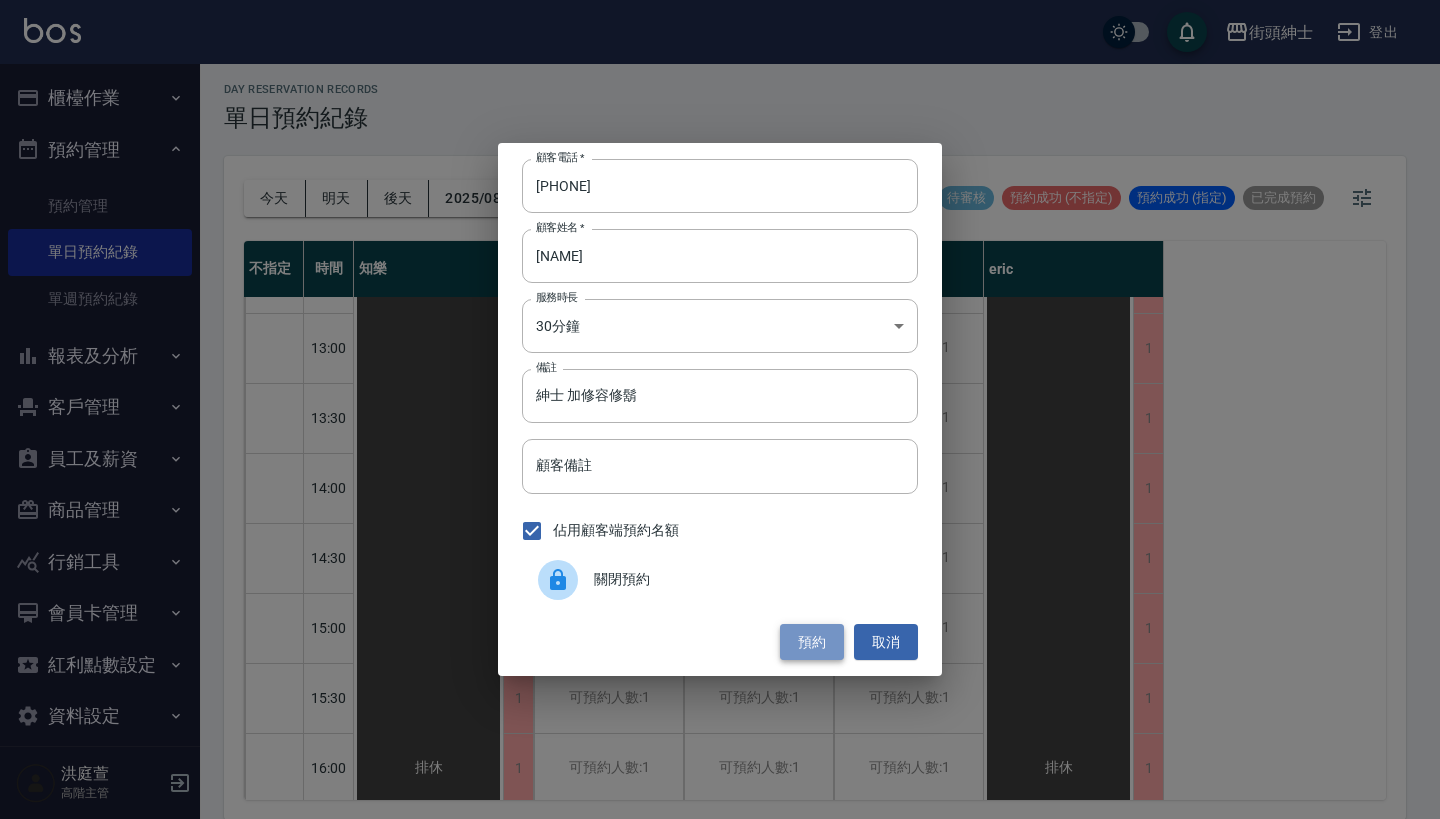 click on "預約" at bounding box center (812, 642) 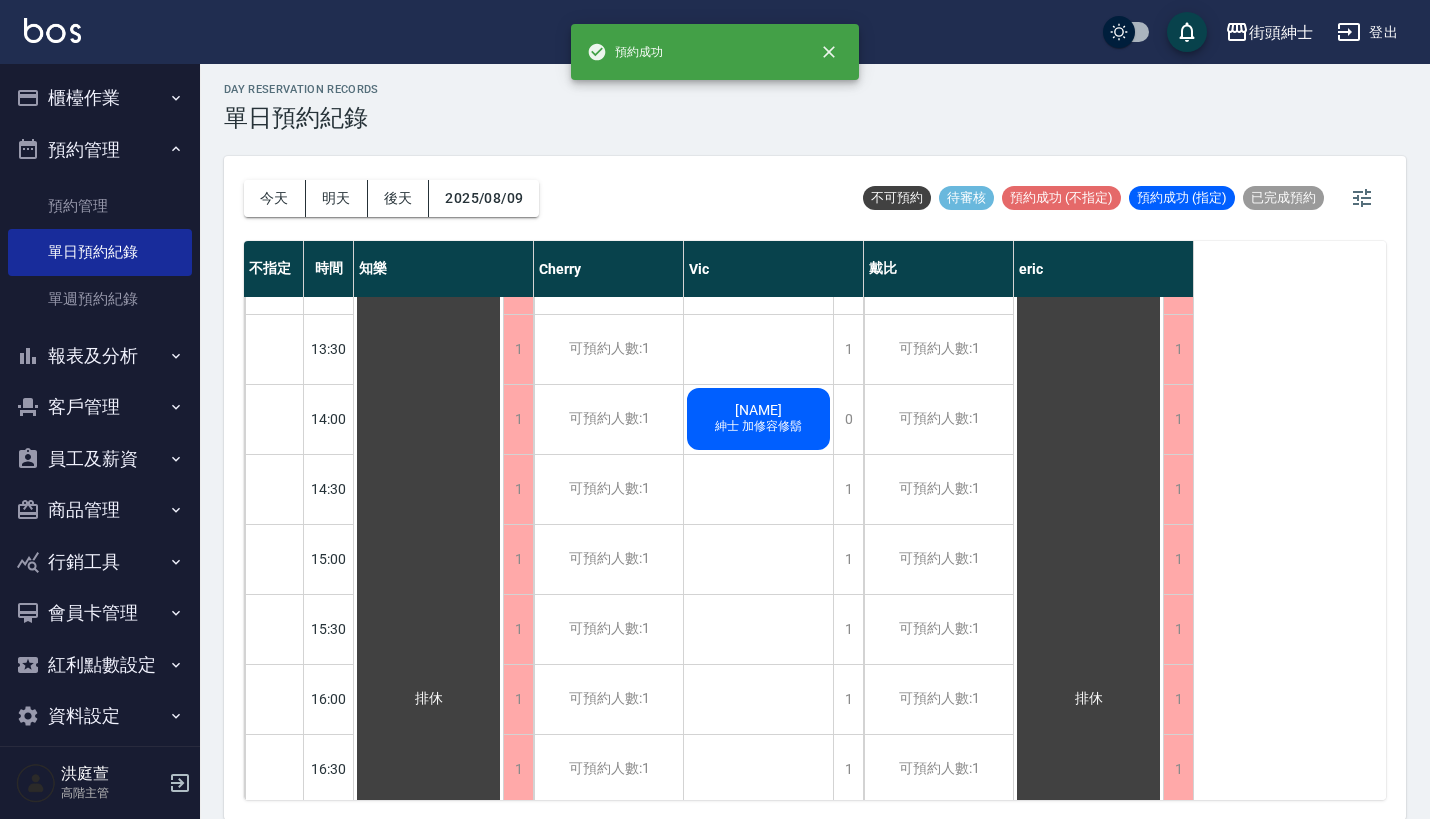 scroll, scrollTop: 614, scrollLeft: 0, axis: vertical 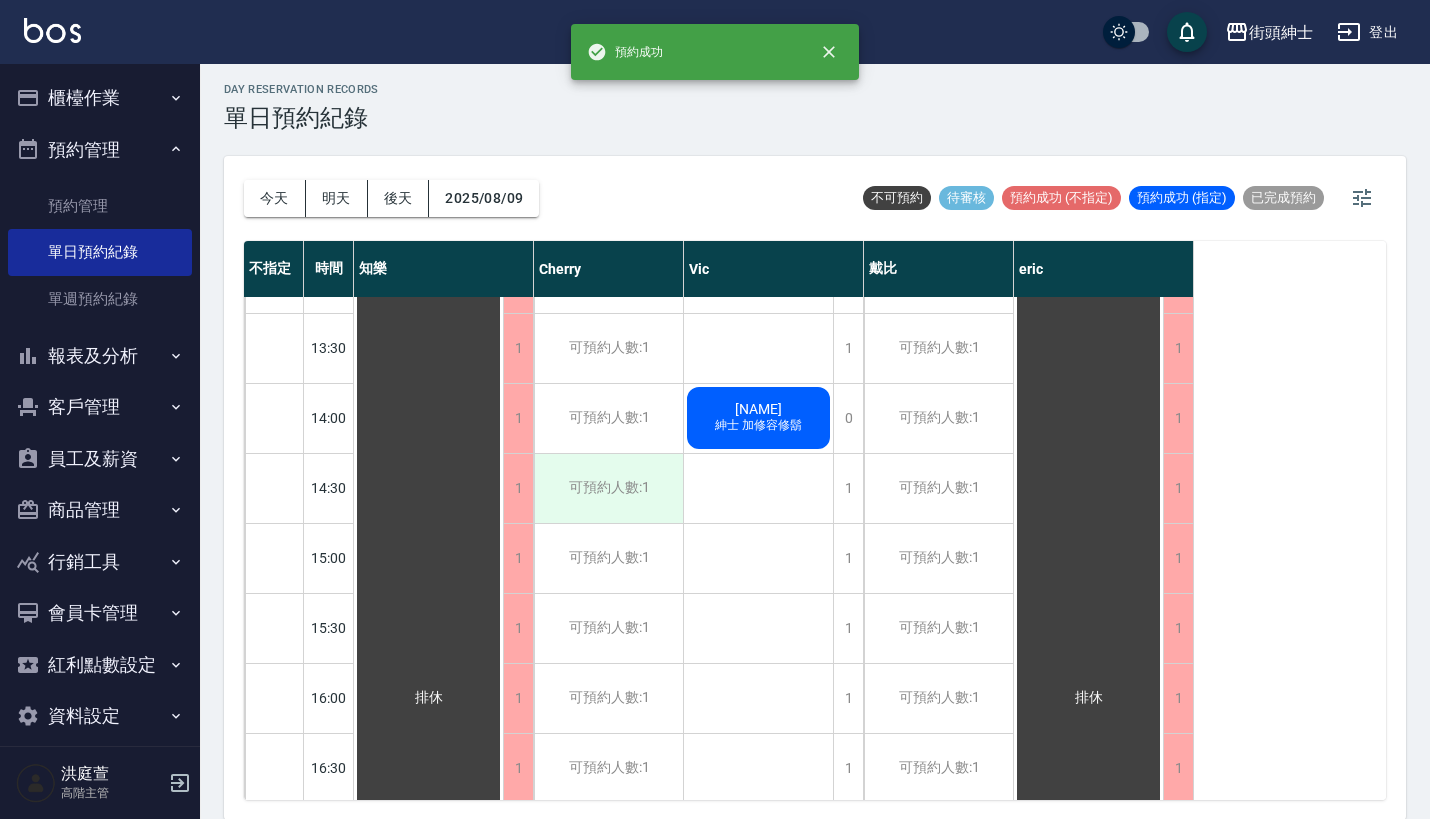 click on "可預約人數:1" at bounding box center (608, 488) 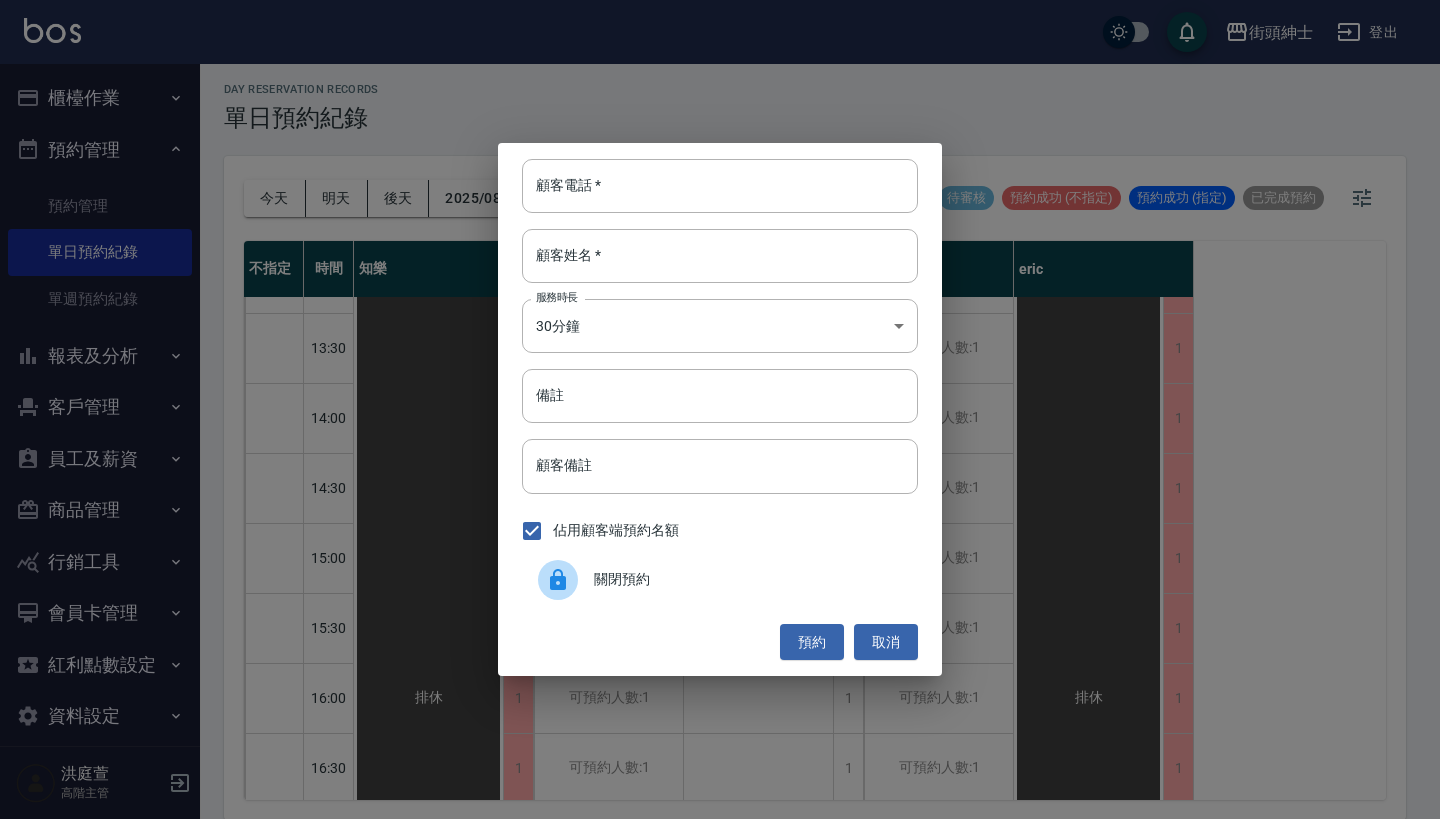 click on "顧客電話   * 顧客電話   * 顧客姓名   * 顧客姓名   * 服務時長 30分鐘 1 服務時長 備註 備註 顧客備註 顧客備註 佔用顧客端預約名額 關閉預約 預約 取消" at bounding box center [720, 409] 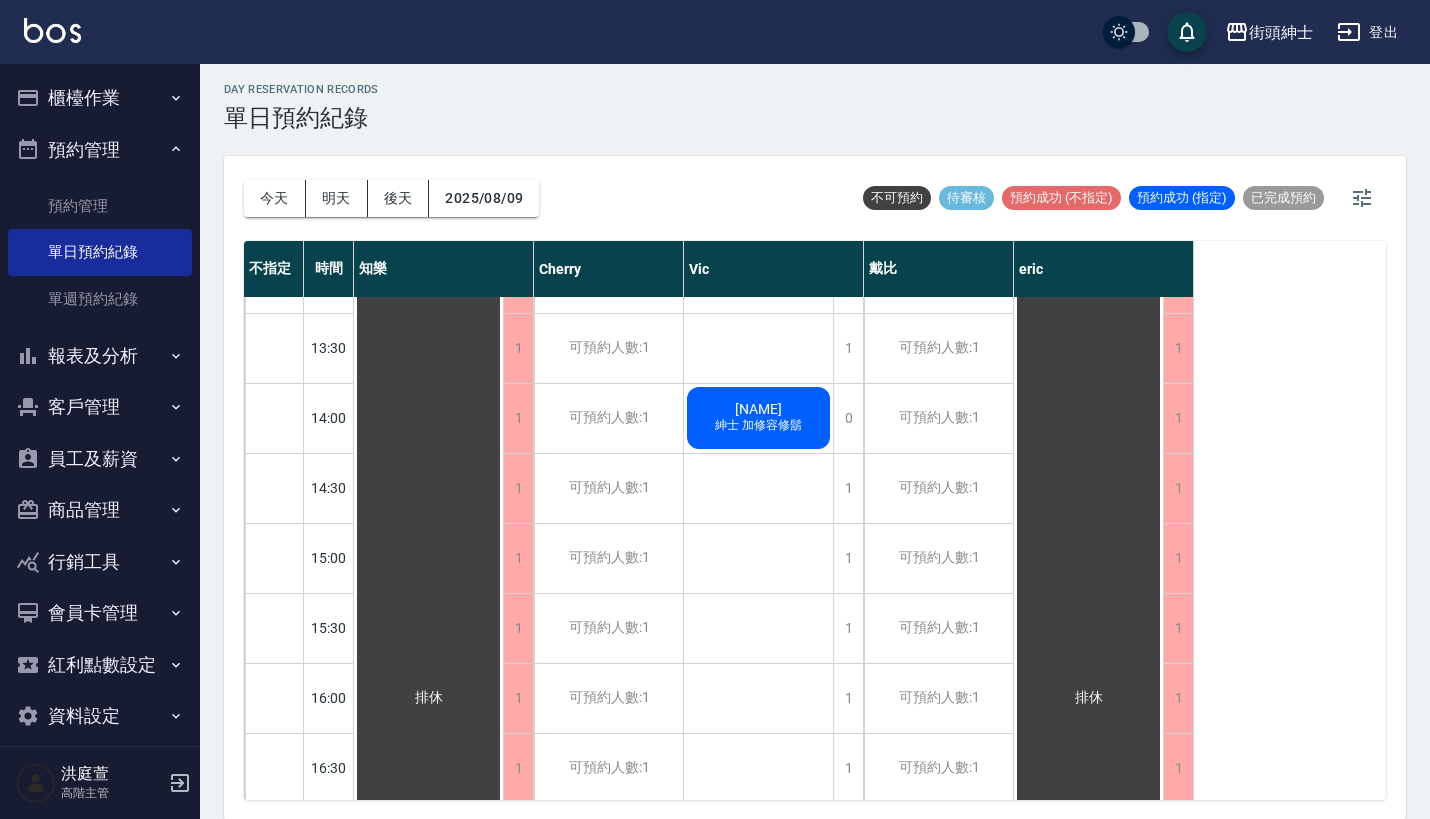 click on "紳士 加修容修鬍" at bounding box center [758, 425] 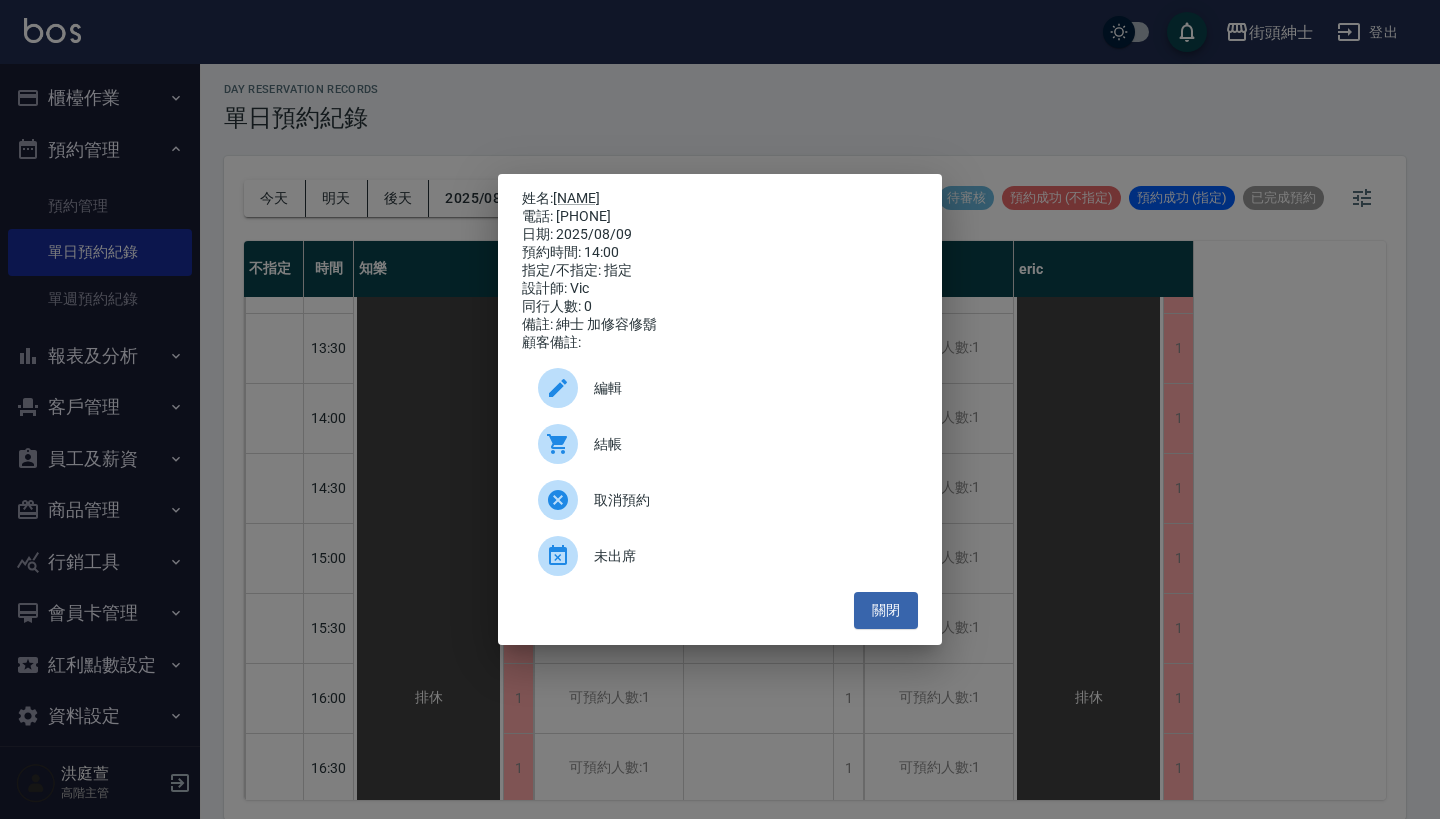 click on "編輯" at bounding box center [748, 388] 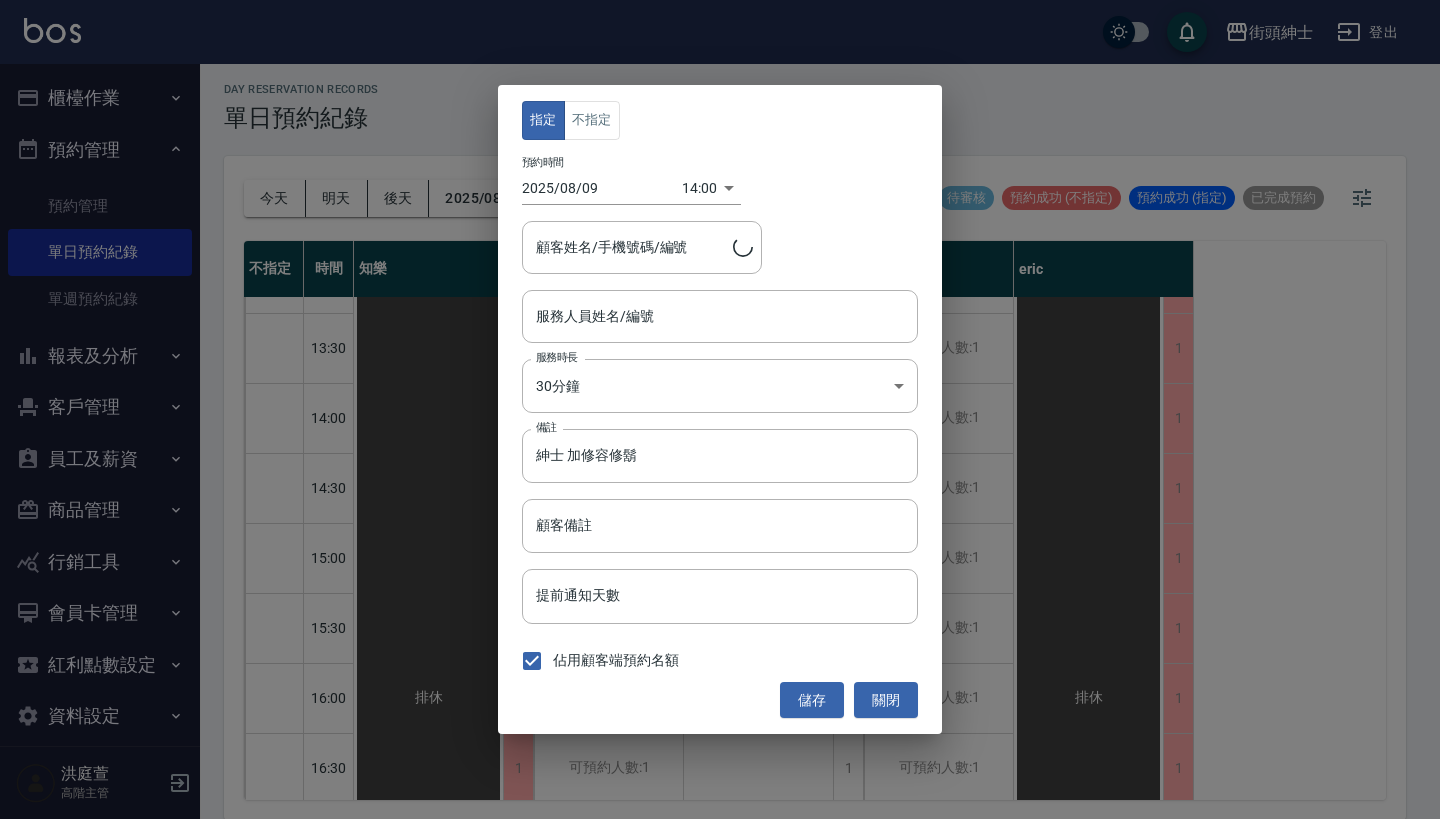 type on "[NAME]/[PHONE]" 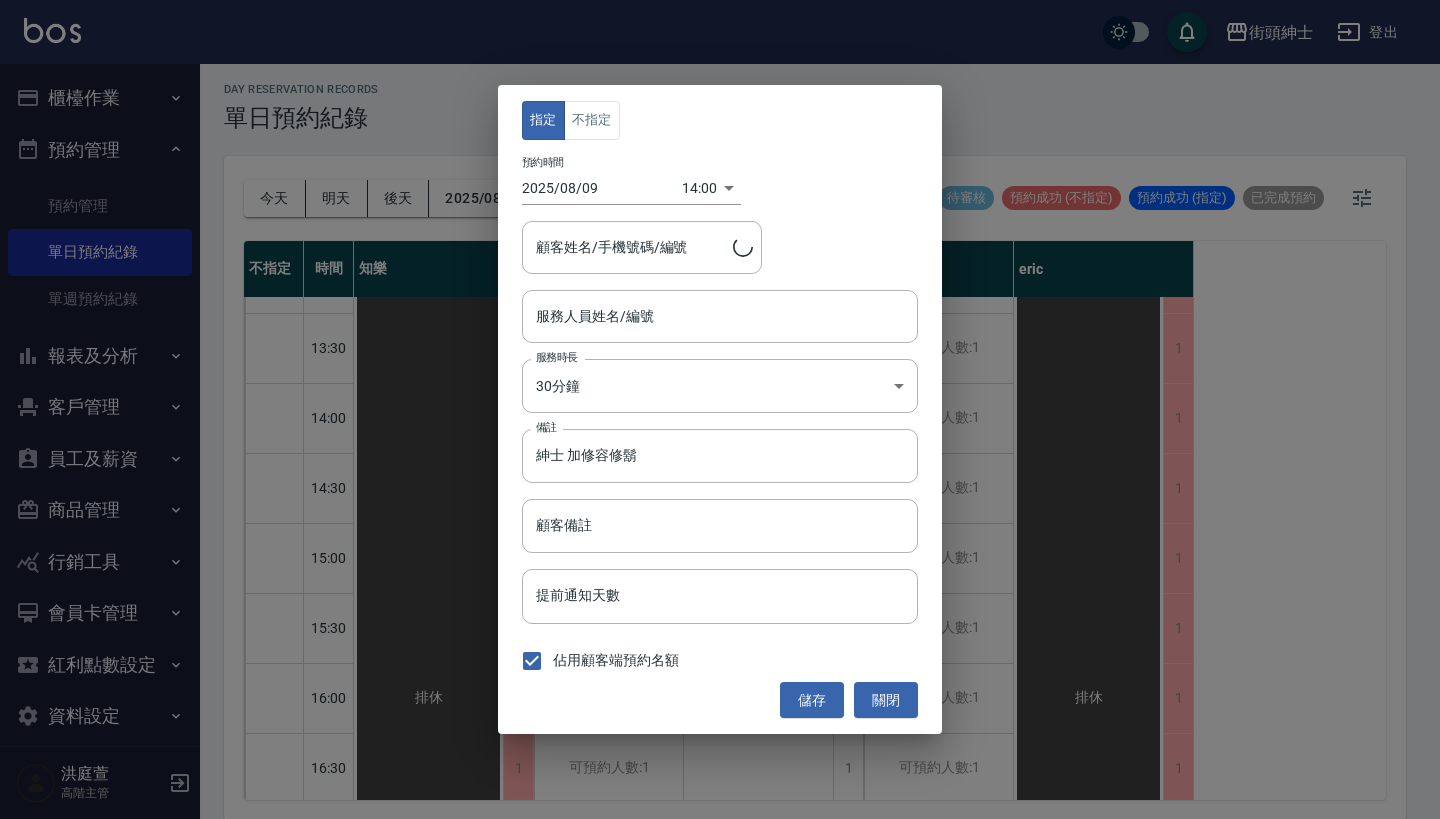 type on "Vic(無代號)" 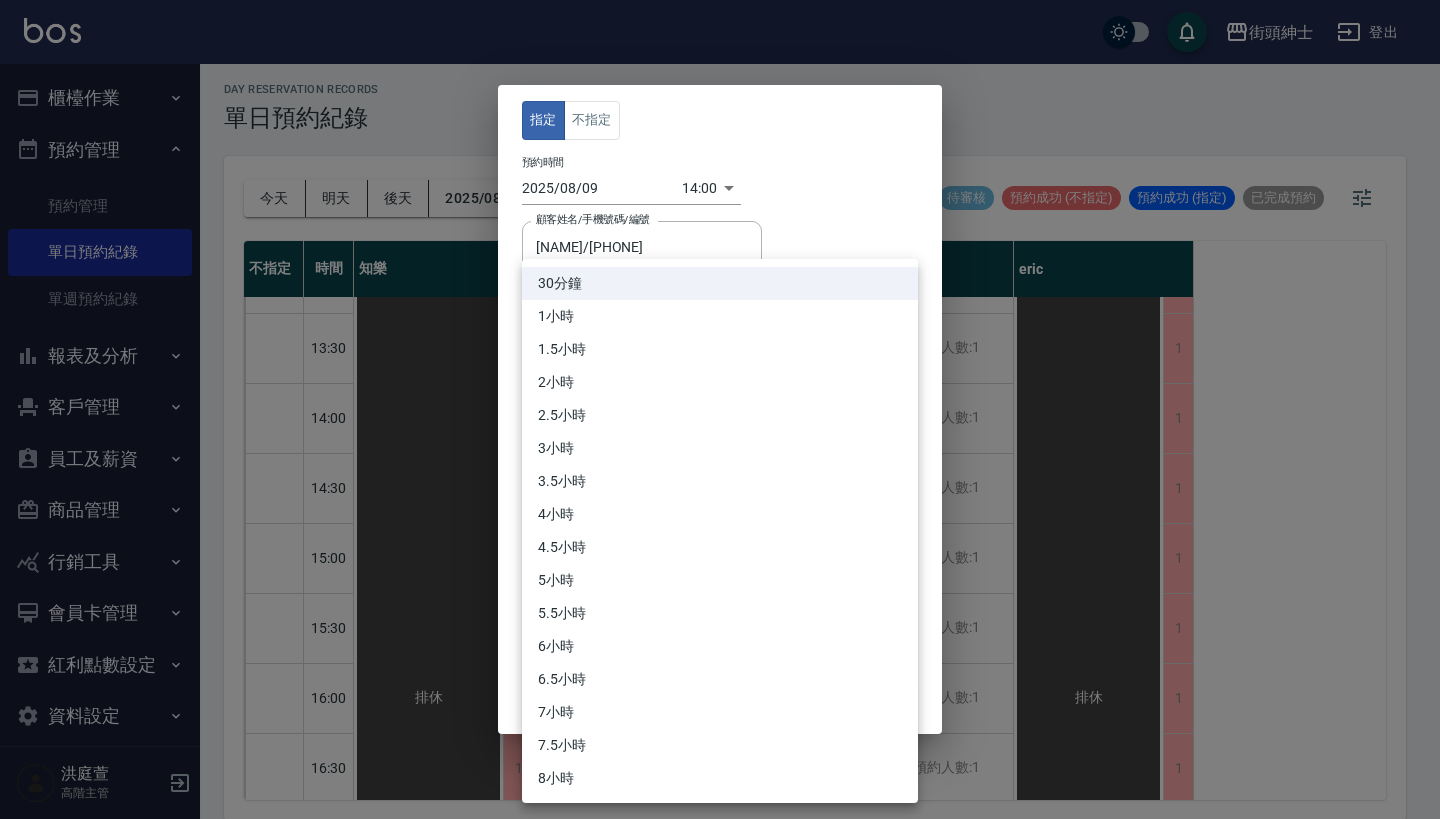 click on "街頭紳士 登出 櫃檯作業 打帳單 帳單列表 掛單列表 座位開單 營業儀表板 現金收支登錄 高階收支登錄 材料自購登錄 每日結帳 排班表 現場電腦打卡 掃碼打卡 預約管理 預約管理 單日預約紀錄 單週預約紀錄 報表及分析 報表目錄 消費分析儀表板 店家區間累計表 店家日報表 店家排行榜 互助日報表 互助月報表 互助排行榜 互助點數明細 互助業績報表 全店業績分析表 每日業績分析表 營業統計分析表 營業項目月分析表 設計師業績表 設計師日報表 設計師業績分析表 設計師業績月報表 設計師抽成報表 設計師排行榜 商品銷售排行榜 商品消耗明細 商品進銷貨報表 商品庫存表 商品庫存盤點表 會員卡銷售報表 服務扣項明細表 單一服務項目查詢 店販抽成明細 店販分類抽成明細 顧客入金餘額表 顧客卡券餘額表 每日非現金明細 每日收支明細 收支分類明細表 收支匯款表 1" at bounding box center [720, 407] 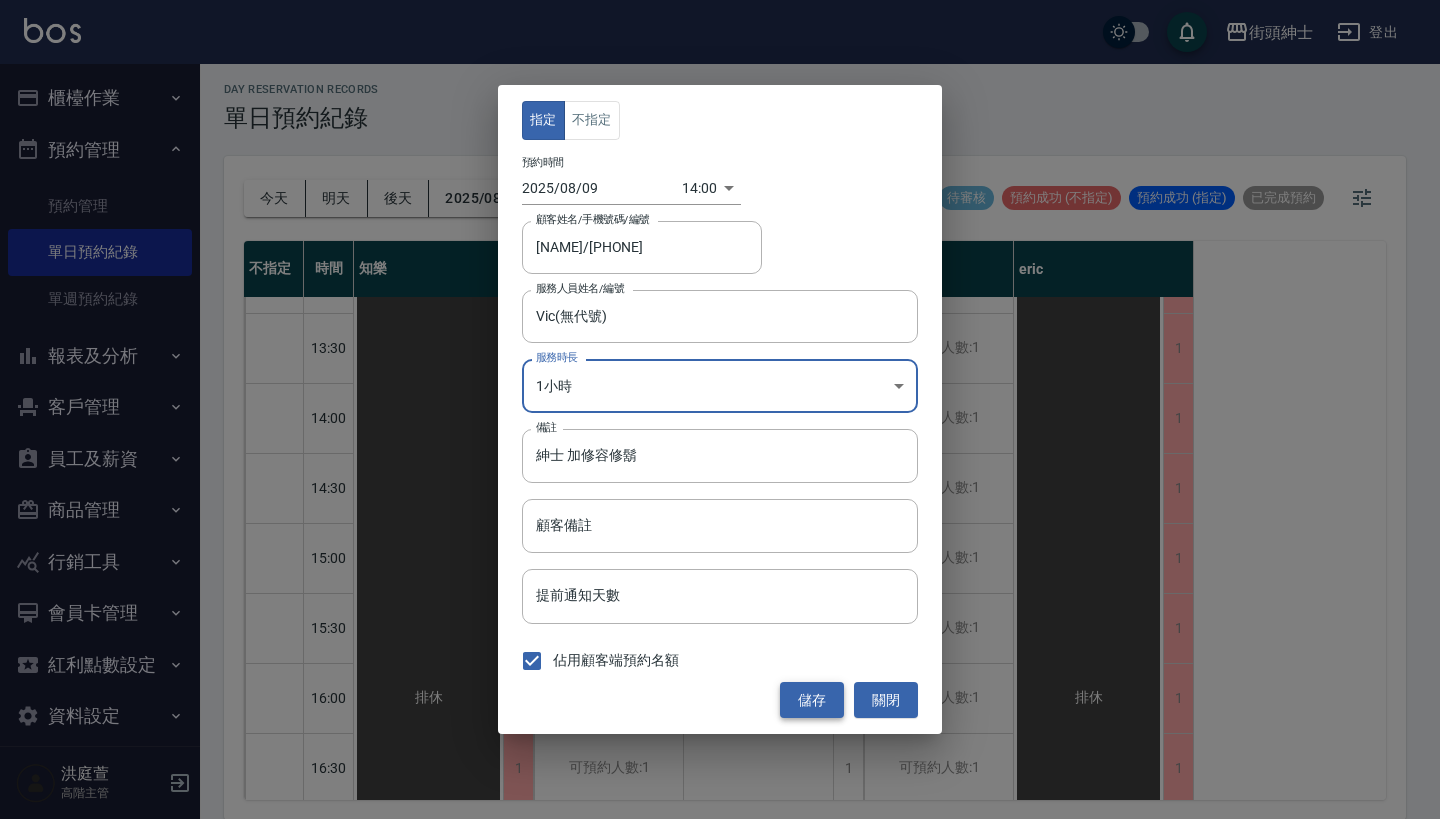 click on "儲存" at bounding box center (812, 700) 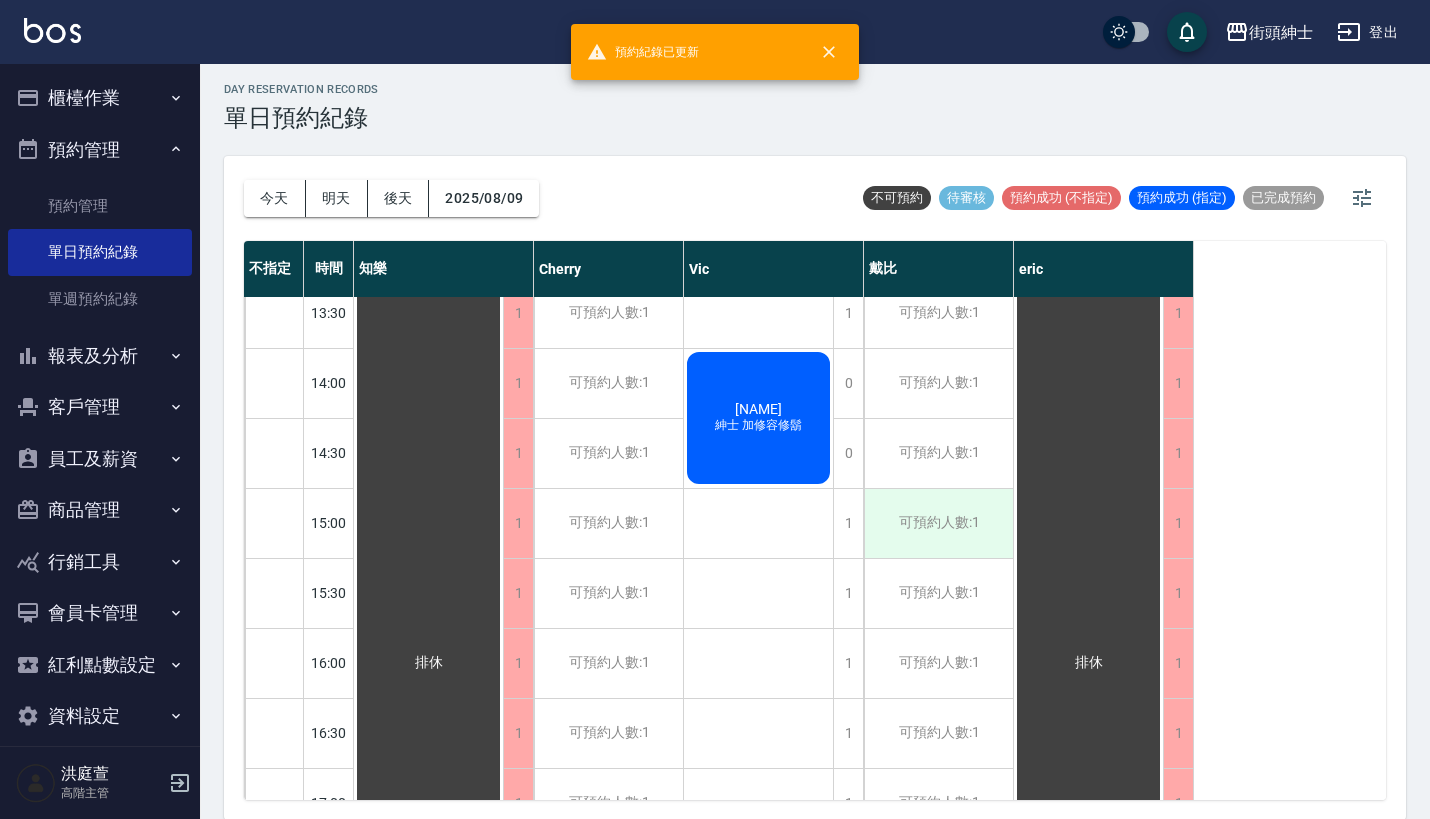 scroll, scrollTop: 651, scrollLeft: 0, axis: vertical 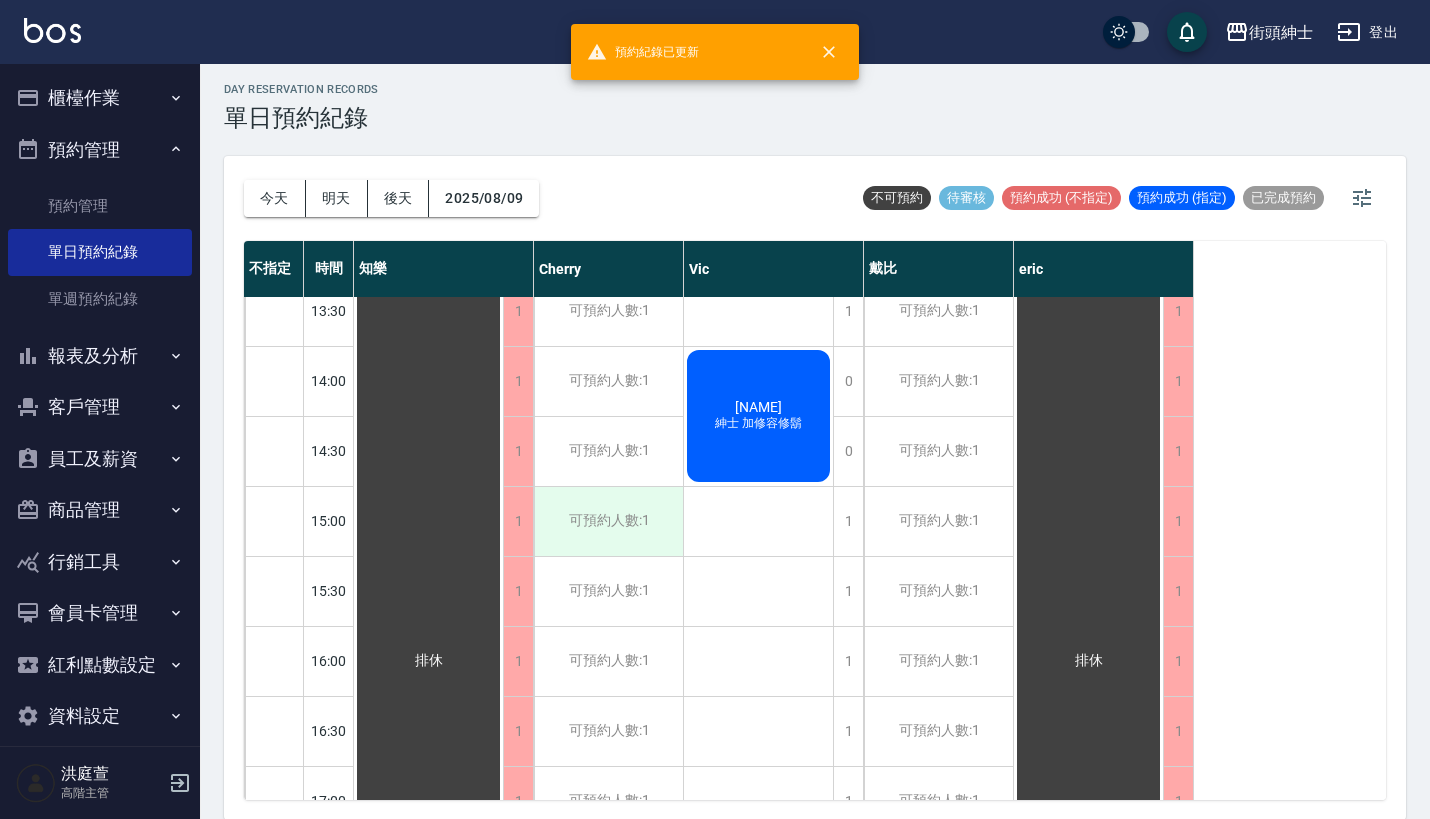 click on "可預約人數:1" at bounding box center (608, 521) 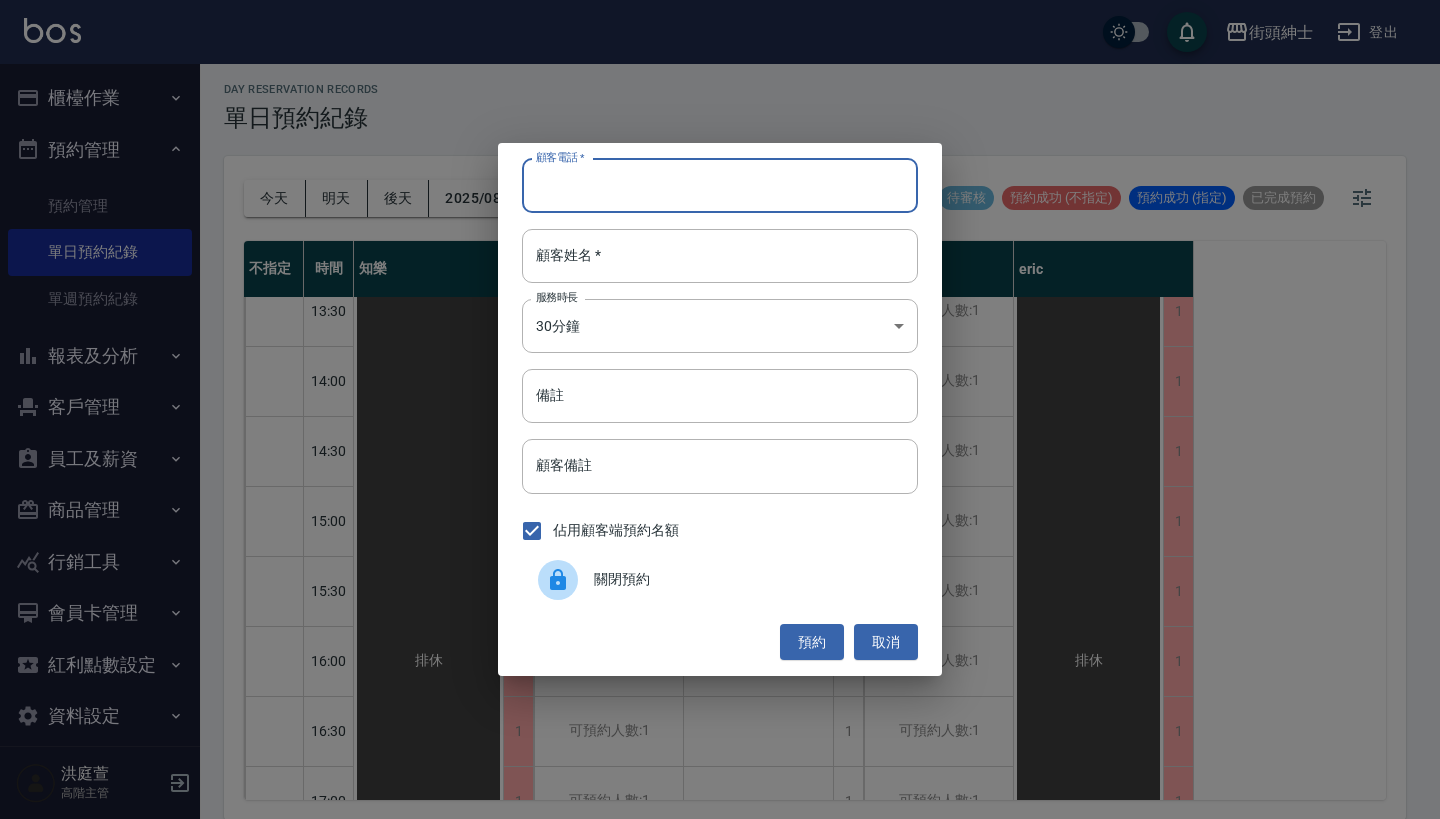 paste on "[NAME] 電話：[PHONE]" 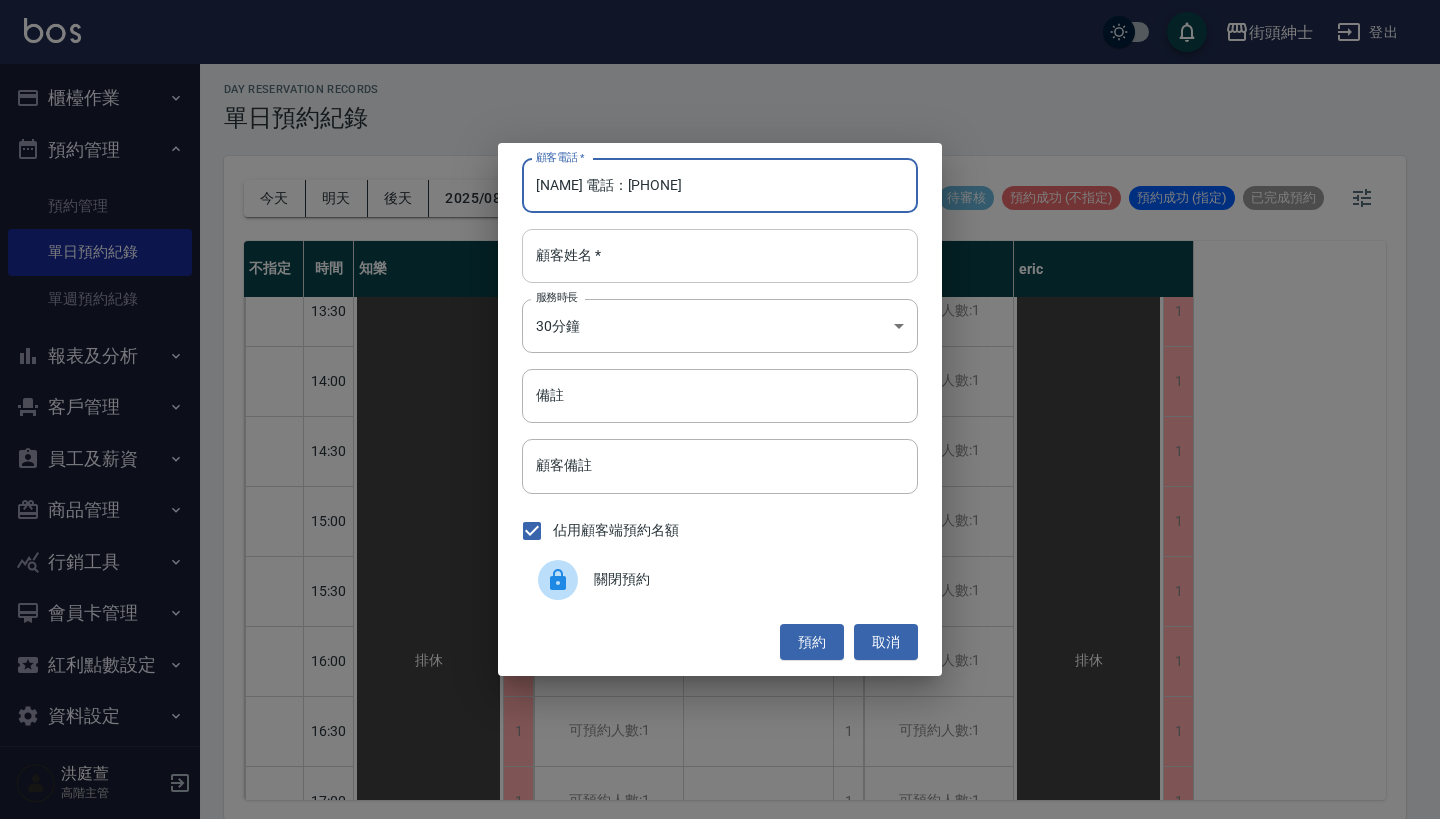 type on "[NAME] 電話：[PHONE]" 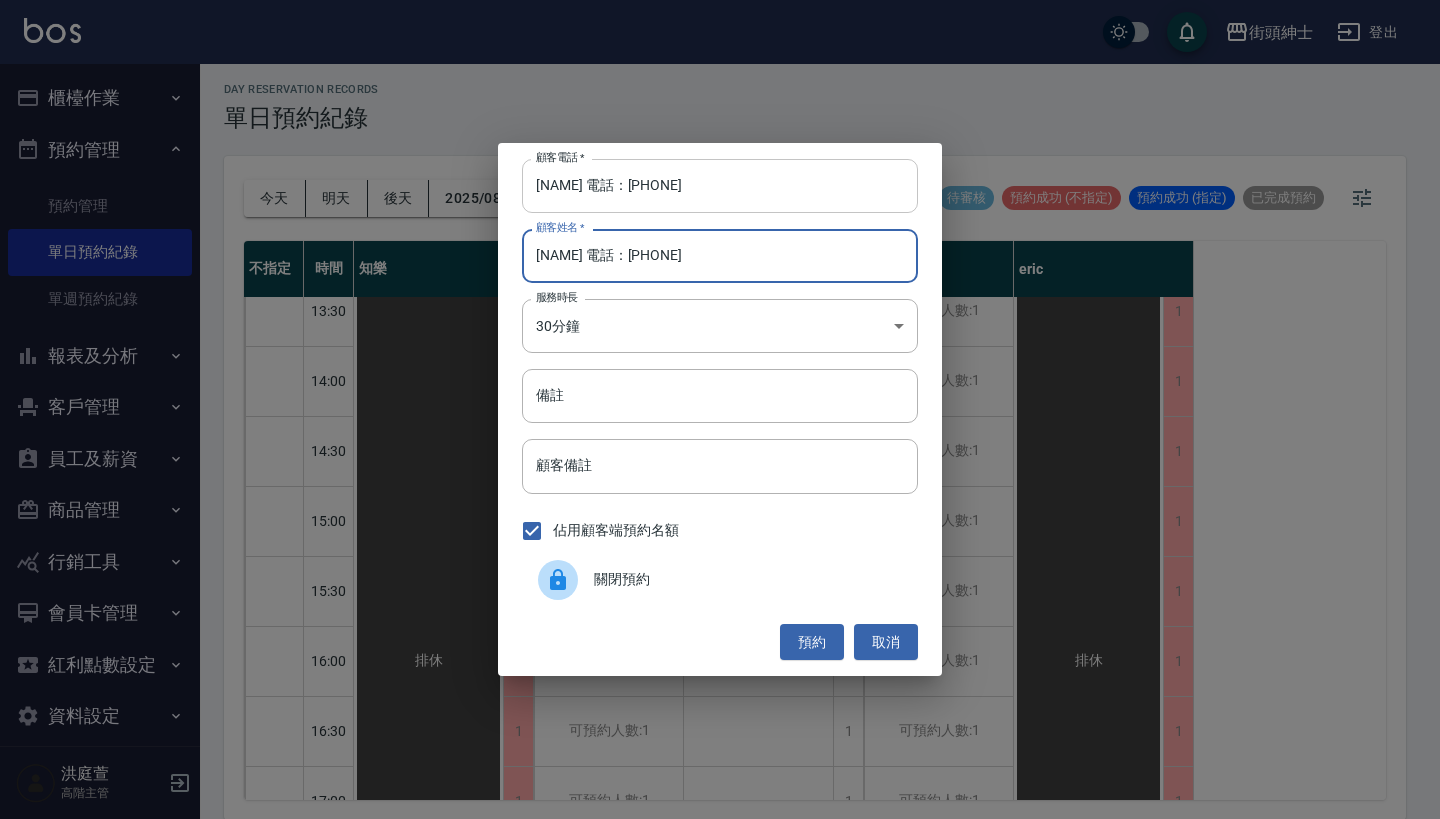 type on "[NAME] 電話：[PHONE]" 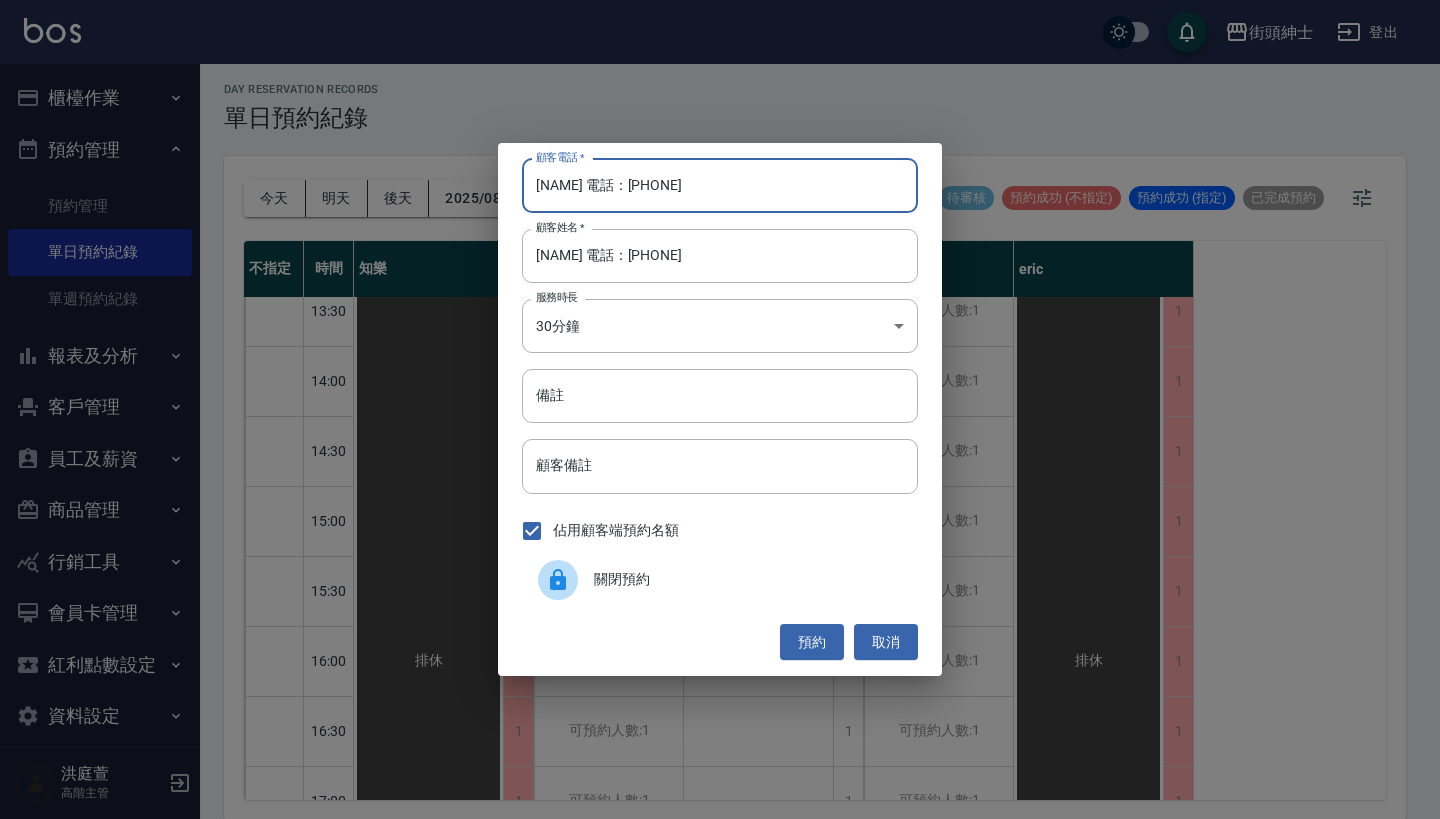 drag, startPoint x: 619, startPoint y: 187, endPoint x: 409, endPoint y: 187, distance: 210 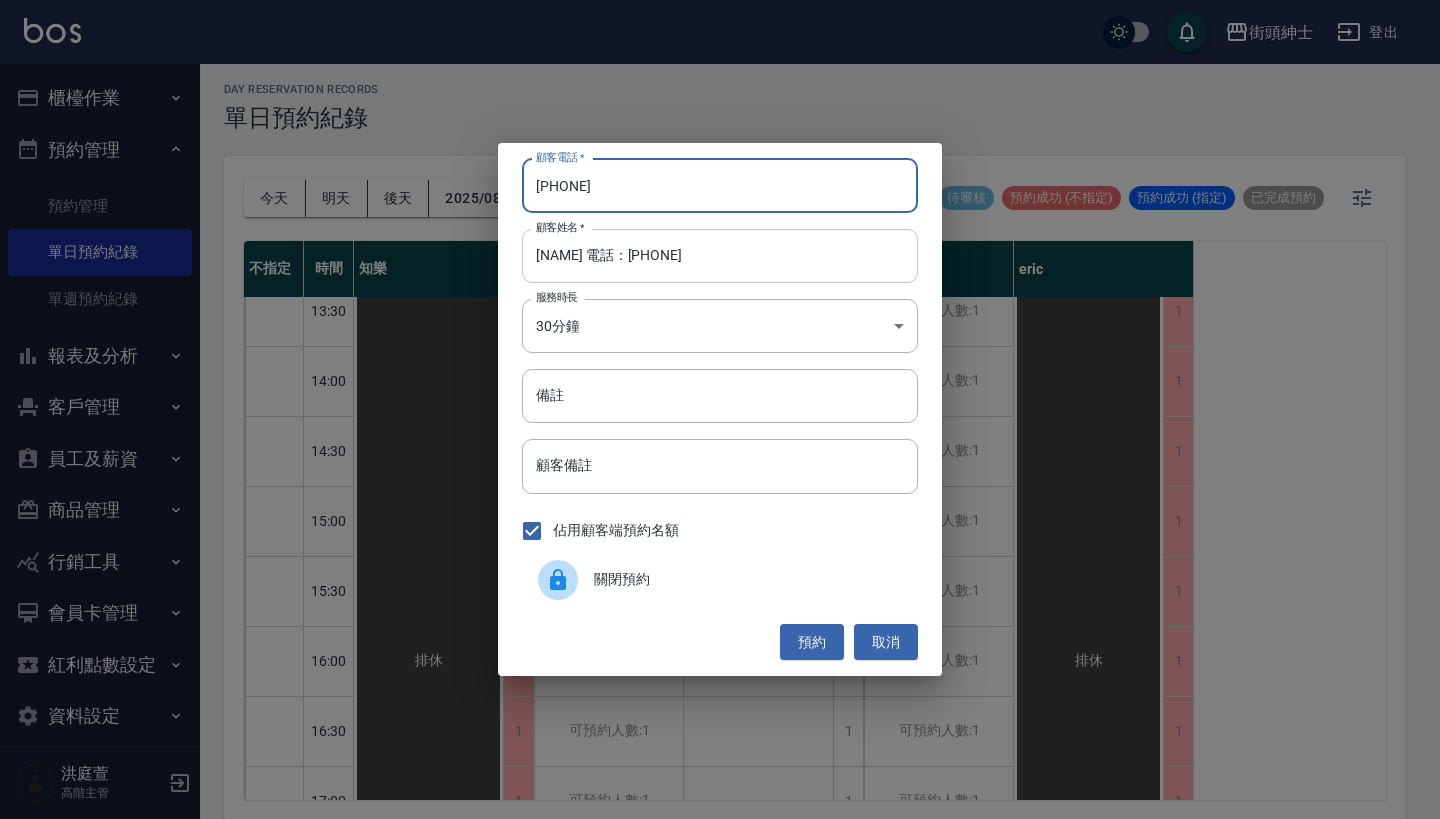 type on "[PHONE]" 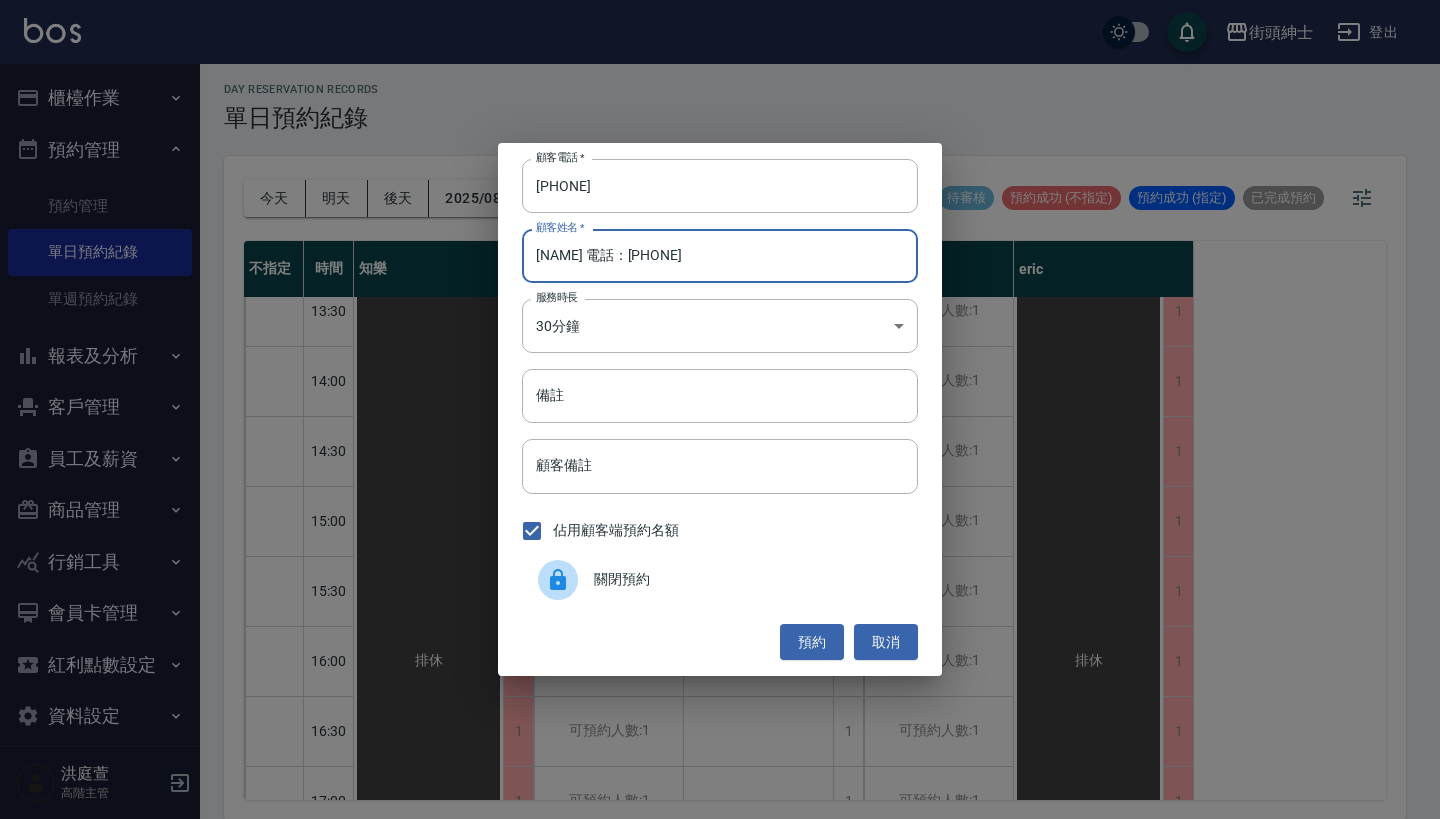 drag, startPoint x: 697, startPoint y: 253, endPoint x: 667, endPoint y: 253, distance: 30 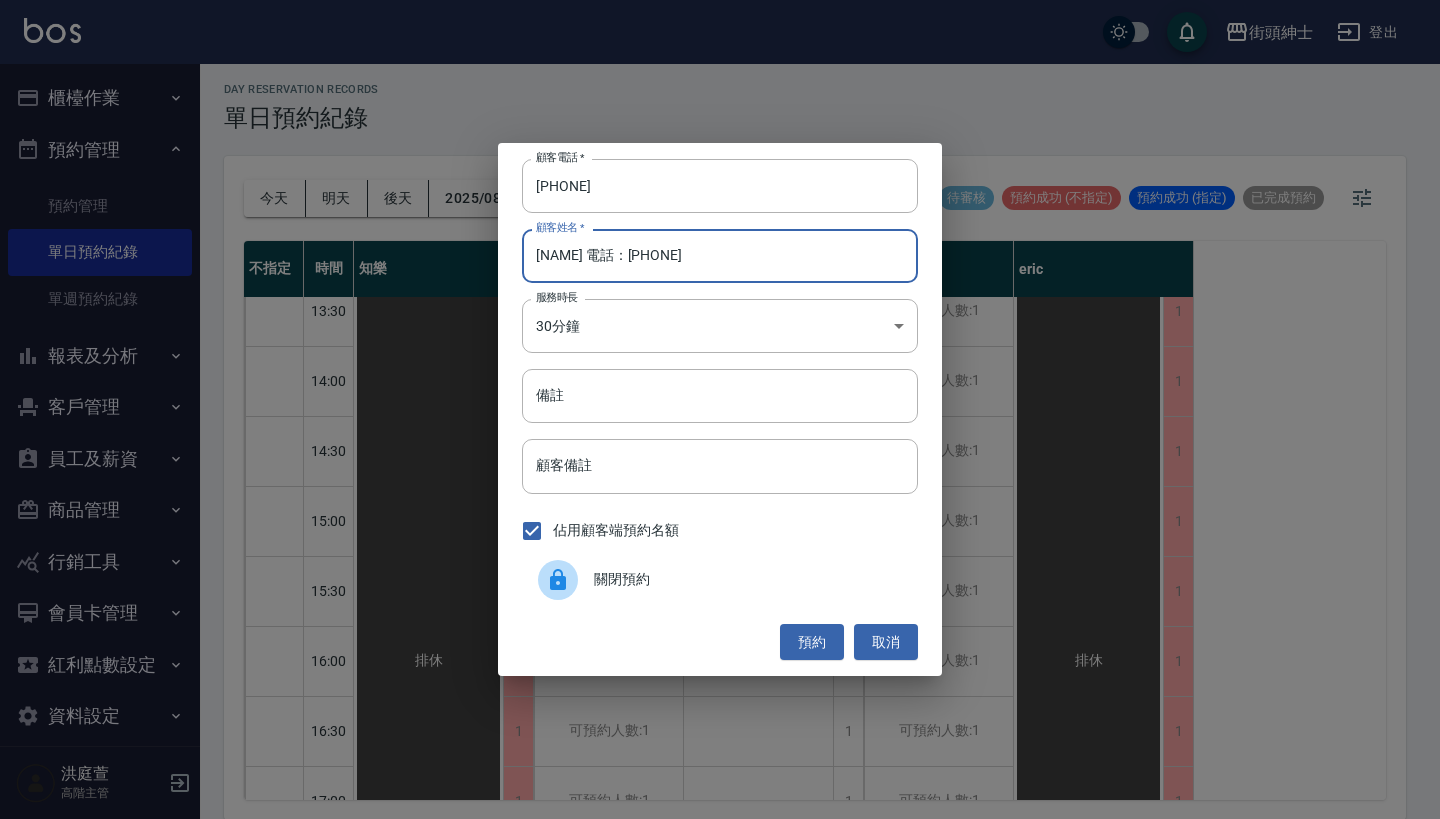 drag, startPoint x: 739, startPoint y: 257, endPoint x: 578, endPoint y: 254, distance: 161.02795 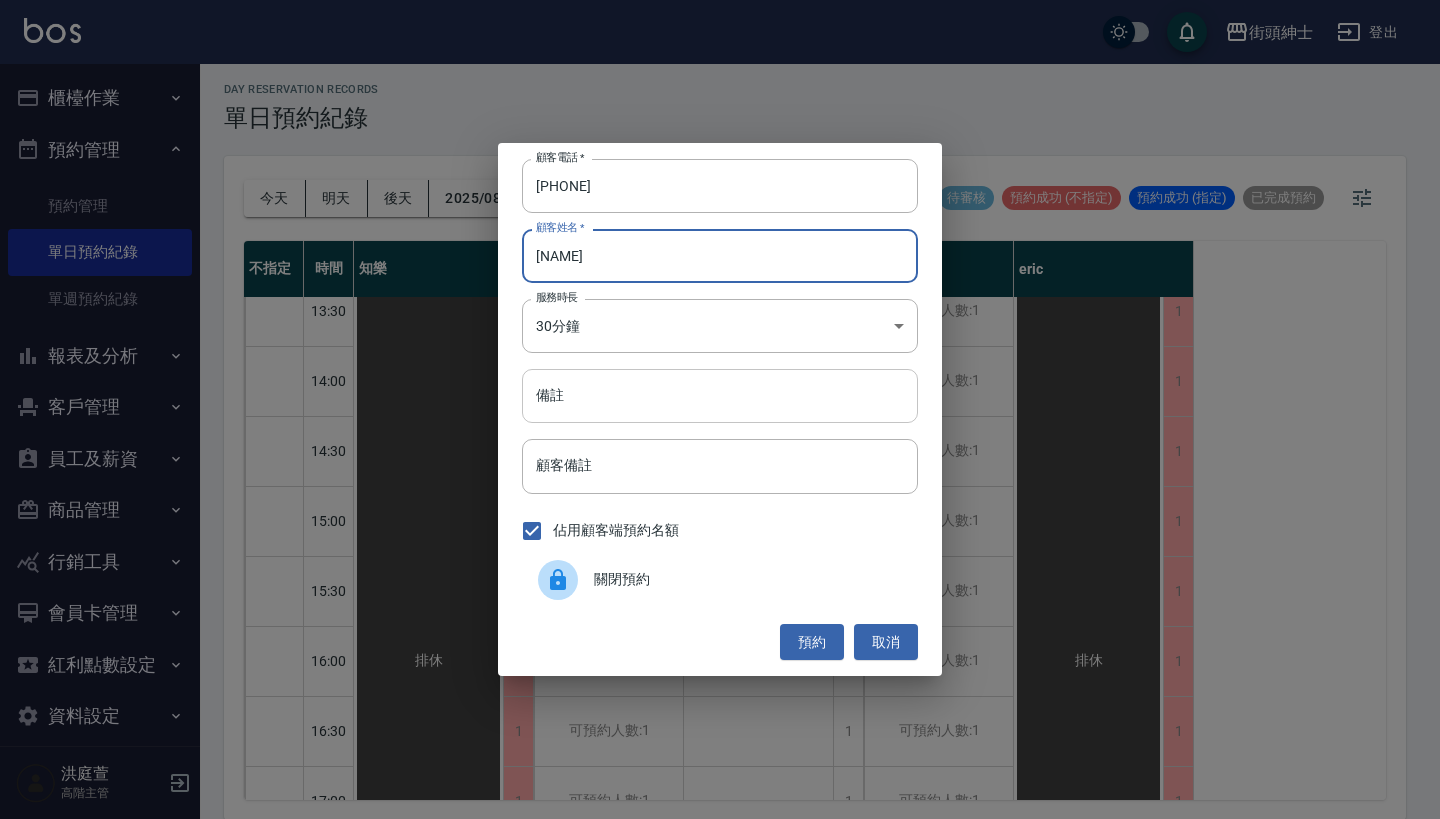 type on "[NAME]" 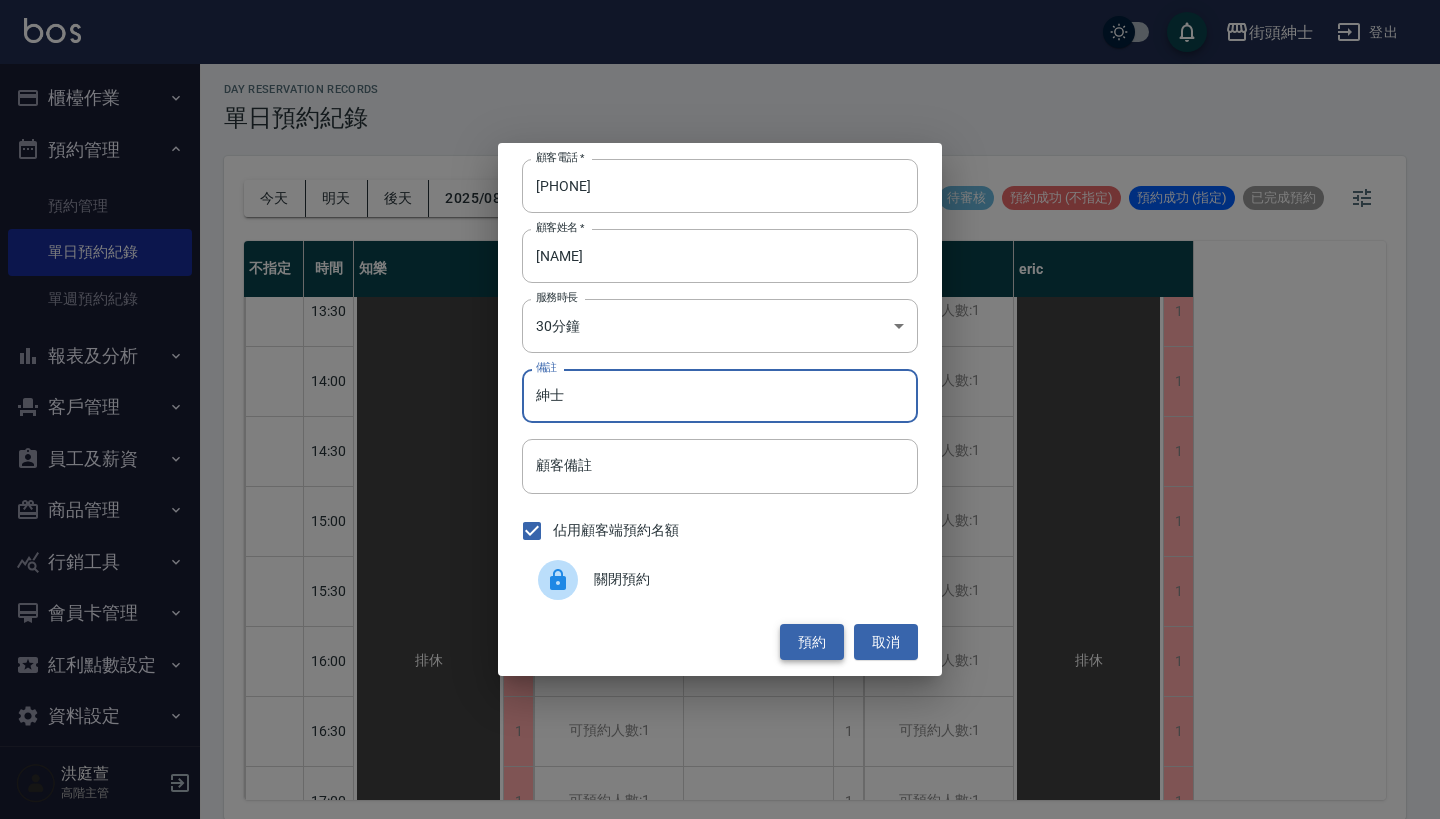 type on "紳士" 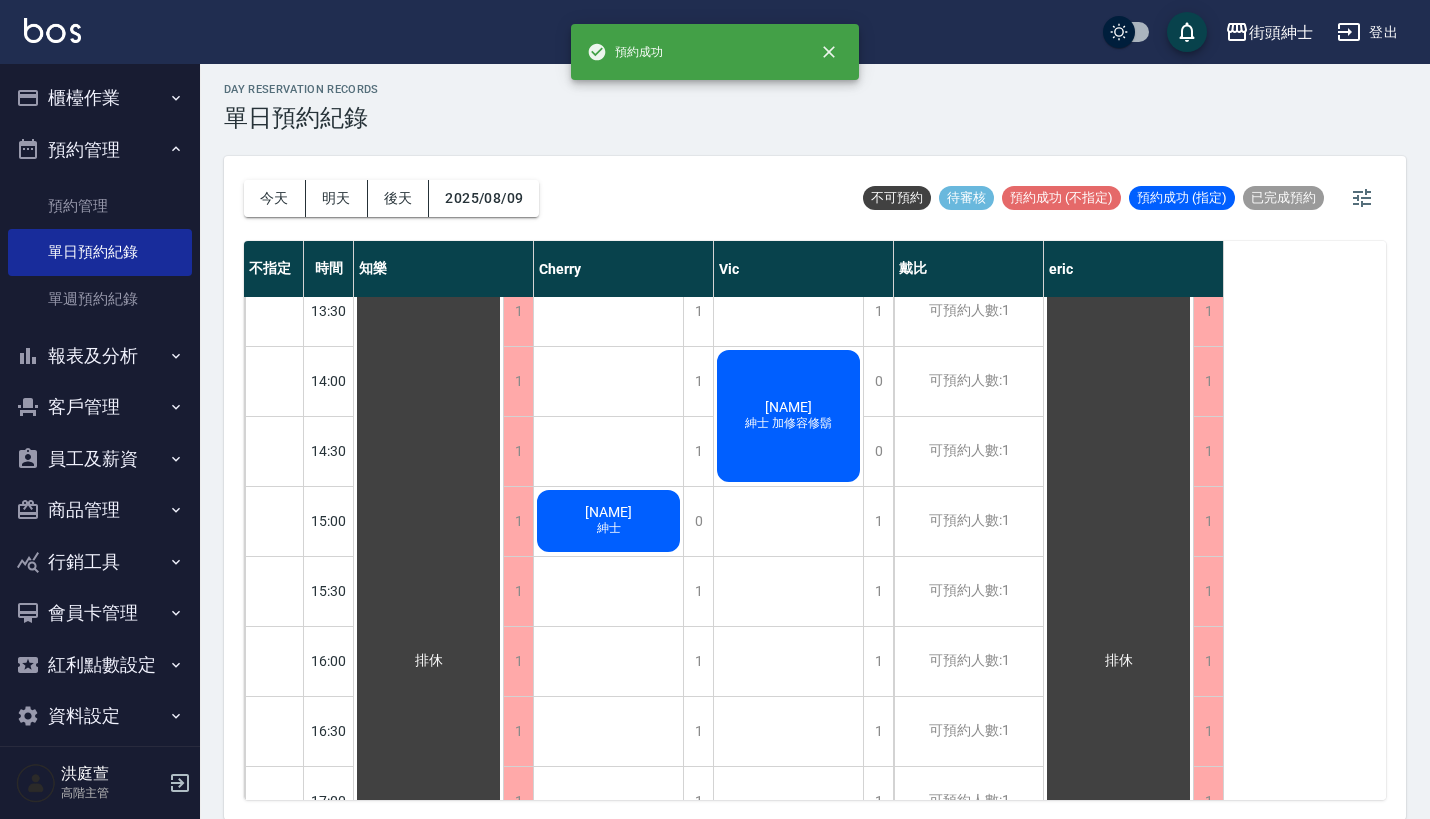 click on "[NAME] 紳士 加修容修鬍" at bounding box center [428, 661] 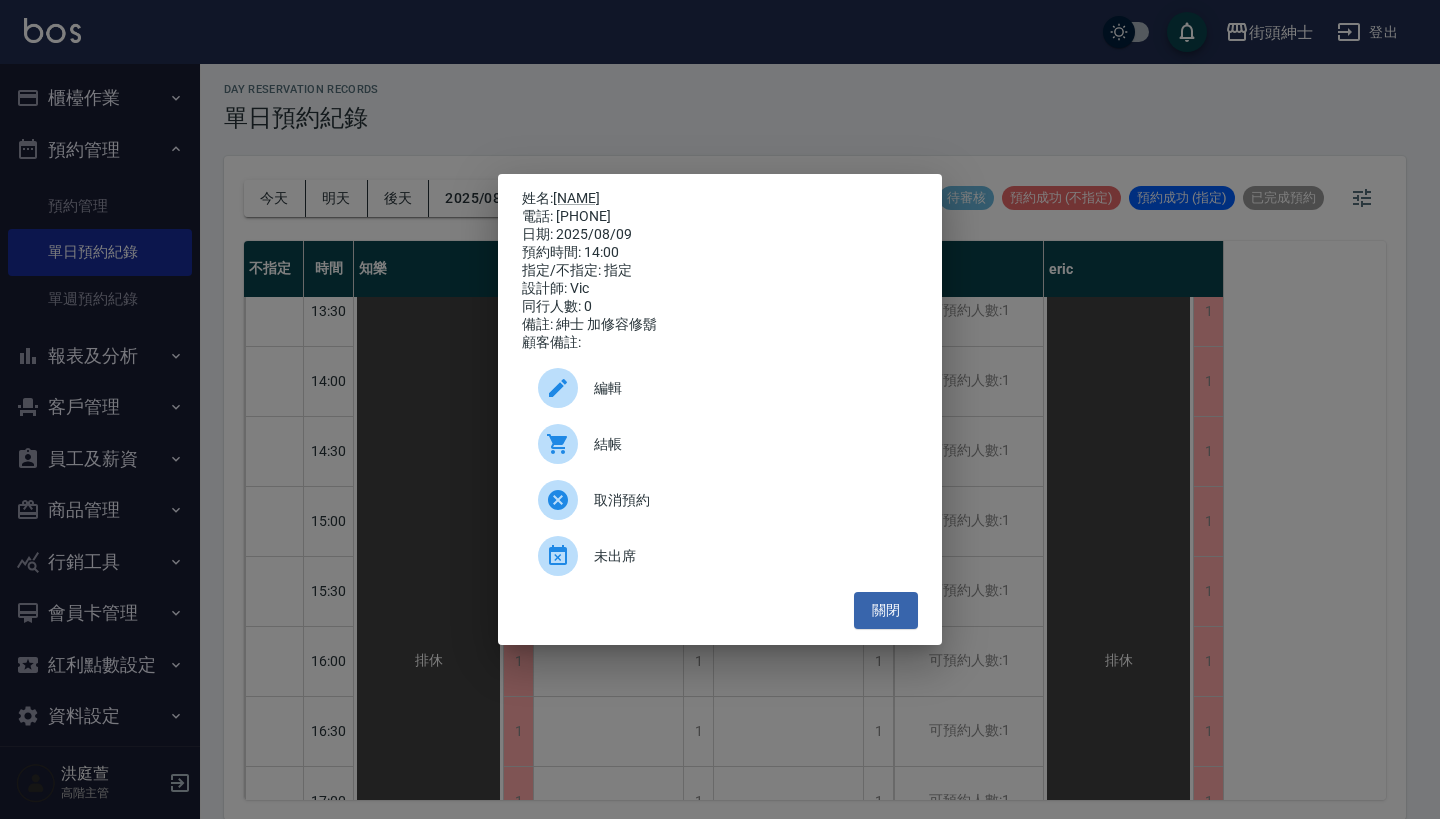 click on "編輯" at bounding box center [748, 388] 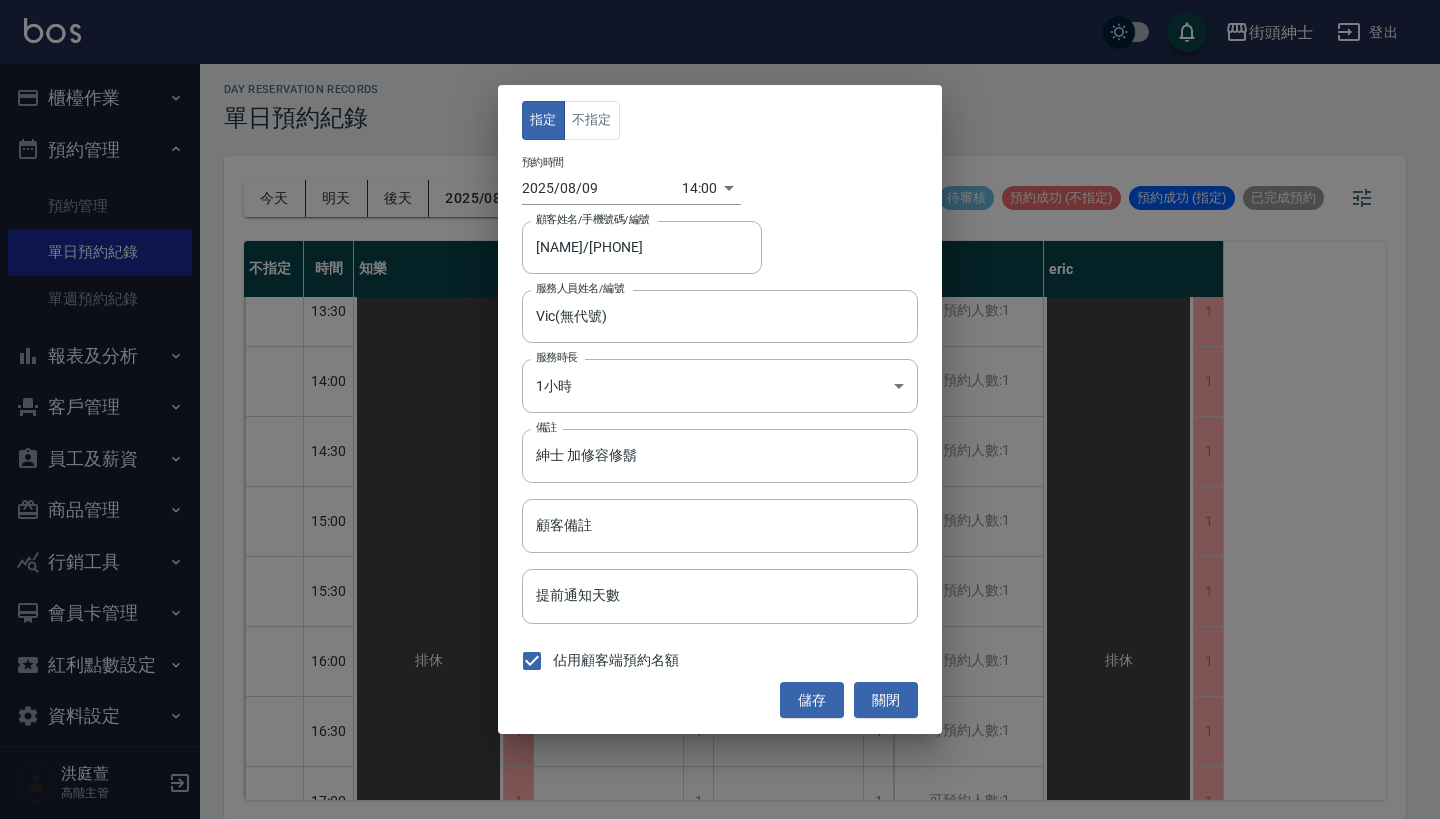click on "指定 不指定 預約時間 2025/08/09 14:00 1754719200000 顧客姓名/手機號碼/編號 [NAME]/[PHONE] 顧客姓名/手機號碼/編號 服務人員姓名/編號 Vic(無代號) 服務人員姓名/編號 服務時長 1小時 2 服務時長 備註 紳士 加修容修鬍 備註 顧客備註 顧客備註 提前通知天數 提前通知天數 佔用顧客端預約名額 儲存 關閉" at bounding box center (720, 409) 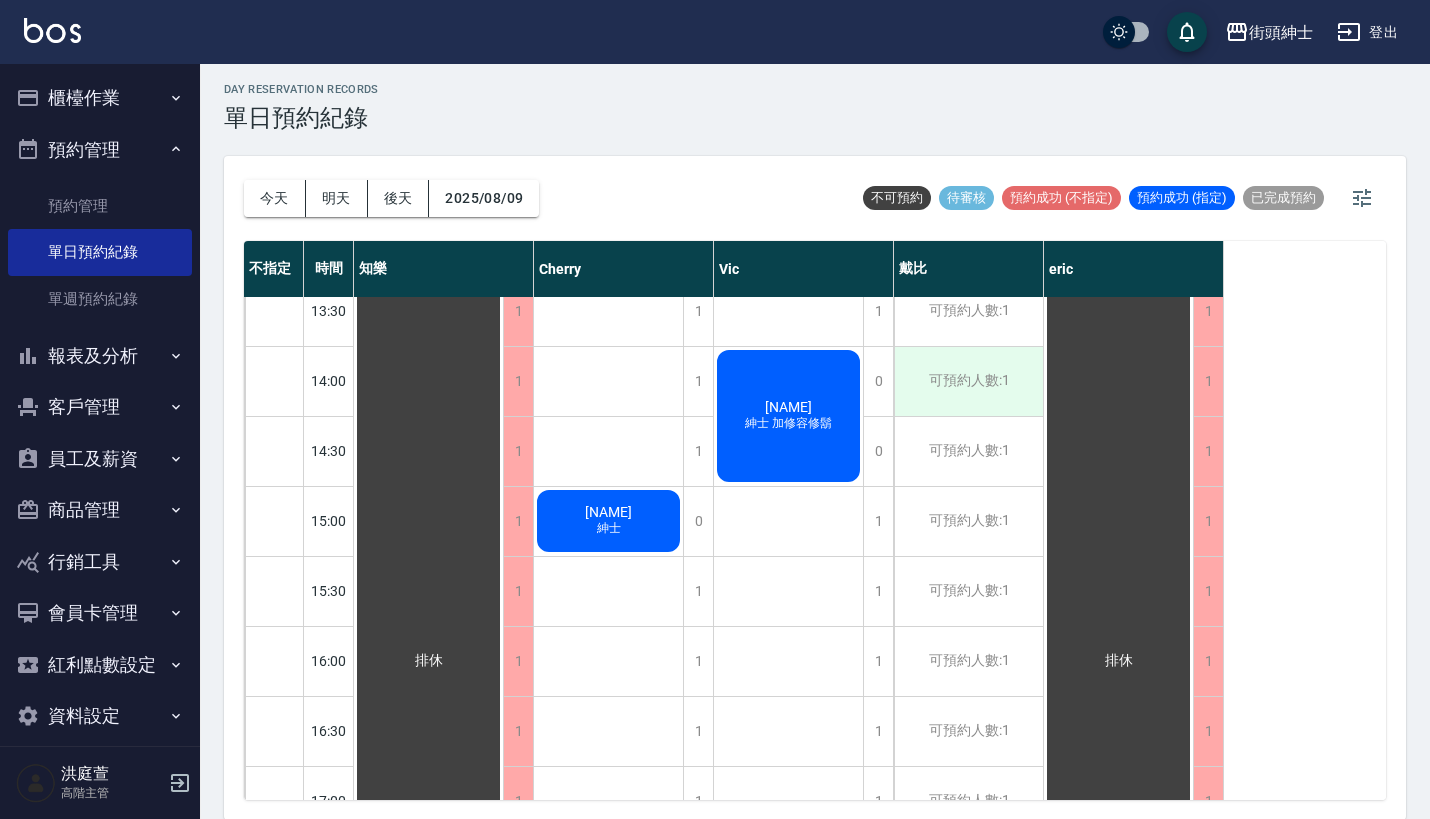 scroll, scrollTop: 0, scrollLeft: 0, axis: both 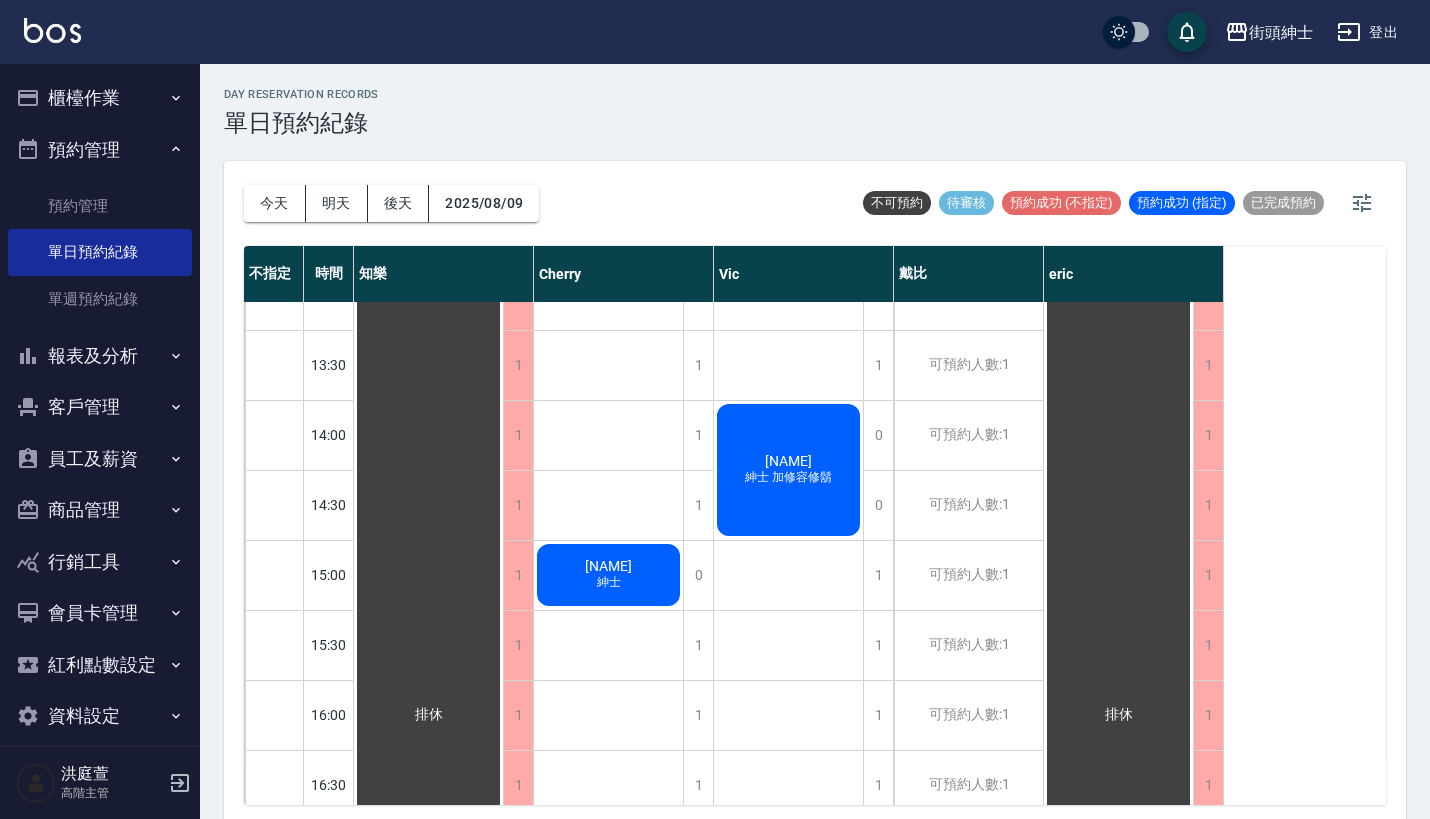 click on "紳士 加修容修鬍" at bounding box center [609, 582] 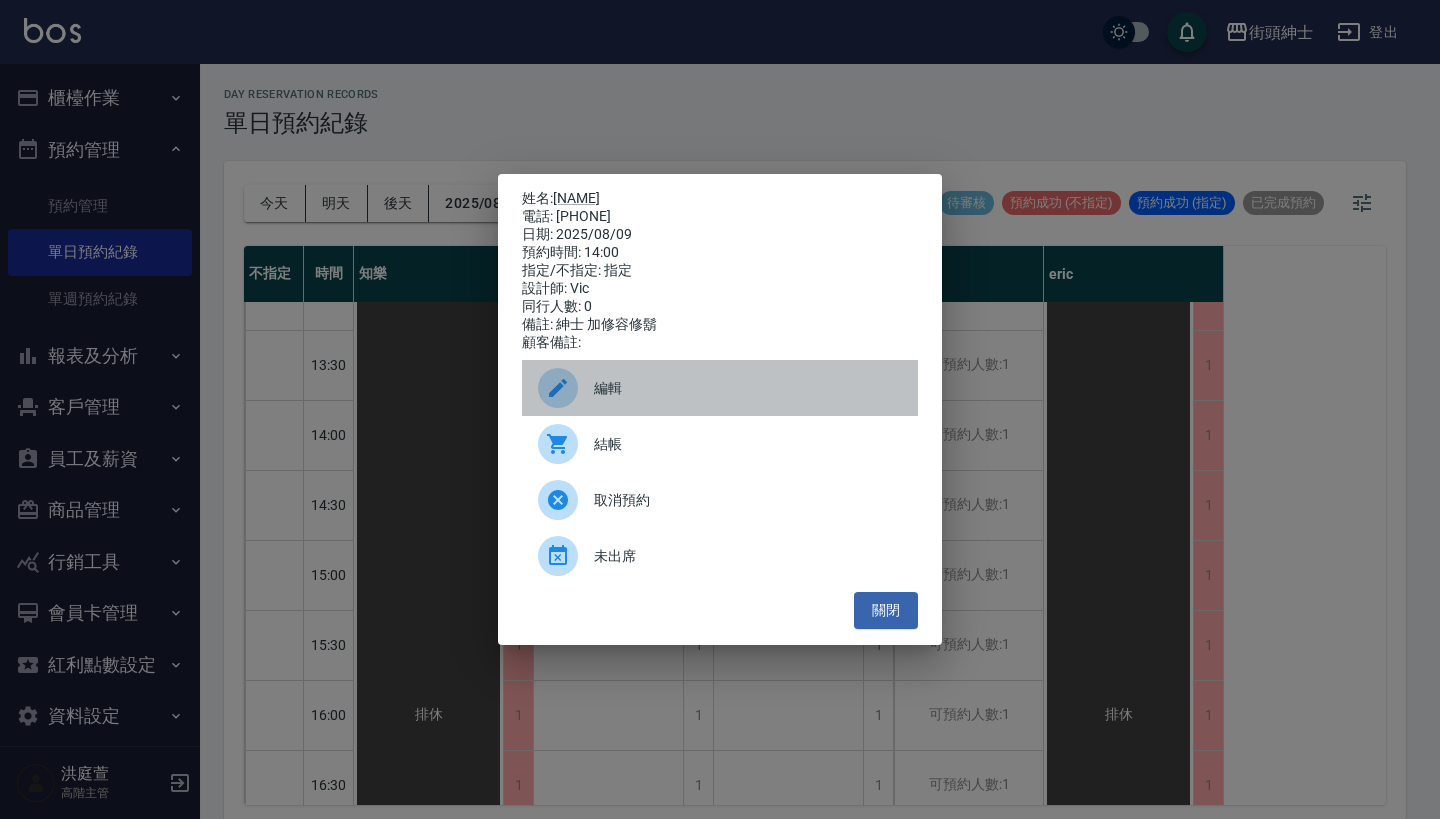 click on "編輯" at bounding box center (720, 388) 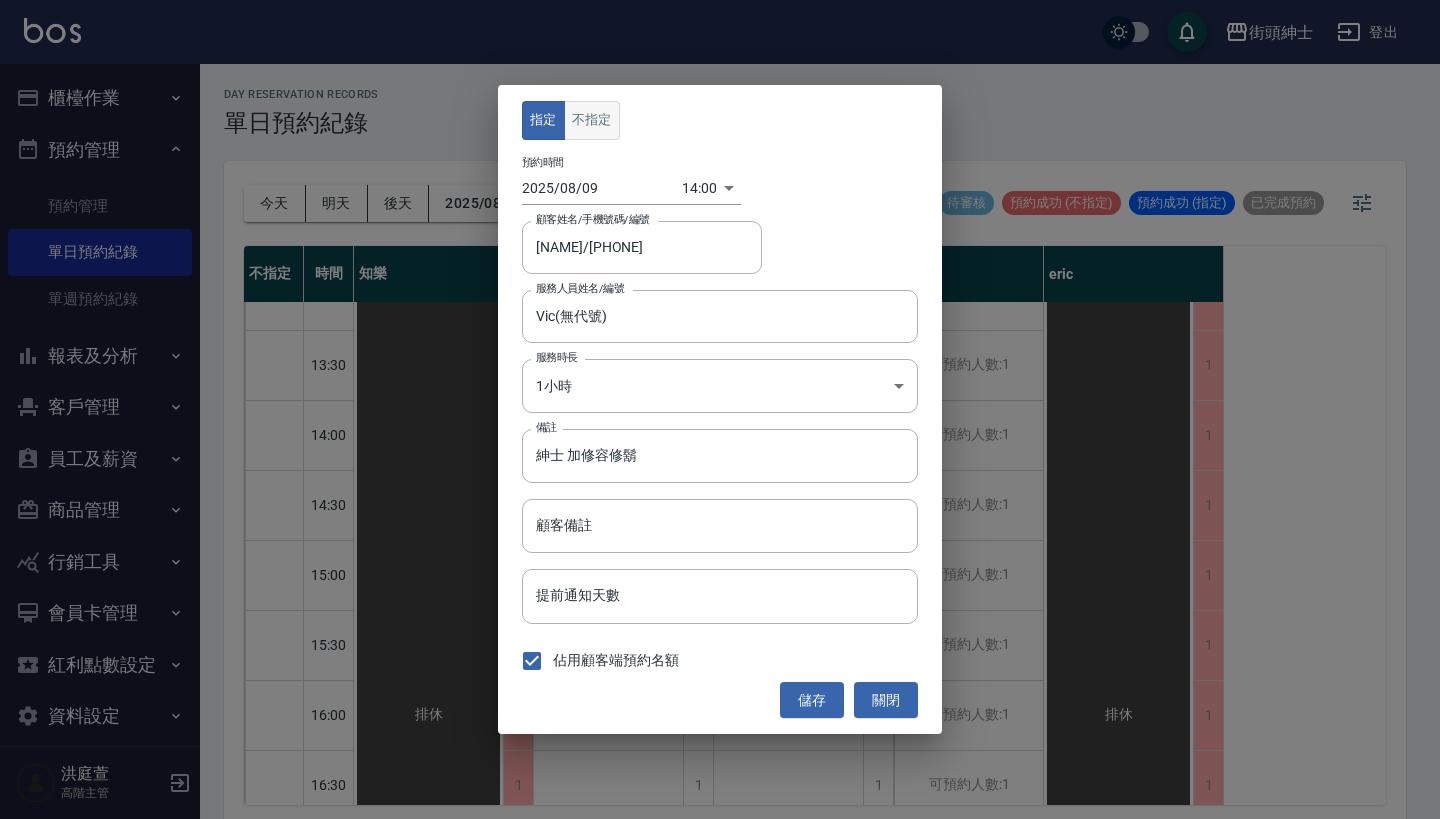 click on "不指定" at bounding box center (592, 120) 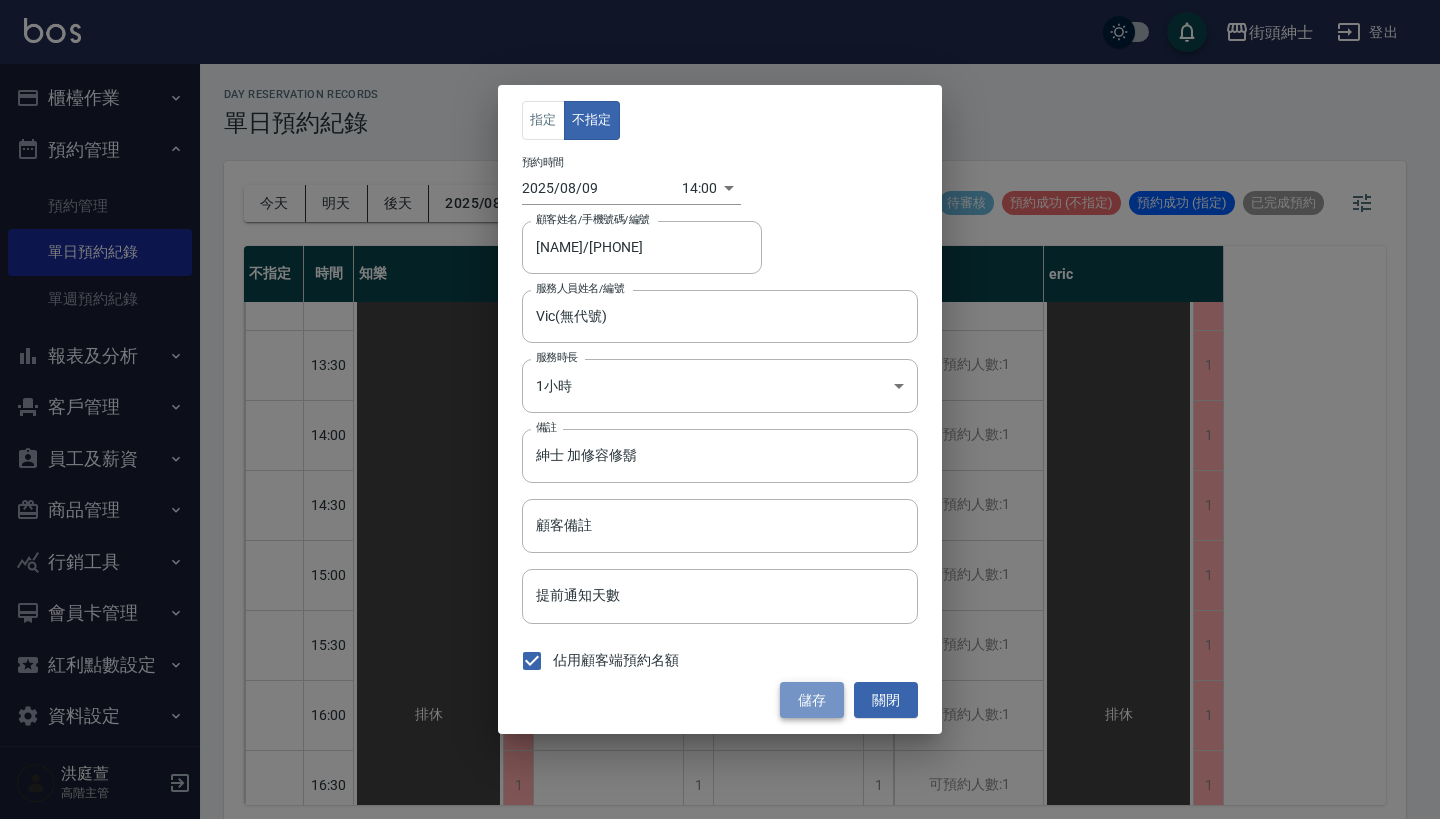 click on "儲存" at bounding box center (812, 700) 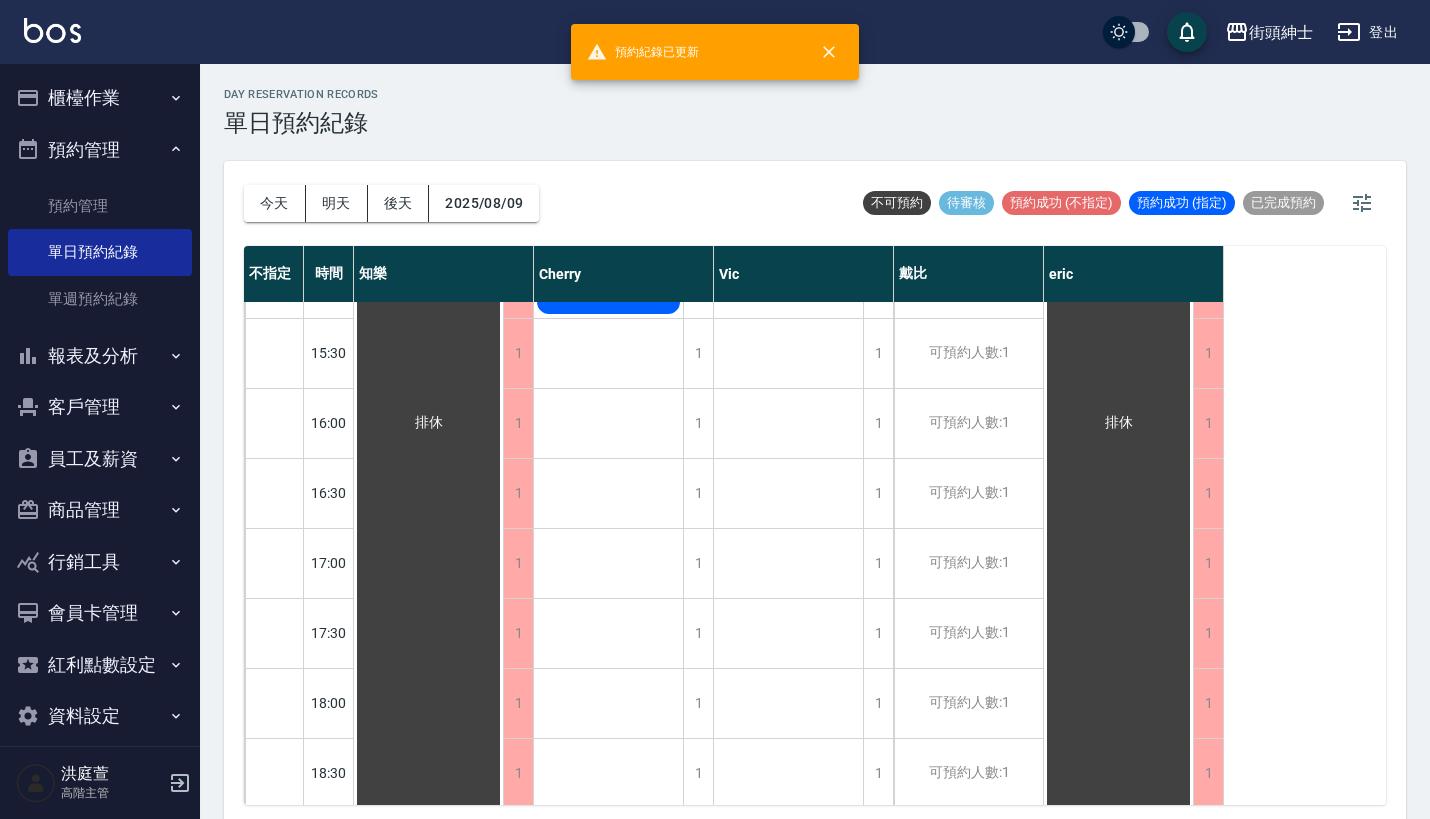scroll, scrollTop: 894, scrollLeft: 0, axis: vertical 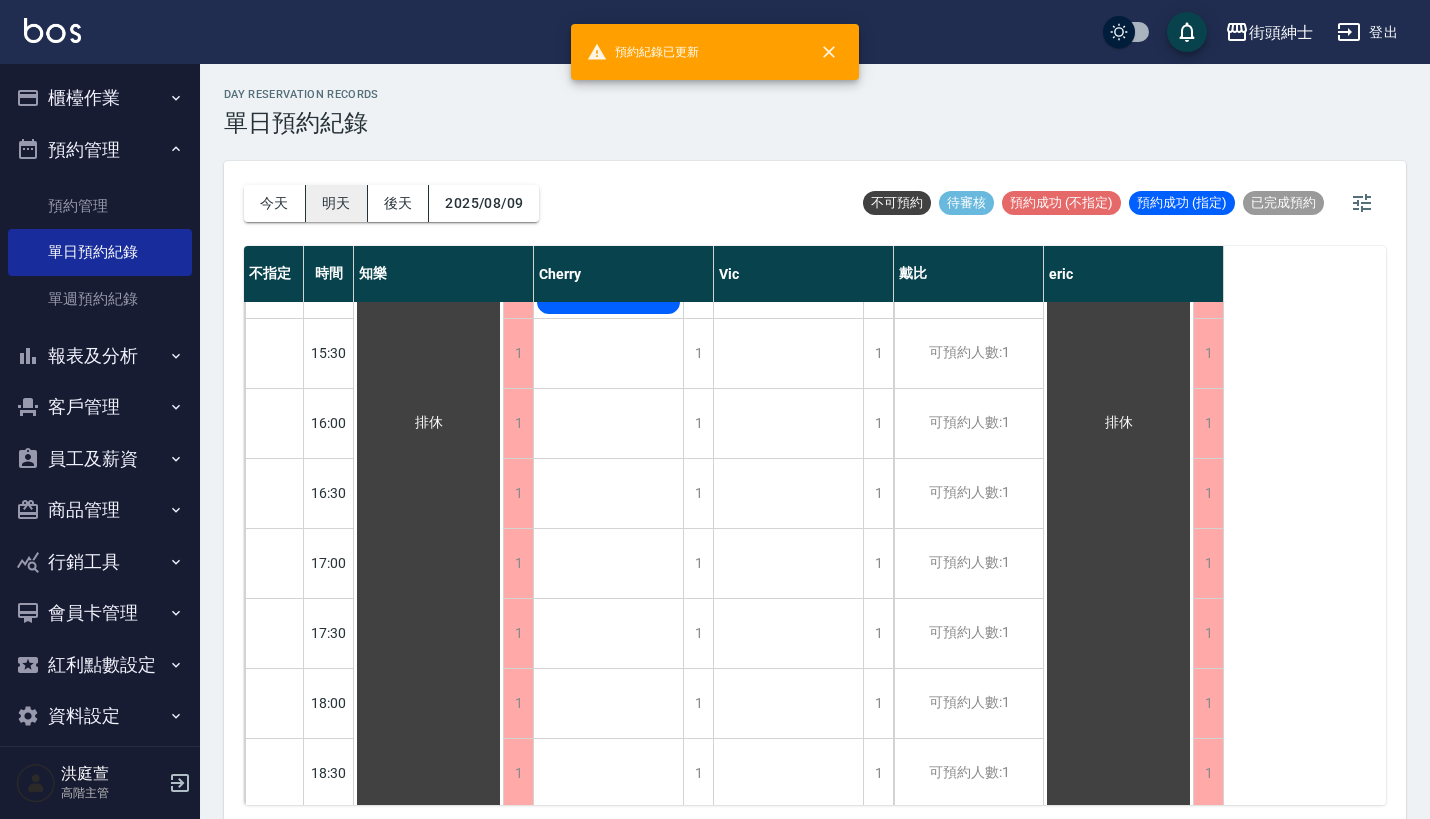 click on "明天" at bounding box center [337, 203] 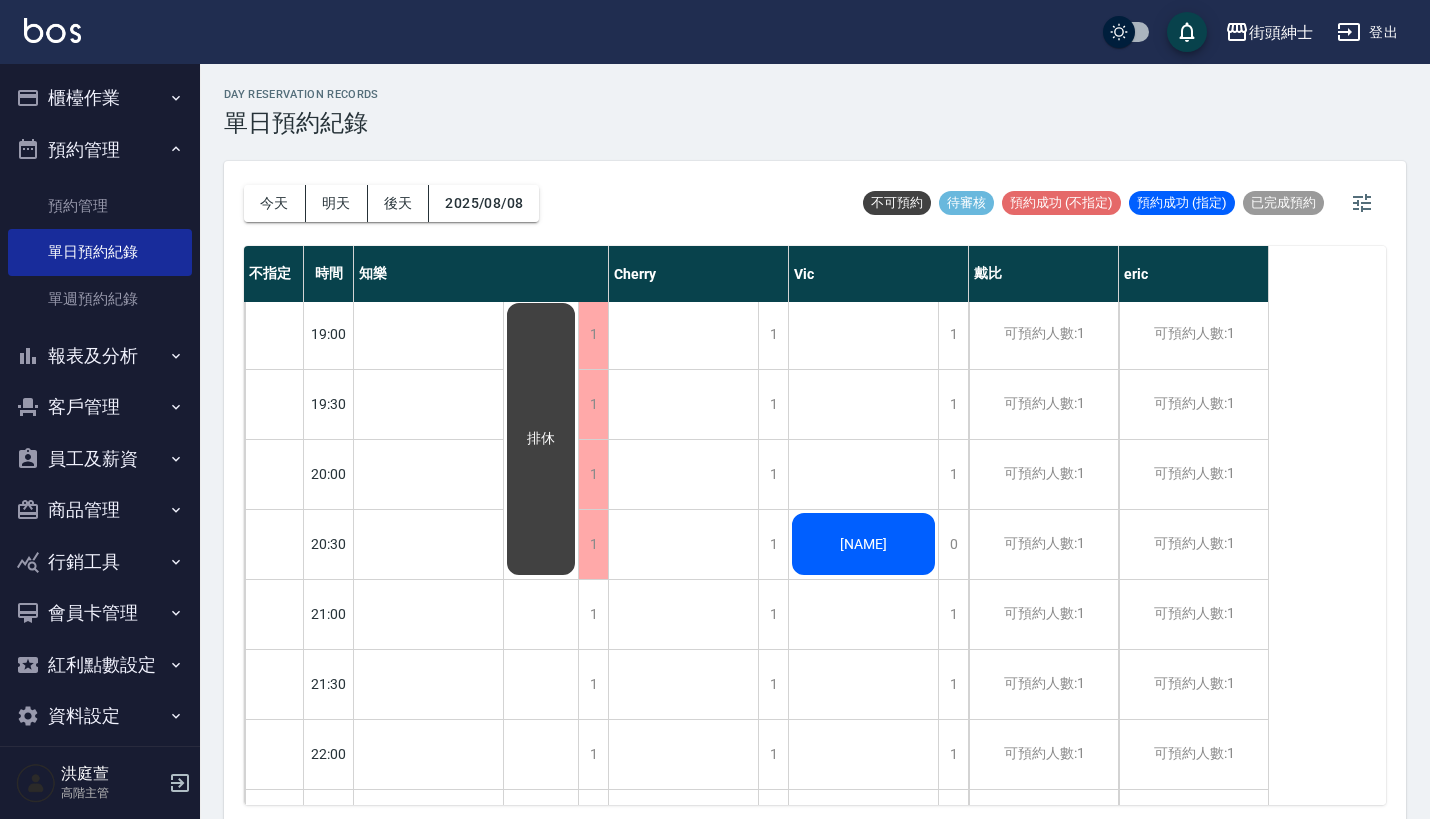 scroll, scrollTop: 1404, scrollLeft: 0, axis: vertical 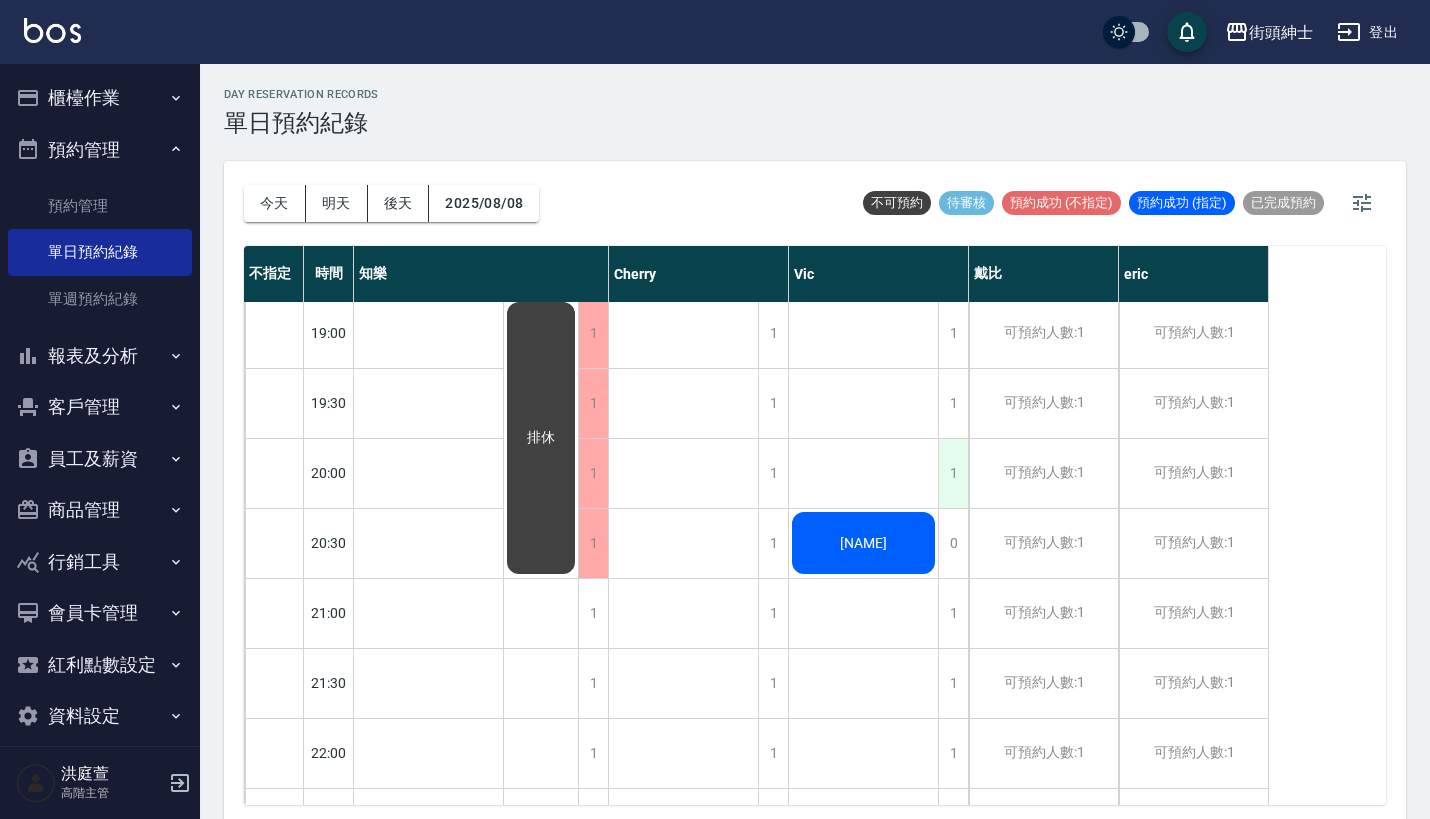 click on "1" at bounding box center [953, 473] 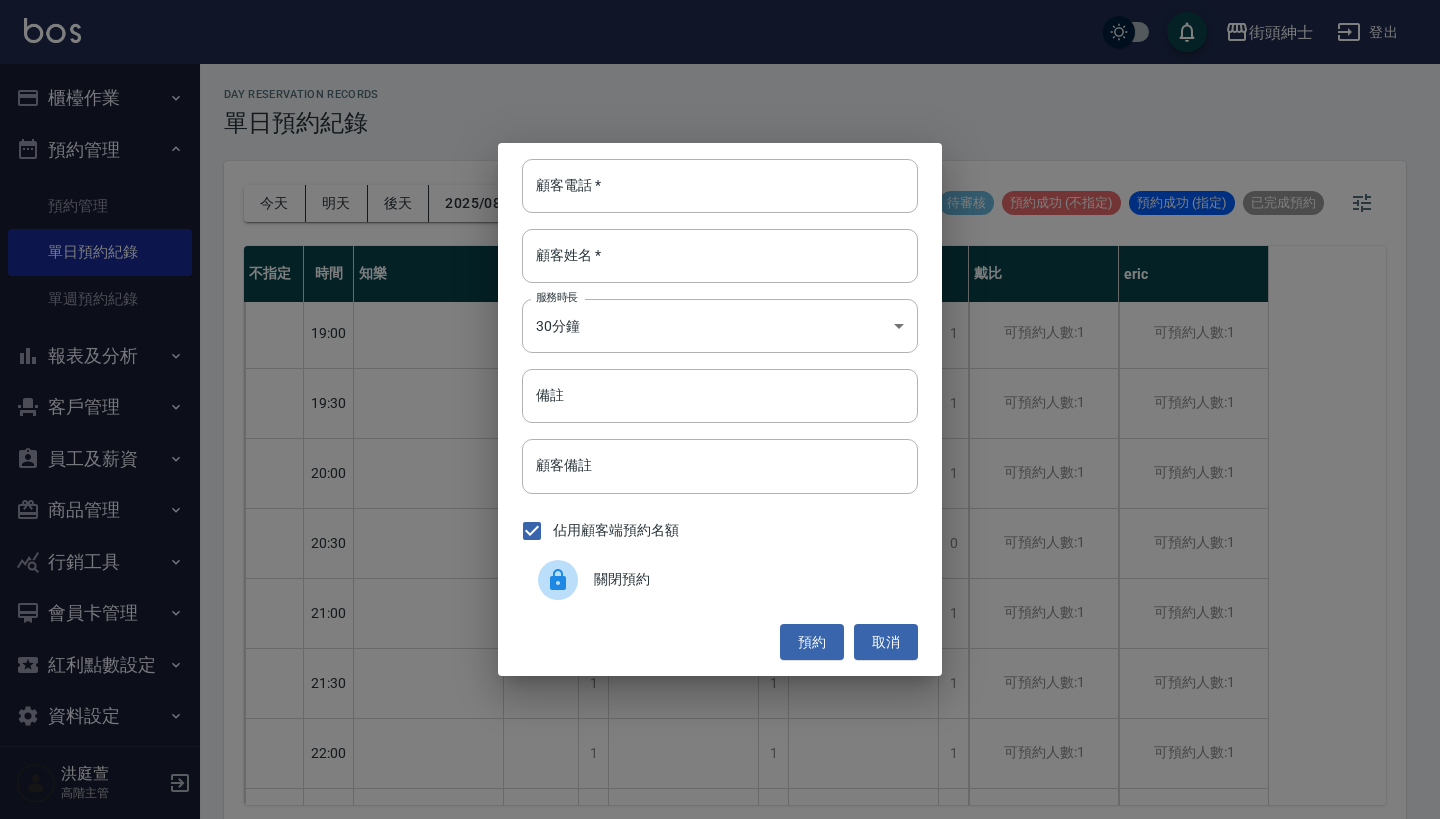 click on "顧客電話   * 顧客電話   * 顧客姓名   * 顧客姓名   * 服務時長 30分鐘 1 服務時長 備註 備註 顧客備註 顧客備註 佔用顧客端預約名額 關閉預約 預約 取消" at bounding box center (720, 409) 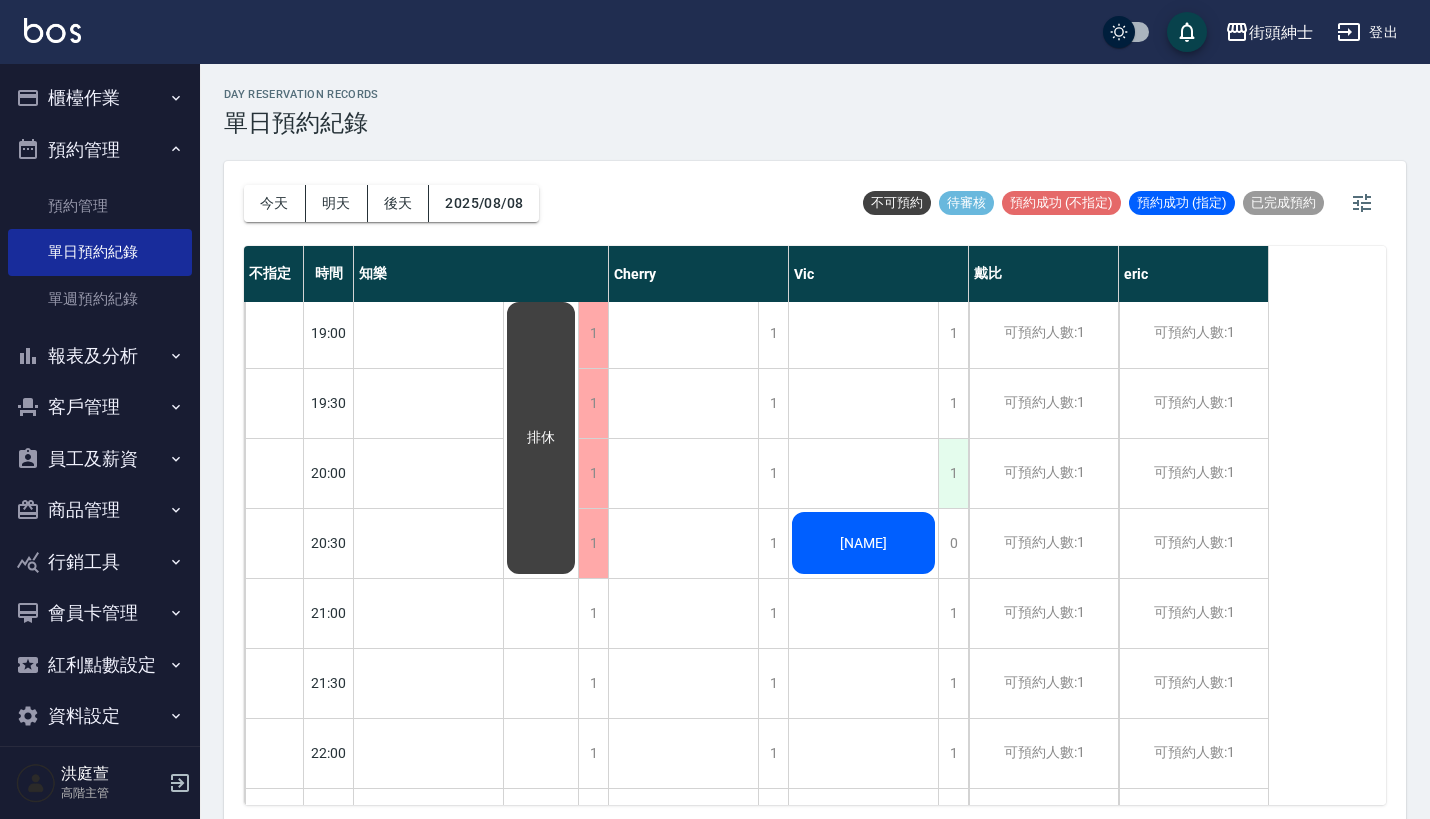 click on "1" at bounding box center (953, 473) 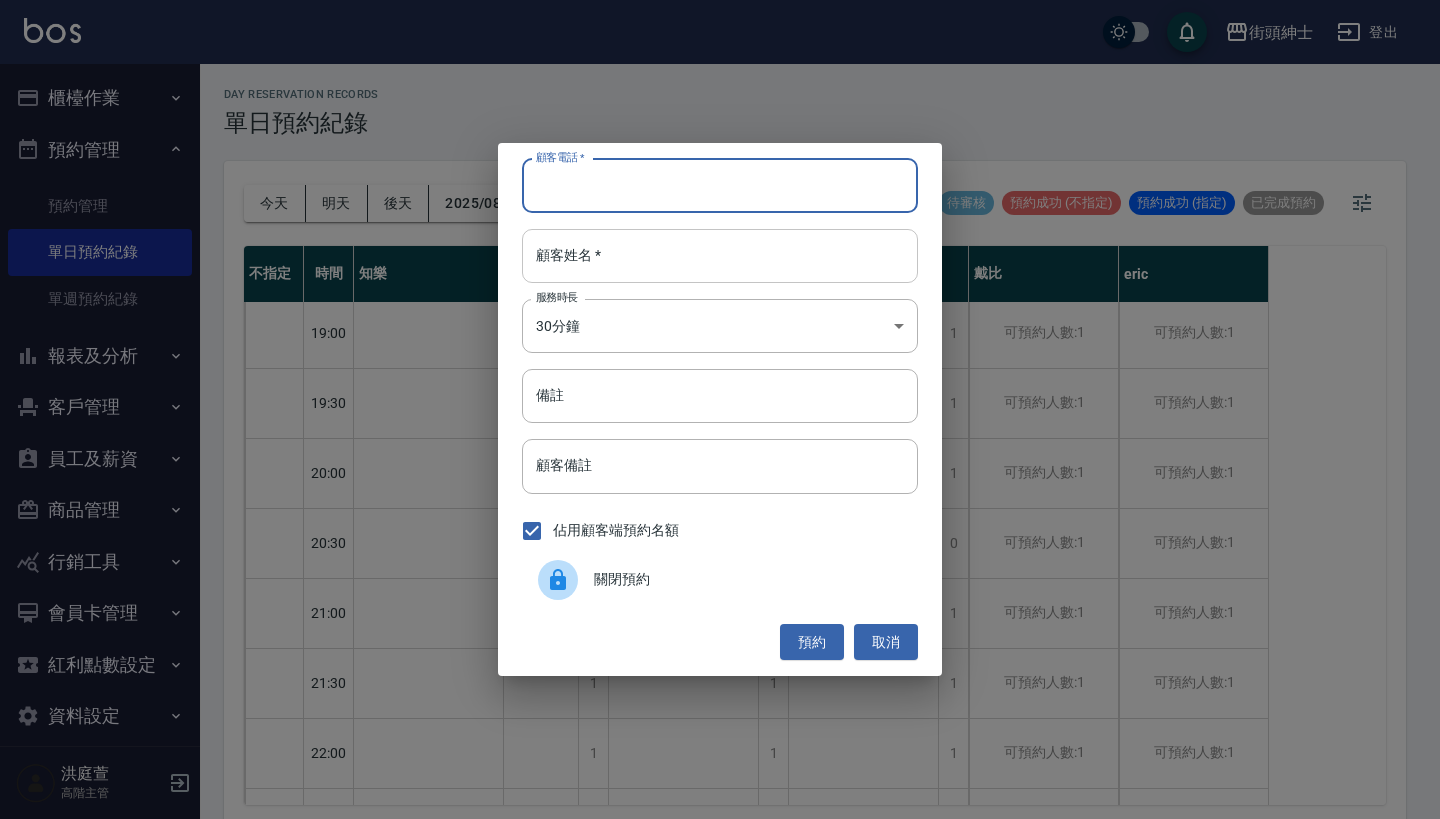 paste on "[NAME] 電話：[PHONE]" 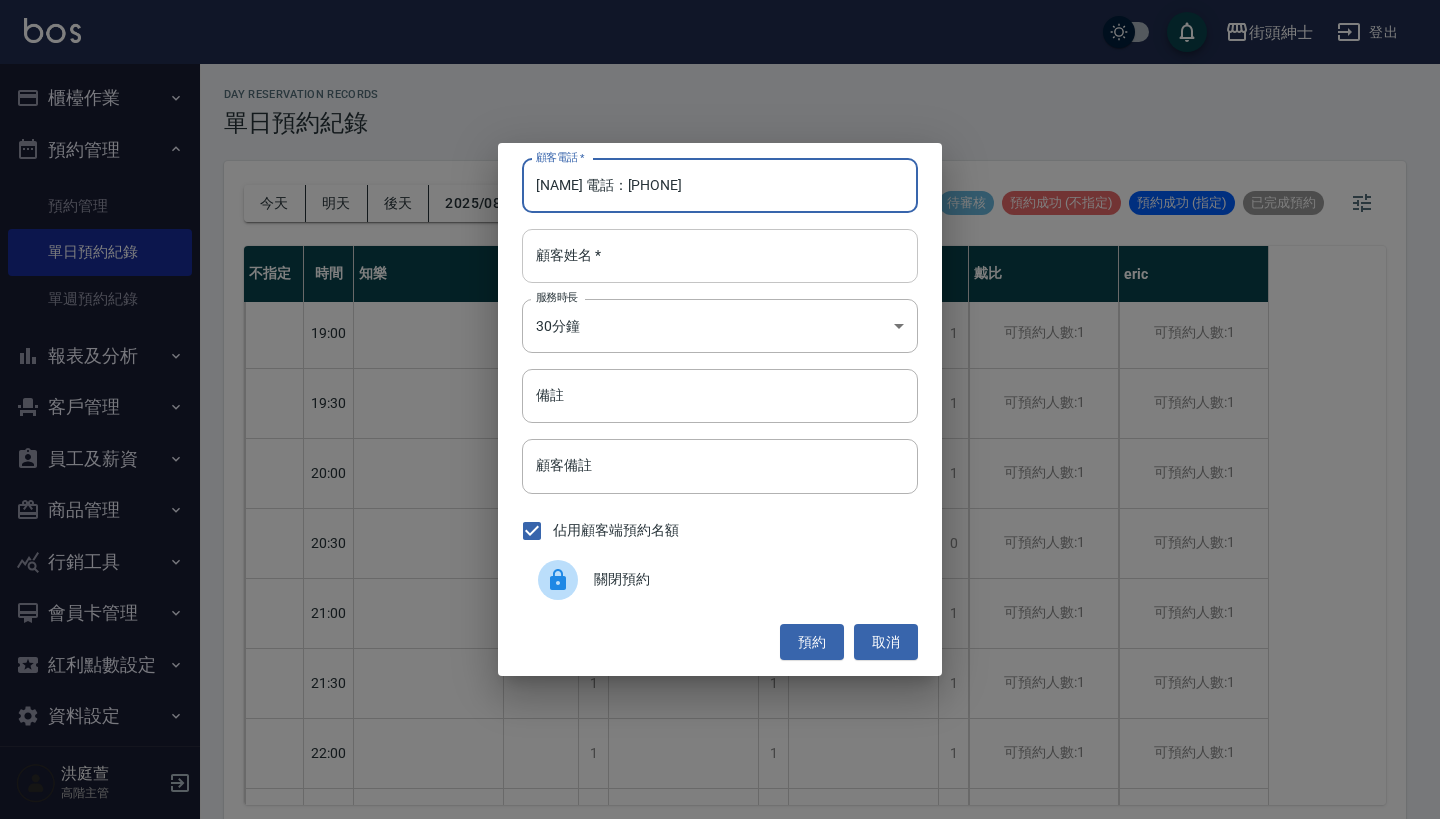type on "[NAME] 電話：[PHONE]" 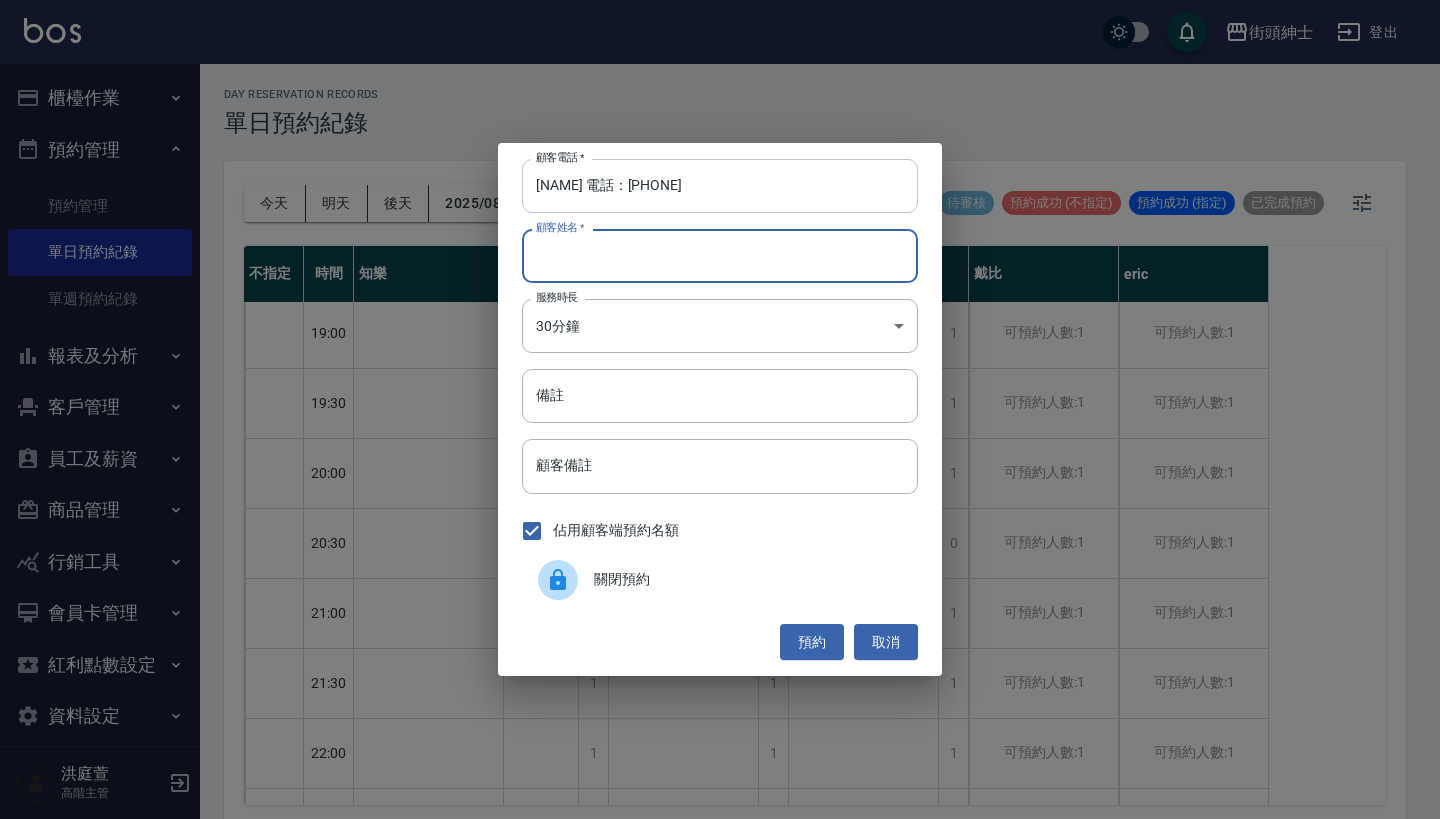 paste on "[NAME] 電話：[PHONE]" 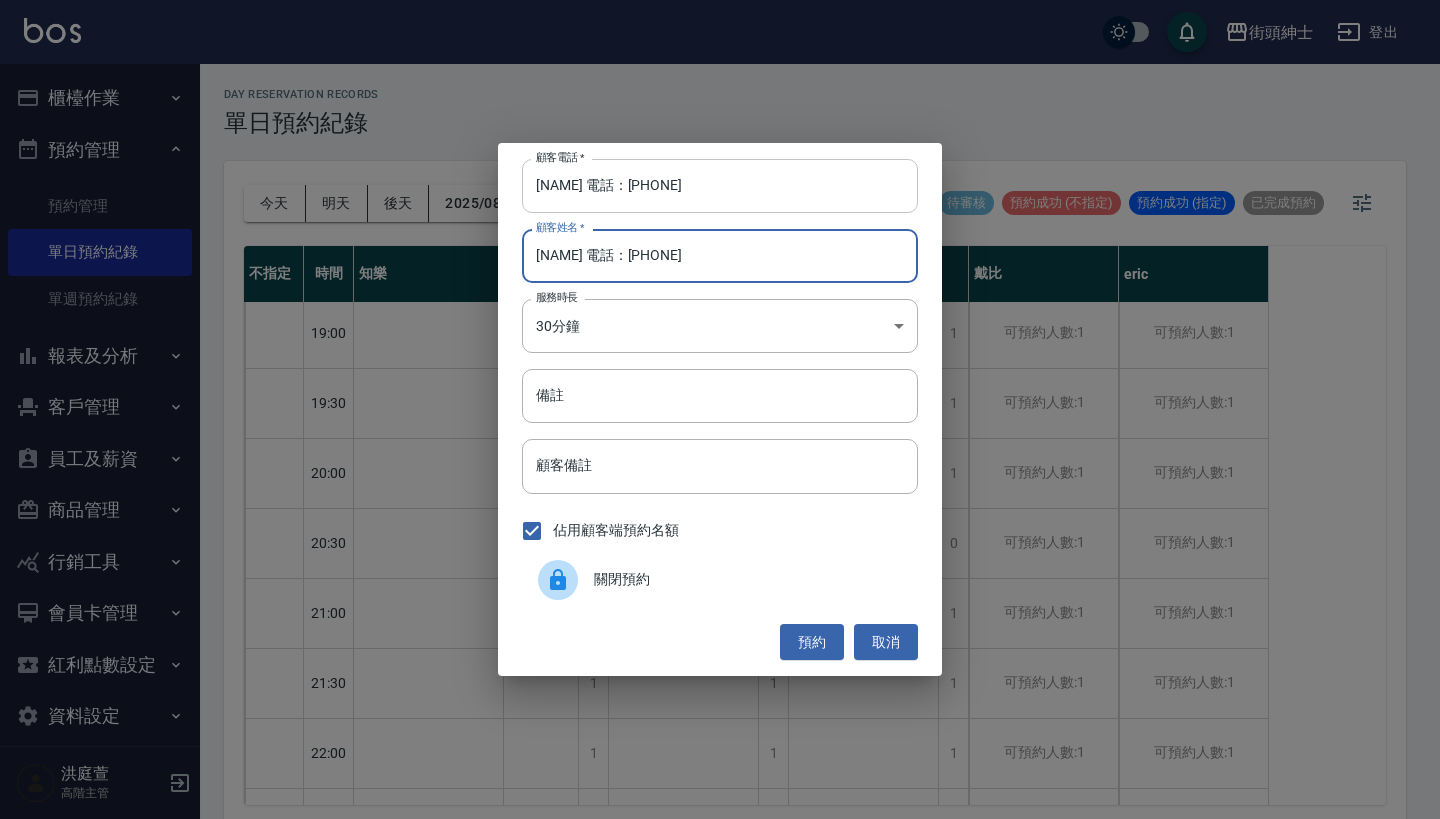 type on "[NAME] 電話：[PHONE]" 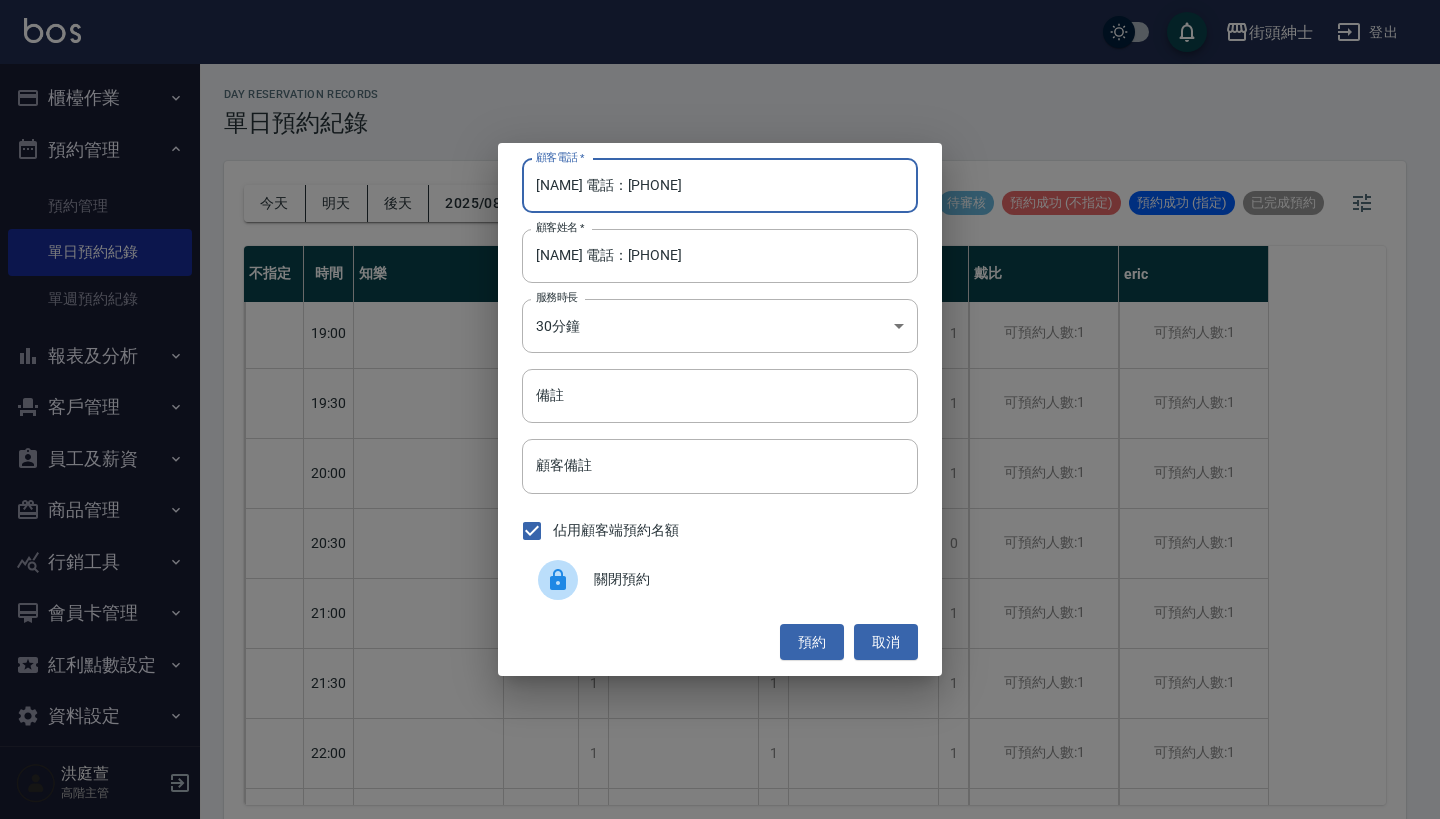 drag, startPoint x: 612, startPoint y: 187, endPoint x: 476, endPoint y: 180, distance: 136.18002 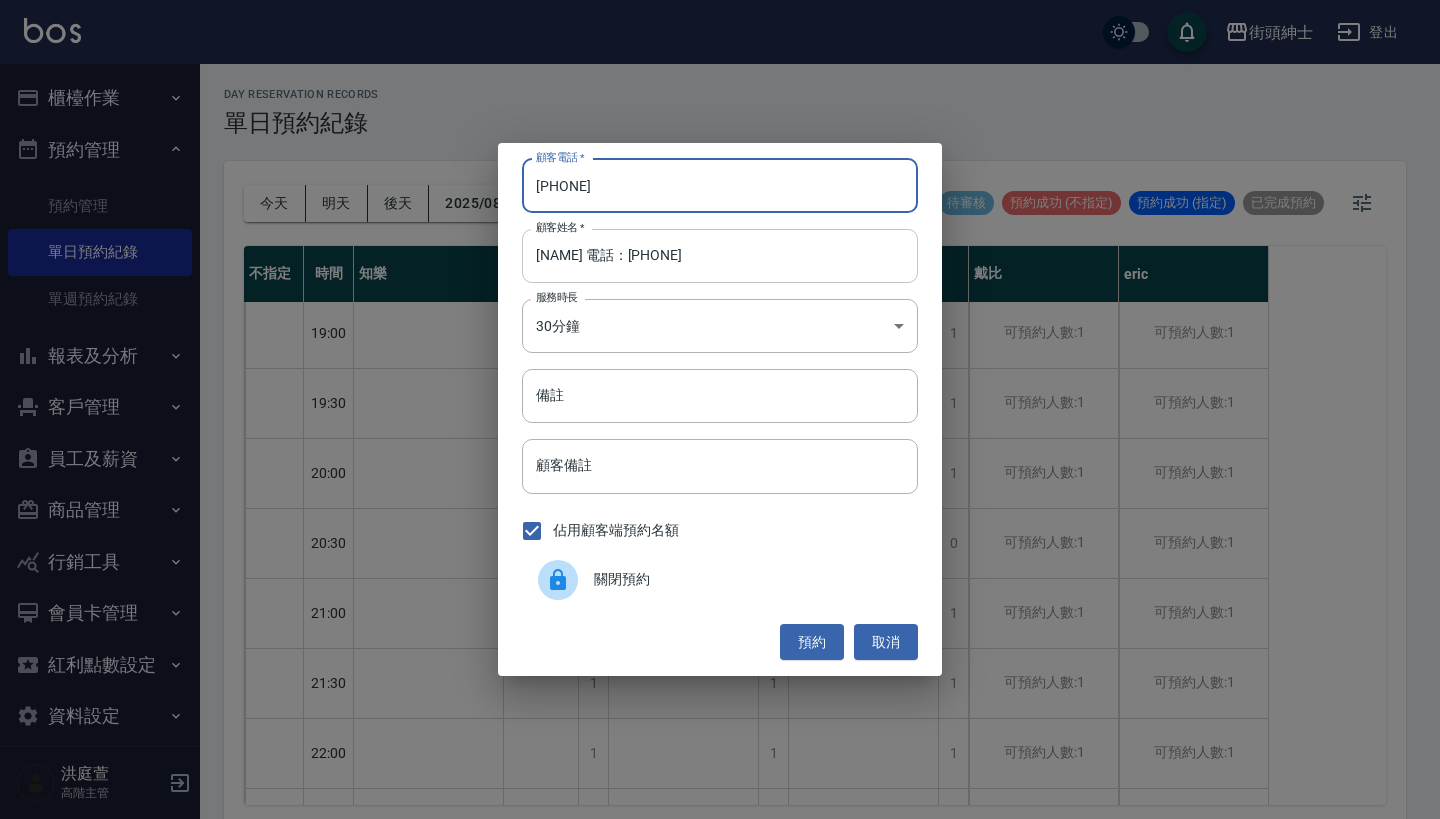type on "[PHONE]" 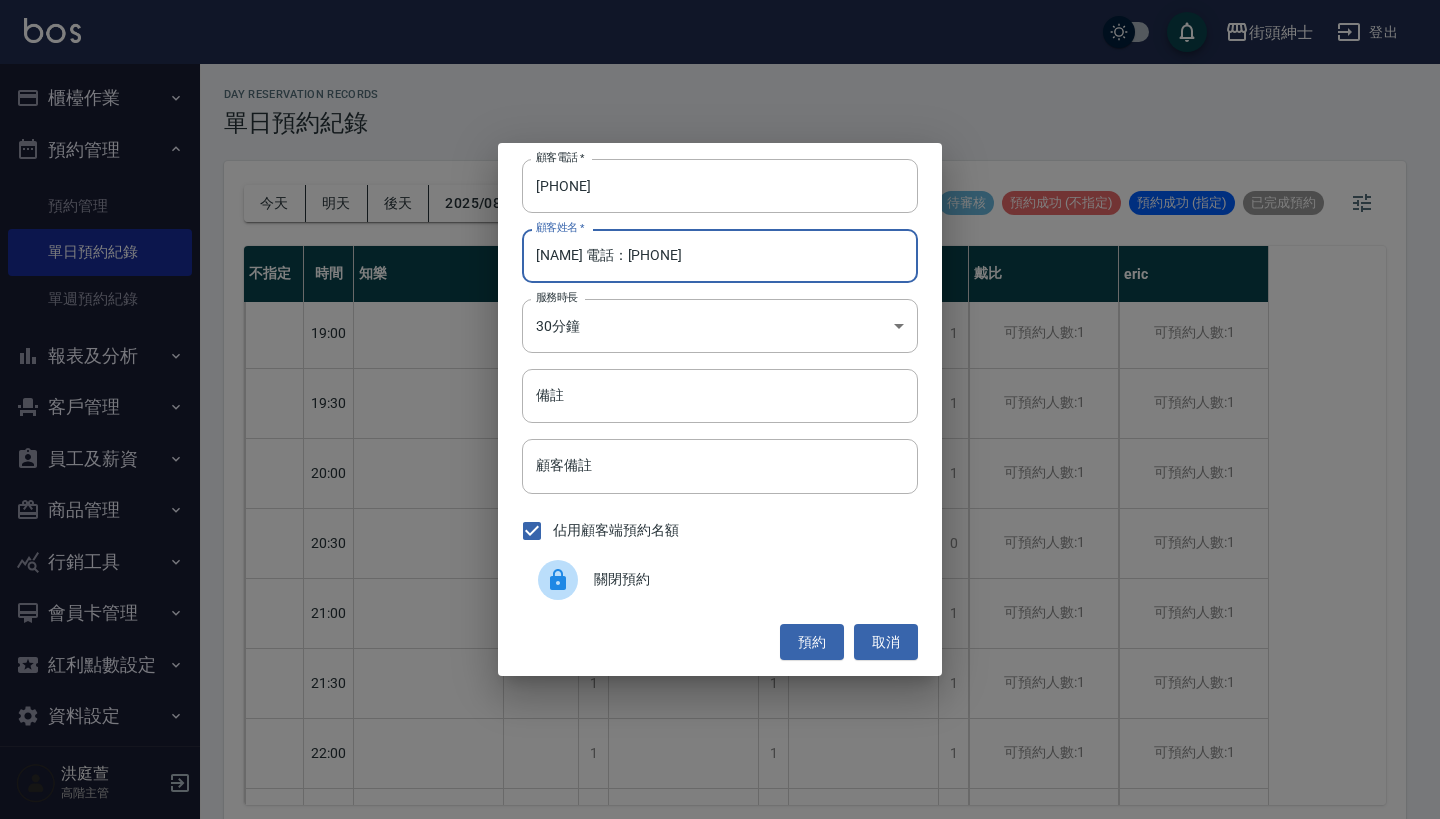 drag, startPoint x: 726, startPoint y: 260, endPoint x: 561, endPoint y: 255, distance: 165.07574 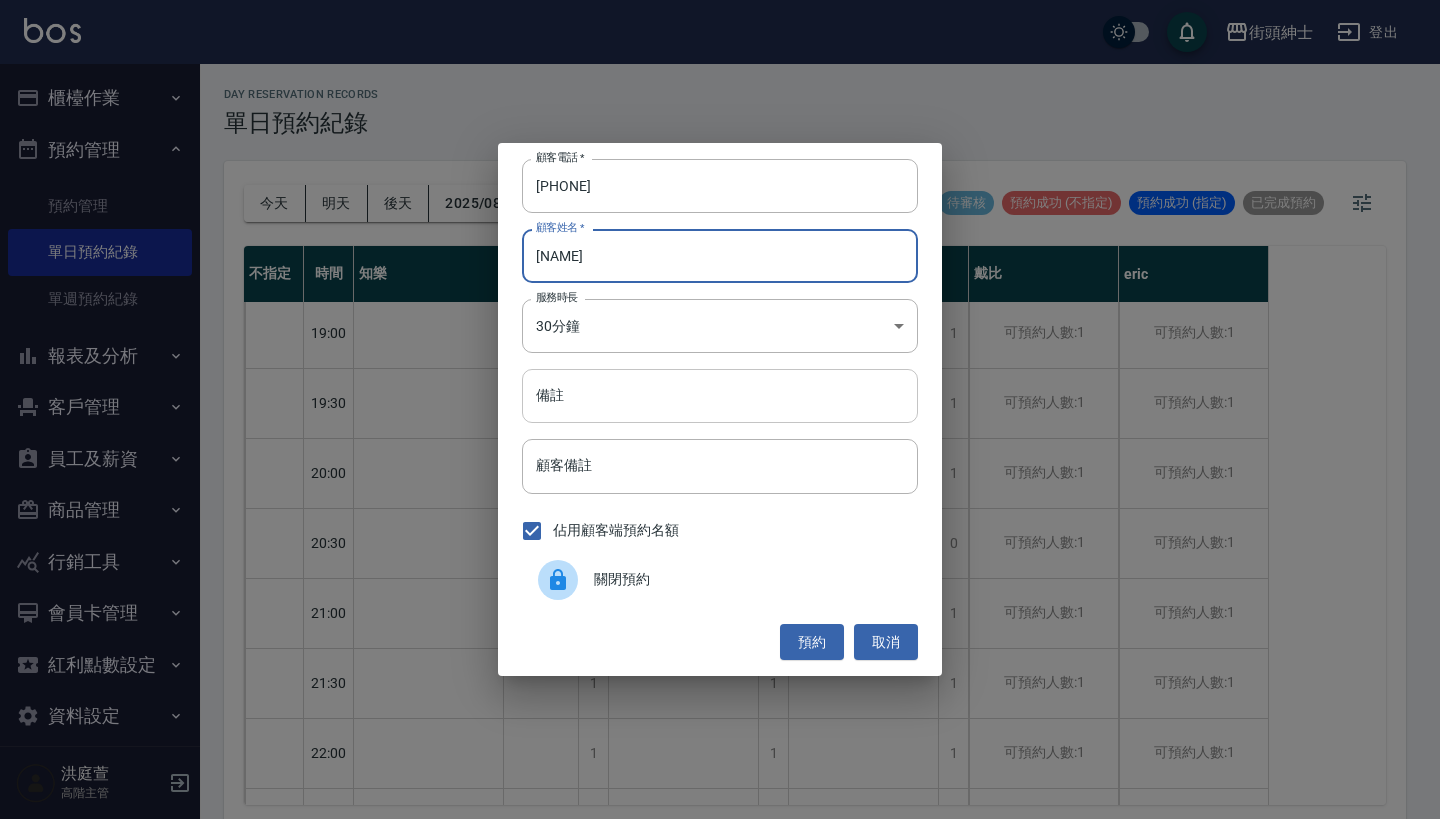 type on "[NAME]" 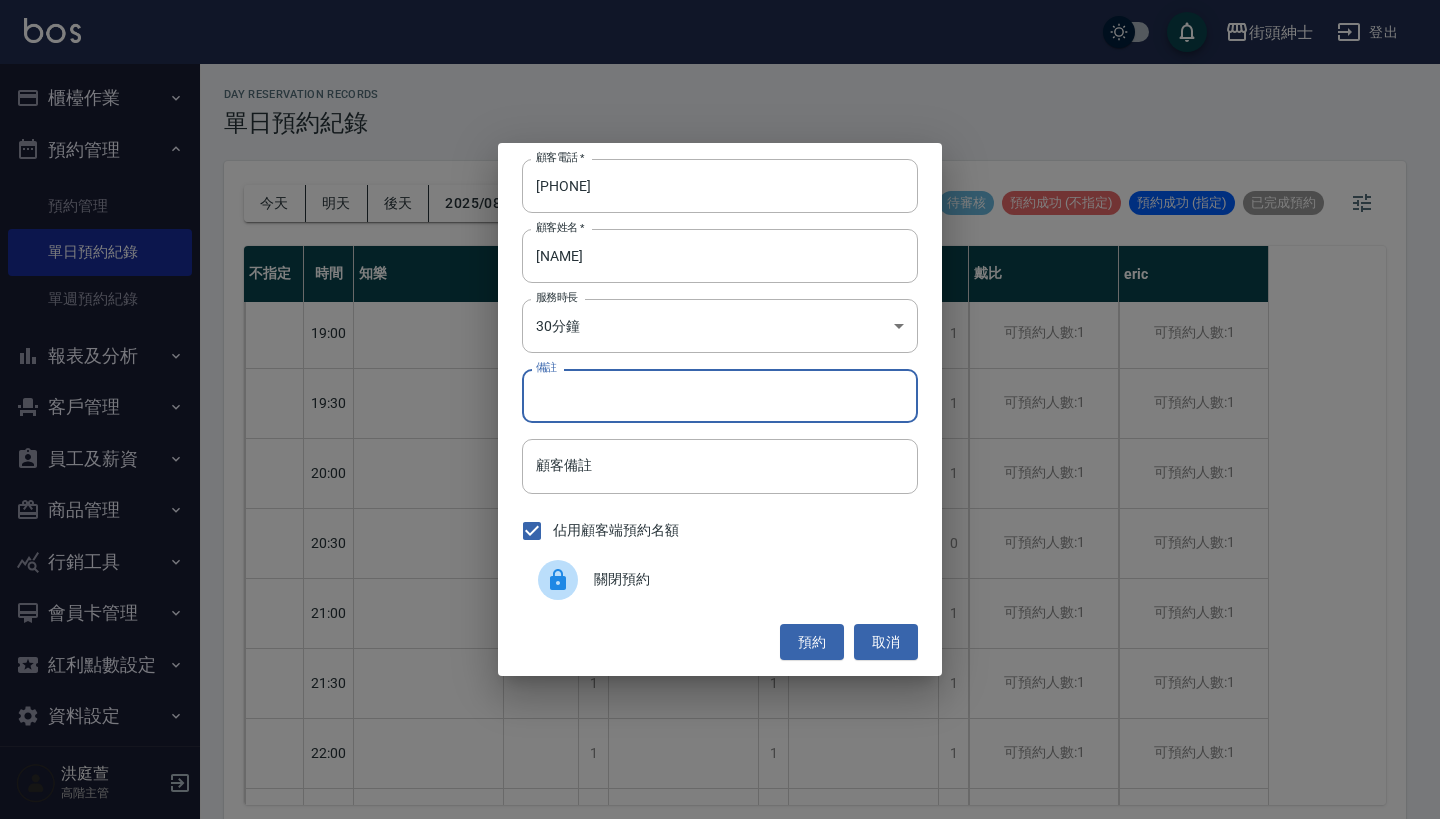 click on "備註" at bounding box center [720, 396] 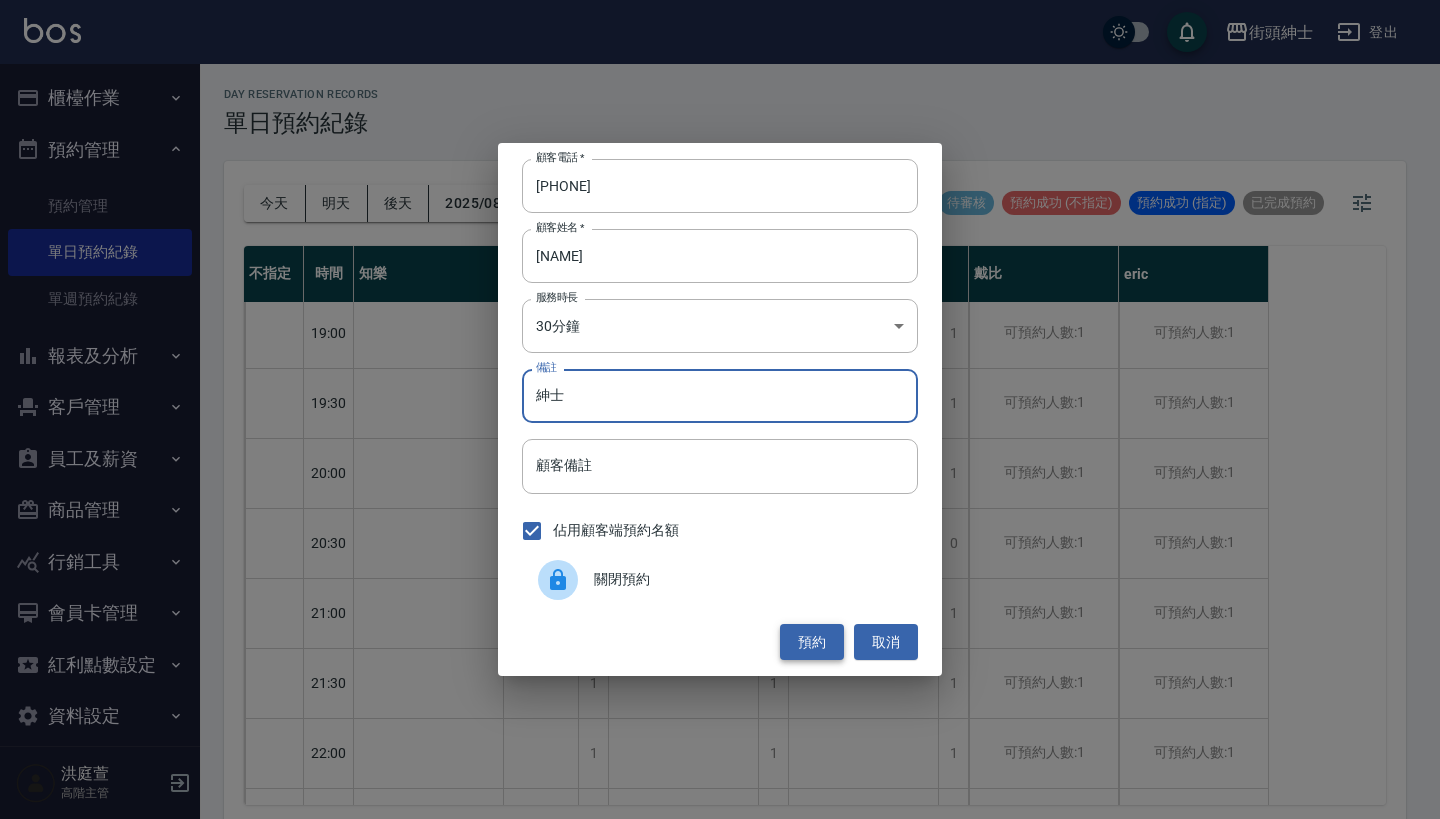 type on "紳士" 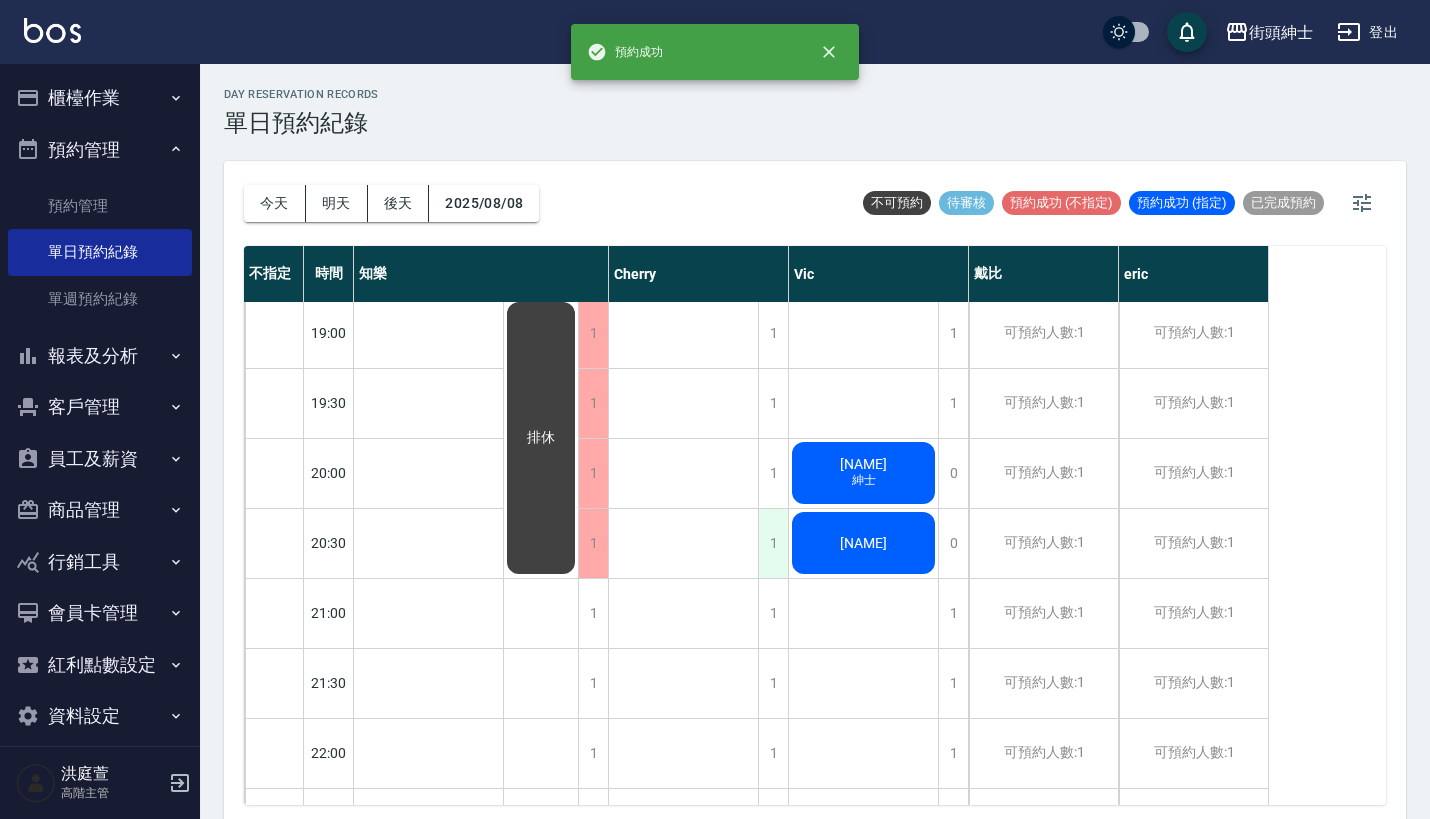 click on "1" at bounding box center [773, 543] 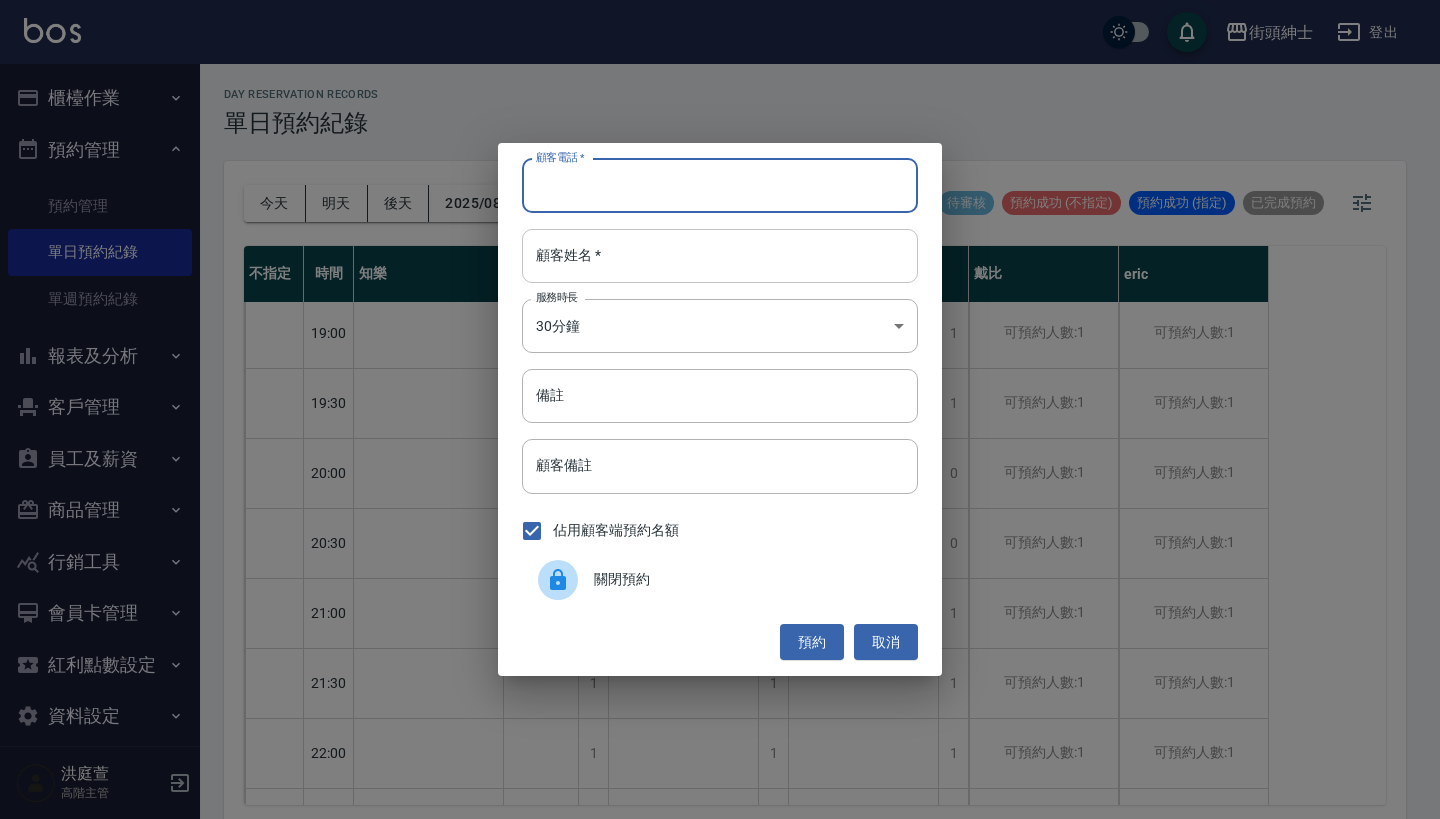 paste on "[NAME] 電話：[PHONE]" 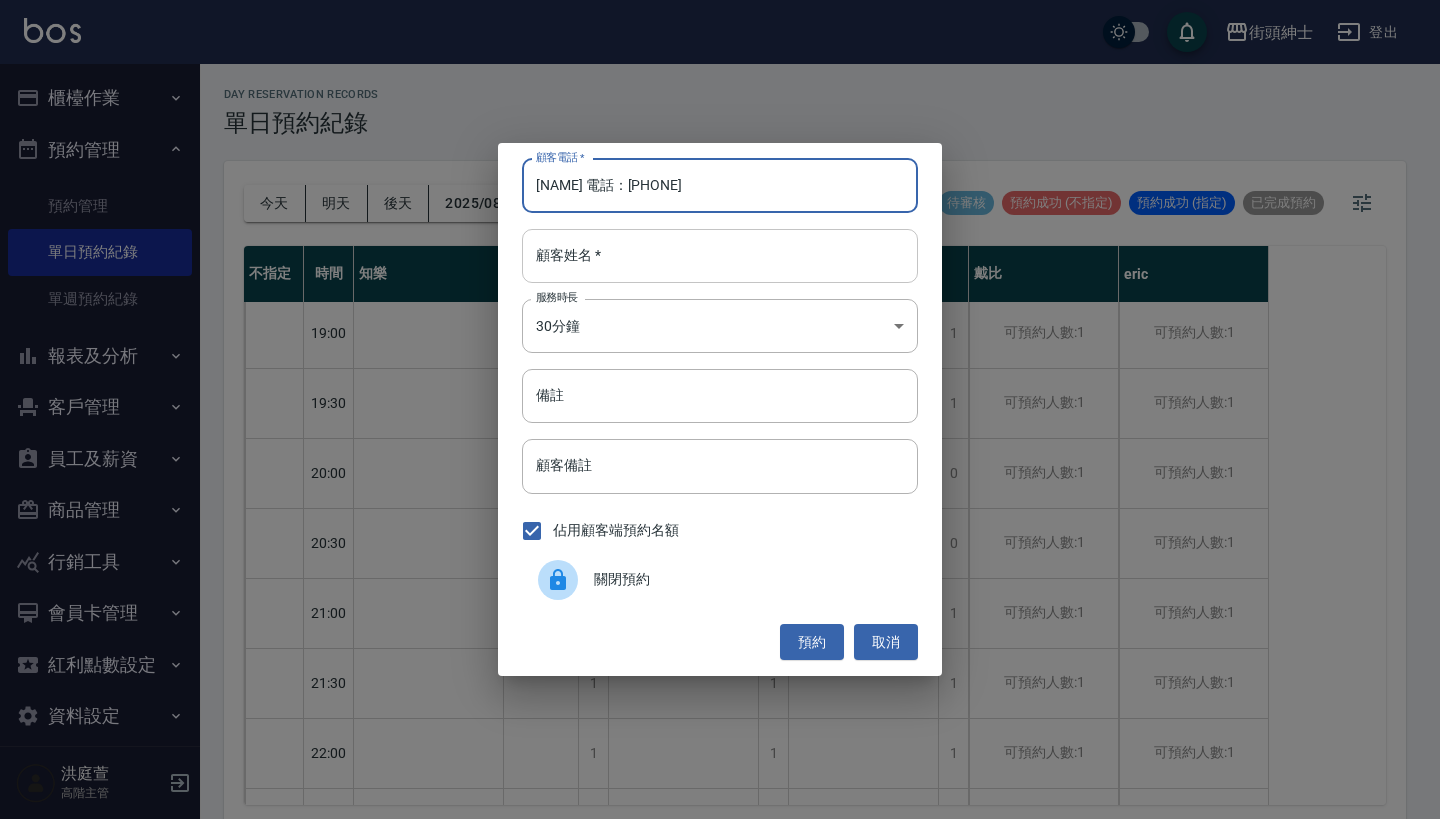 type on "[NAME] 電話：[PHONE]" 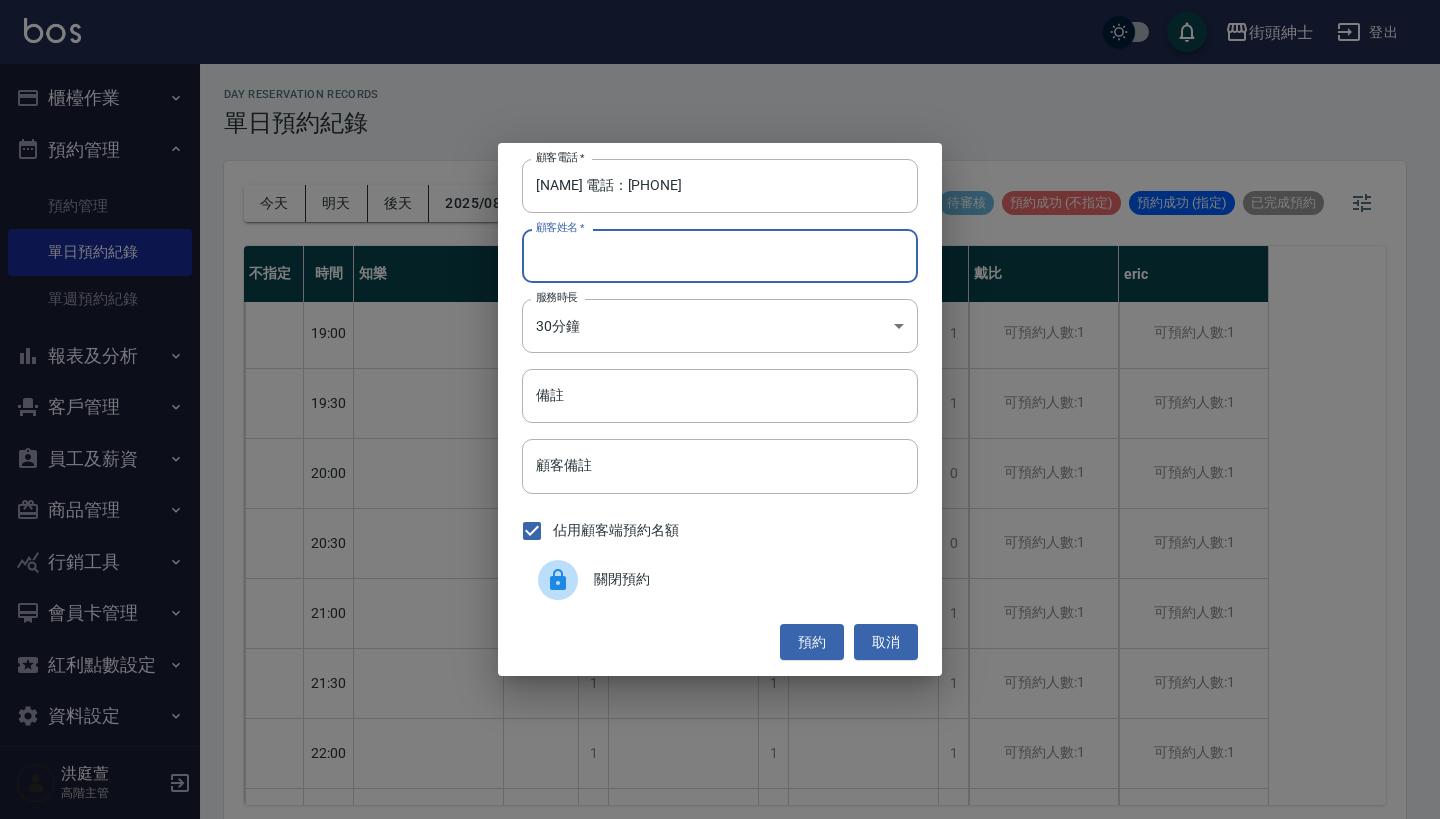 paste on "[NAME] 電話：[PHONE]" 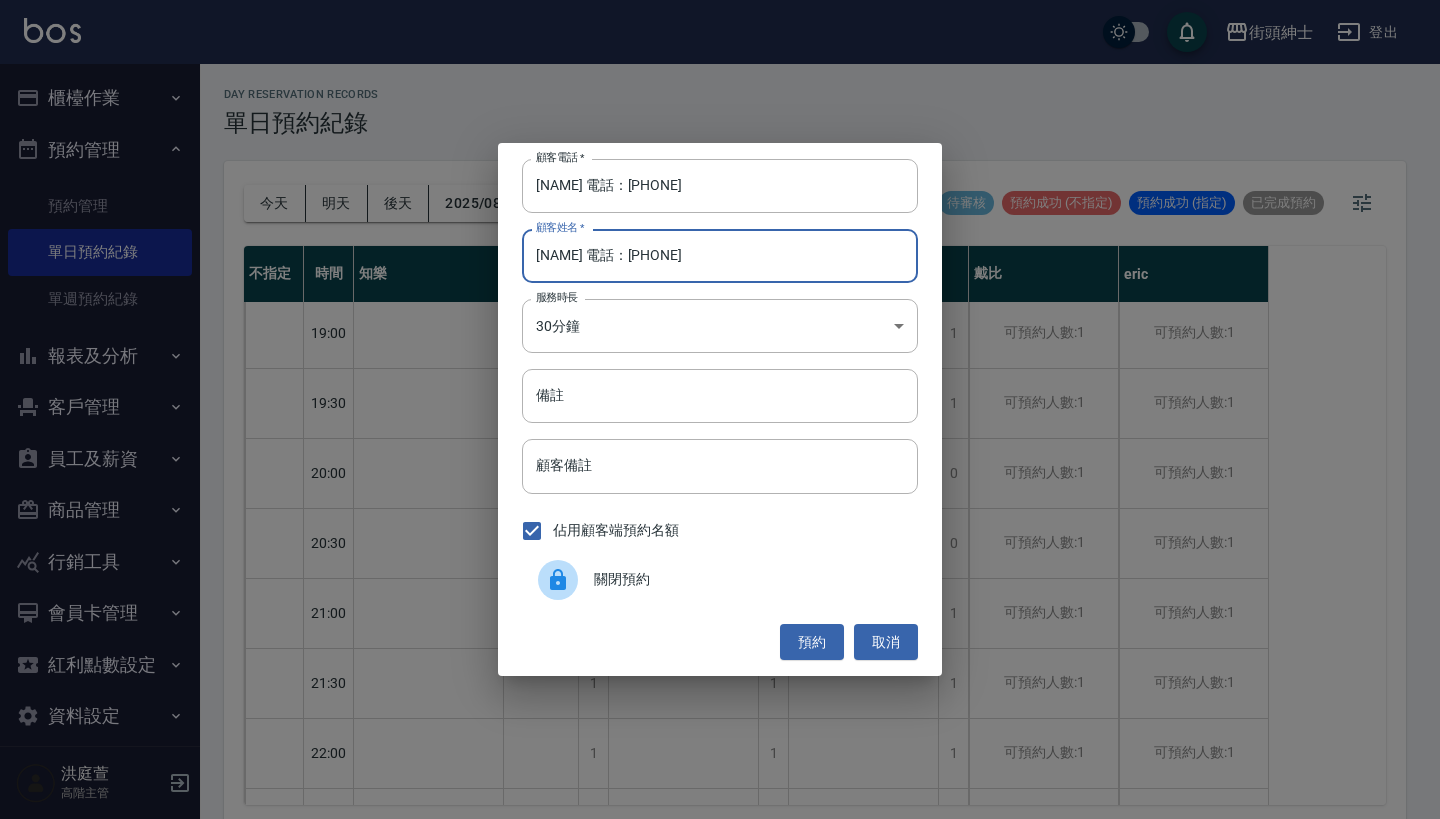 type on "[NAME] 電話：[PHONE]" 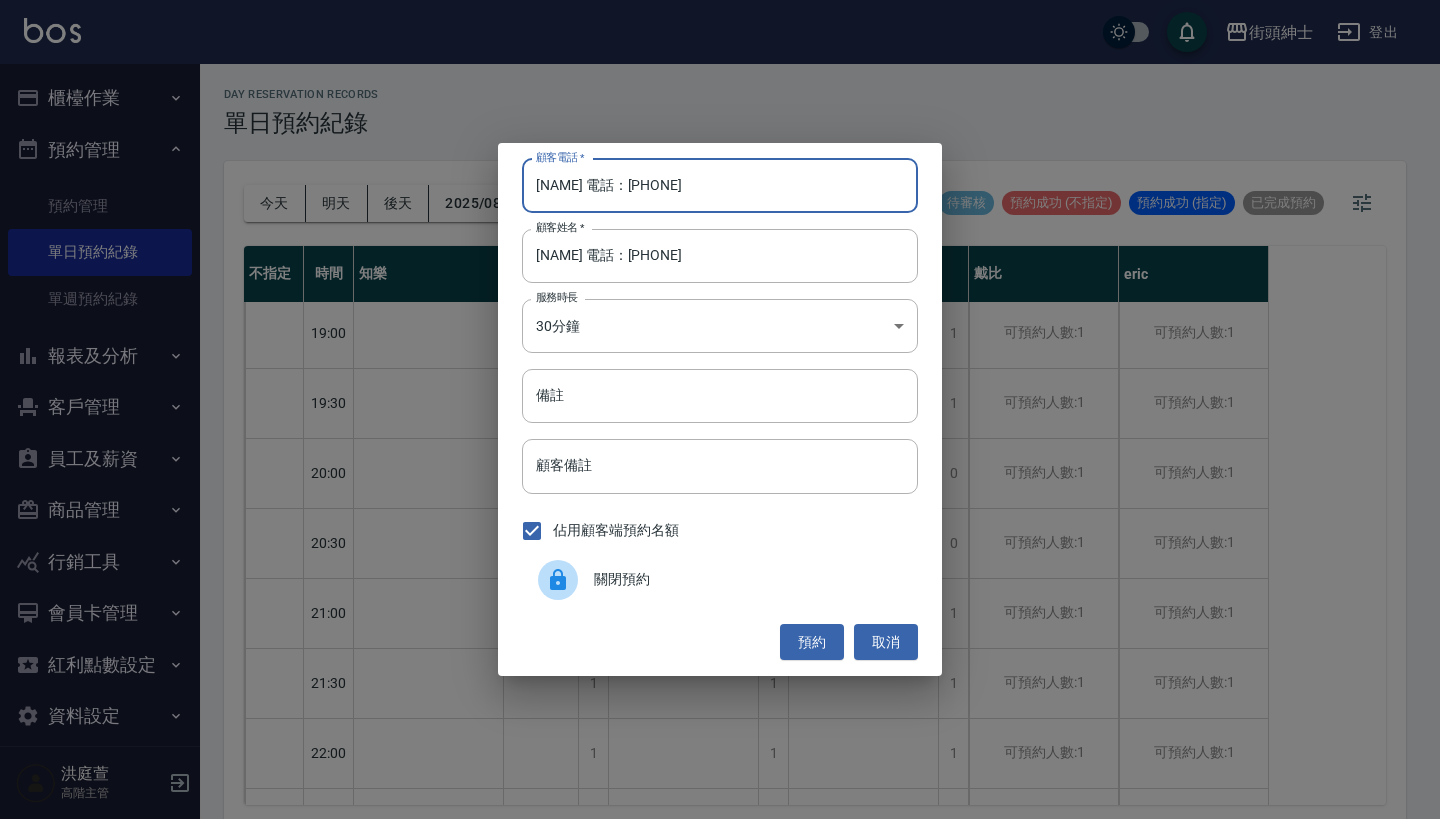 drag, startPoint x: 488, startPoint y: 187, endPoint x: 351, endPoint y: 187, distance: 137 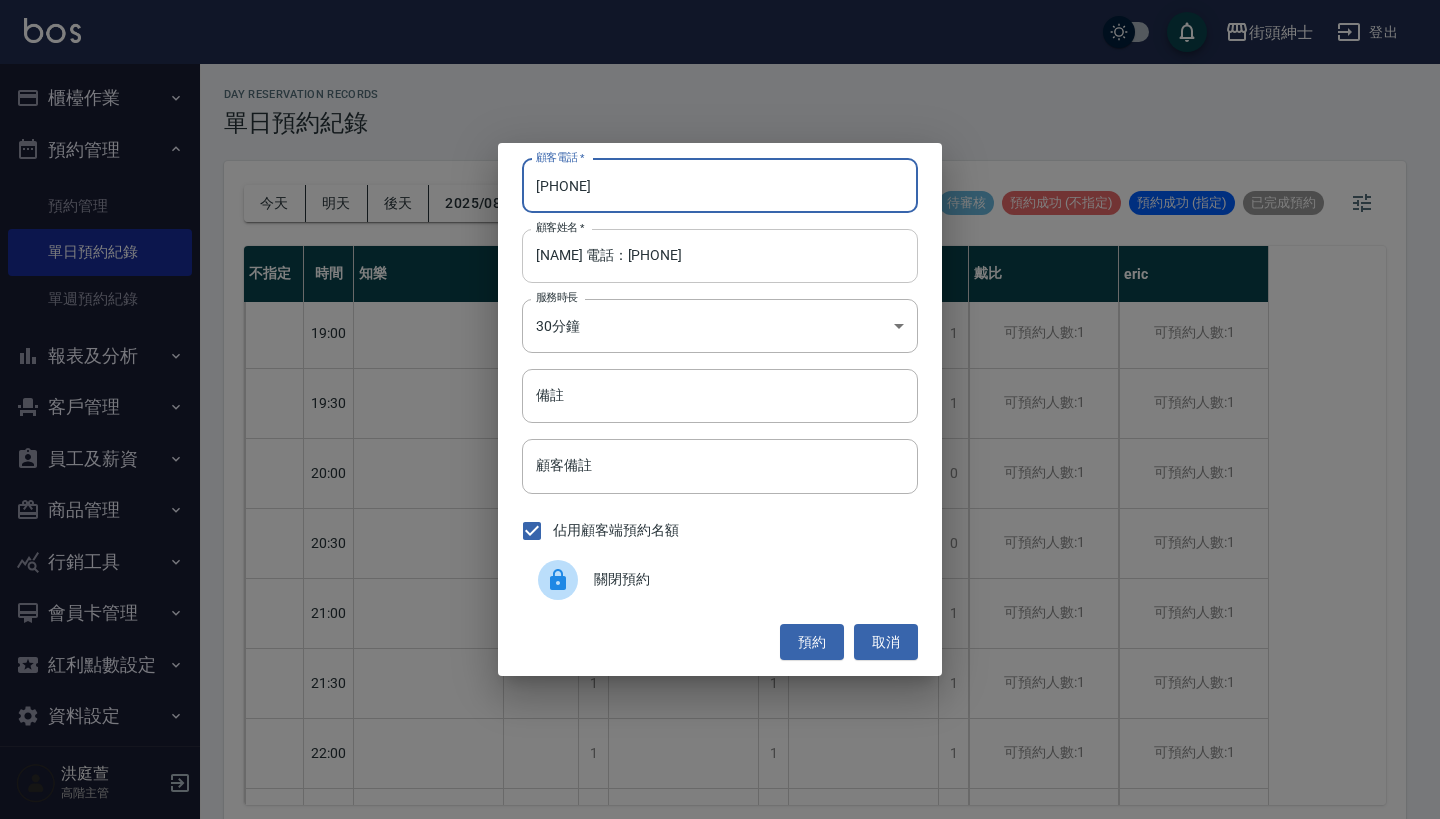 type on "[PHONE]" 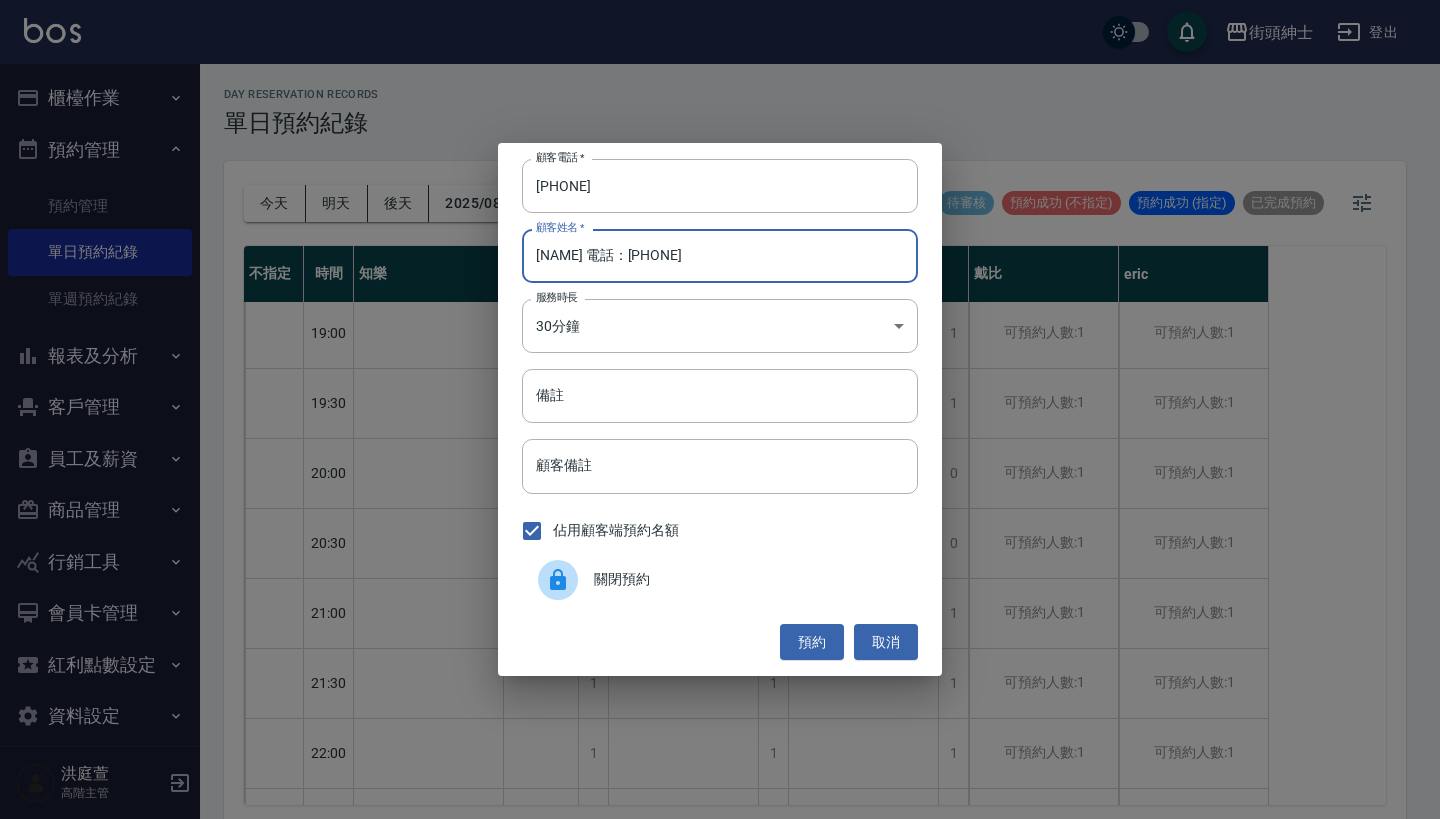 drag, startPoint x: 716, startPoint y: 268, endPoint x: 563, endPoint y: 259, distance: 153.26448 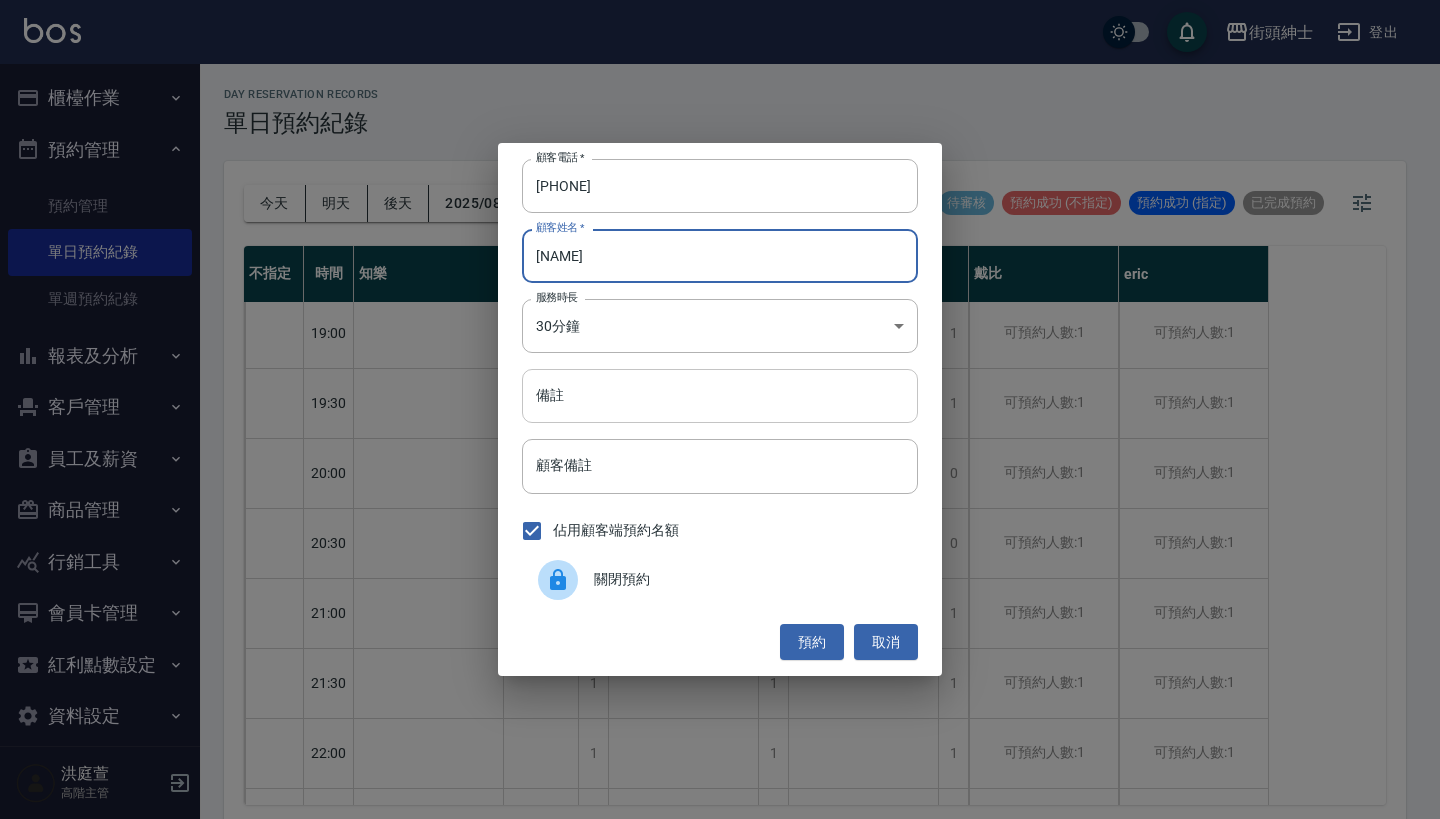 type on "[NAME]" 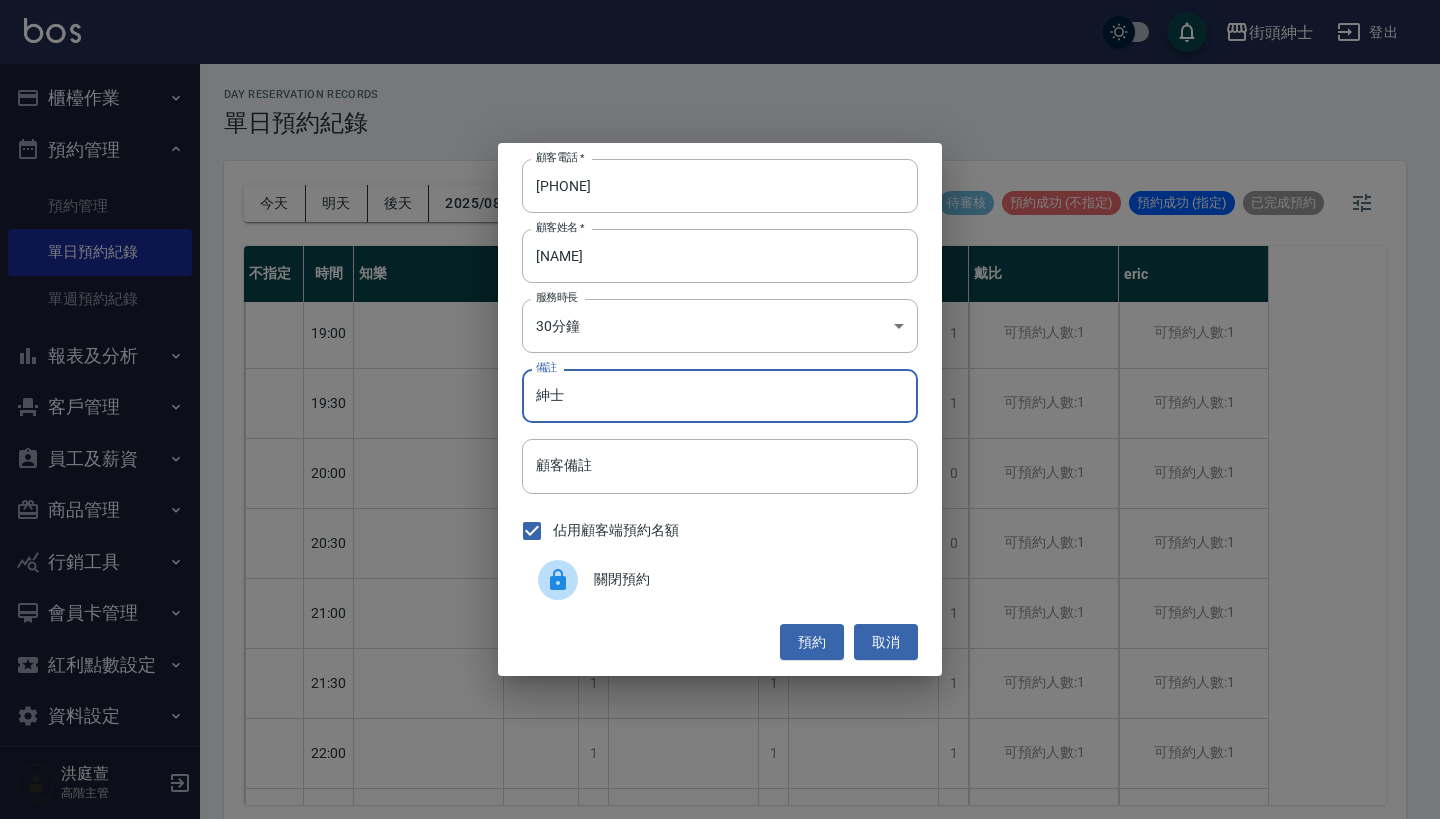 type on "紳士" 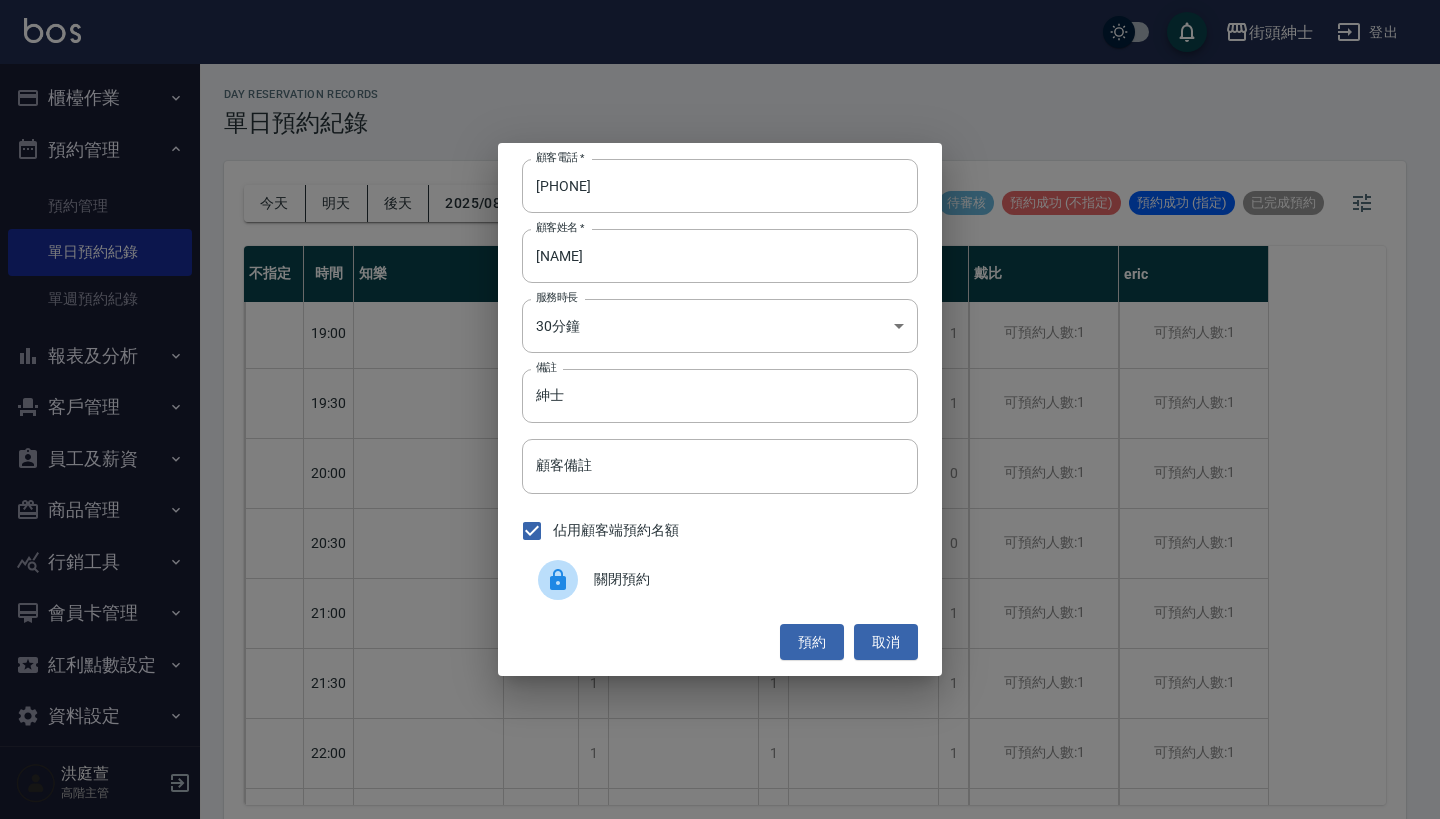 click on "顧客電話   * [NAME] 電話：[PHONE] 顧客電話   * 顧客姓名   * [NAME] 電話：[PHONE] 顧客姓名   * 服務時長 30分鐘 1 服務時長 備註 紳士 備註 顧客備註 顧客備註 佔用顧客端預約名額 關閉預約 預約 取消" at bounding box center (720, 409) 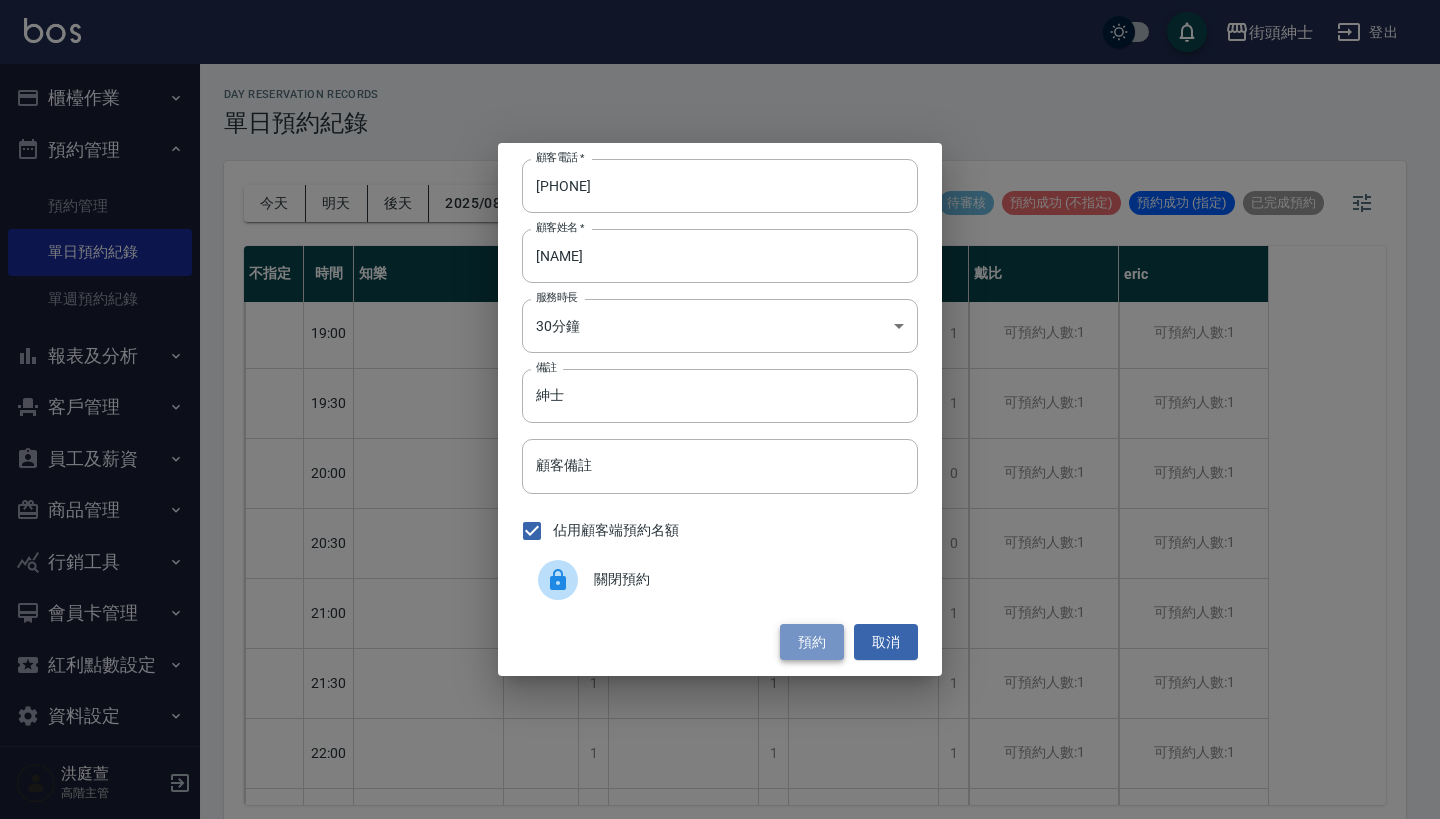 click on "預約" at bounding box center (812, 642) 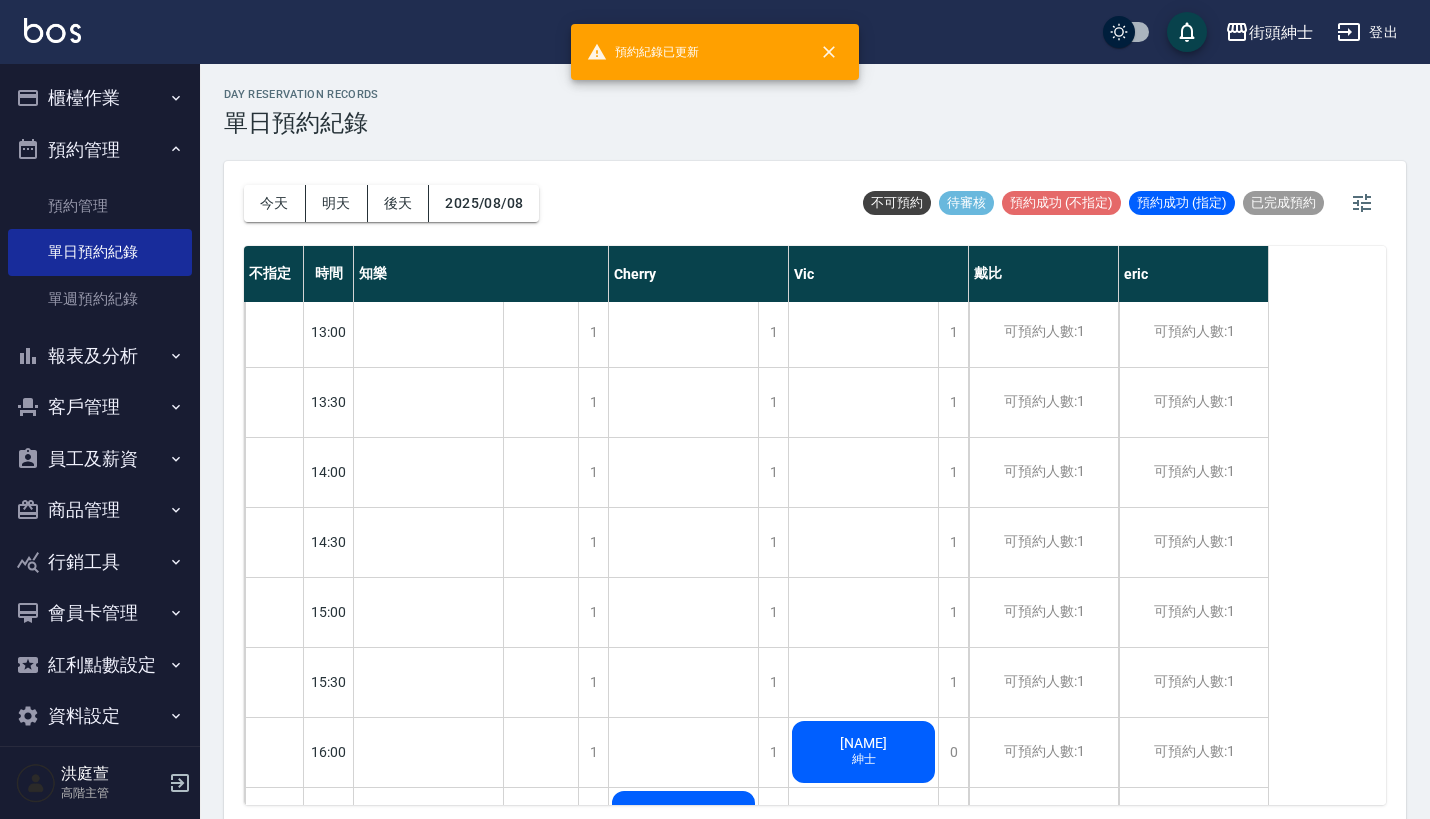scroll, scrollTop: 654, scrollLeft: 0, axis: vertical 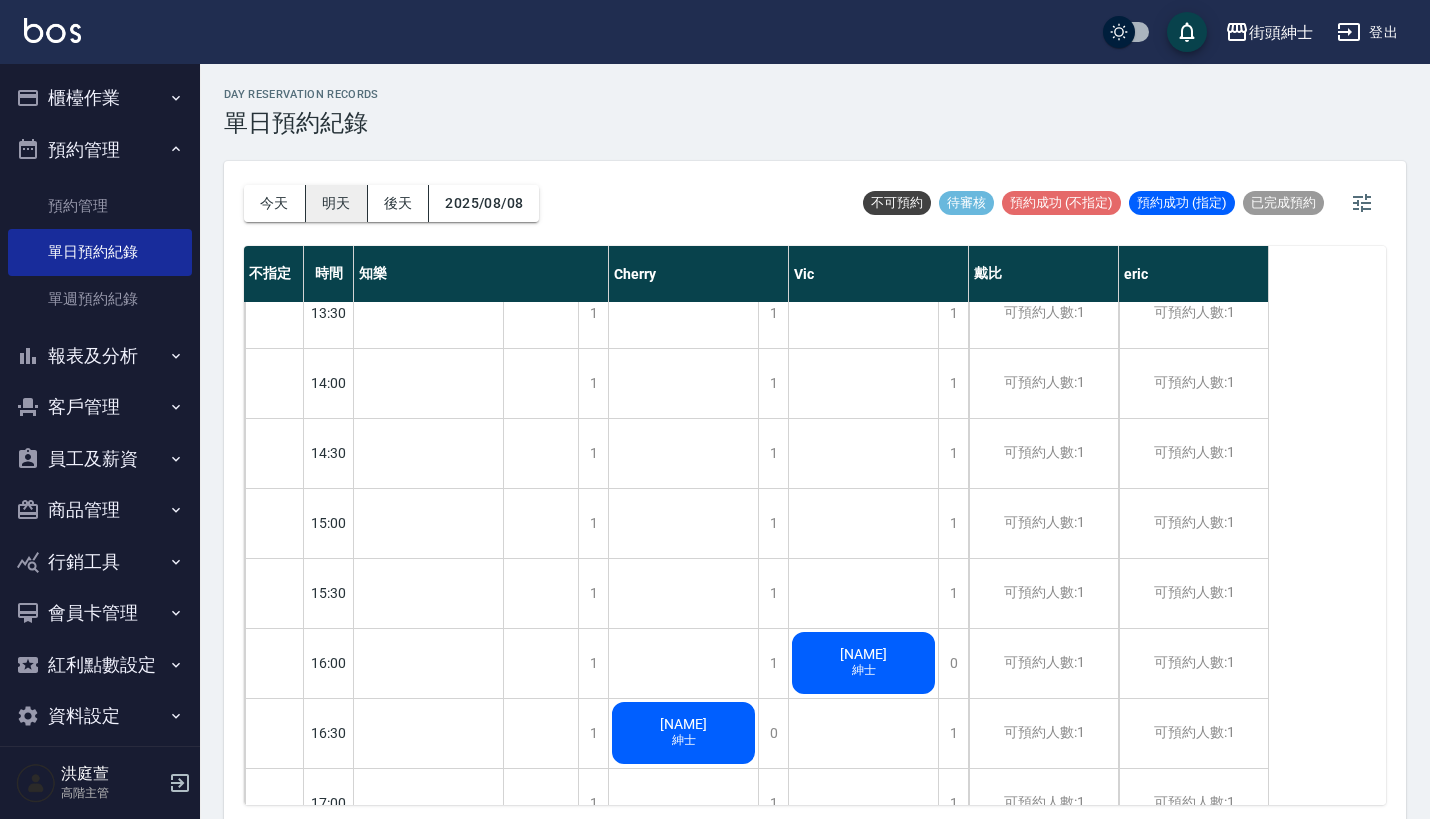 click on "明天" at bounding box center (337, 203) 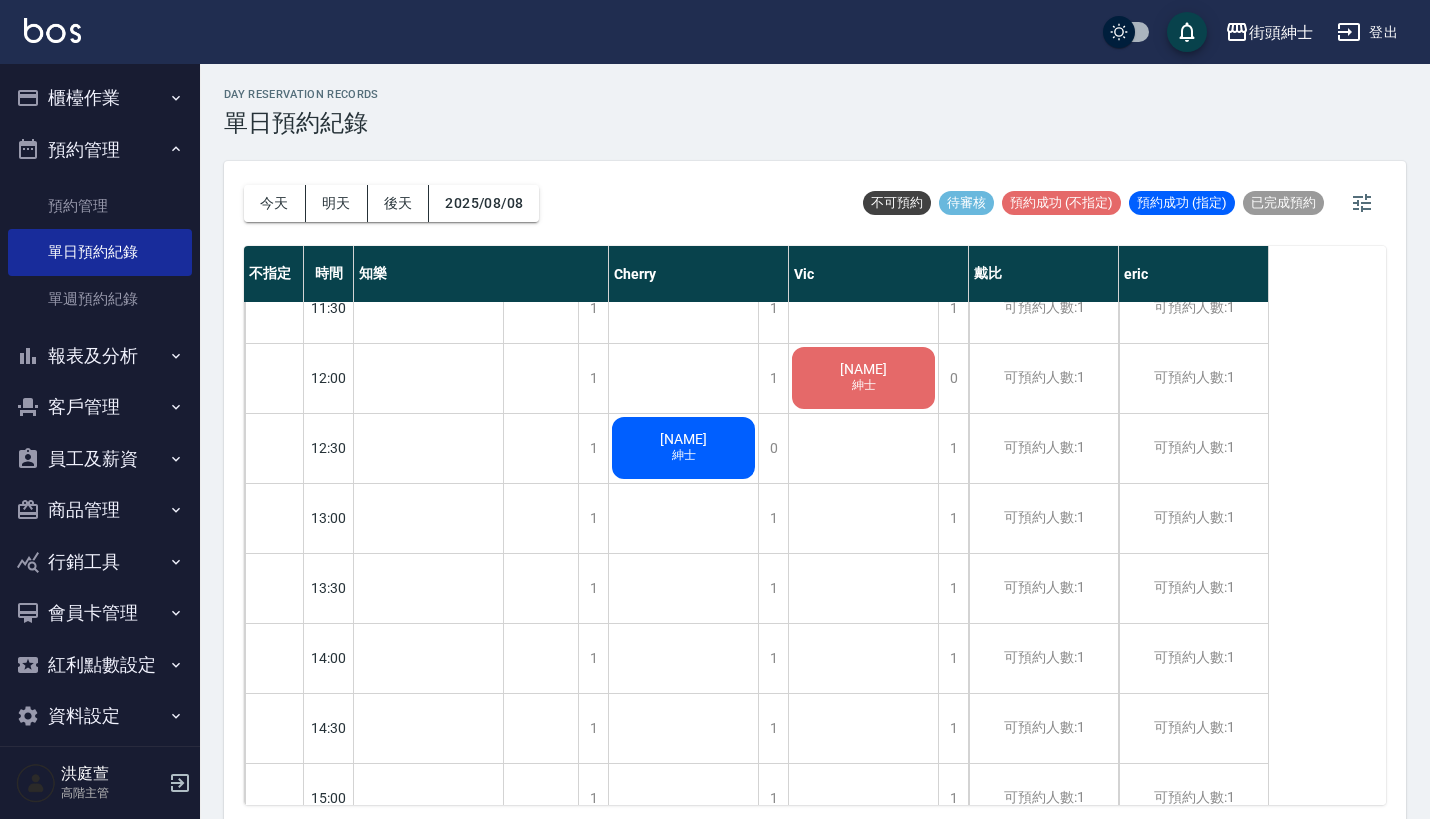 scroll, scrollTop: 377, scrollLeft: 0, axis: vertical 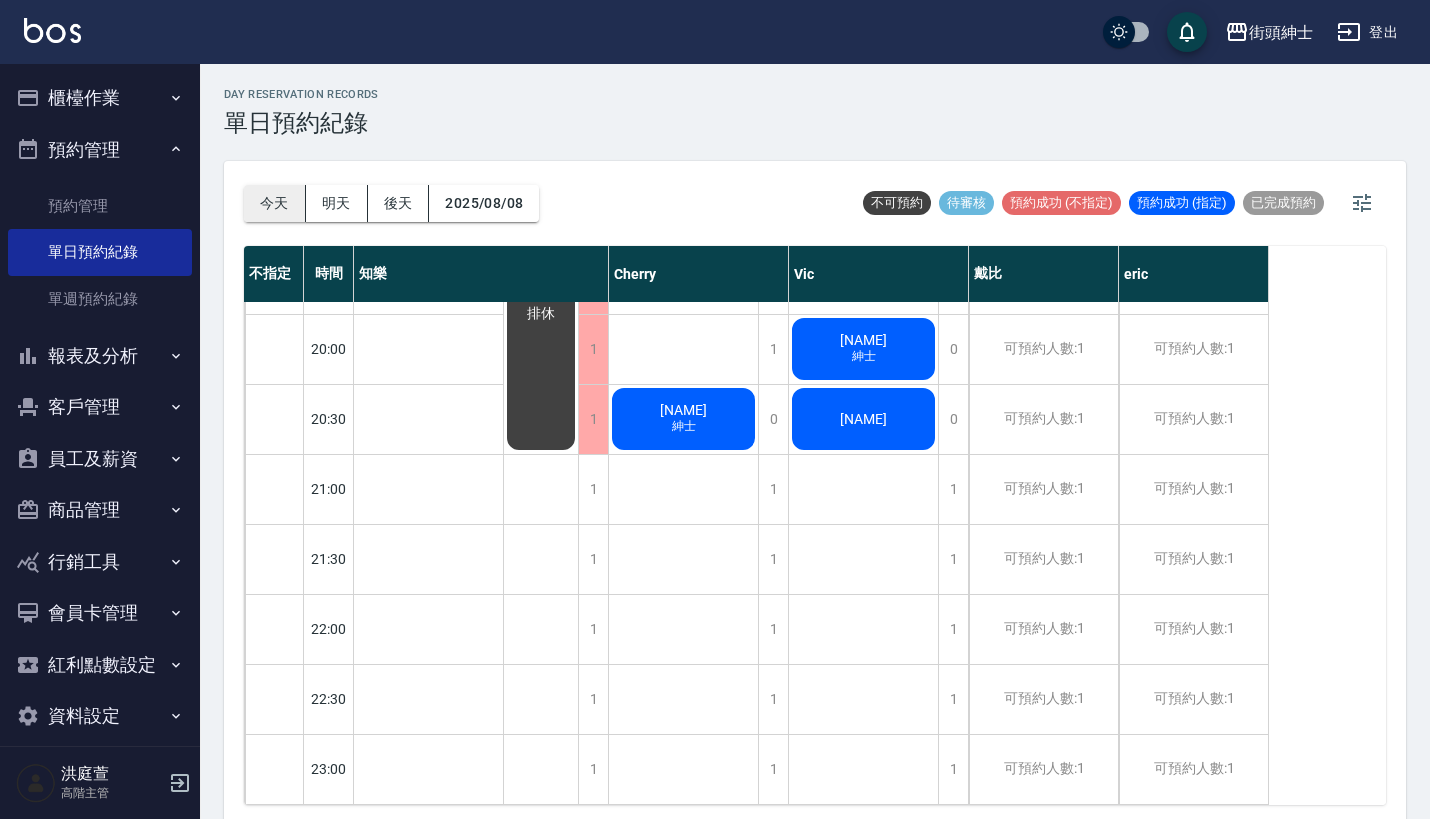 click on "今天" at bounding box center [275, 203] 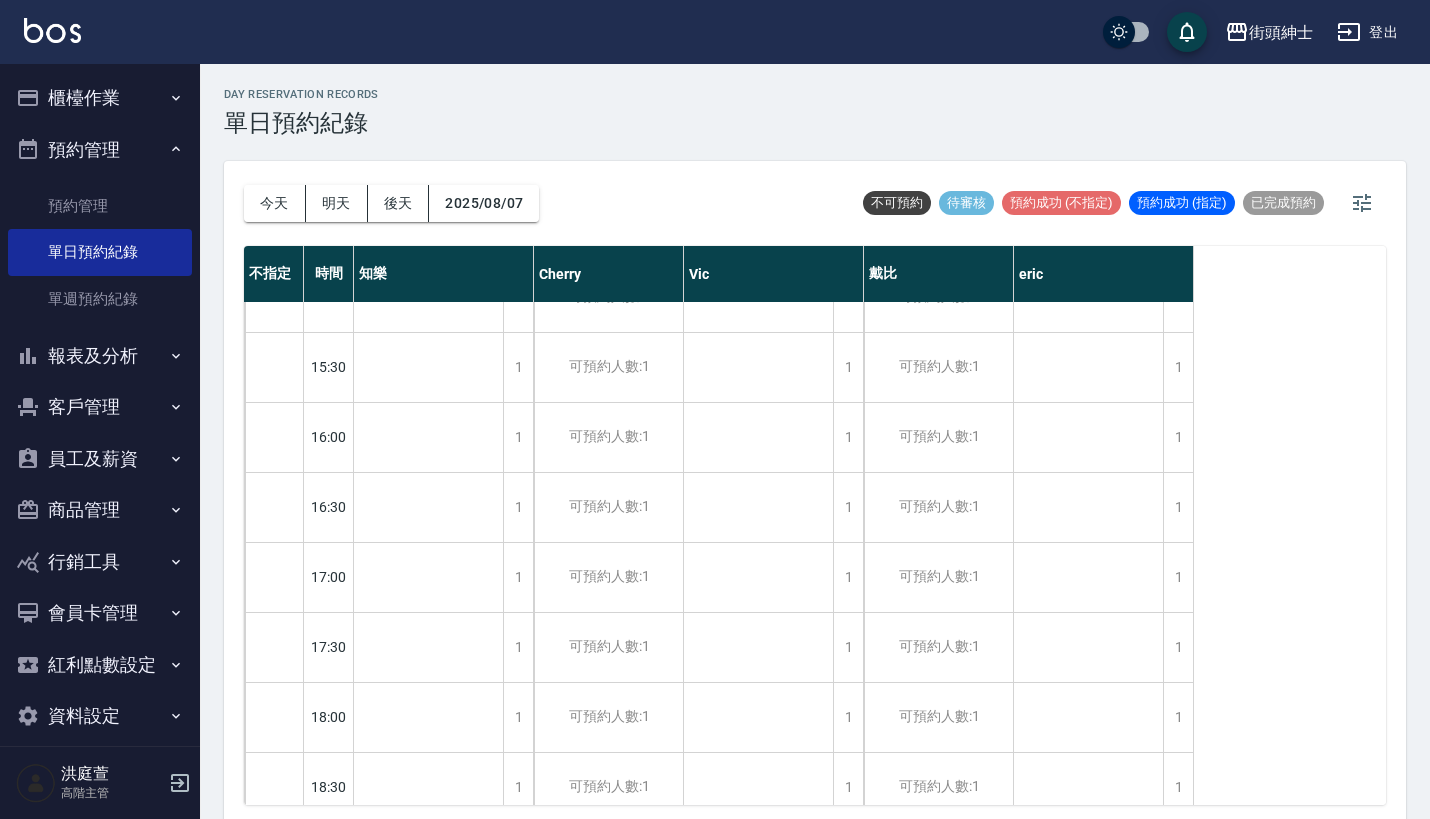 scroll, scrollTop: 1527, scrollLeft: 0, axis: vertical 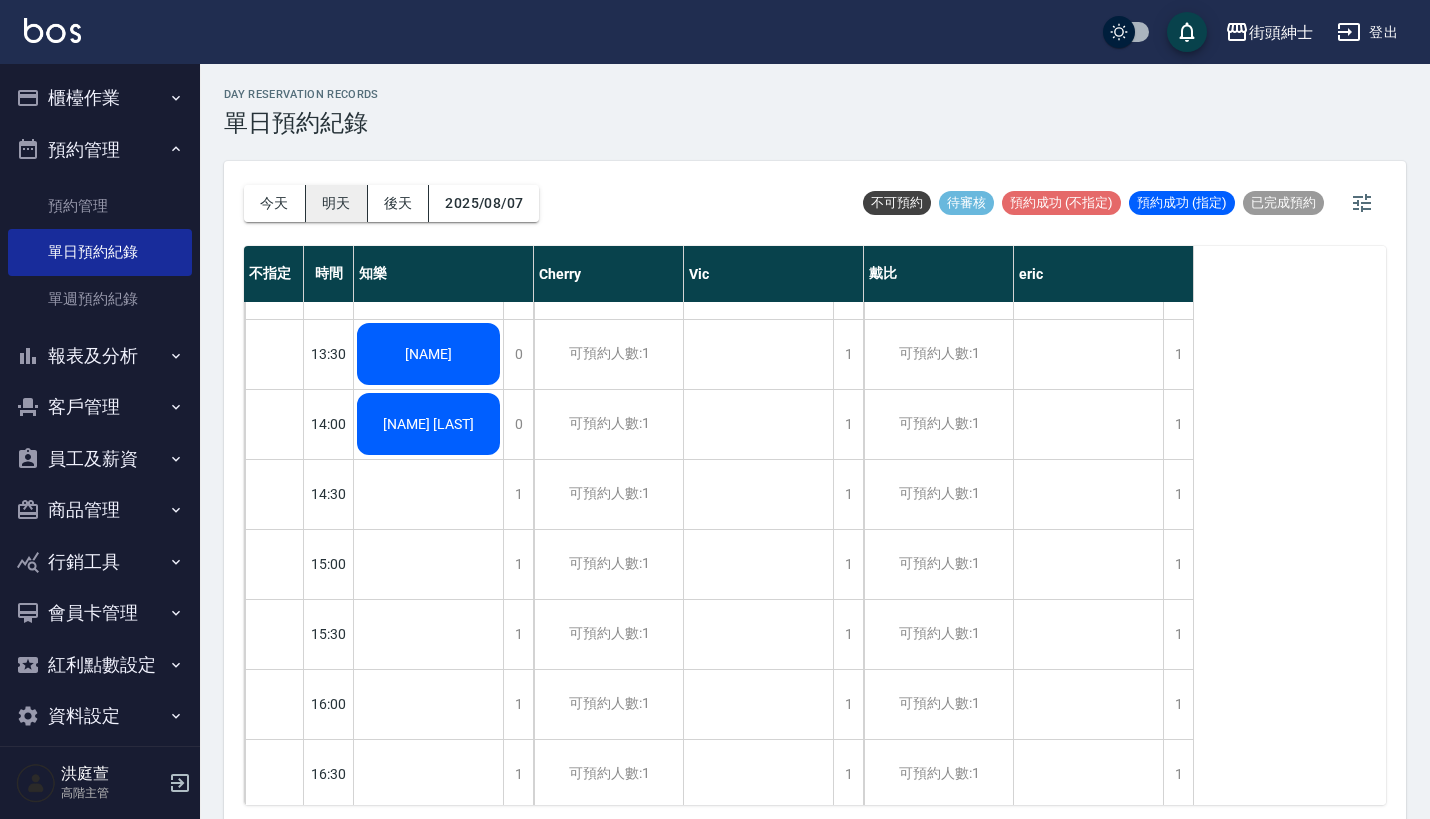 click on "明天" at bounding box center (337, 203) 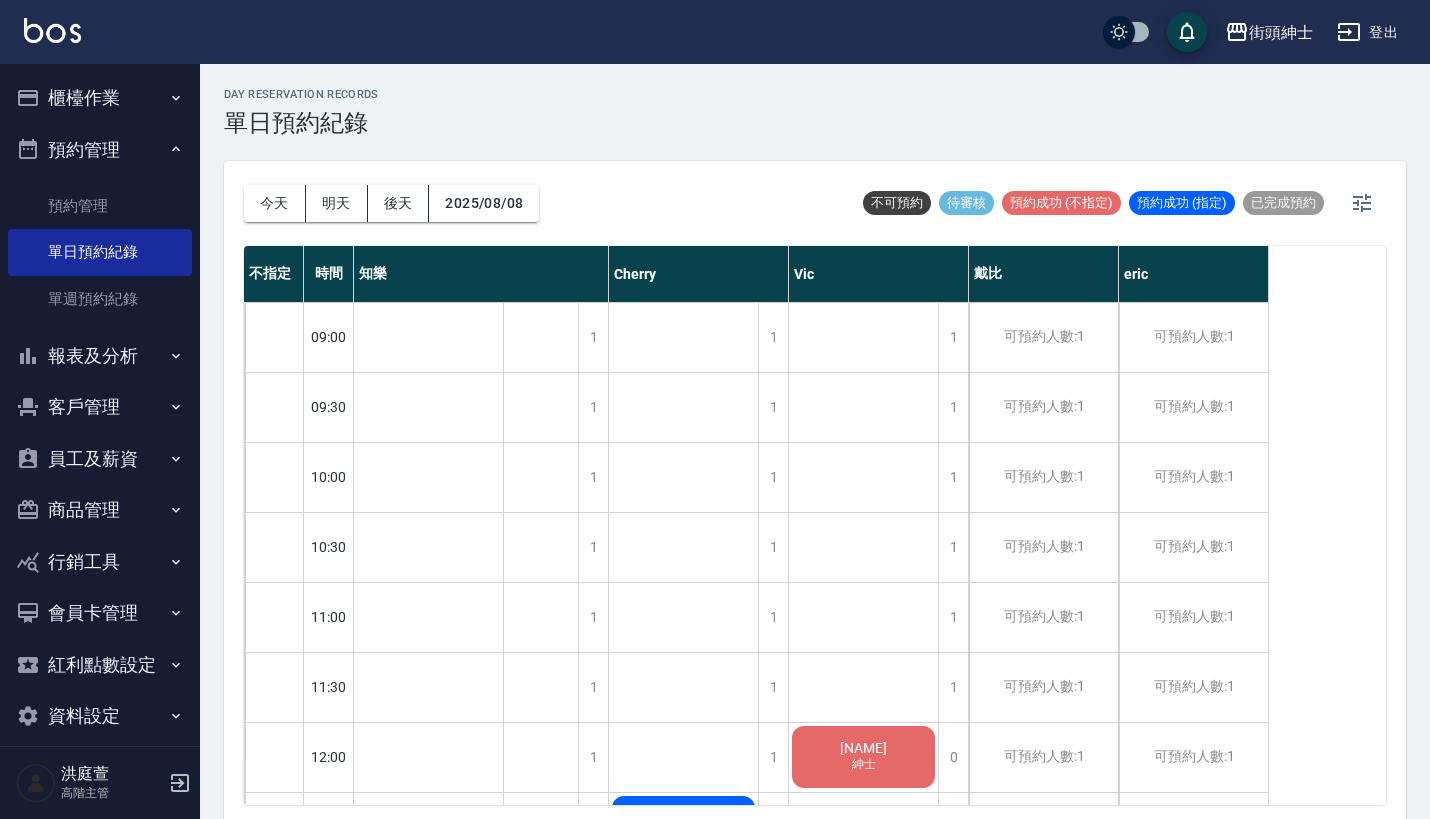 scroll, scrollTop: 0, scrollLeft: 0, axis: both 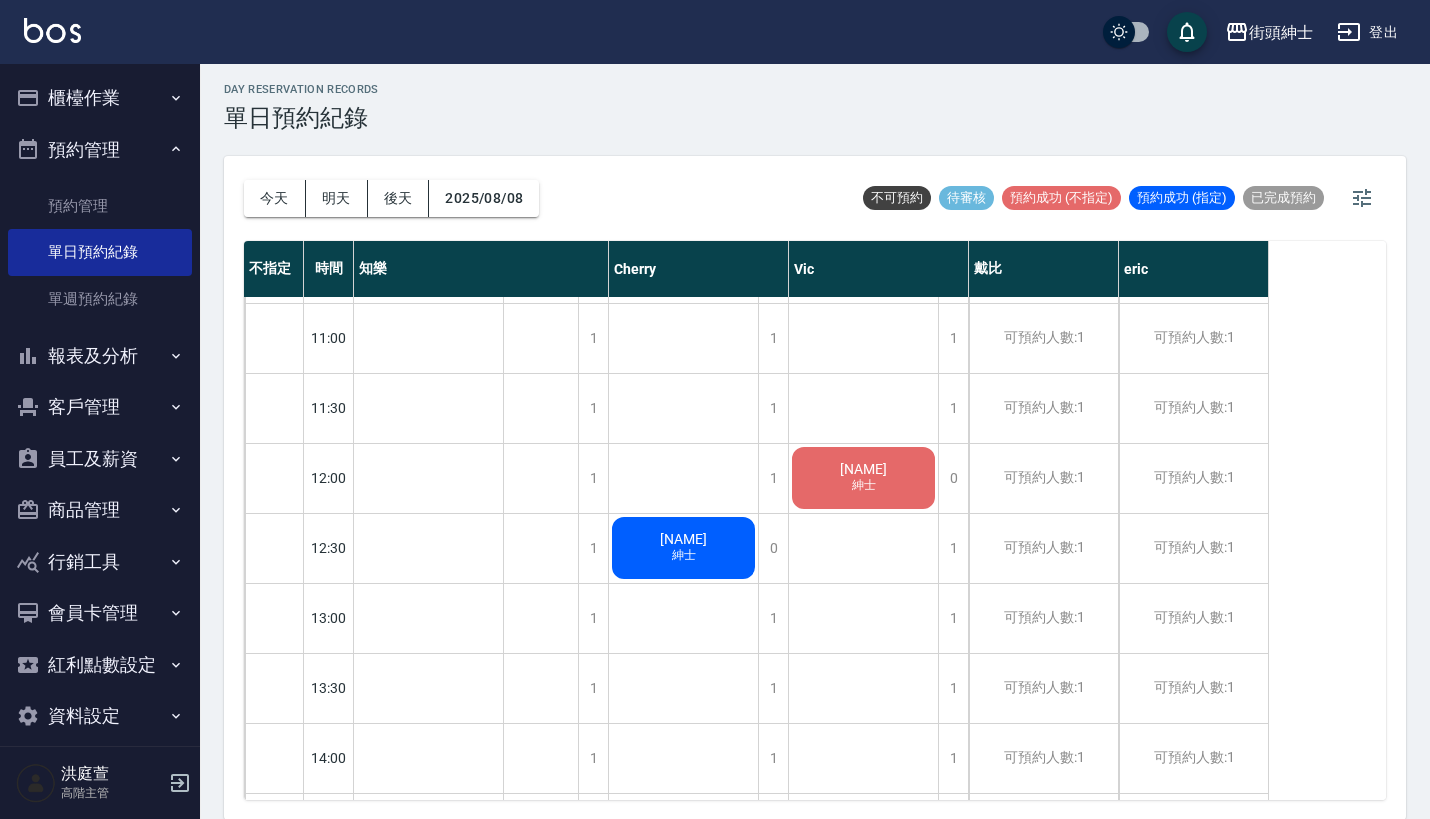 click on "[NAME] 紳士 [NAME] 紳士 [NAME] 紳士" at bounding box center [684, 1038] 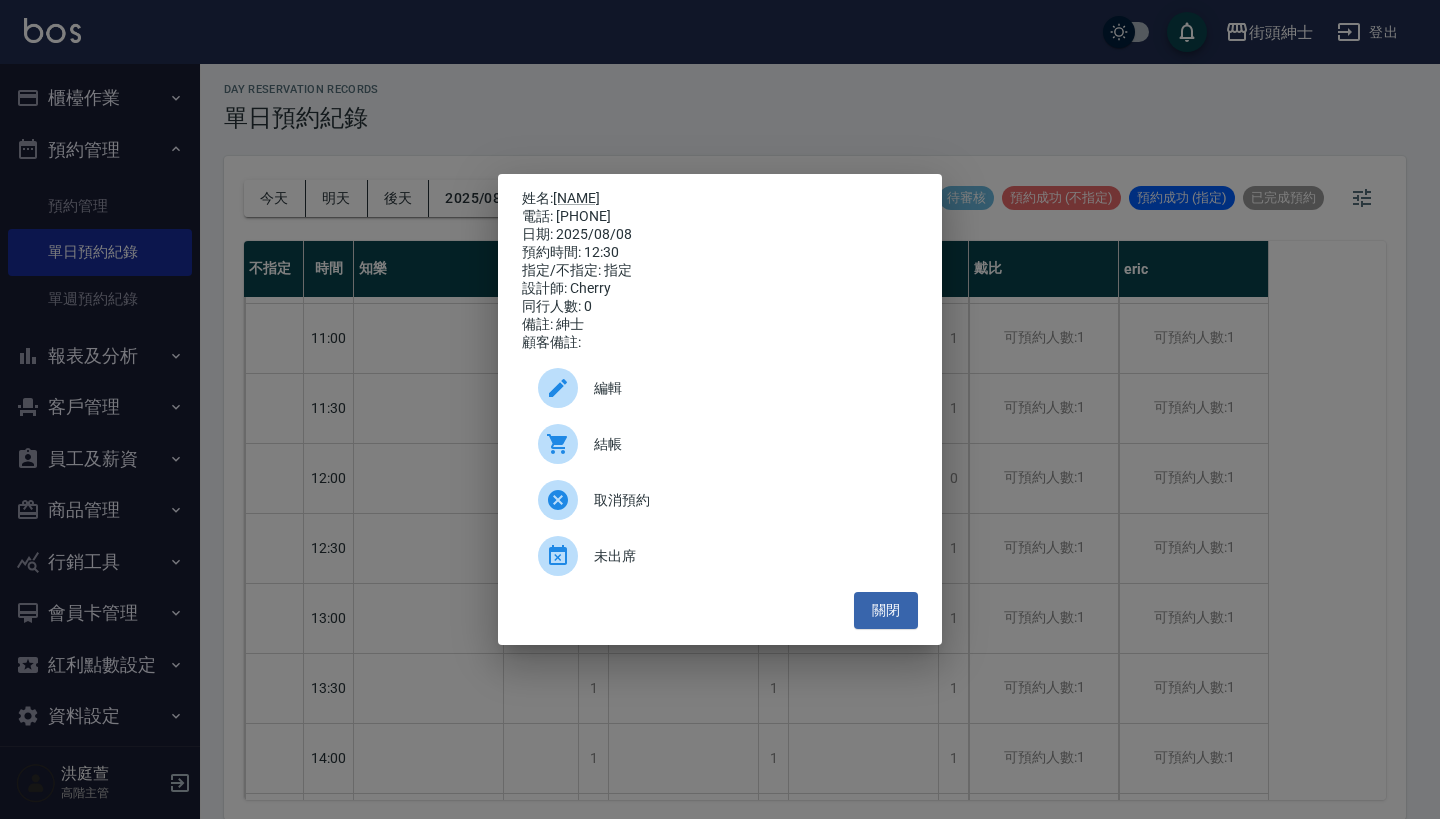 click on "編輯" at bounding box center [748, 388] 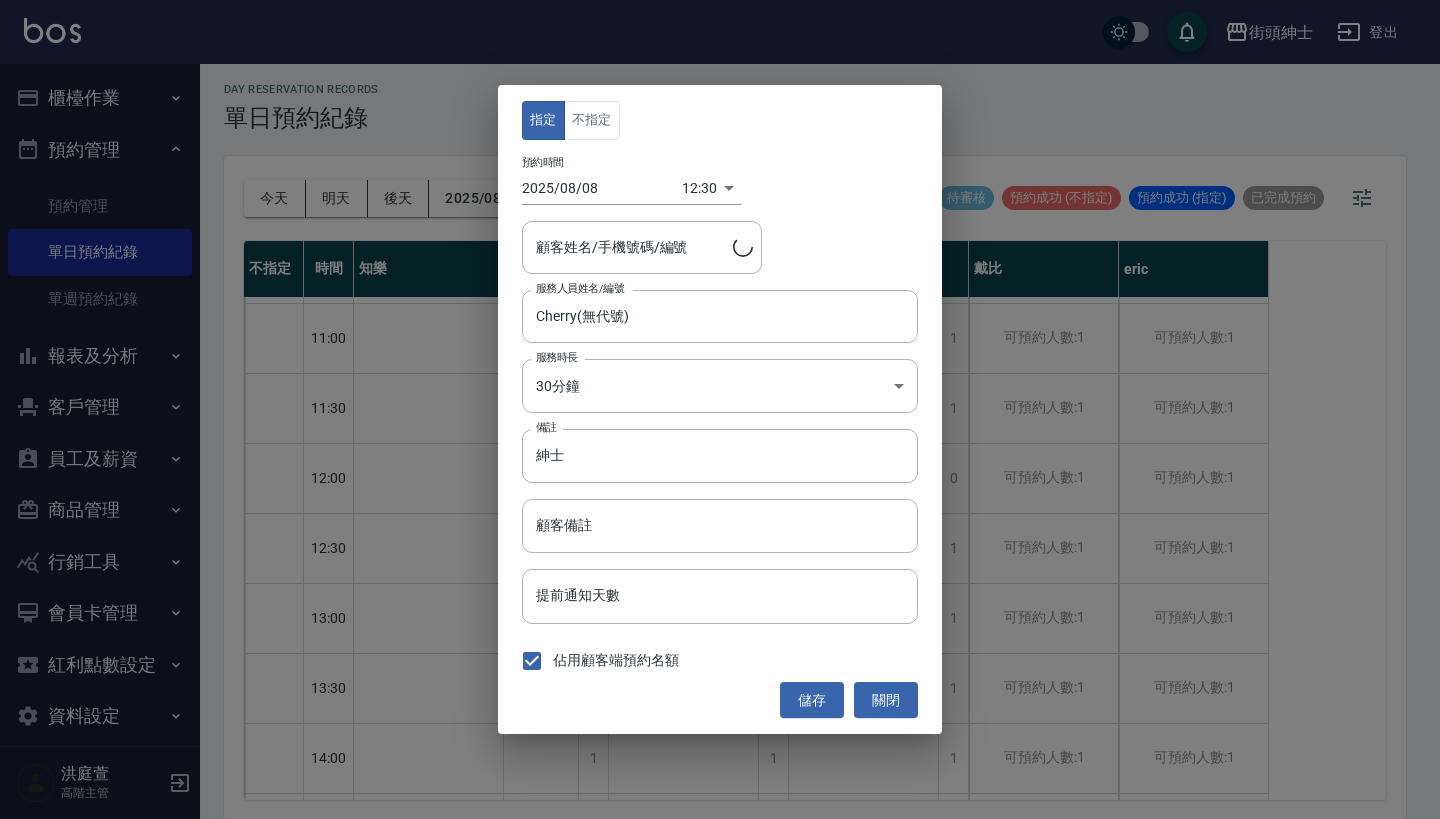 type on "[NAME]/[PHONE]" 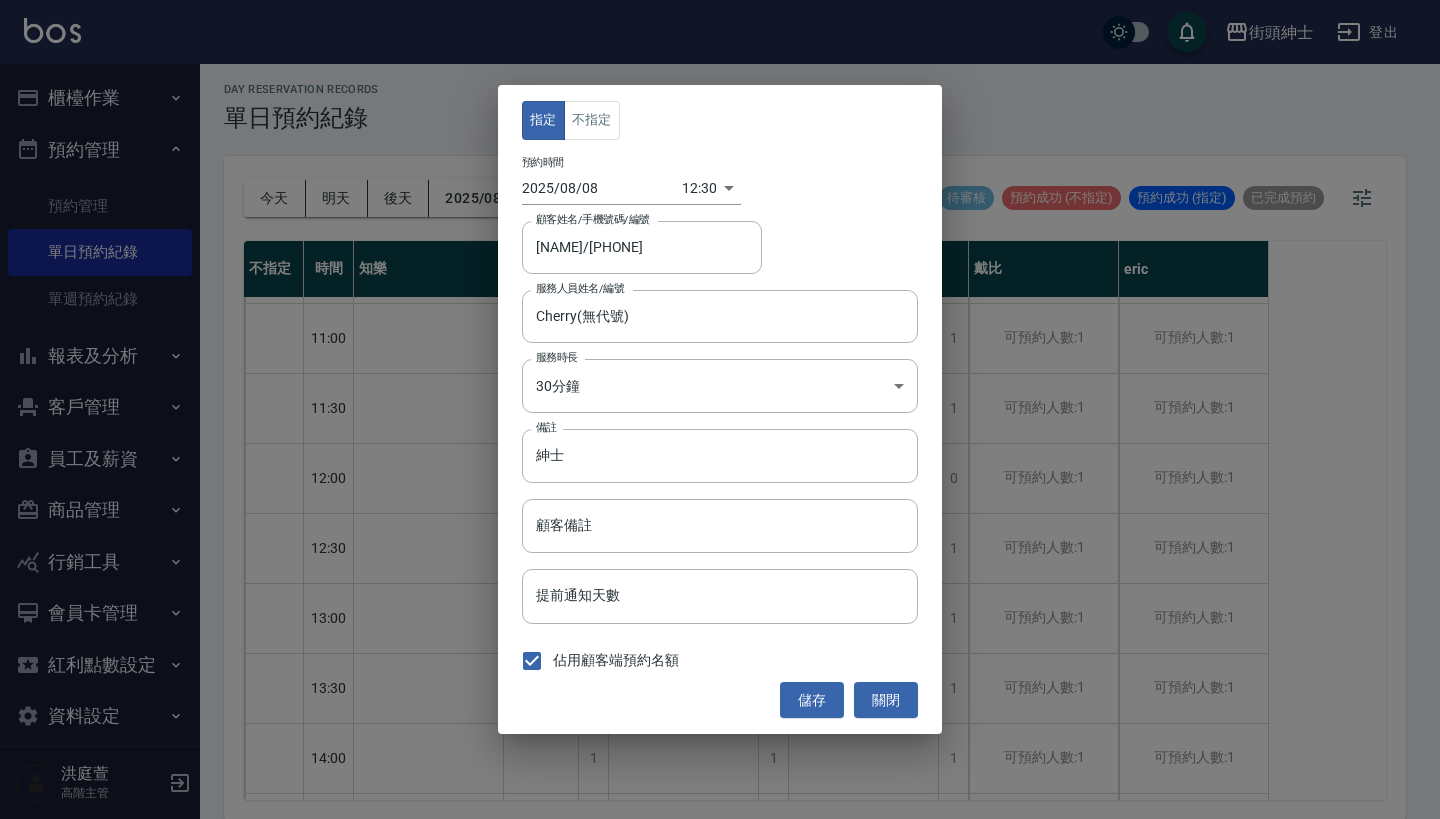 click on "街頭紳士 登出 櫃檯作業 打帳單 帳單列表 掛單列表 座位開單 營業儀表板 現金收支登錄 高階收支登錄 材料自購登錄 每日結帳 排班表 現場電腦打卡 掃碼打卡 預約管理 預約管理 單日預約紀錄 單週預約紀錄 報表及分析 報表目錄 消費分析儀表板 店家區間累計表 店家日報表 店家排行榜 互助日報表 互助月報表 互助排行榜 互助點數明細 互助業績報表 全店業績分析表 每日業績分析表 營業統計分析表 營業項目月分析表 設計師業績表 設計師日報表 設計師業績分析表 設計師業績月報表 設計師抽成報表 設計師排行榜 商品銷售排行榜 商品消耗明細 商品進銷貨報表 商品庫存表 商品庫存盤點表 會員卡銷售報表 服務扣項明細表 單一服務項目查詢 店販抽成明細 店販分類抽成明細 顧客入金餘額表 顧客卡券餘額表 每日非現金明細 每日收支明細 收支分類明細表 收支匯款表 1" at bounding box center (720, 407) 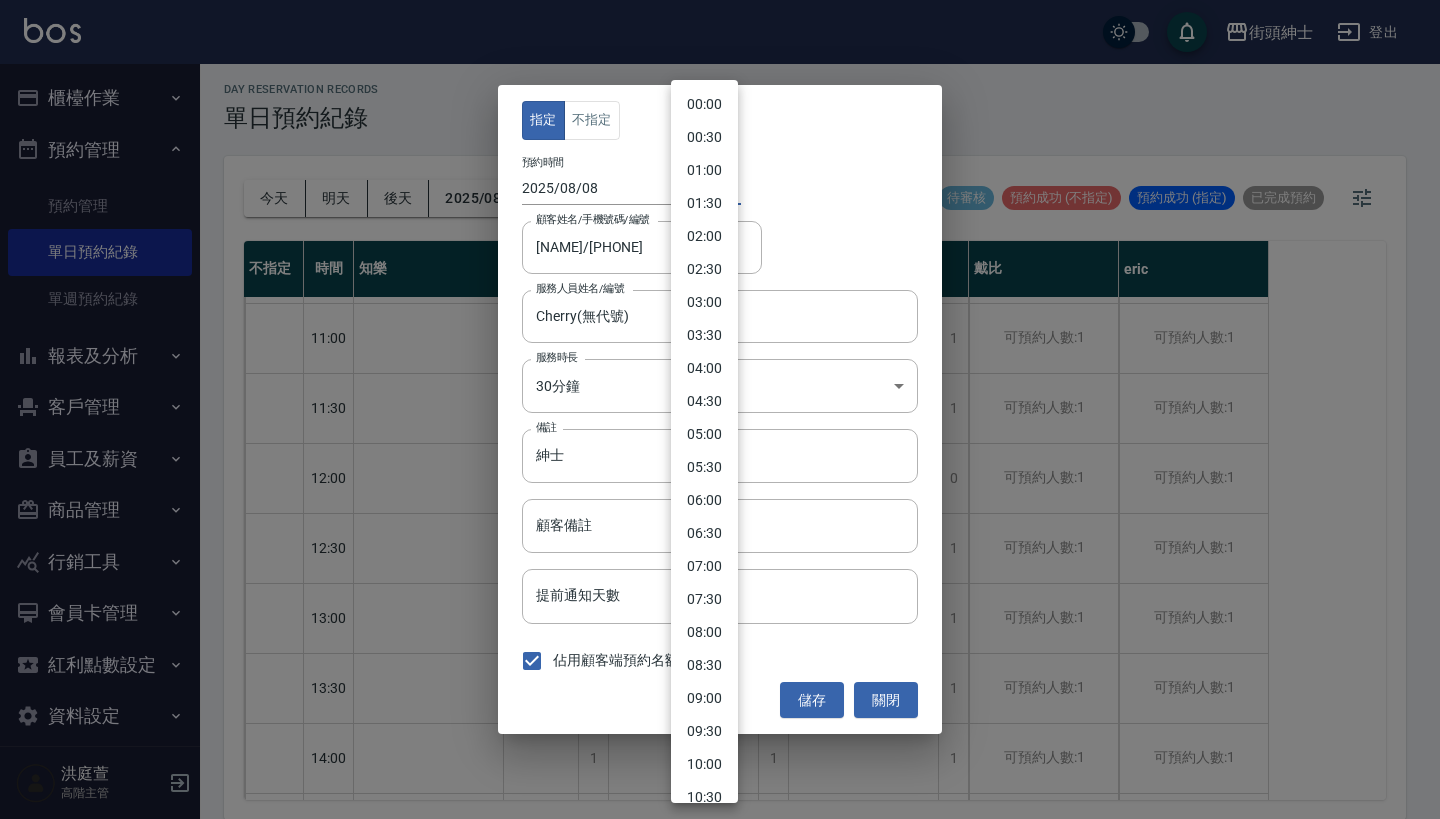 scroll, scrollTop: 489, scrollLeft: 0, axis: vertical 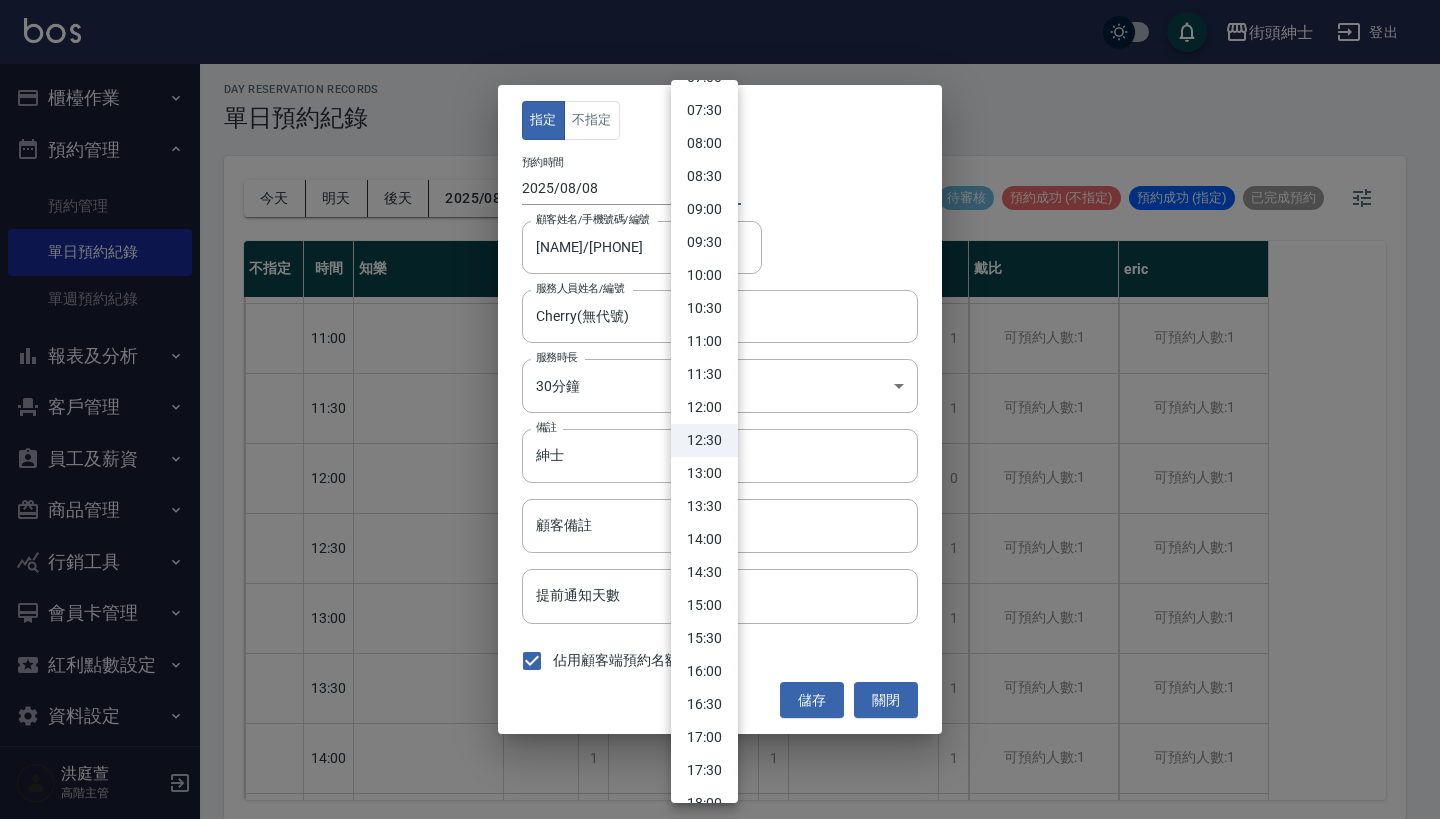 click on "12:00" at bounding box center [704, 407] 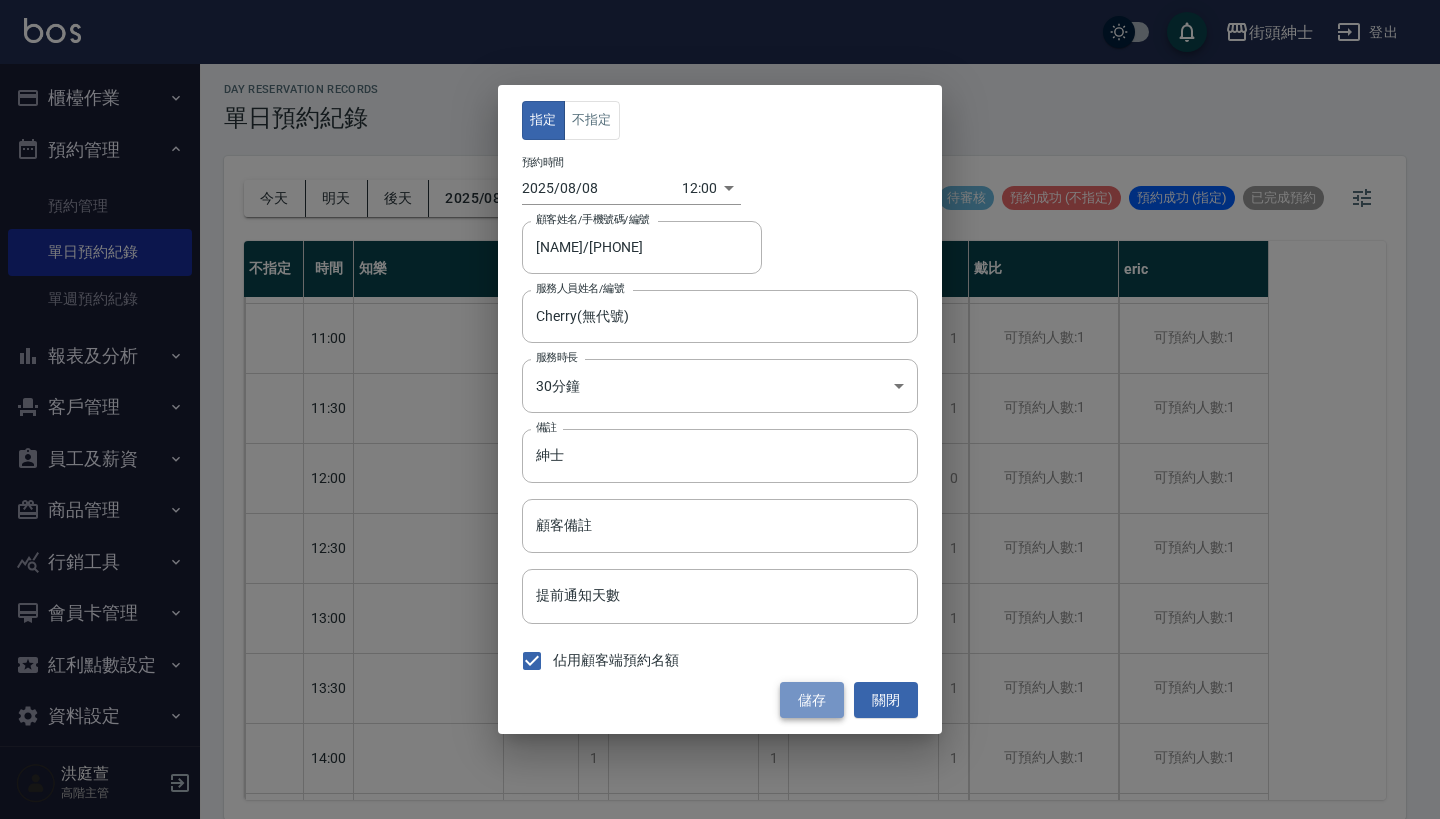 click on "儲存" at bounding box center (812, 700) 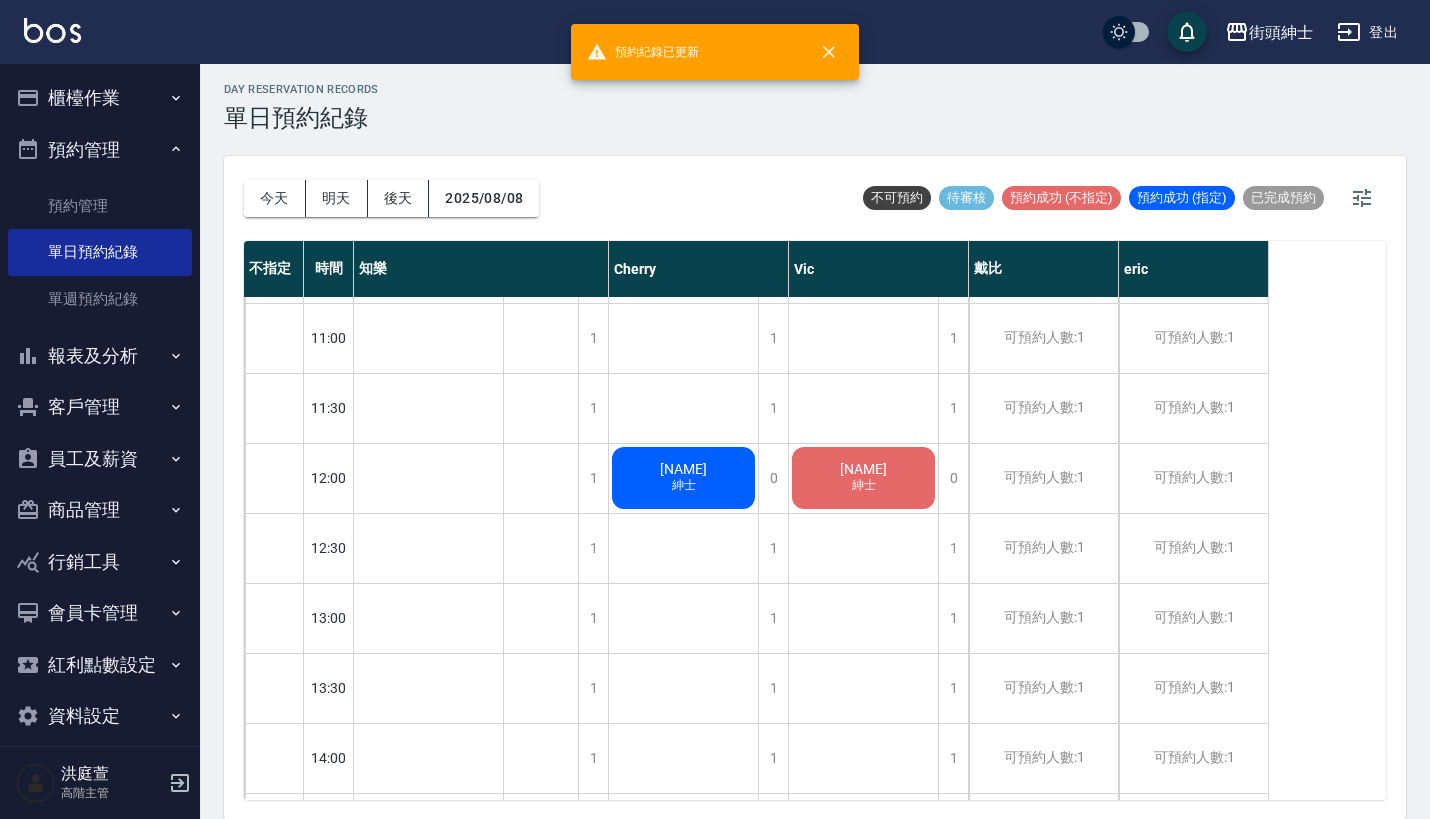click on "[NAME]" at bounding box center [428, 1318] 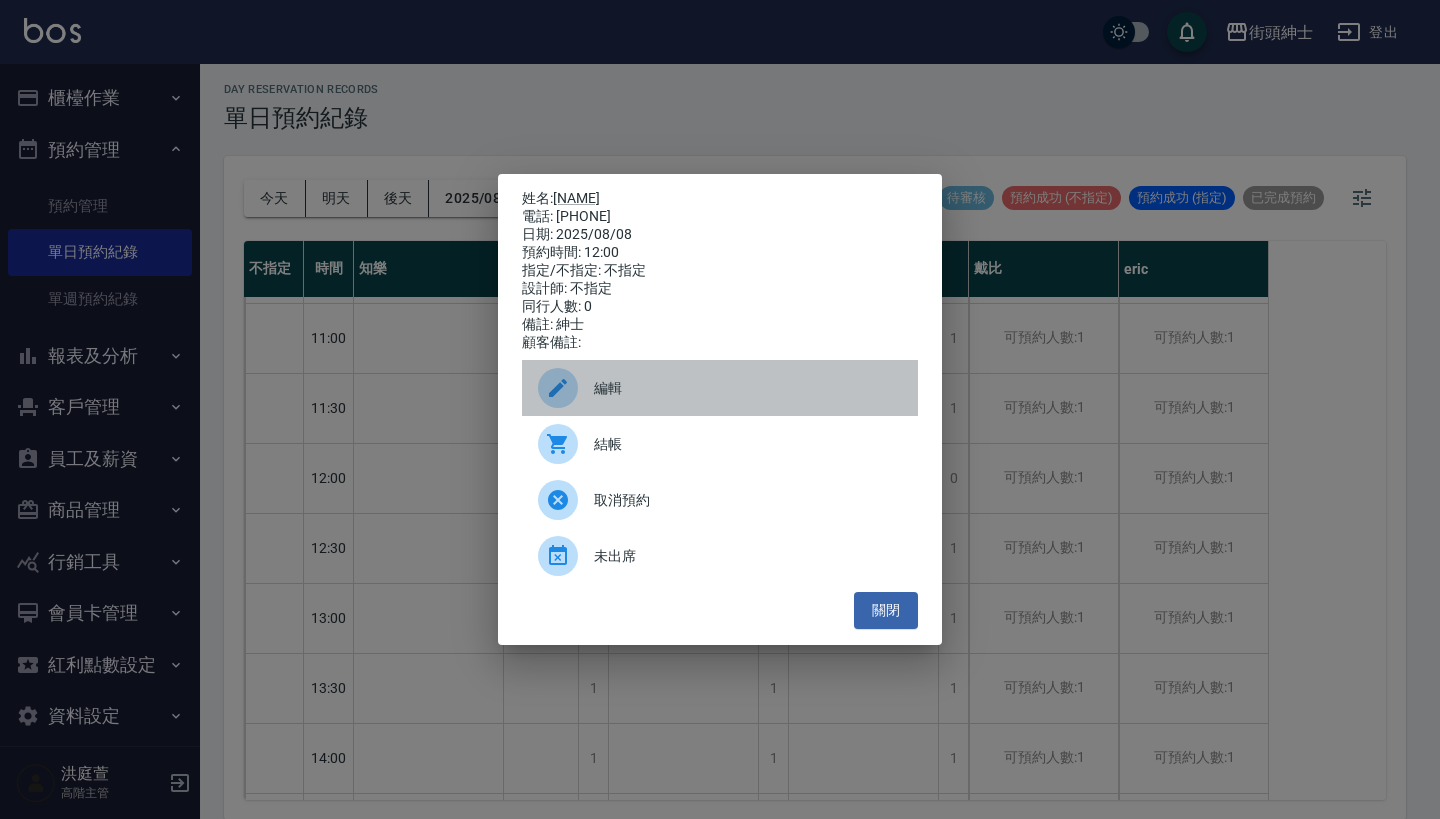 click on "編輯" at bounding box center (748, 388) 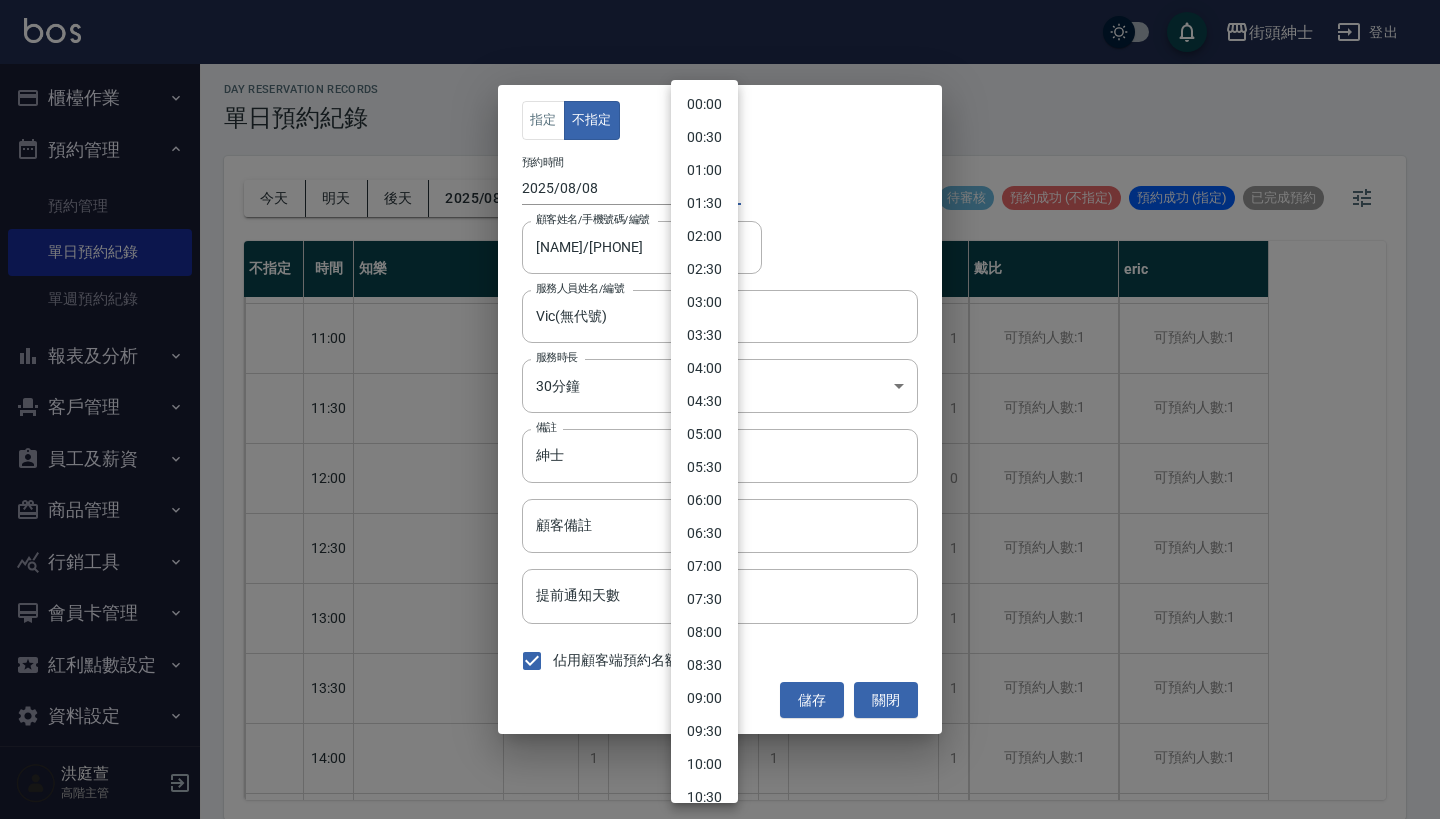 click on "街頭紳士 登出 櫃檯作業 打帳單 帳單列表 掛單列表 座位開單 營業儀表板 現金收支登錄 高階收支登錄 材料自購登錄 每日結帳 排班表 現場電腦打卡 掃碼打卡 預約管理 預約管理 單日預約紀錄 單週預約紀錄 報表及分析 報表目錄 消費分析儀表板 店家區間累計表 店家日報表 店家排行榜 互助日報表 互助月報表 互助排行榜 互助點數明細 互助業績報表 全店業績分析表 每日業績分析表 營業統計分析表 營業項目月分析表 設計師業績表 設計師日報表 設計師業績分析表 設計師業績月報表 設計師抽成報表 設計師排行榜 商品銷售排行榜 商品消耗明細 商品進銷貨報表 商品庫存表 商品庫存盤點表 會員卡銷售報表 服務扣項明細表 單一服務項目查詢 店販抽成明細 店販分類抽成明細 顧客入金餘額表 顧客卡券餘額表 每日非現金明細 每日收支明細 收支分類明細表 收支匯款表 1" at bounding box center [720, 407] 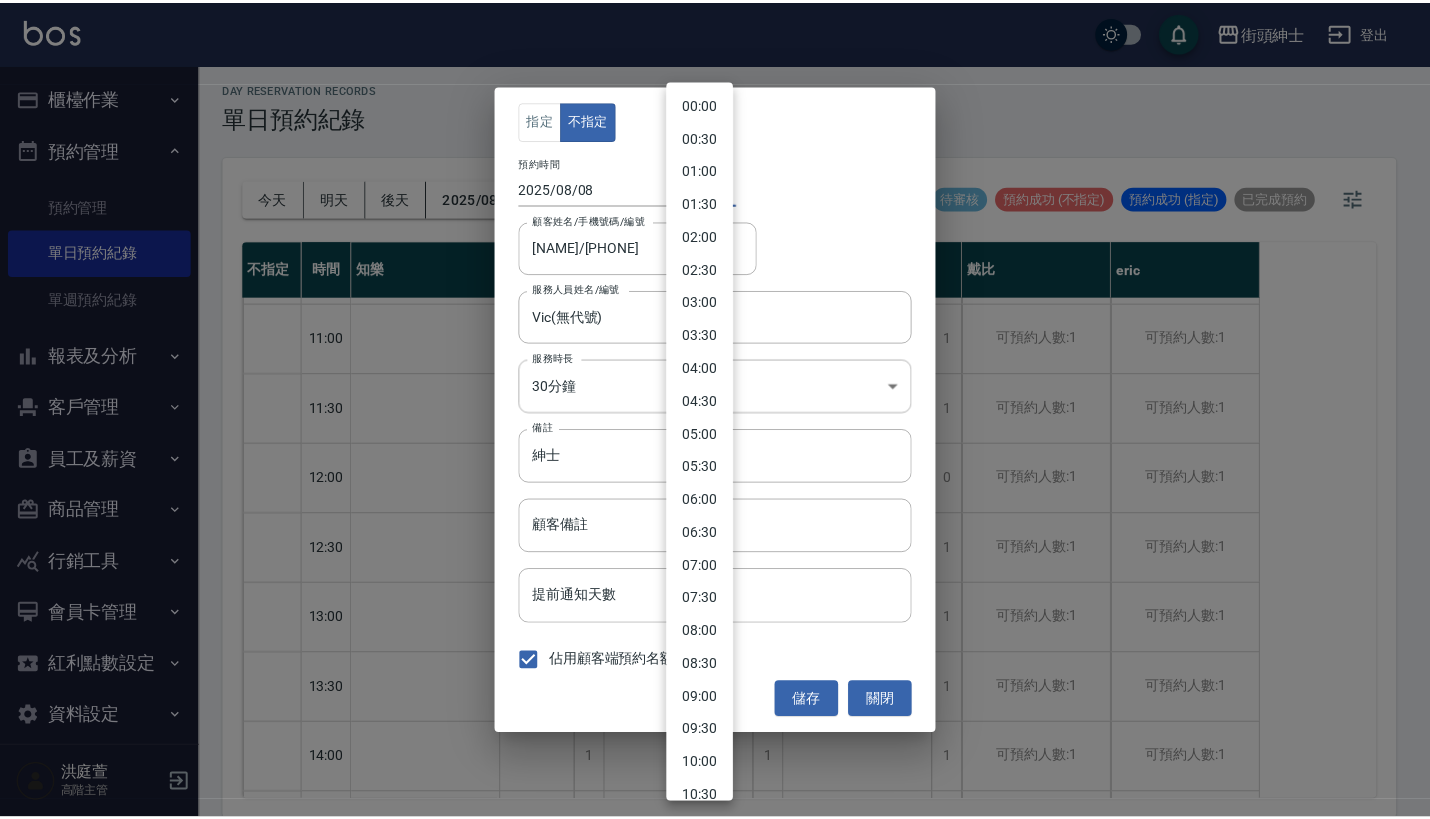 scroll, scrollTop: 456, scrollLeft: 0, axis: vertical 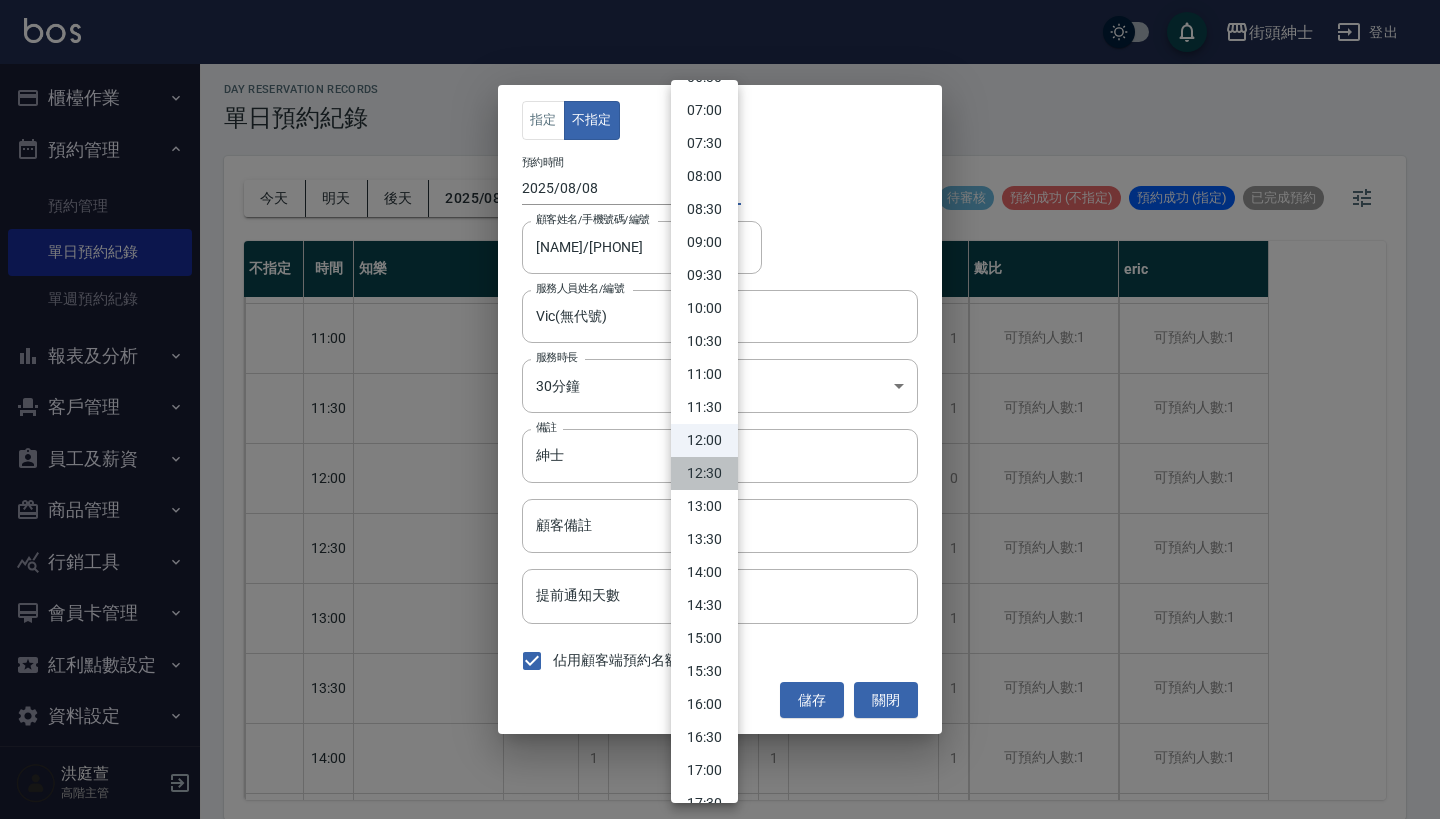 click on "12:30" at bounding box center (704, 473) 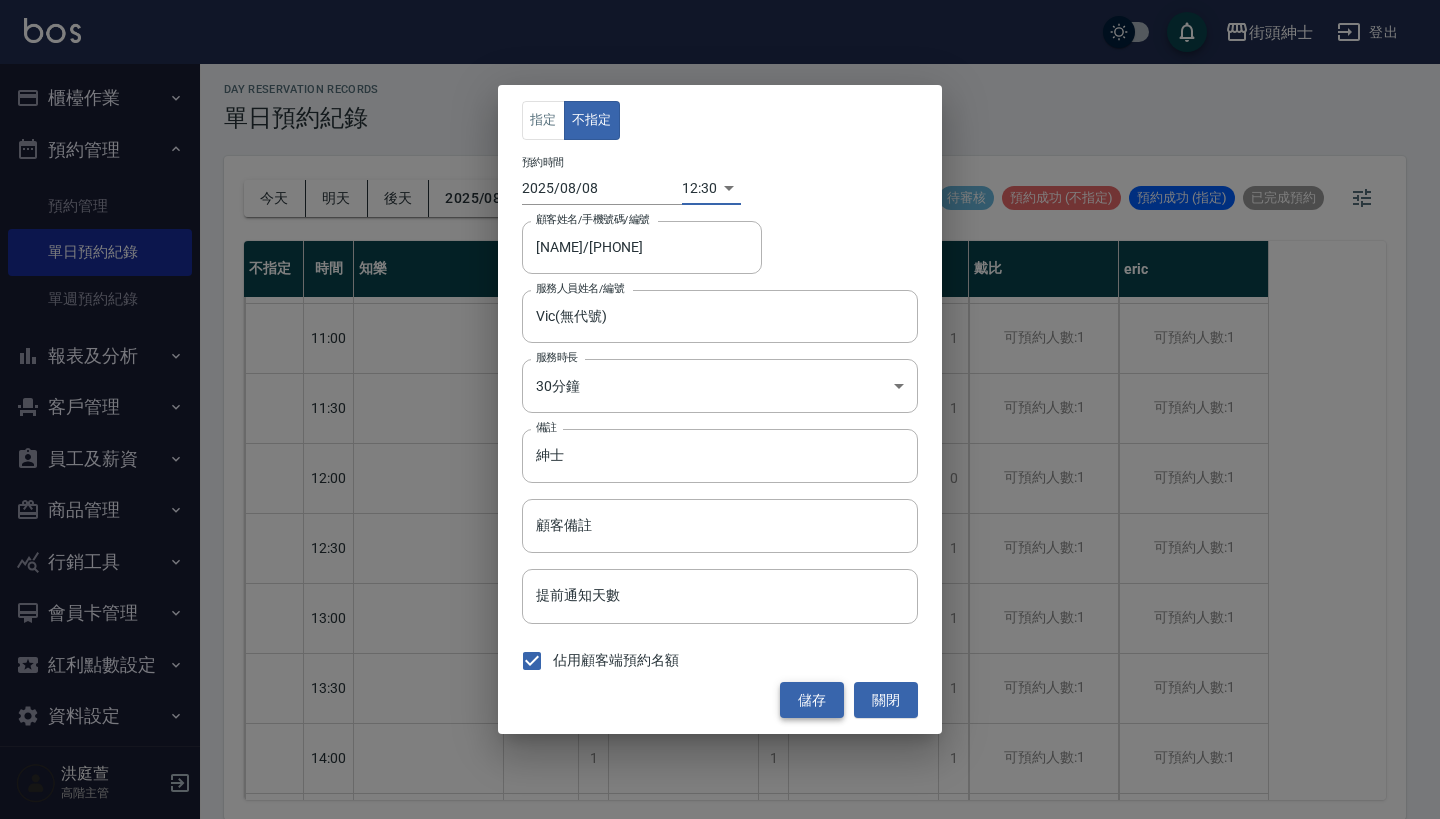 click on "儲存" at bounding box center (812, 700) 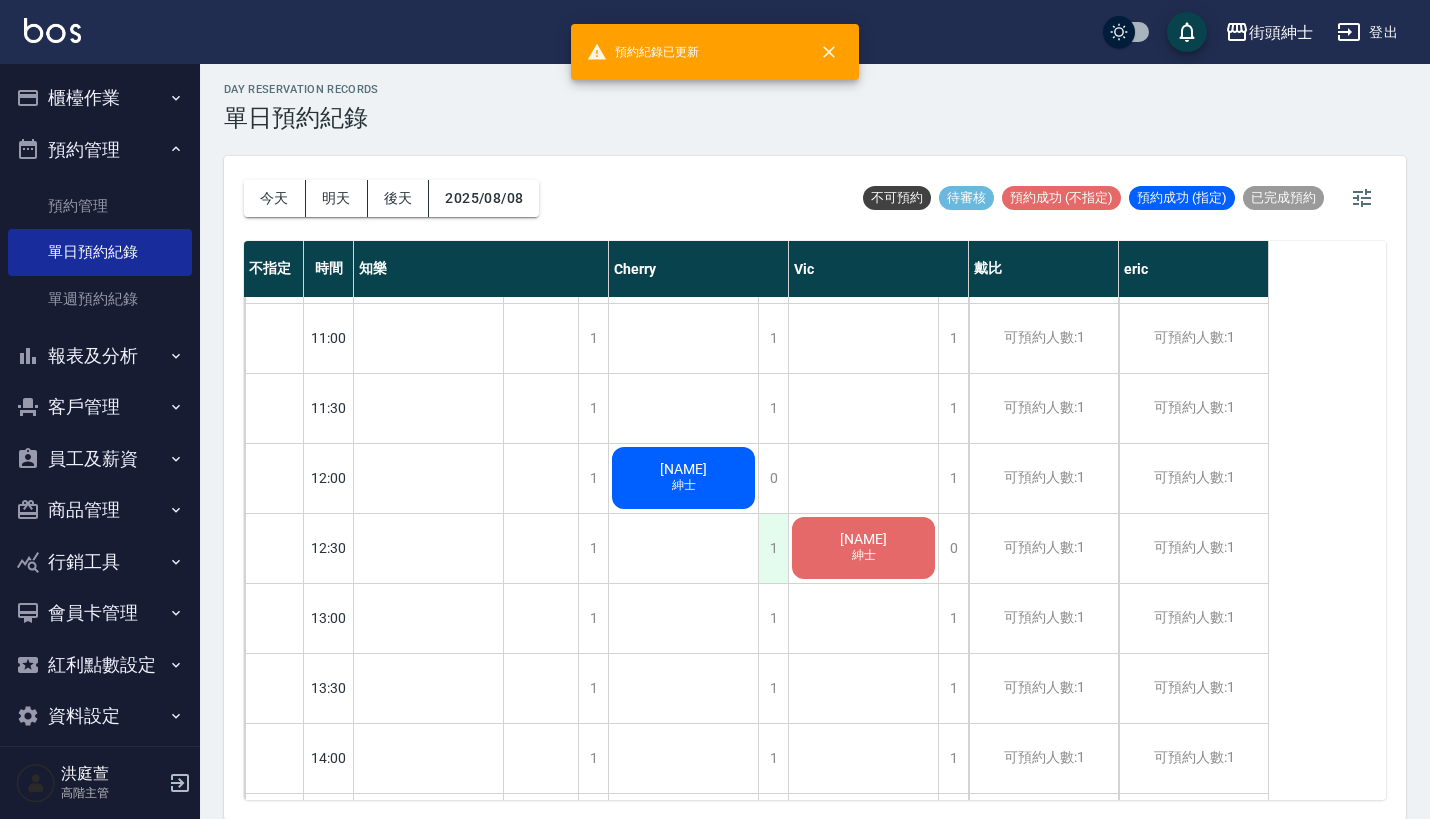 click on "1" at bounding box center [773, 548] 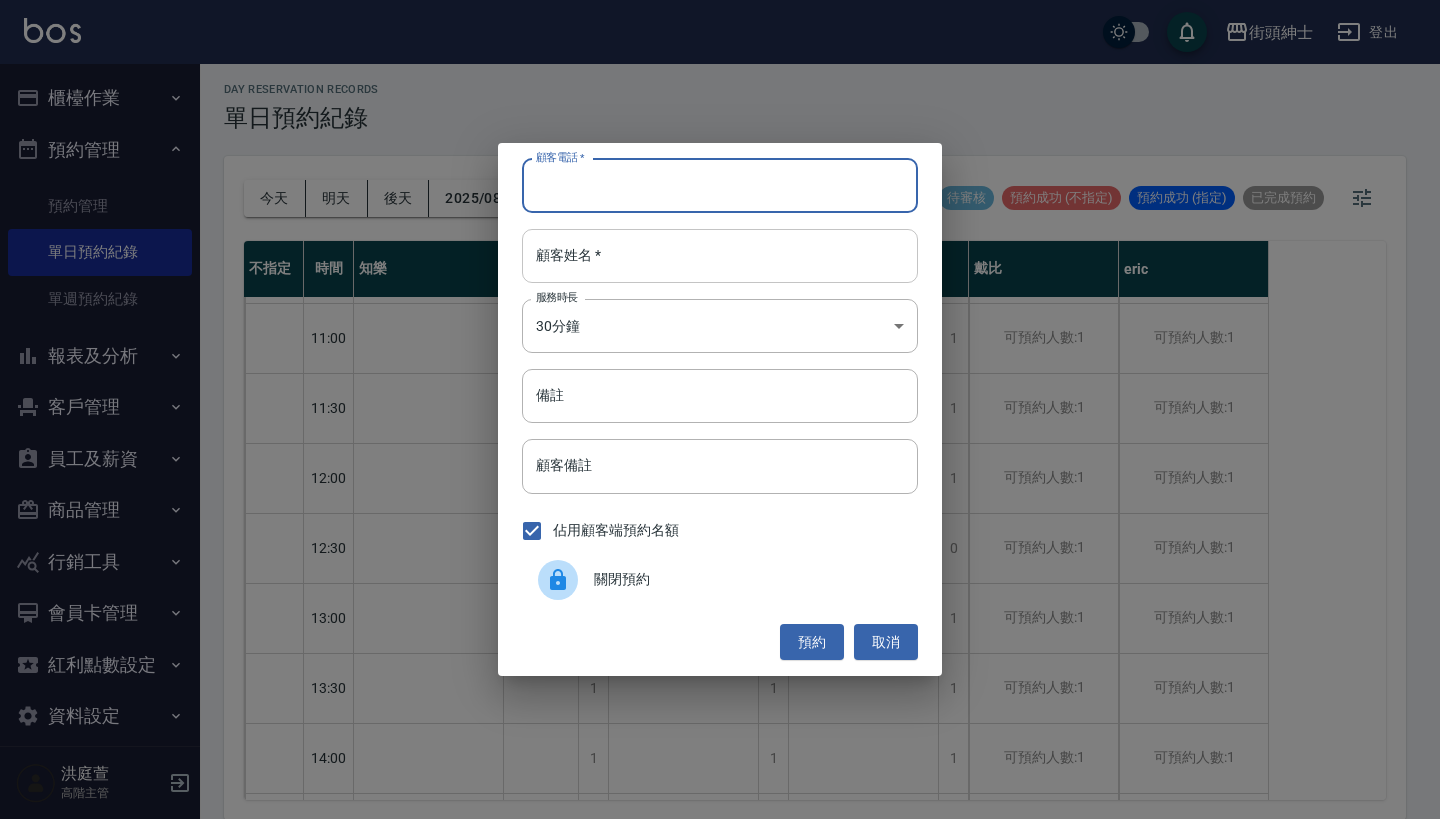 paste on "[NAME] 電話：[PHONE]" 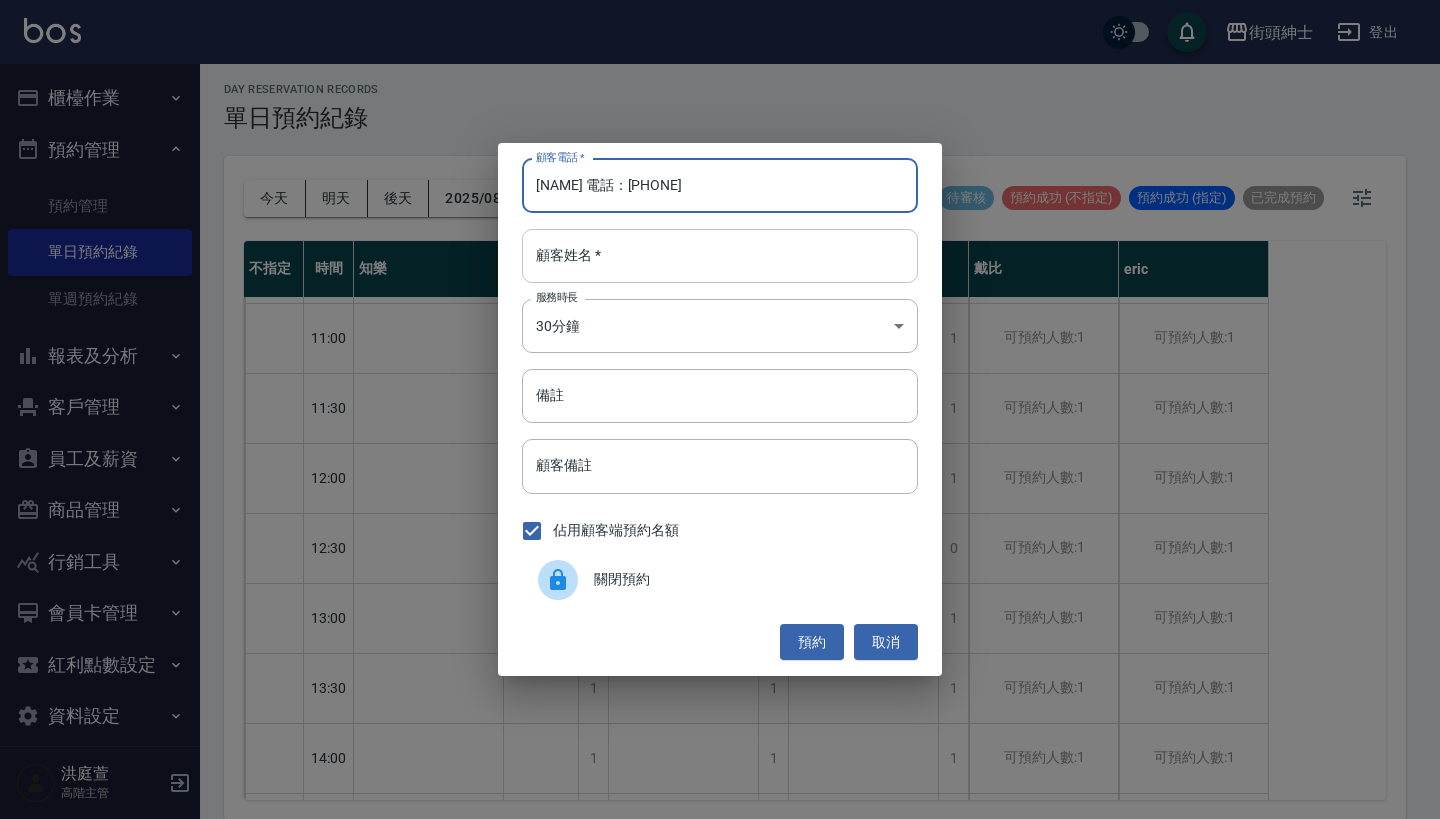 type on "[NAME] 電話：[PHONE]" 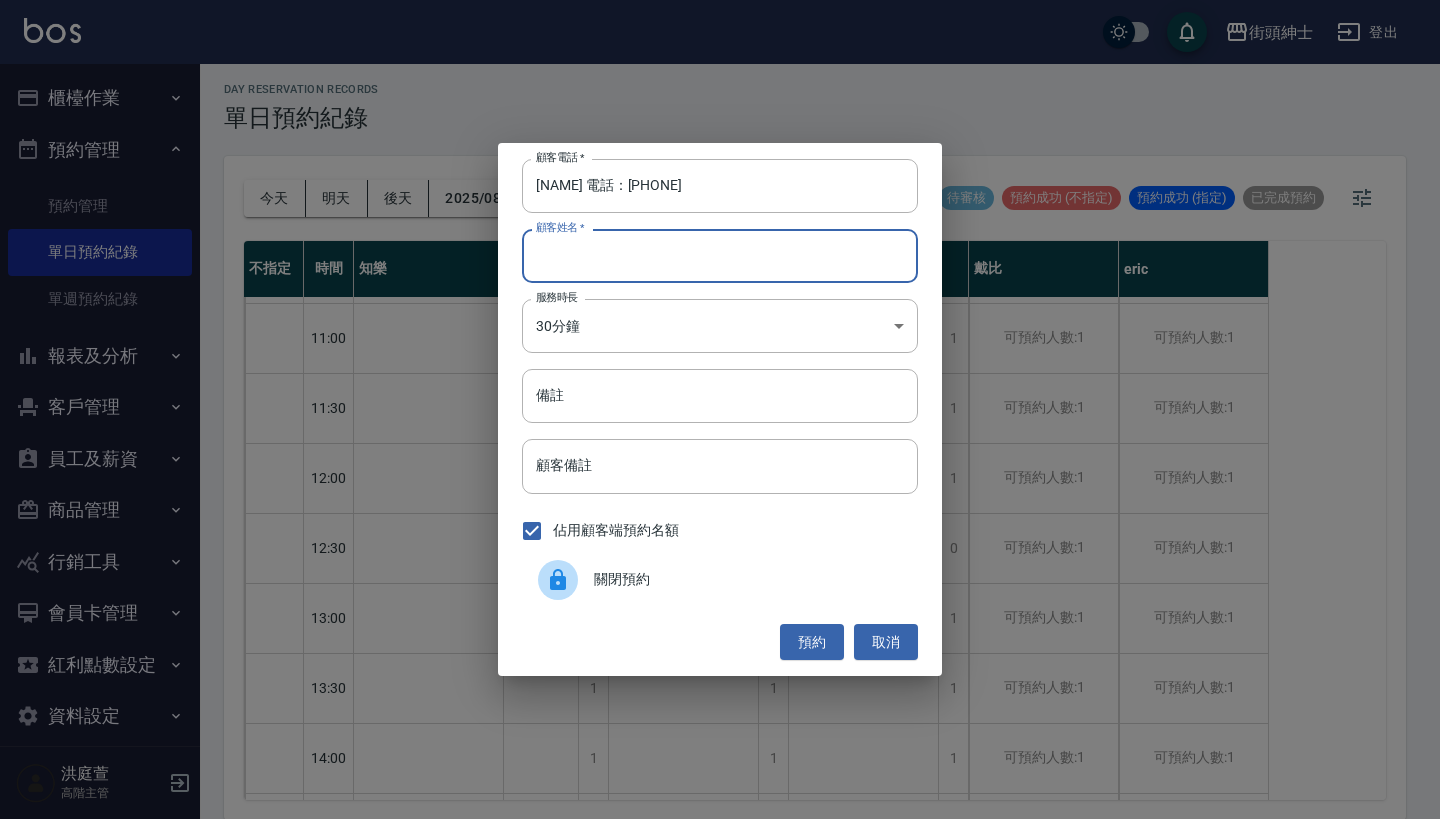 paste on "[NAME] 電話：[PHONE]" 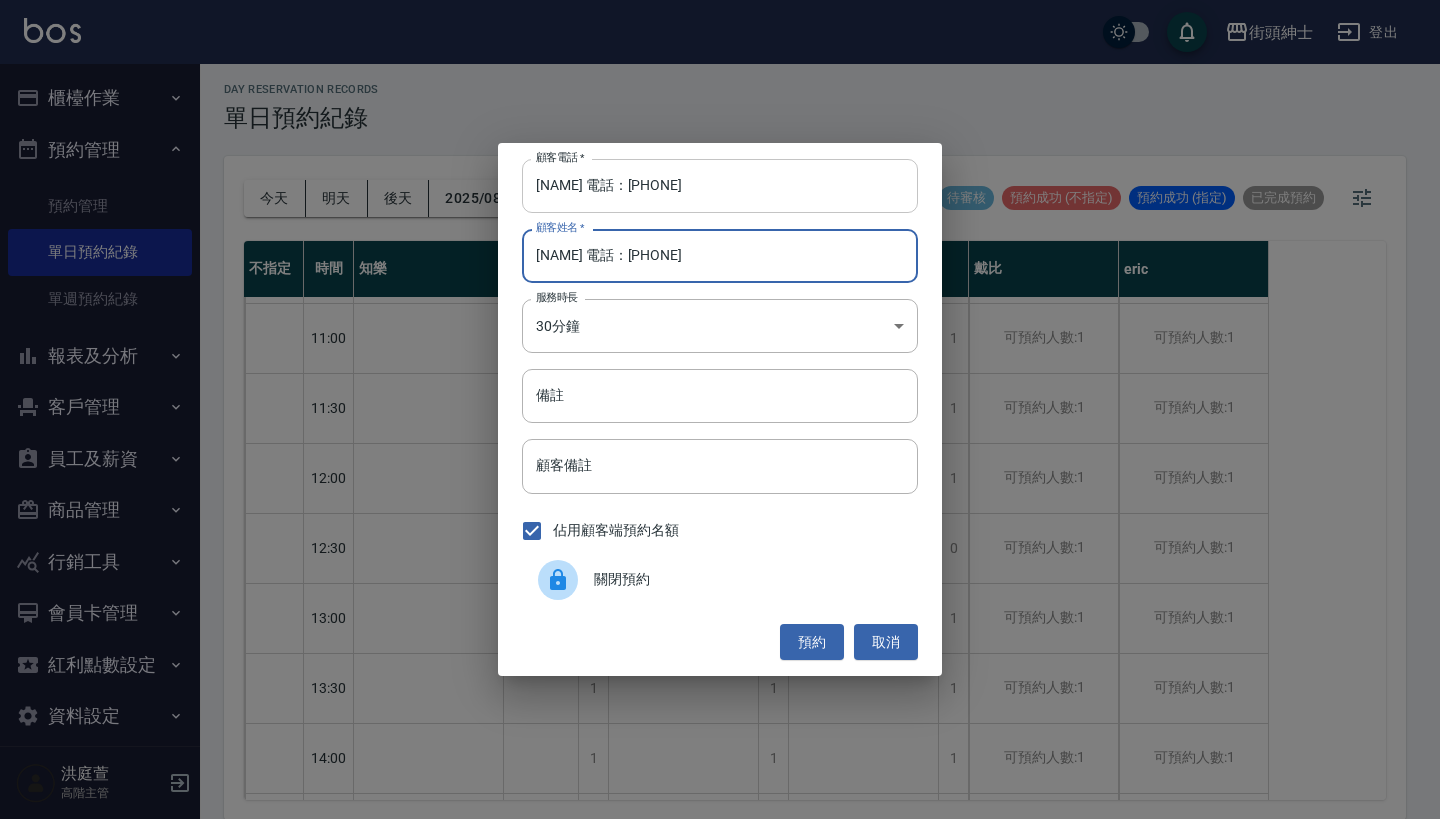 type on "[NAME] 電話：[PHONE]" 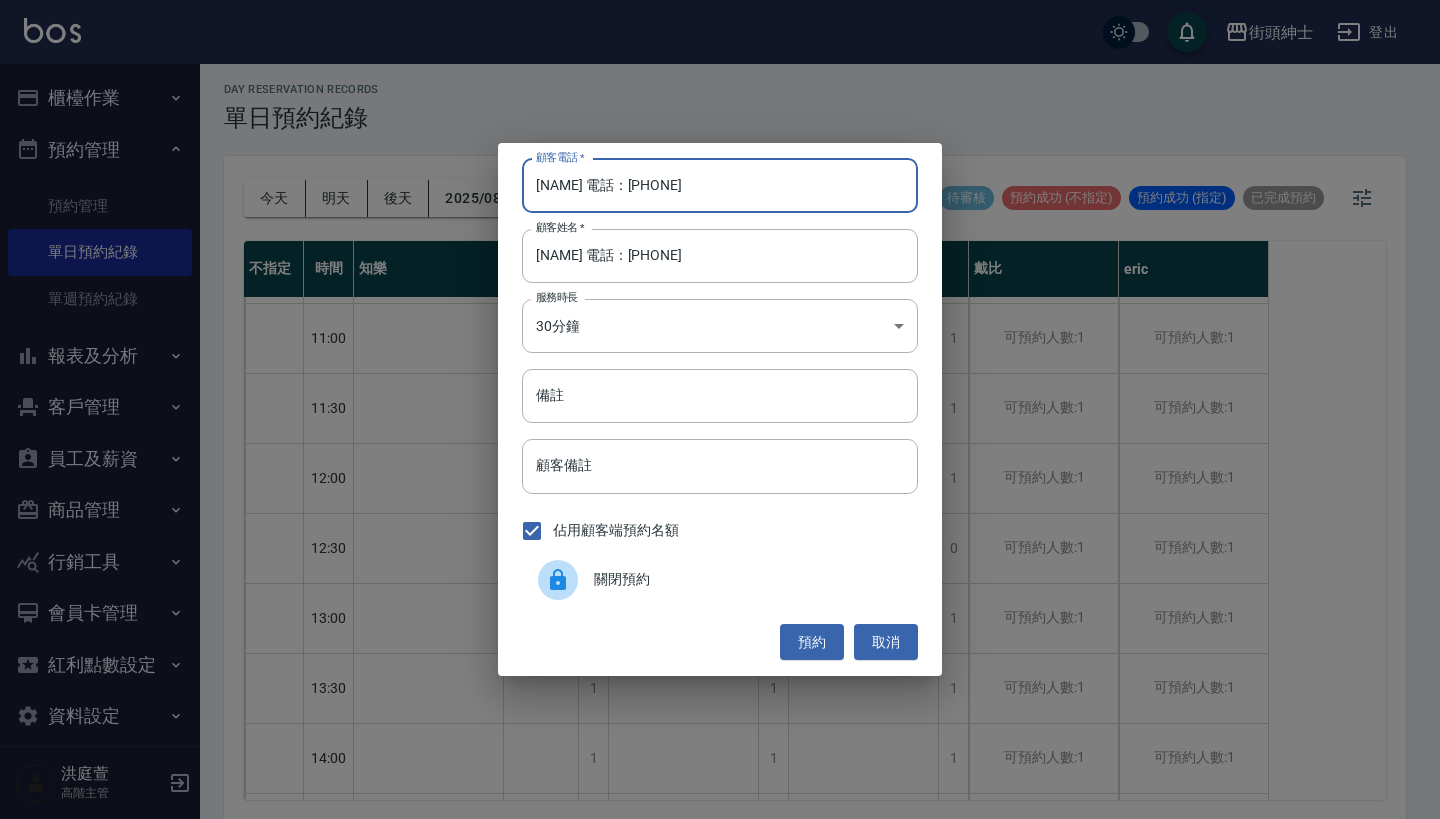 drag, startPoint x: 621, startPoint y: 182, endPoint x: 444, endPoint y: 193, distance: 177.34148 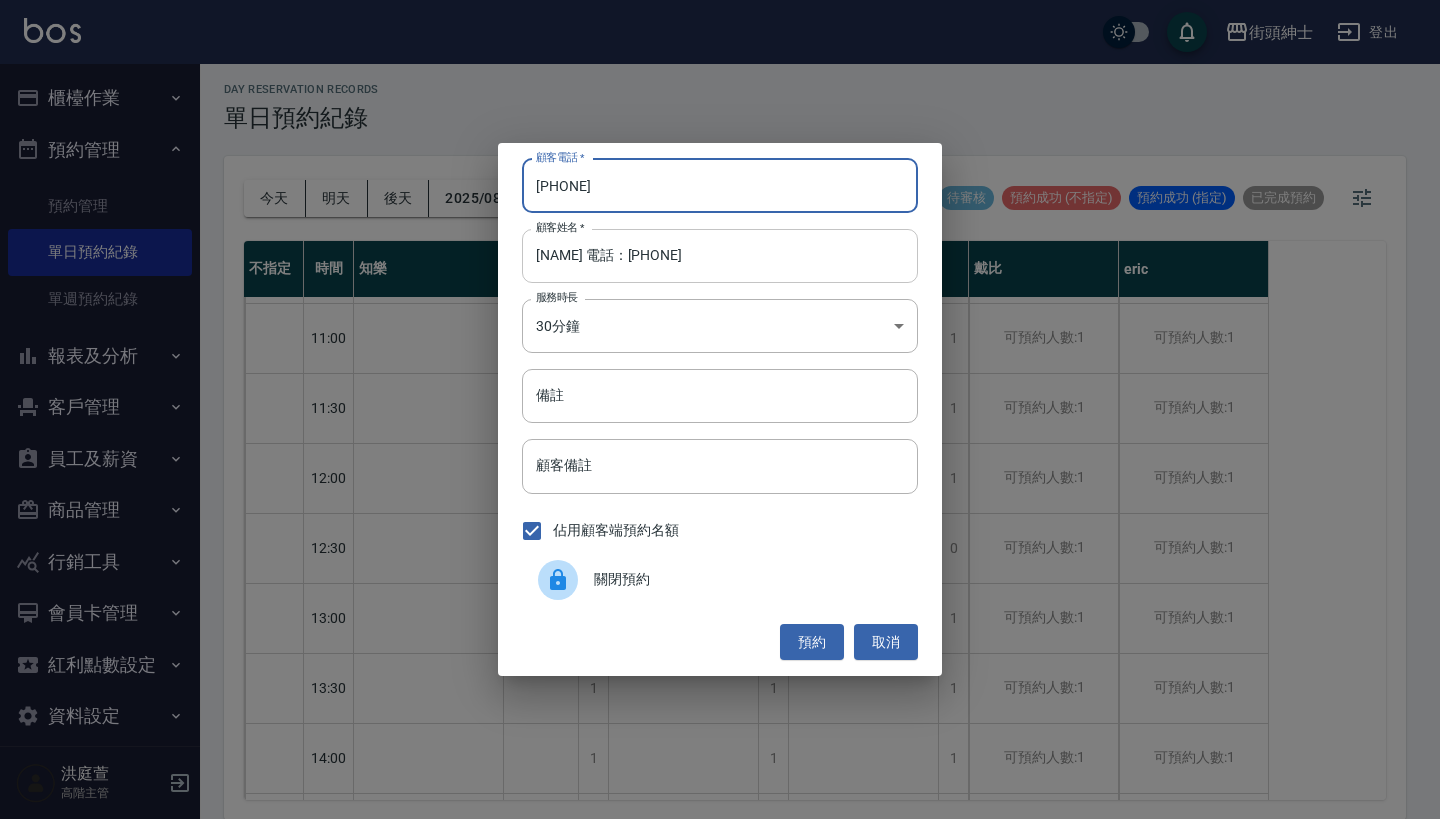 type on "[PHONE]" 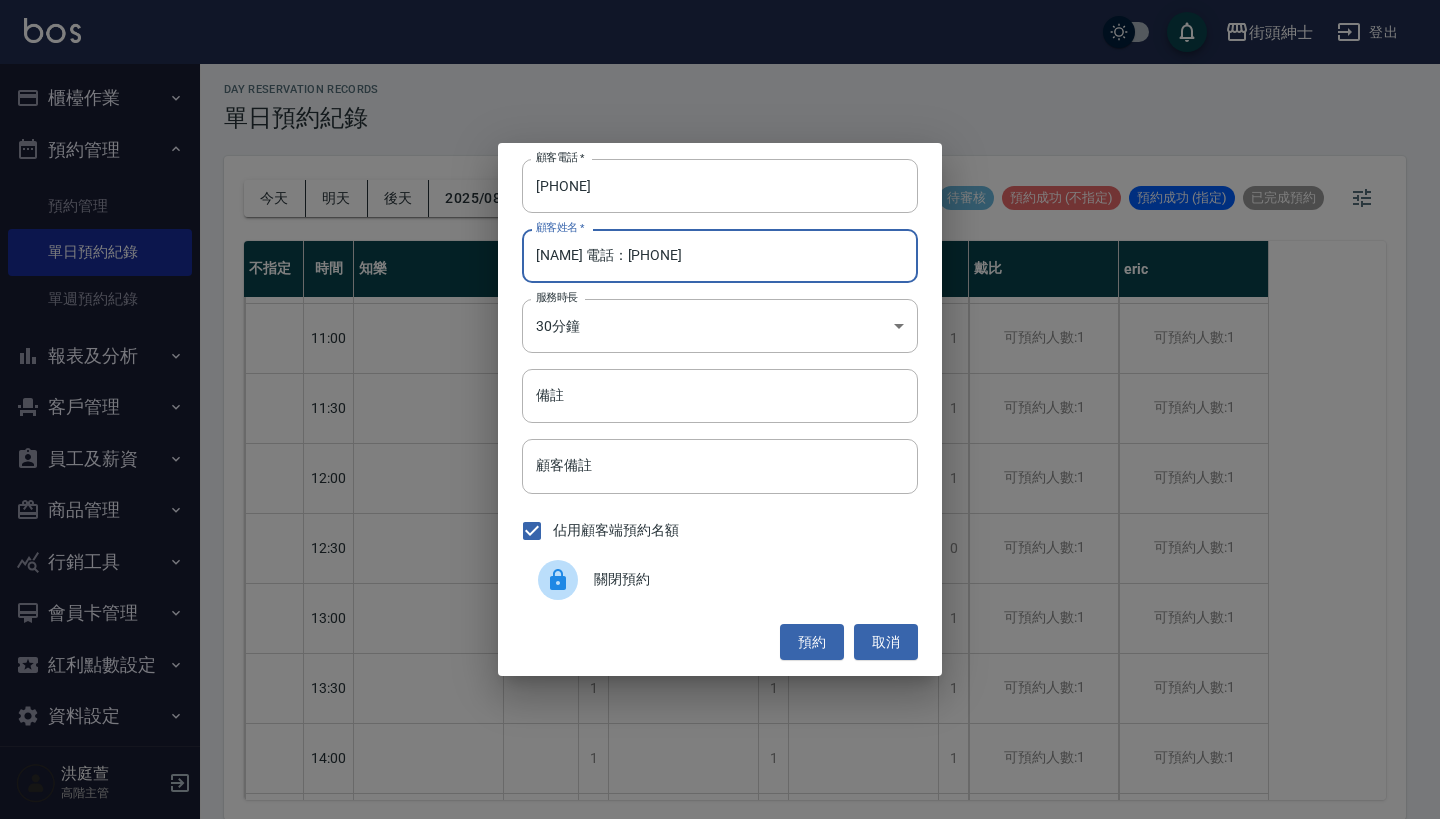 drag, startPoint x: 761, startPoint y: 251, endPoint x: 563, endPoint y: 248, distance: 198.02272 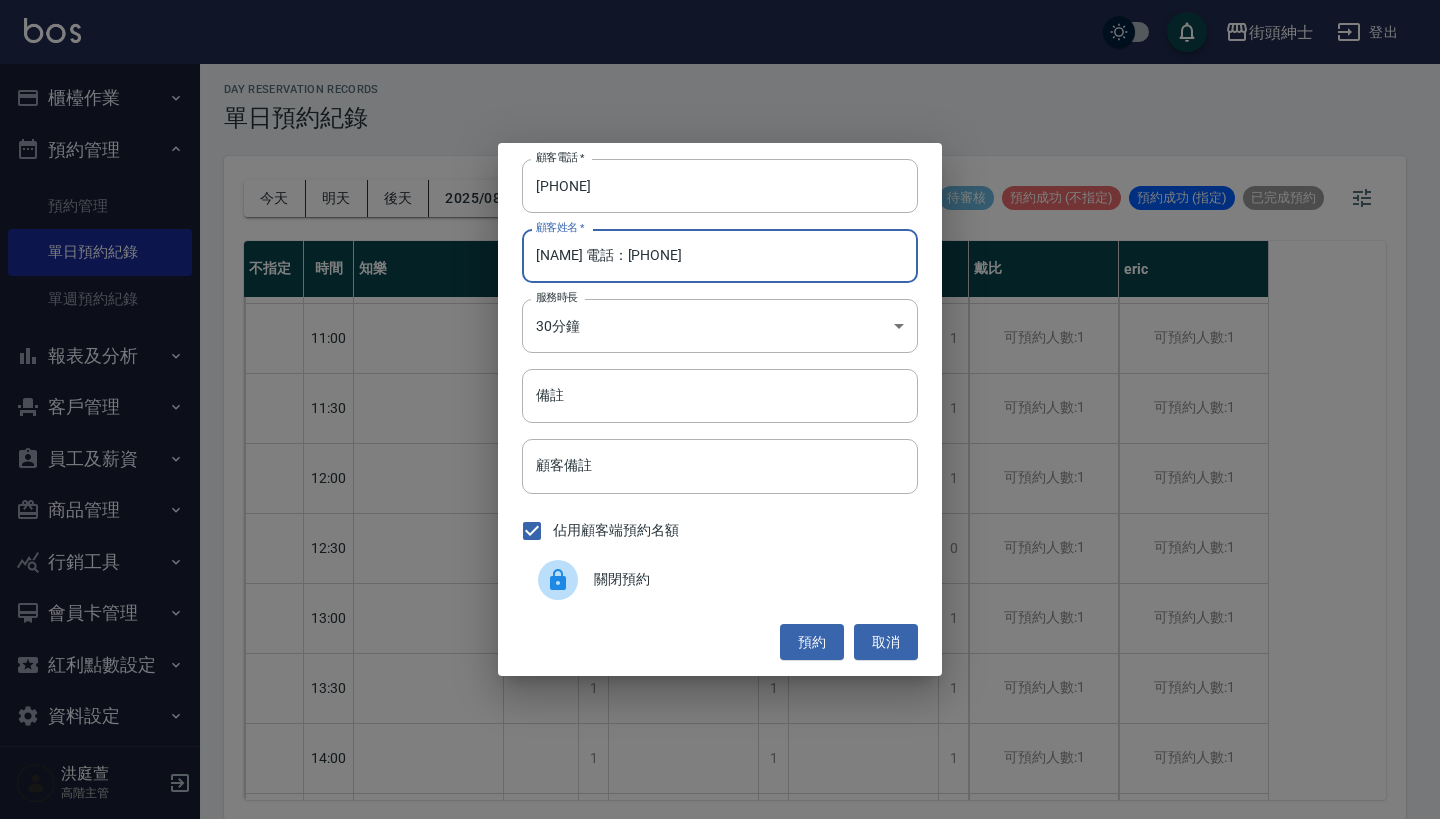 click on "[NAME] 電話：[PHONE]" at bounding box center [720, 256] 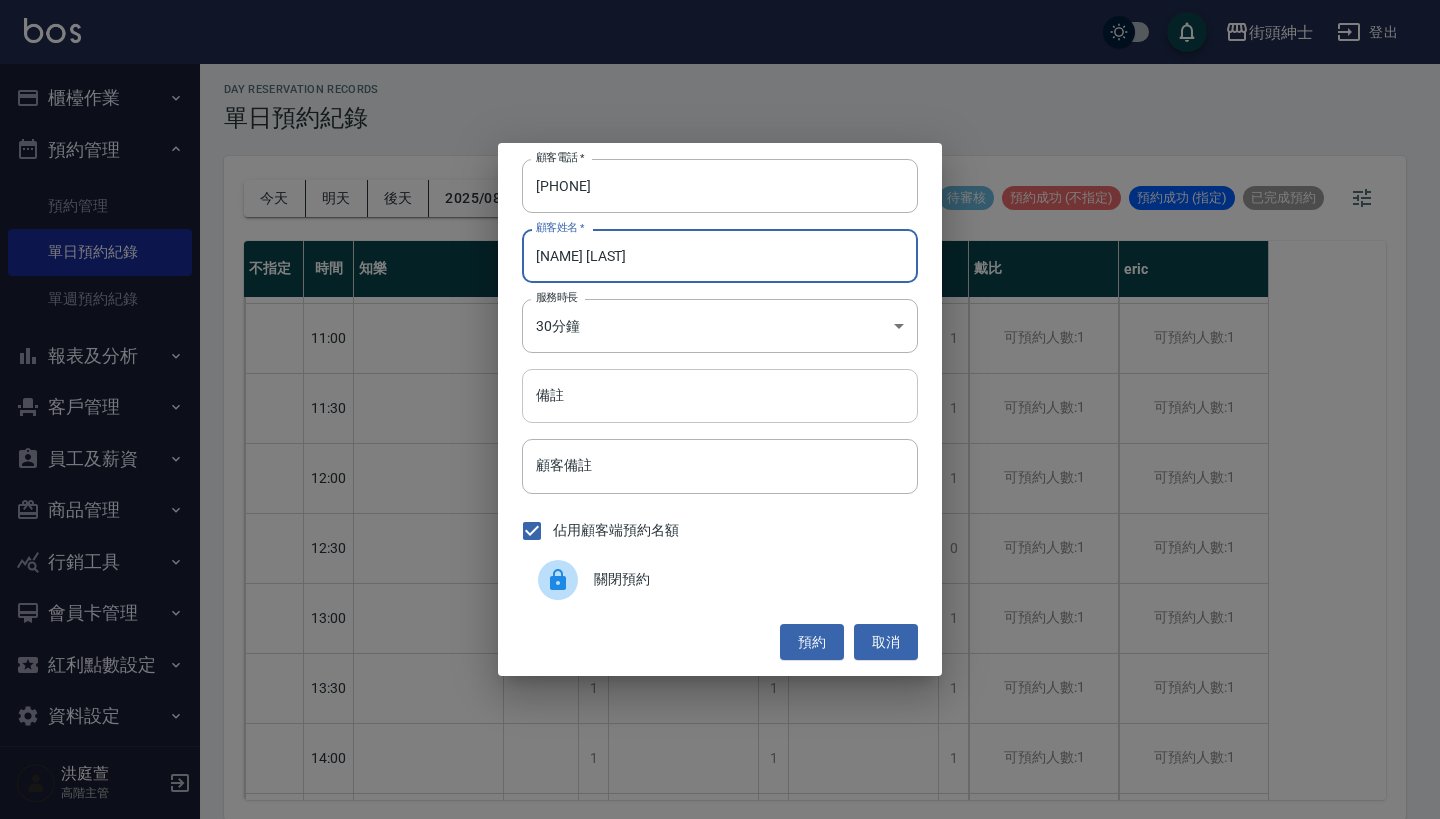 type on "[NAME] [LAST]" 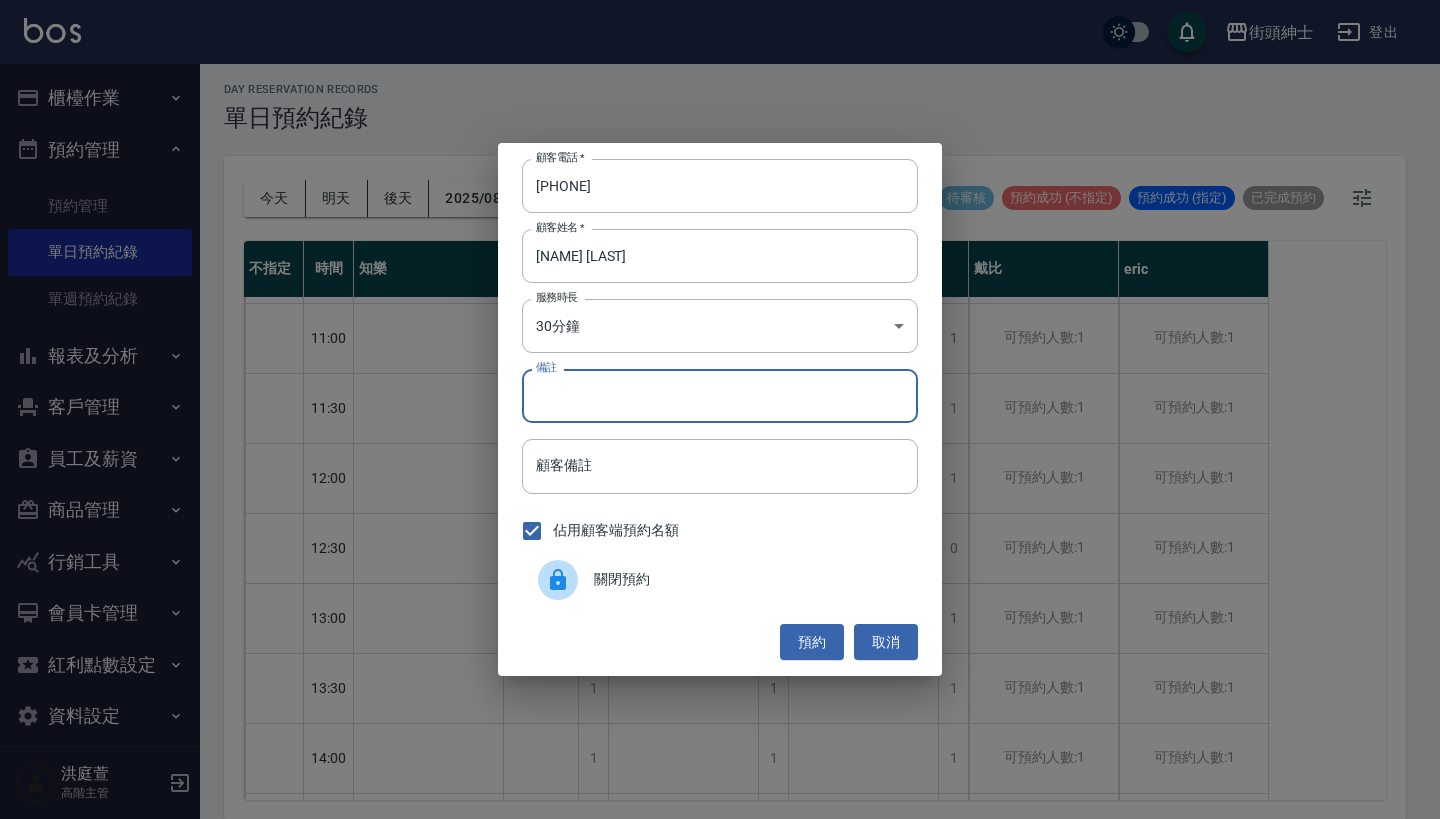 click on "備註" at bounding box center (720, 396) 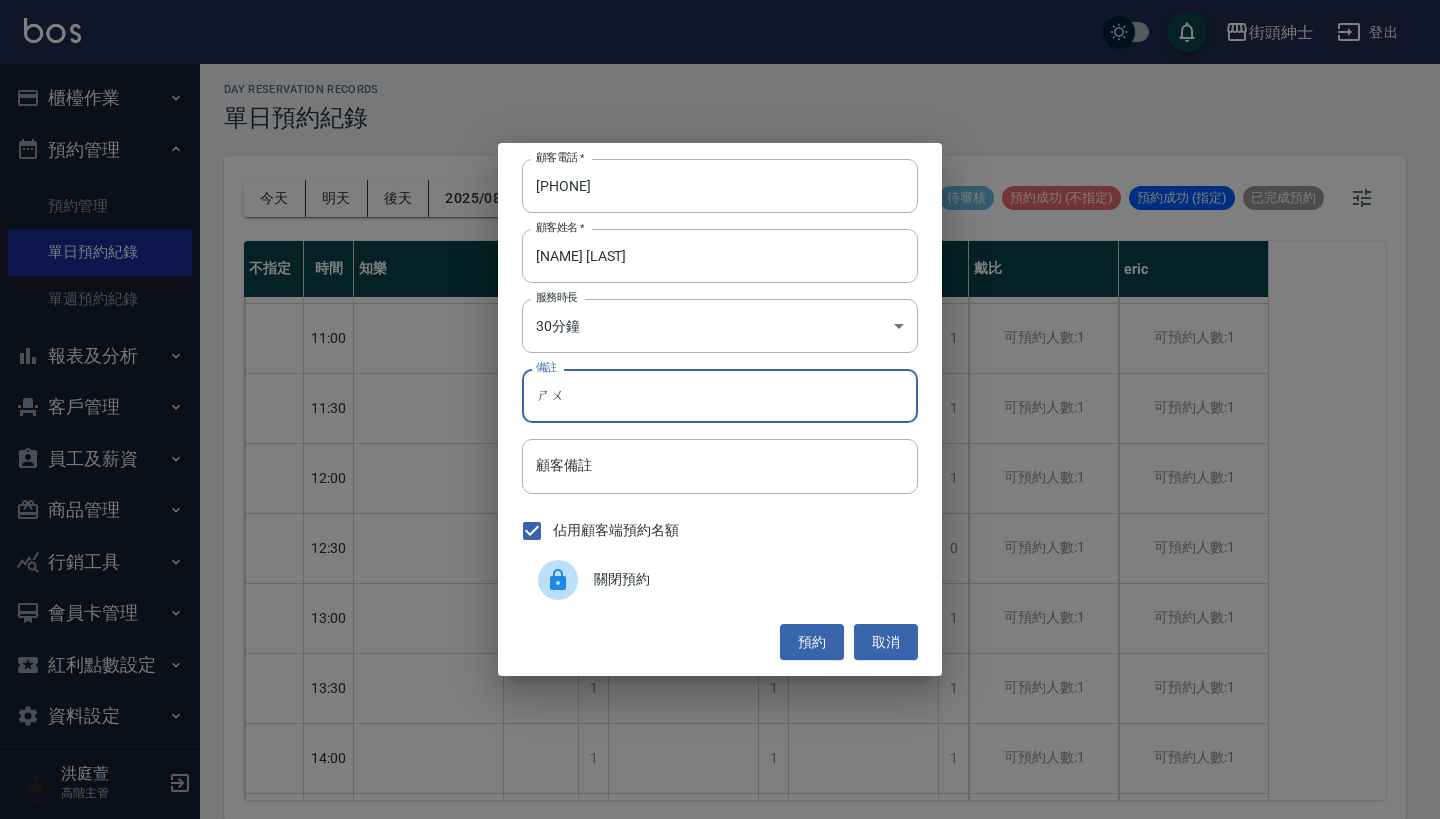 type on "術" 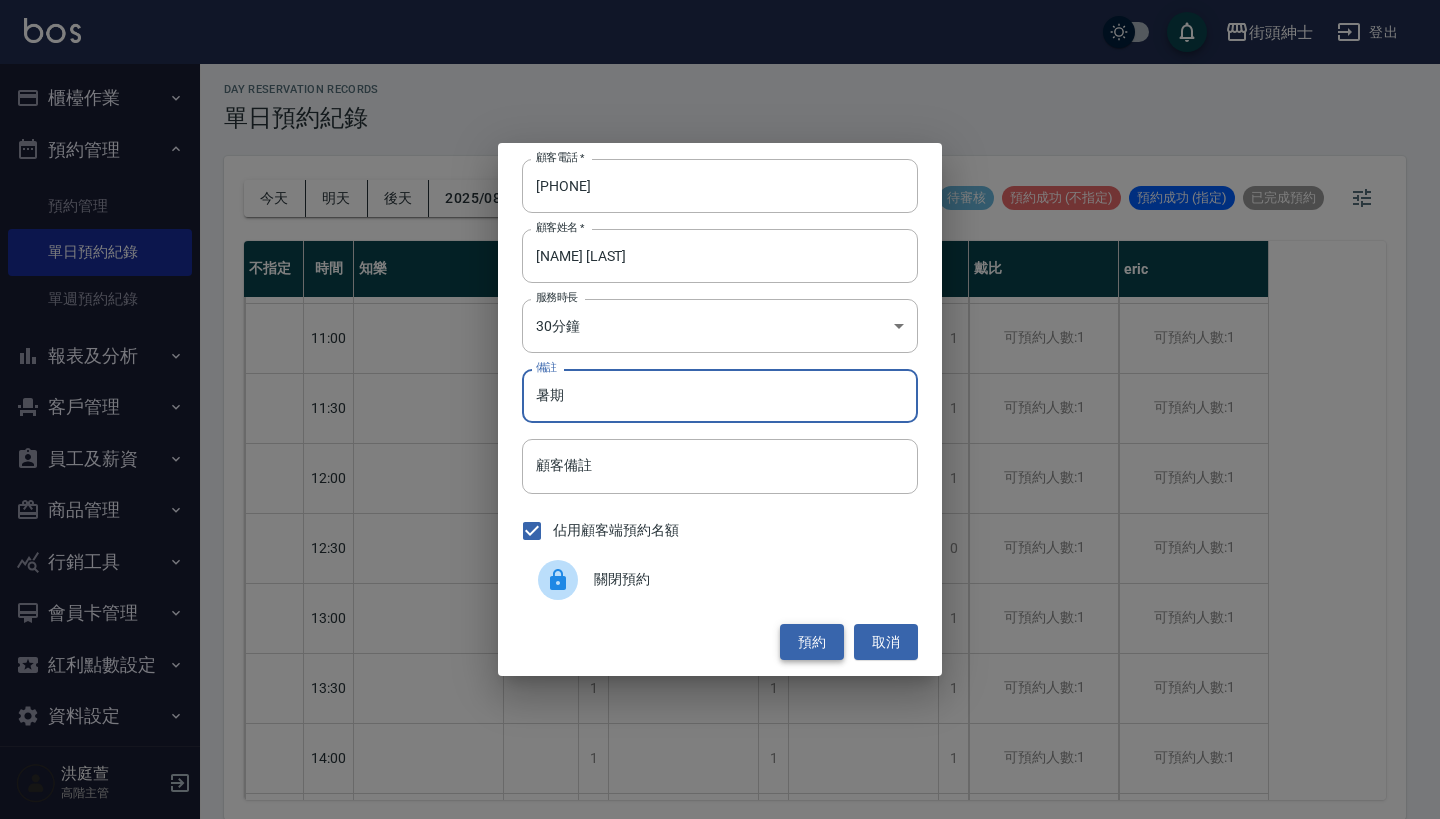 type on "暑期" 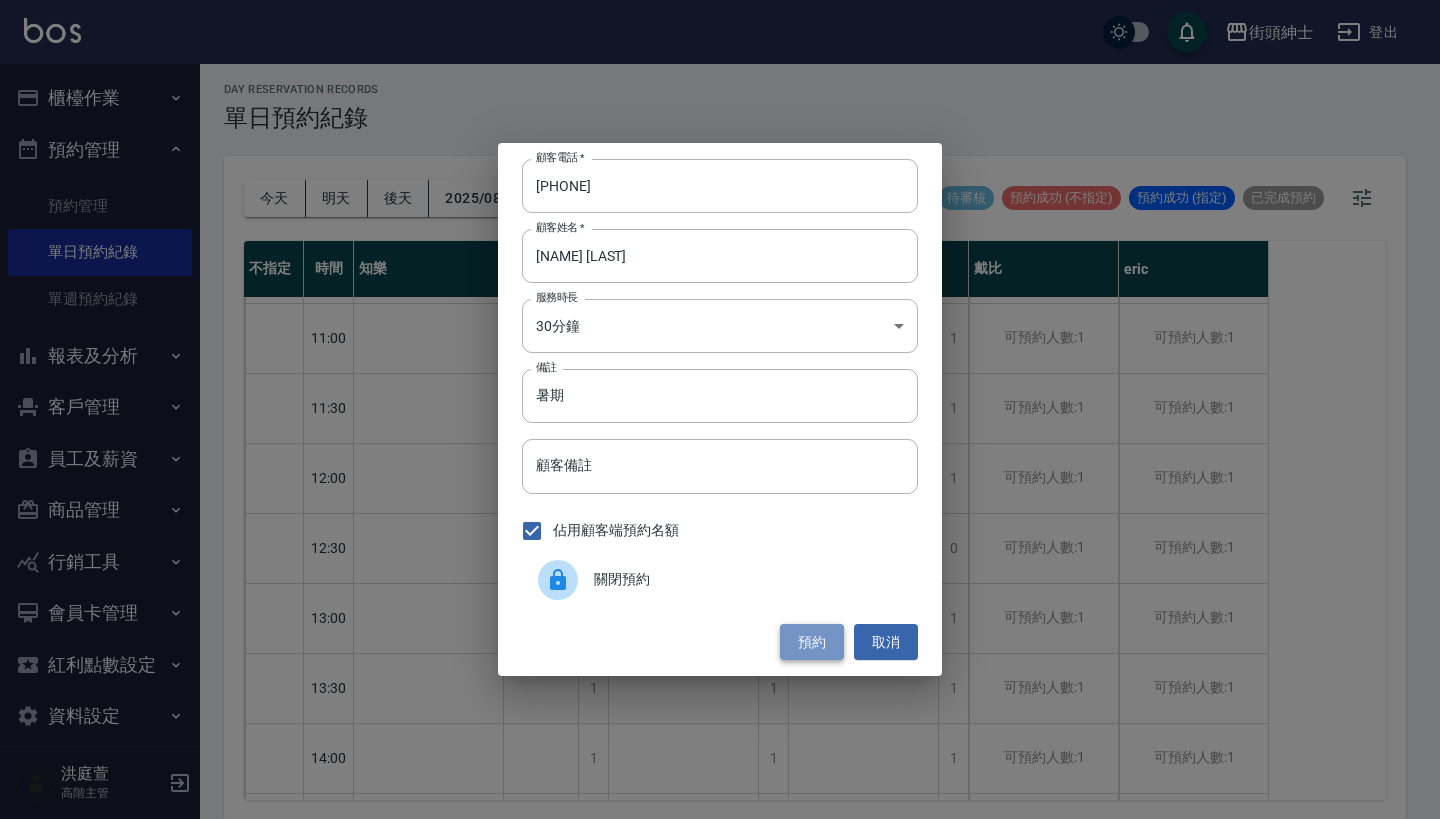 click on "預約" at bounding box center [812, 642] 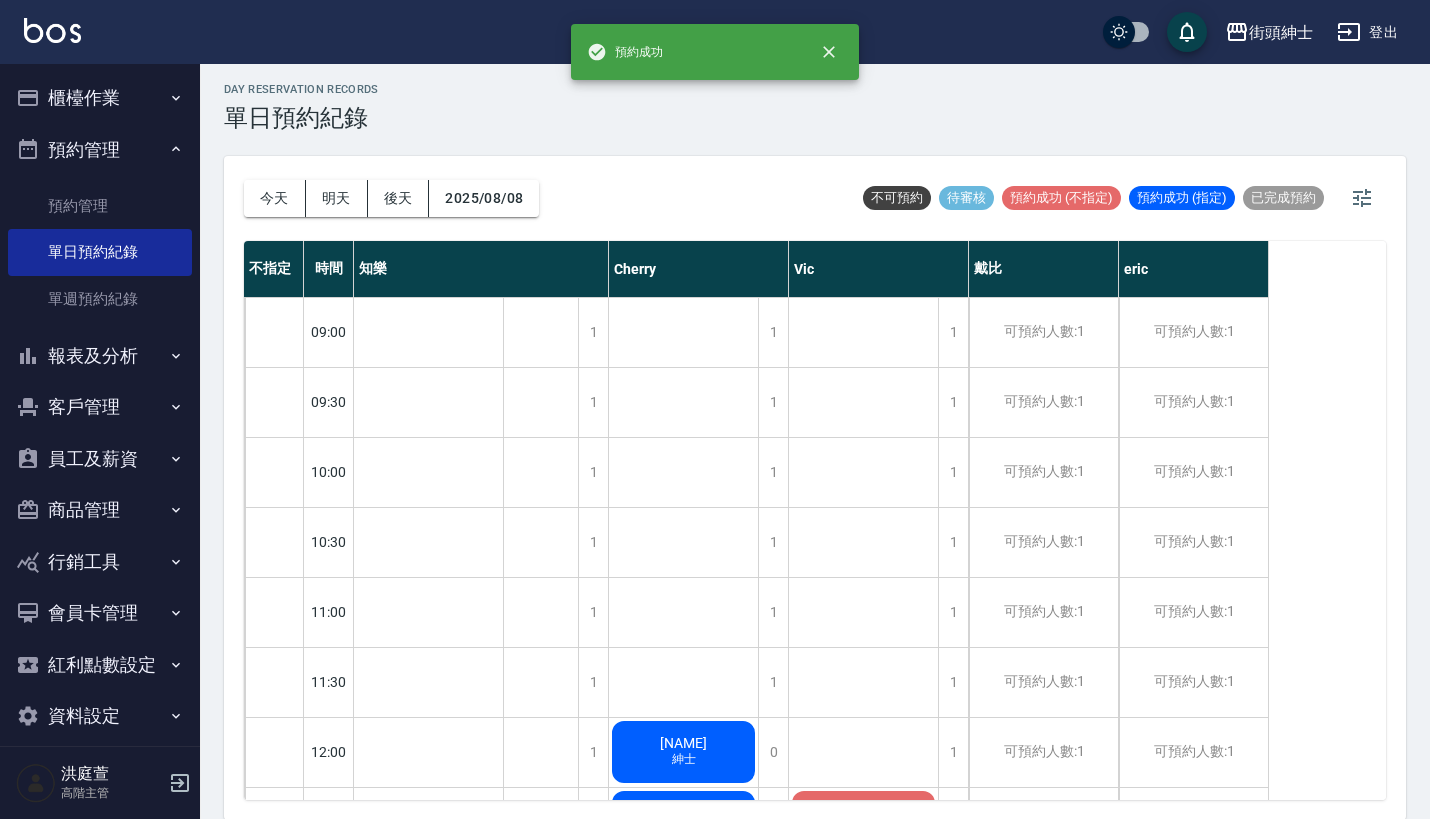 scroll, scrollTop: 0, scrollLeft: 0, axis: both 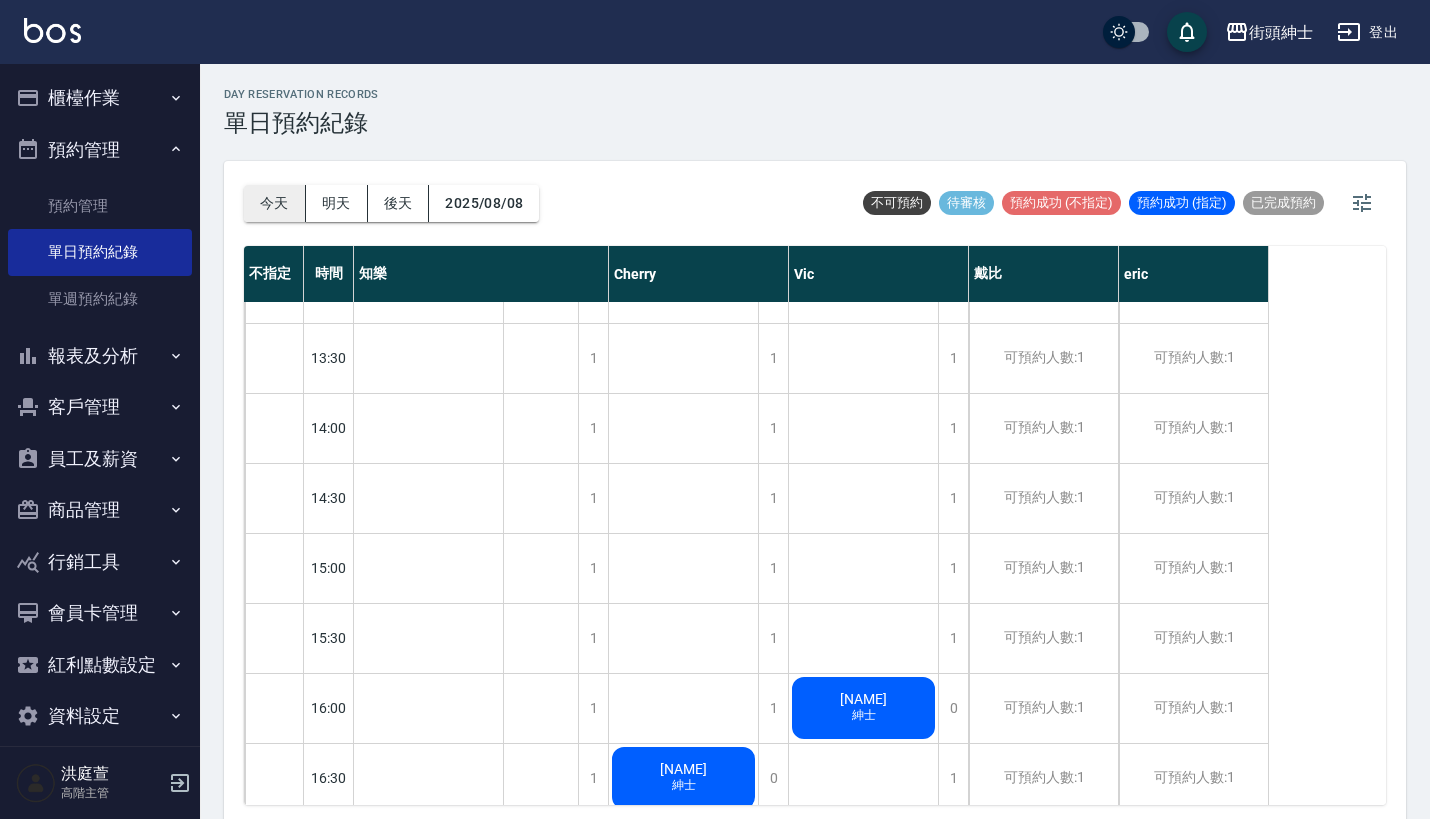 click on "今天" at bounding box center (275, 203) 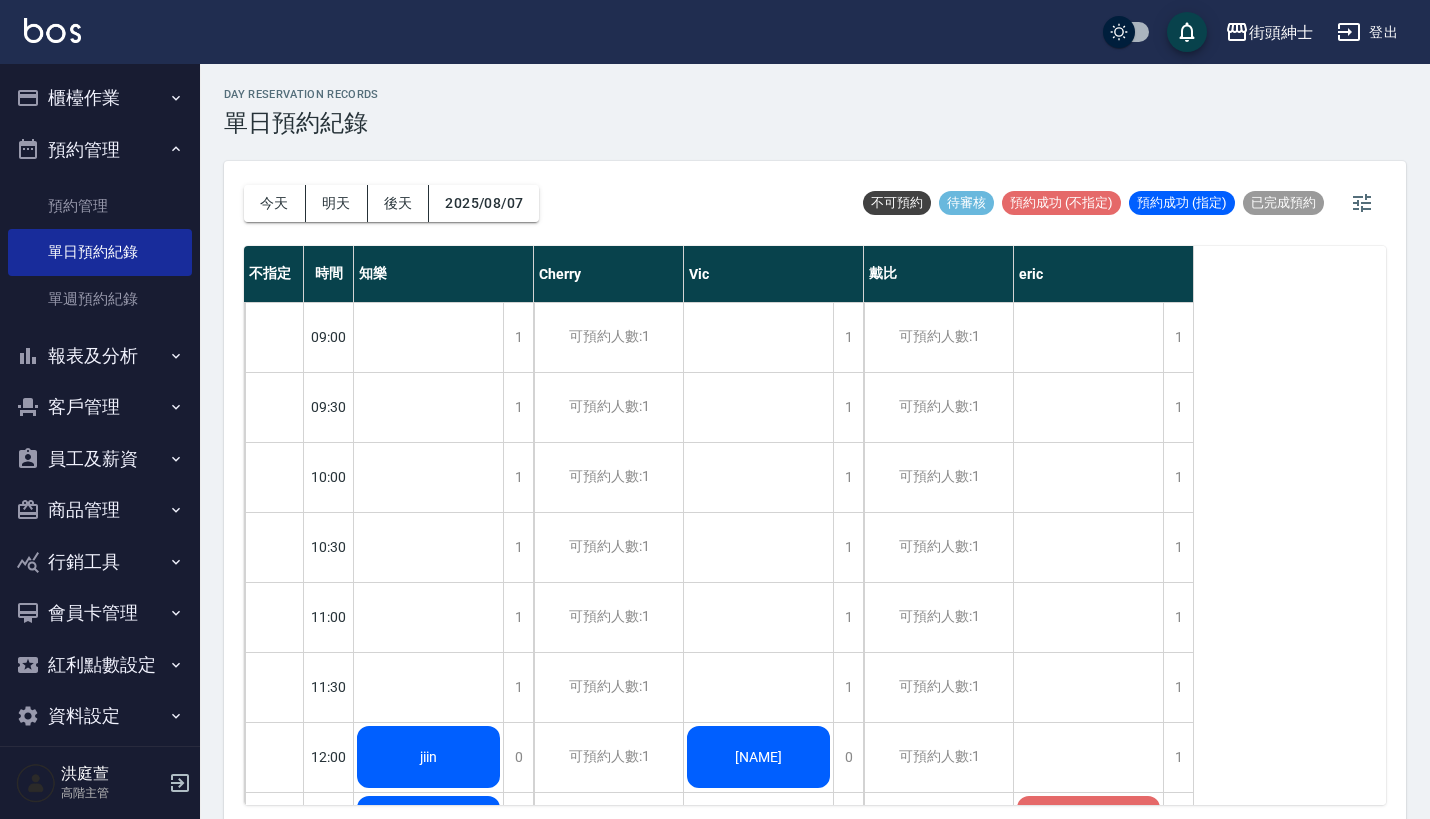 scroll, scrollTop: 0, scrollLeft: 0, axis: both 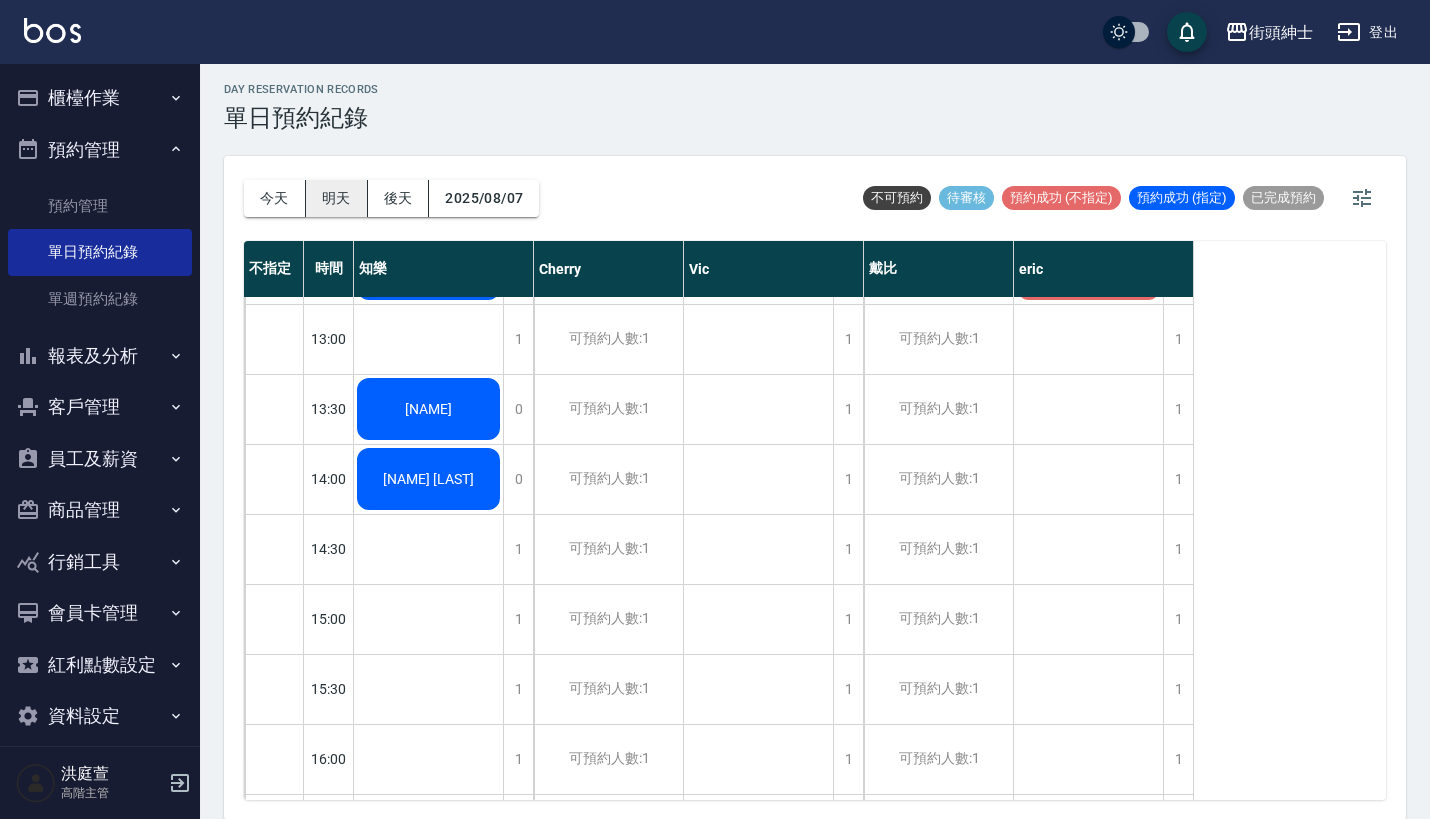 click on "明天" at bounding box center (337, 198) 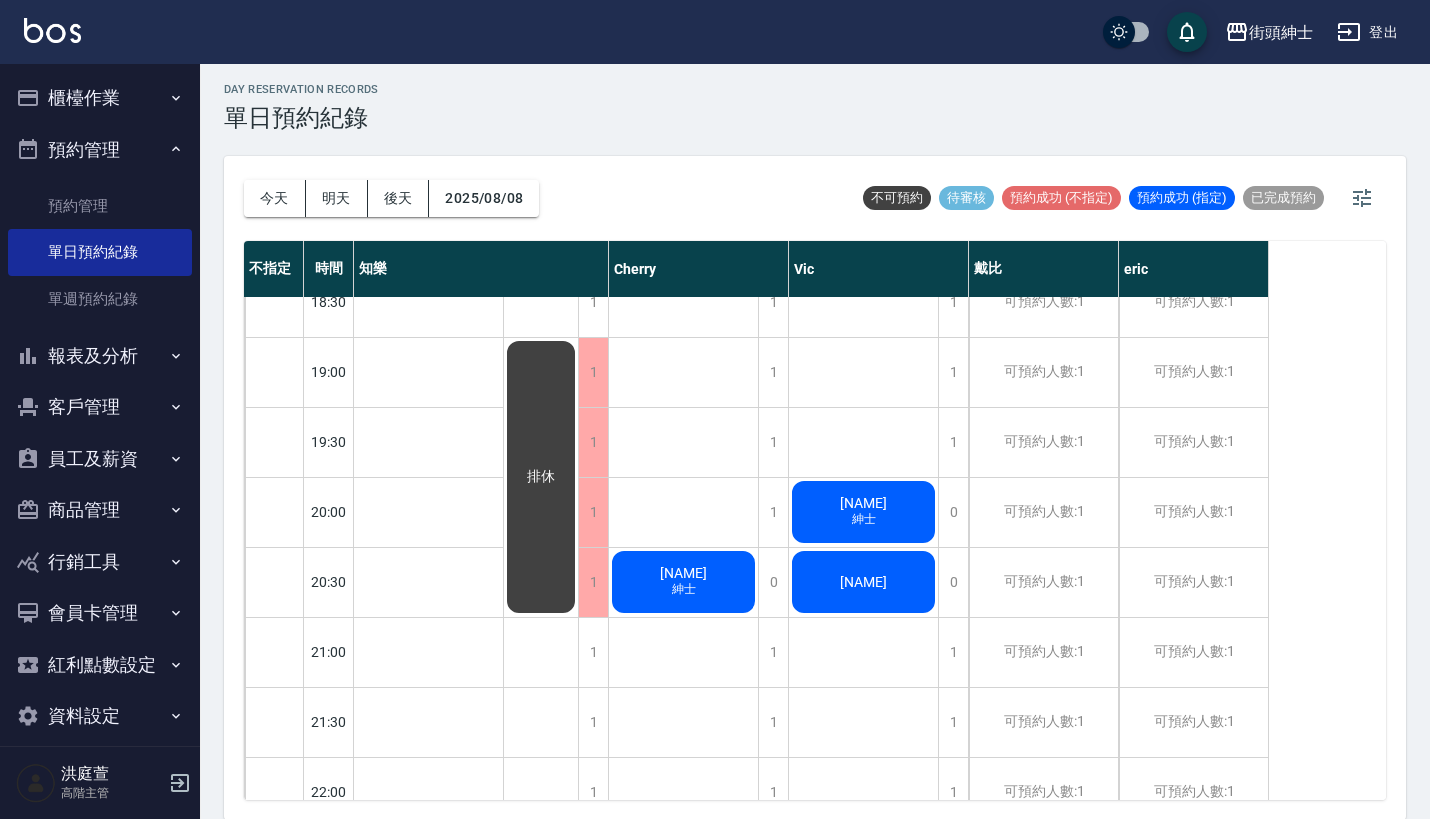 scroll, scrollTop: 1544, scrollLeft: 0, axis: vertical 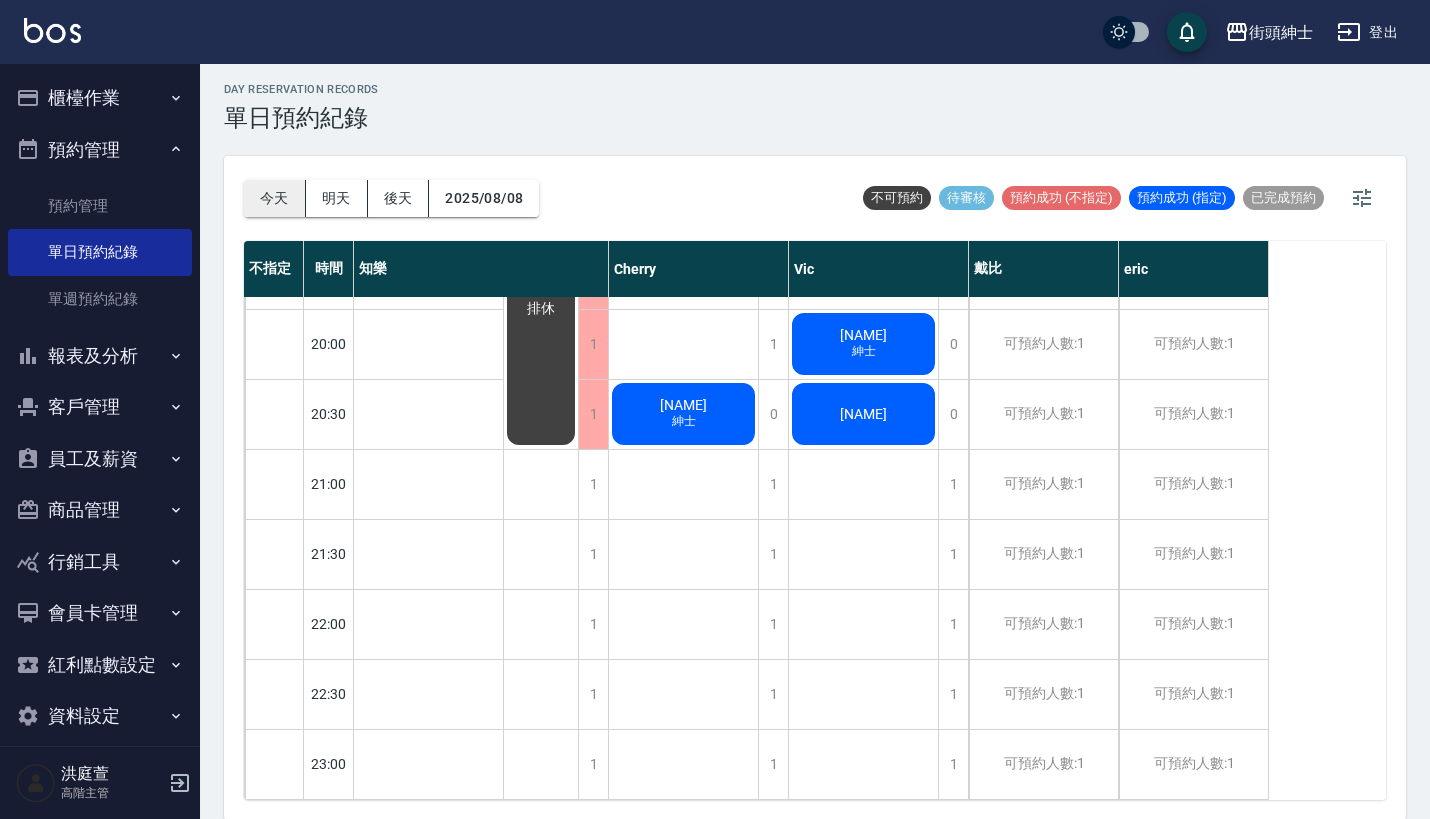 click on "今天" at bounding box center [275, 198] 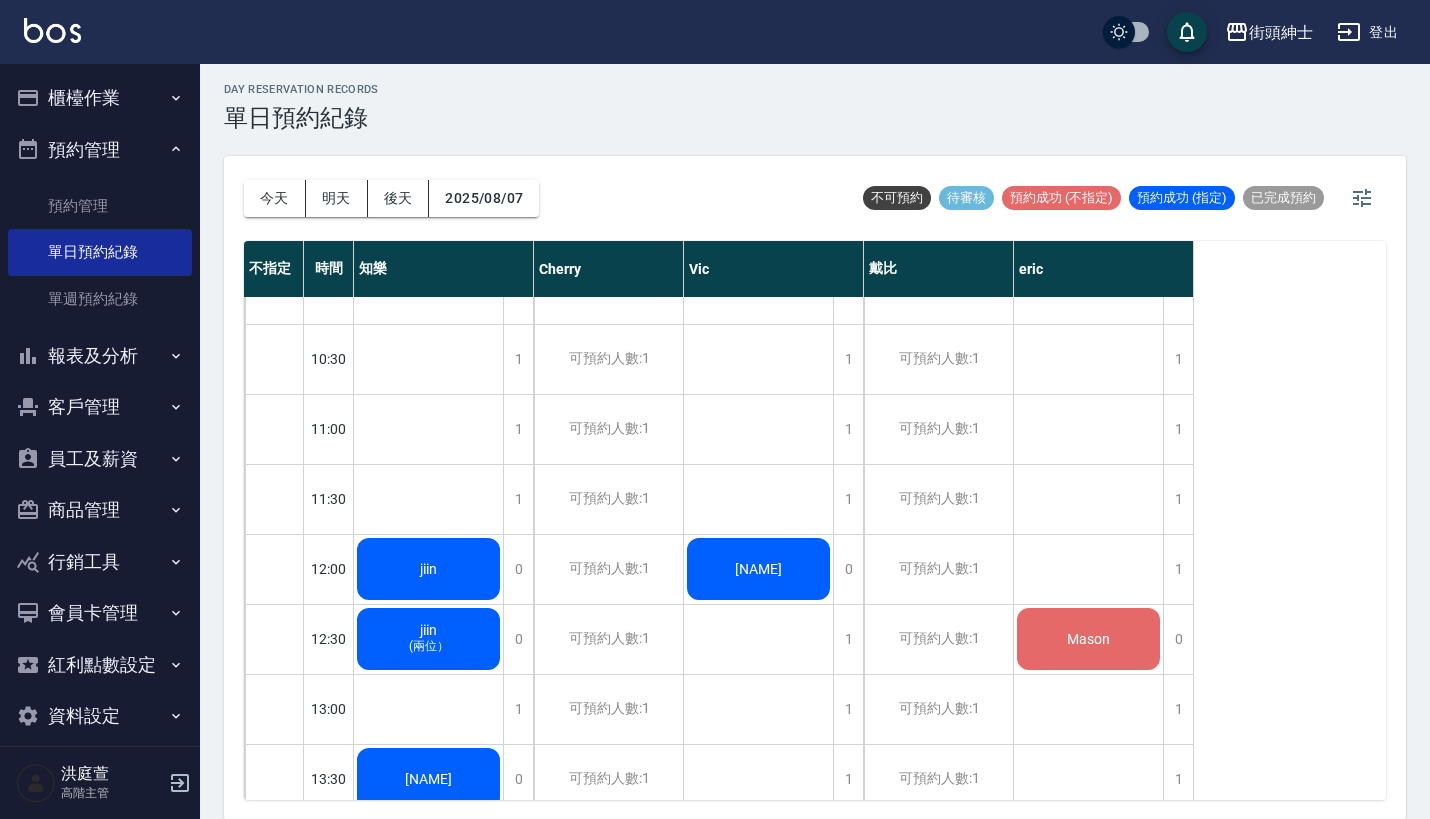 scroll, scrollTop: 161, scrollLeft: 0, axis: vertical 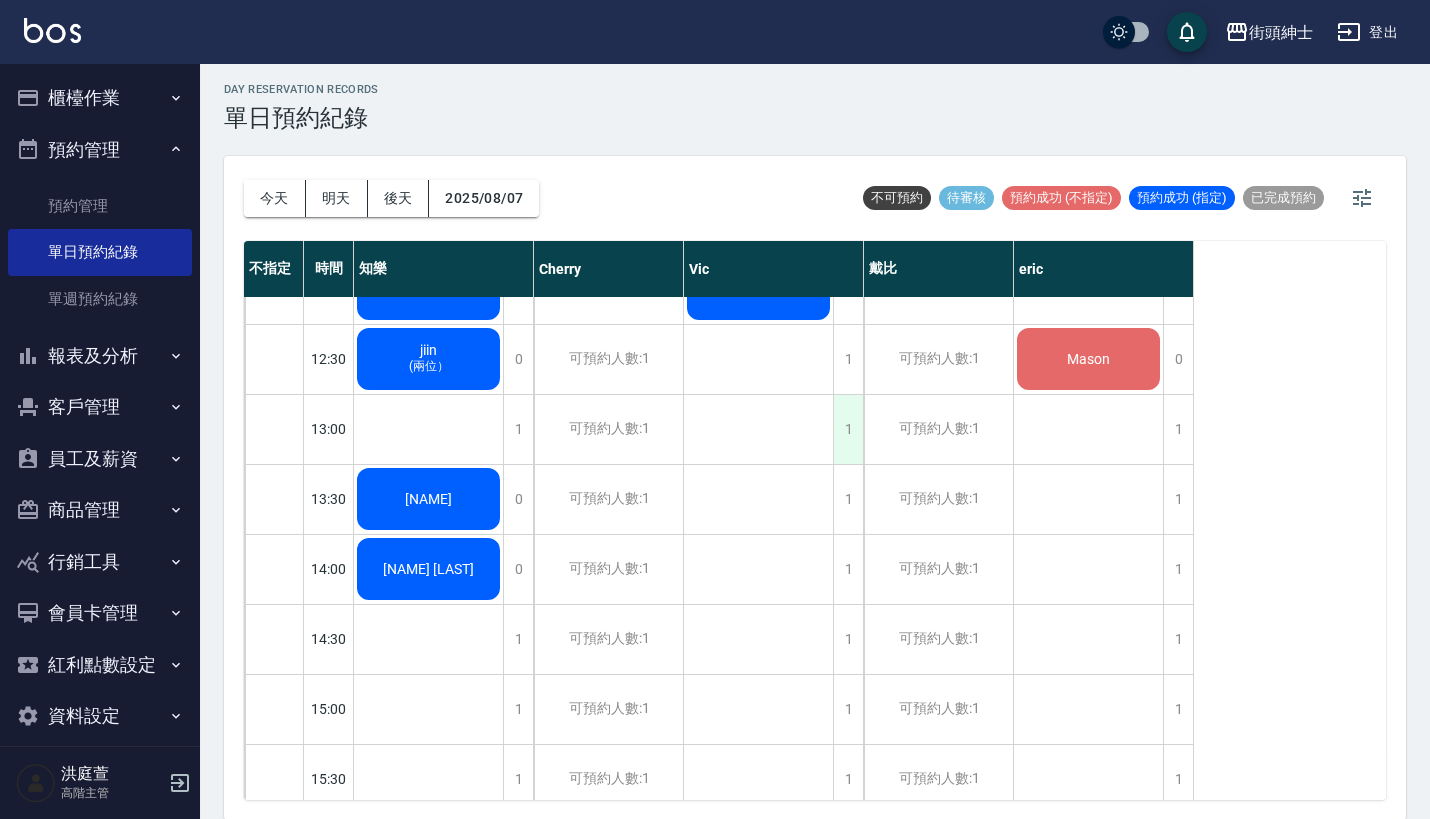 click on "1" at bounding box center (848, 429) 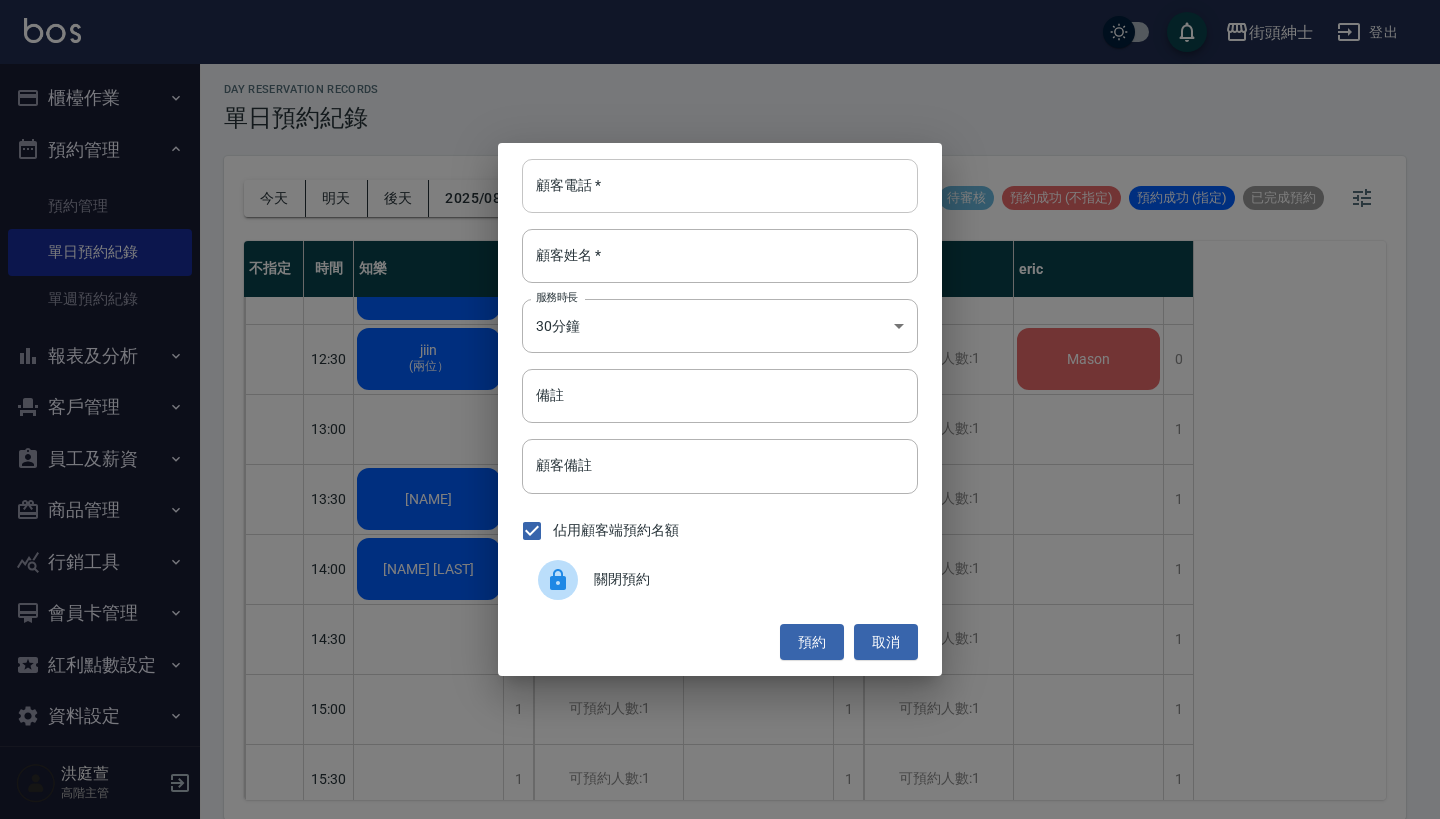 paste on "[NAME] 電話：[PHONE]" 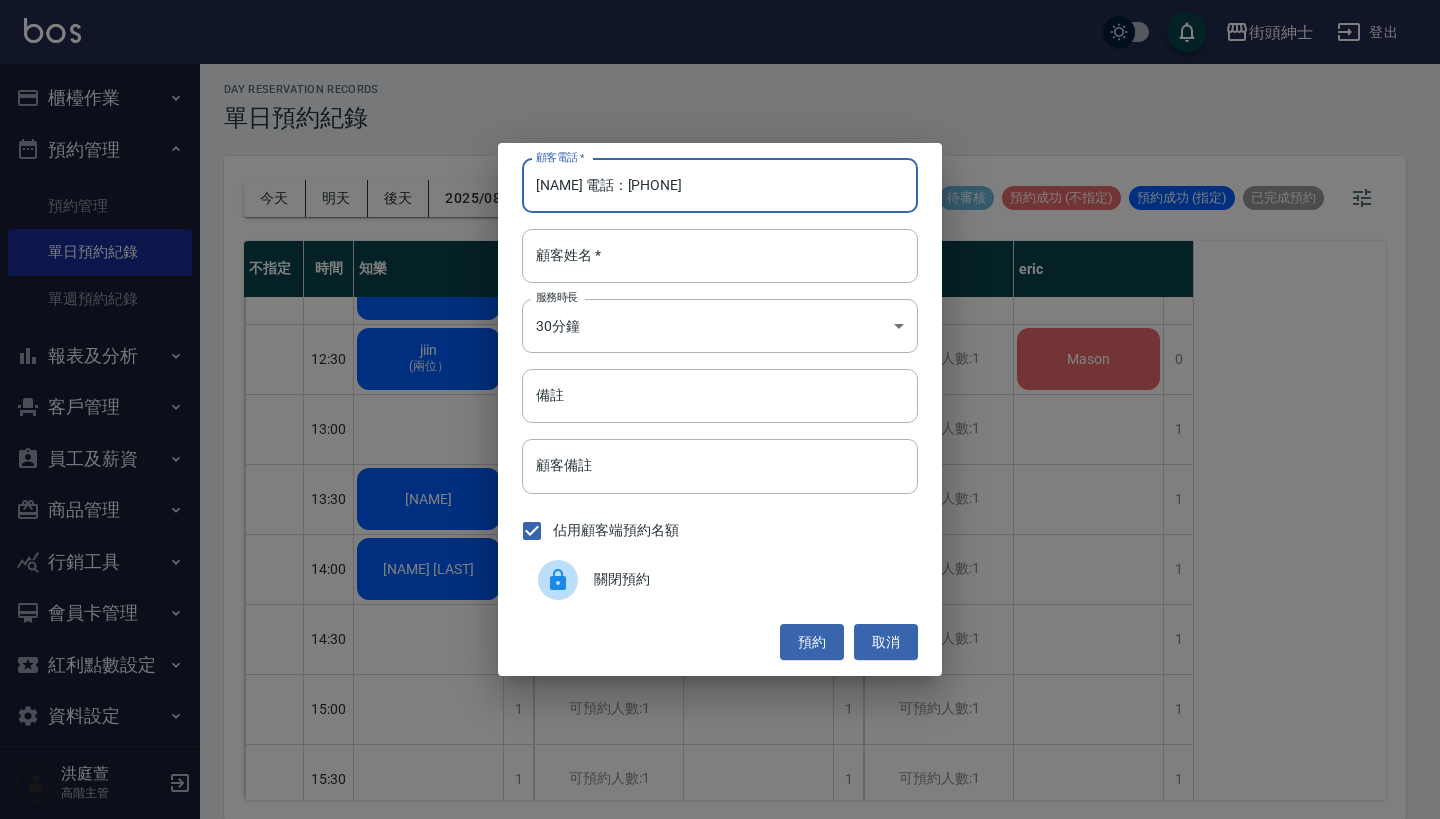 type on "[NAME] 電話：[PHONE]" 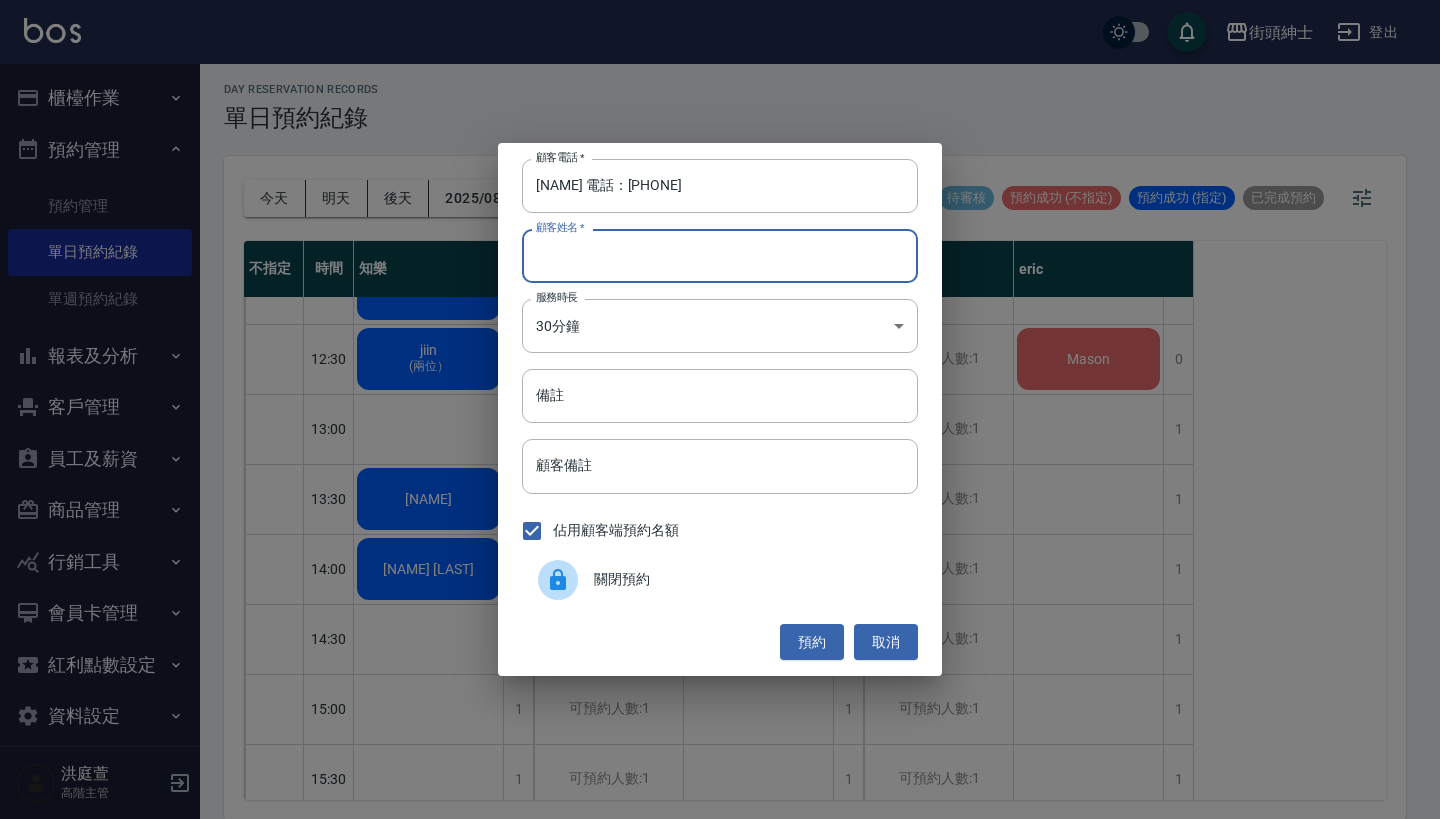 paste on "[NAME] 電話：[PHONE]" 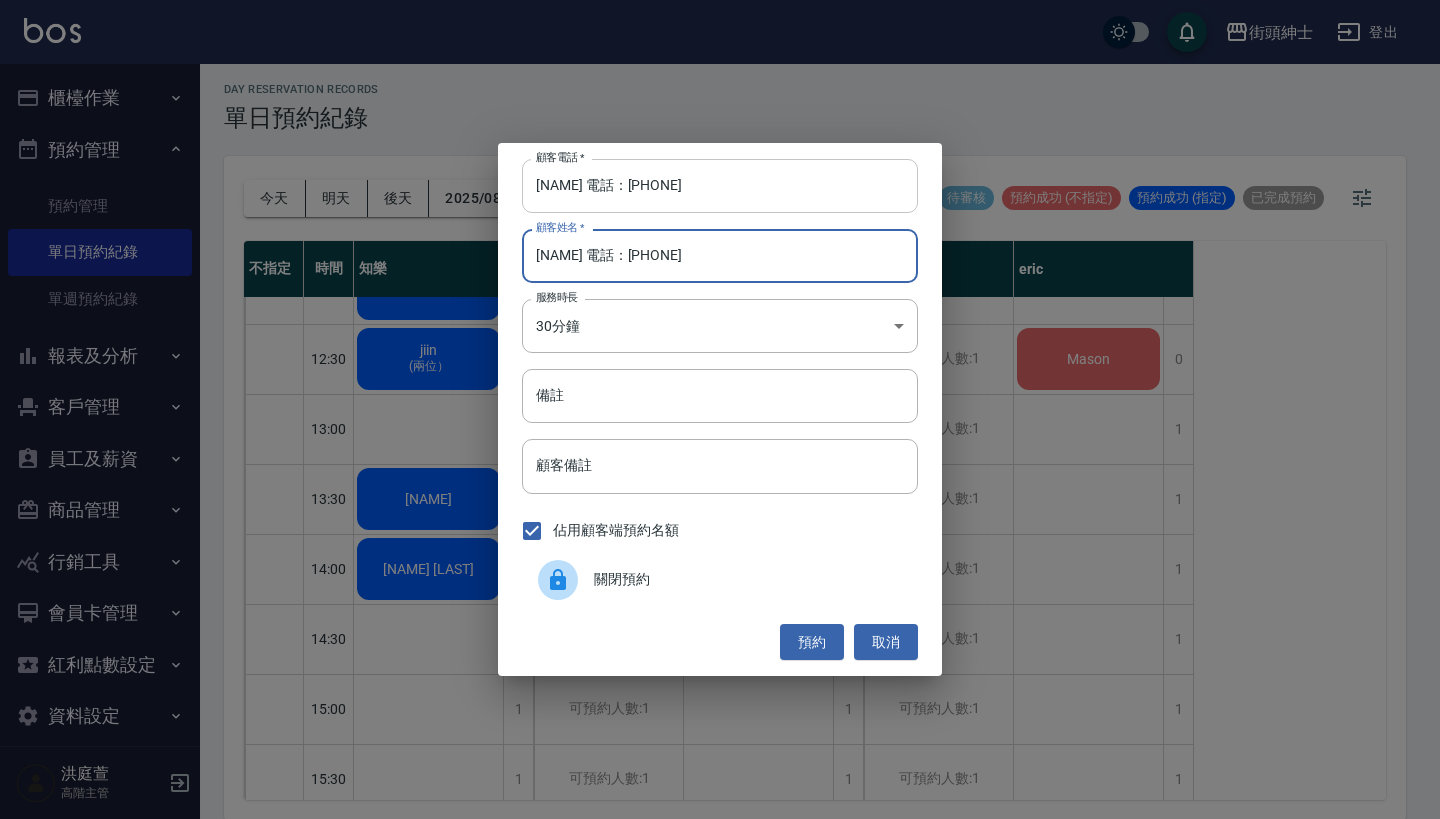 type on "[NAME] 電話：[PHONE]" 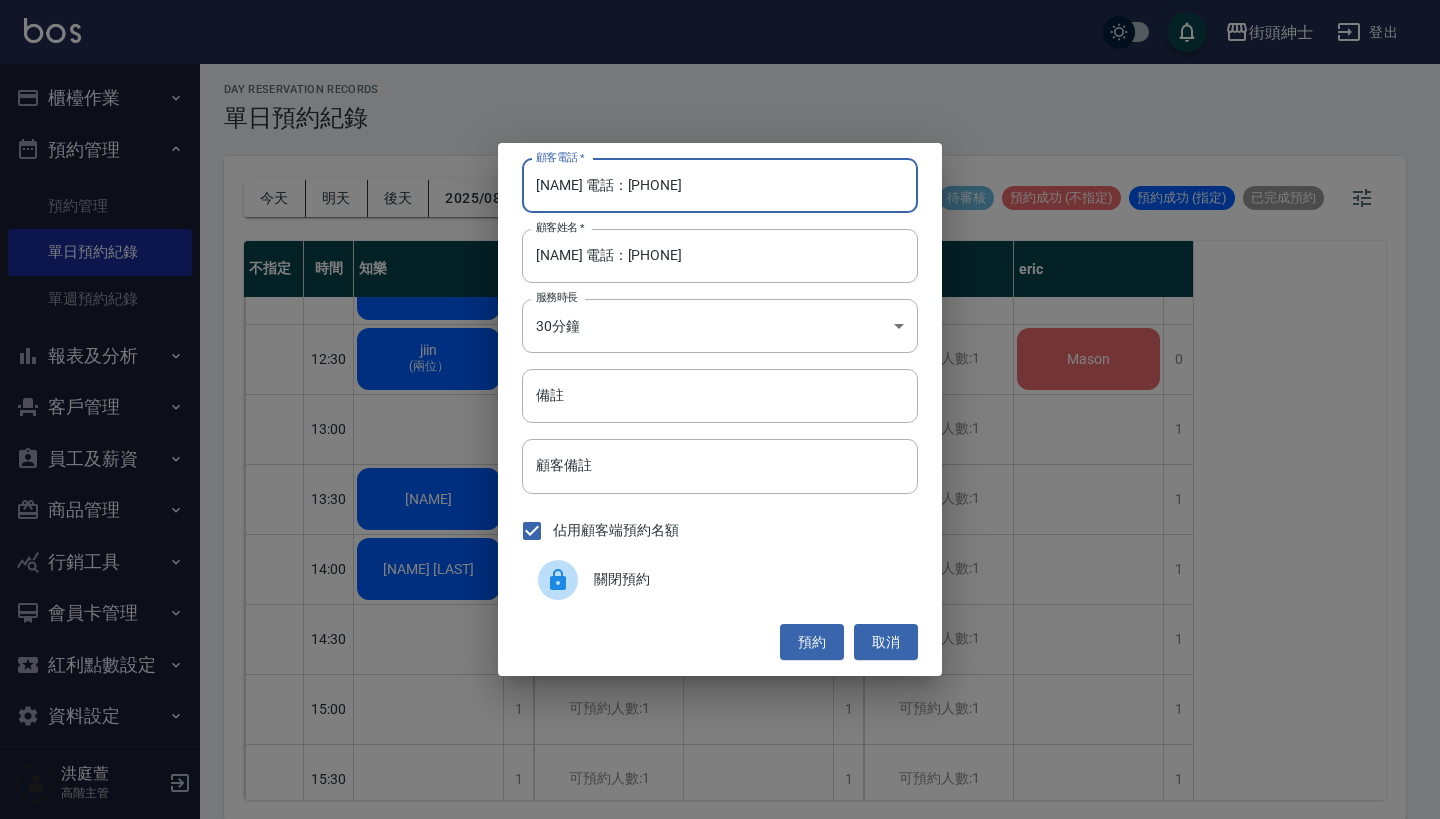 drag, startPoint x: 607, startPoint y: 197, endPoint x: 486, endPoint y: 197, distance: 121 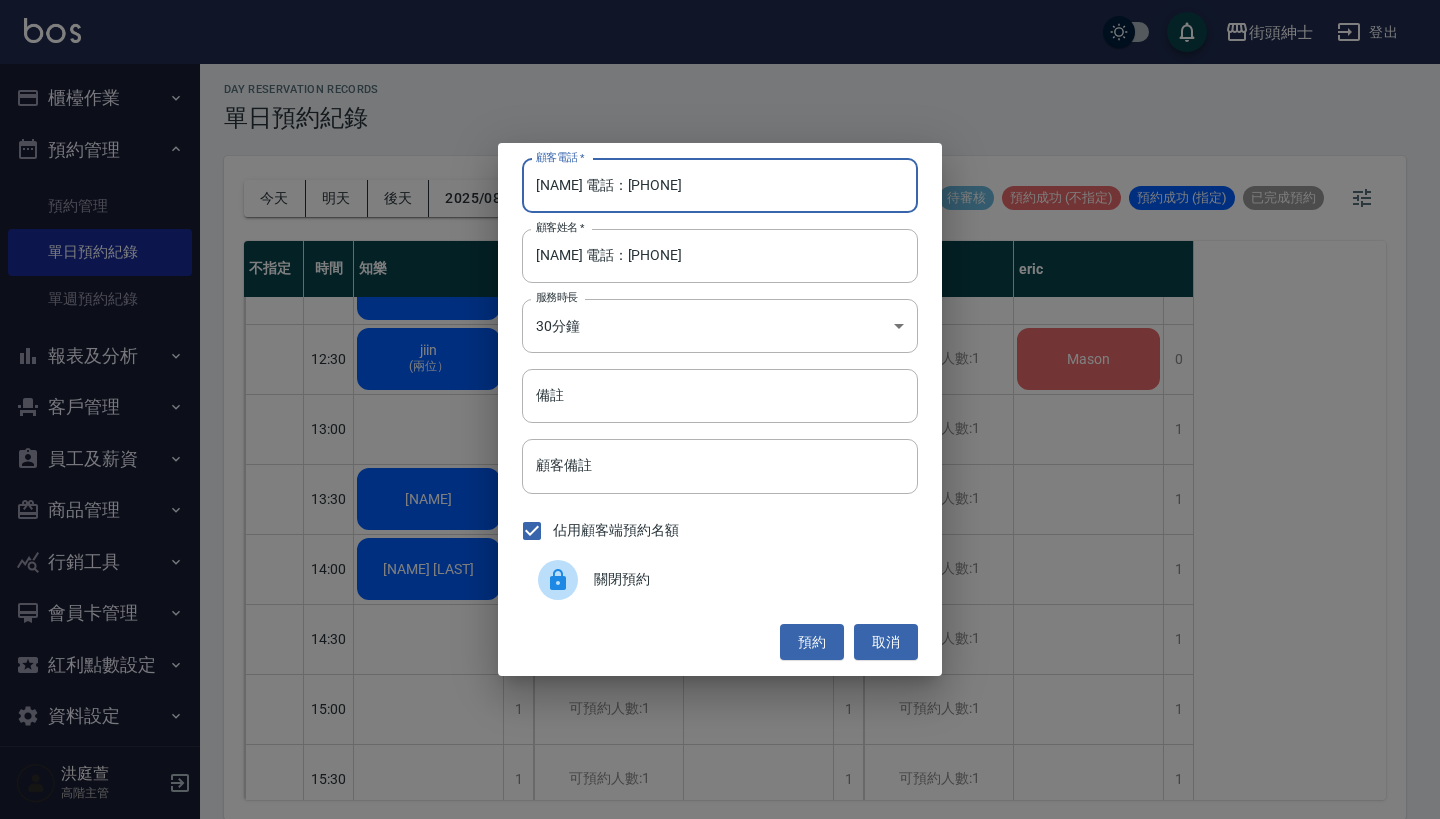 drag, startPoint x: 608, startPoint y: 187, endPoint x: 473, endPoint y: 185, distance: 135.01482 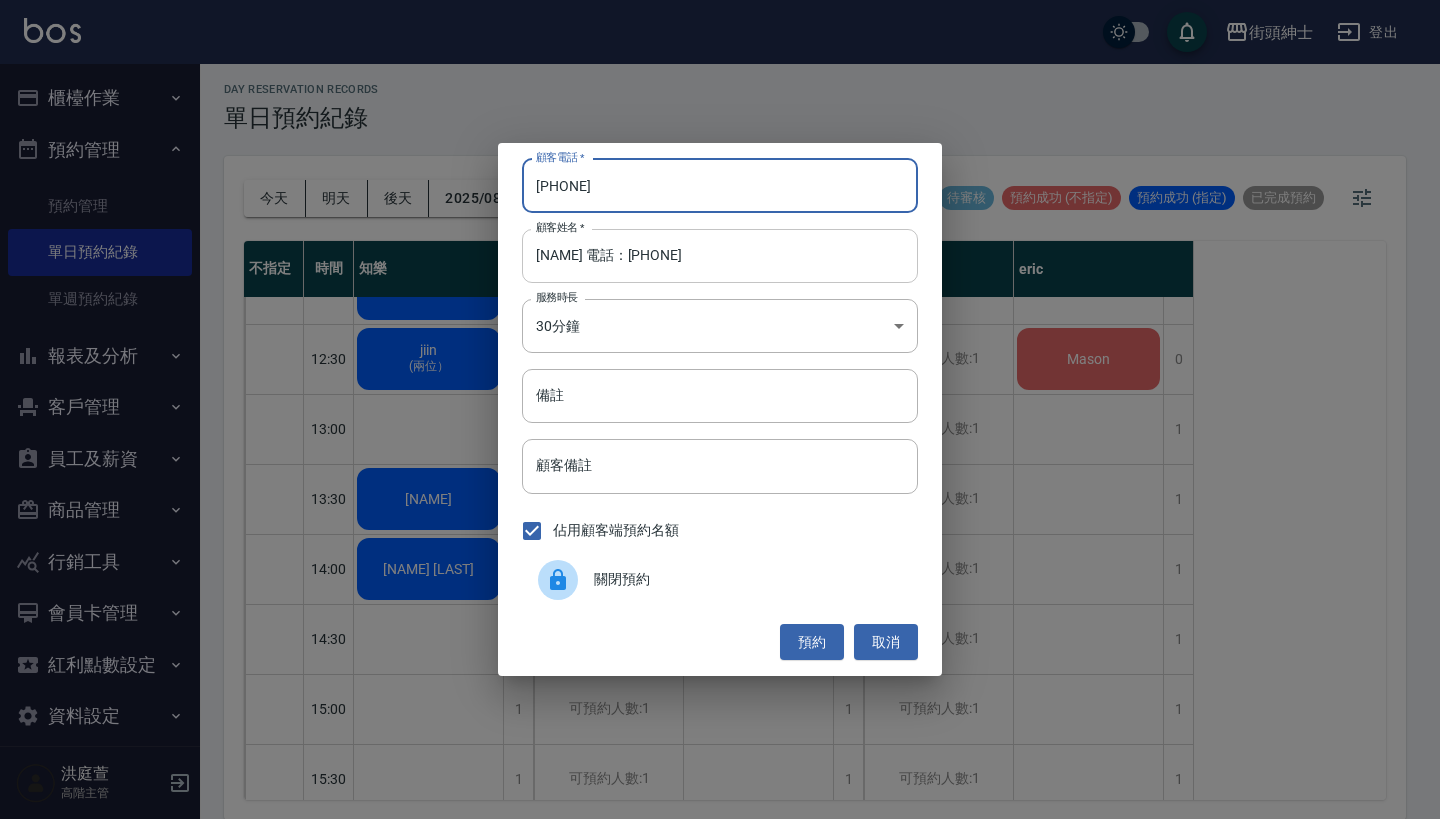 type on "[PHONE]" 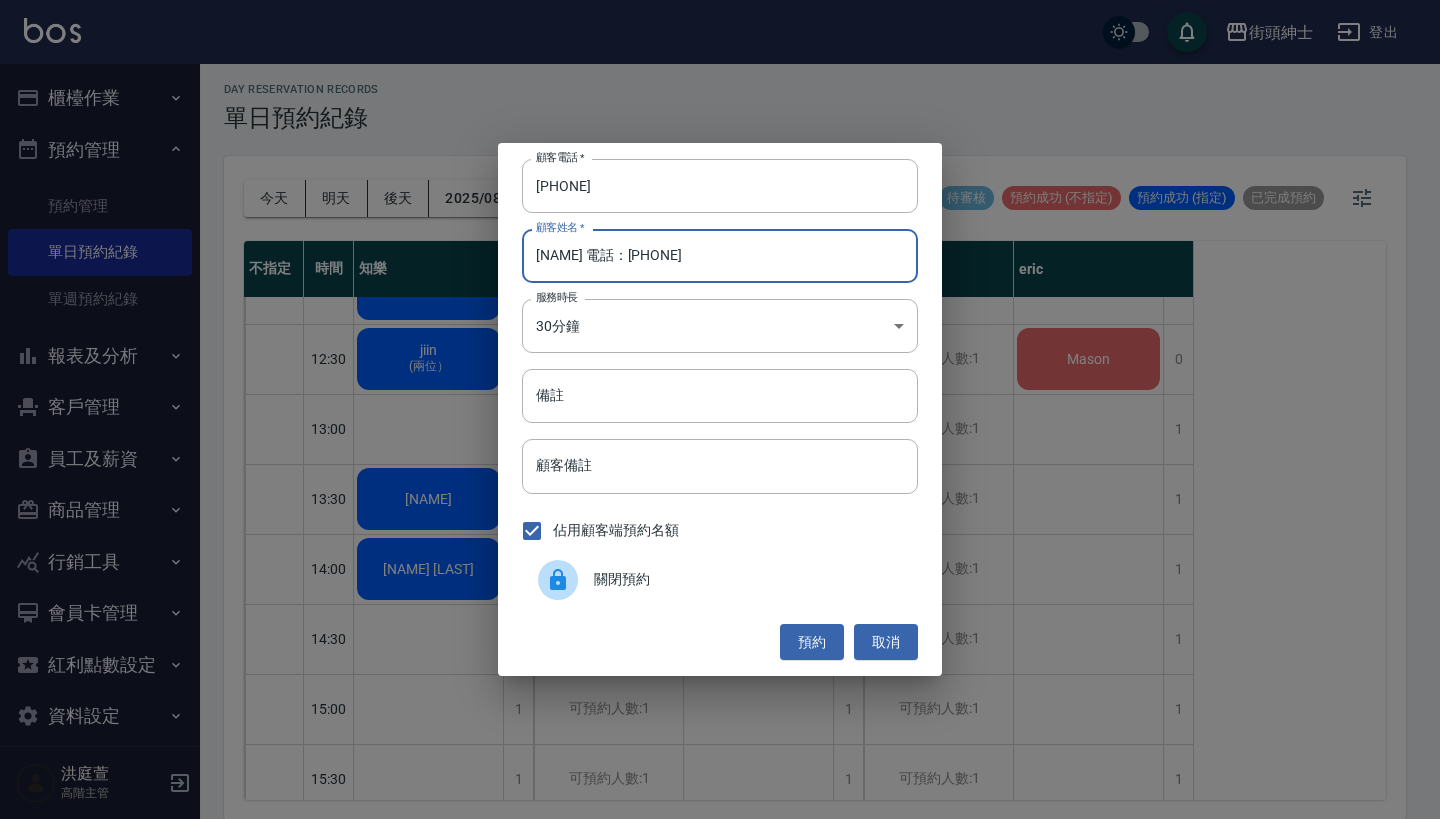 drag, startPoint x: 686, startPoint y: 261, endPoint x: 569, endPoint y: 261, distance: 117 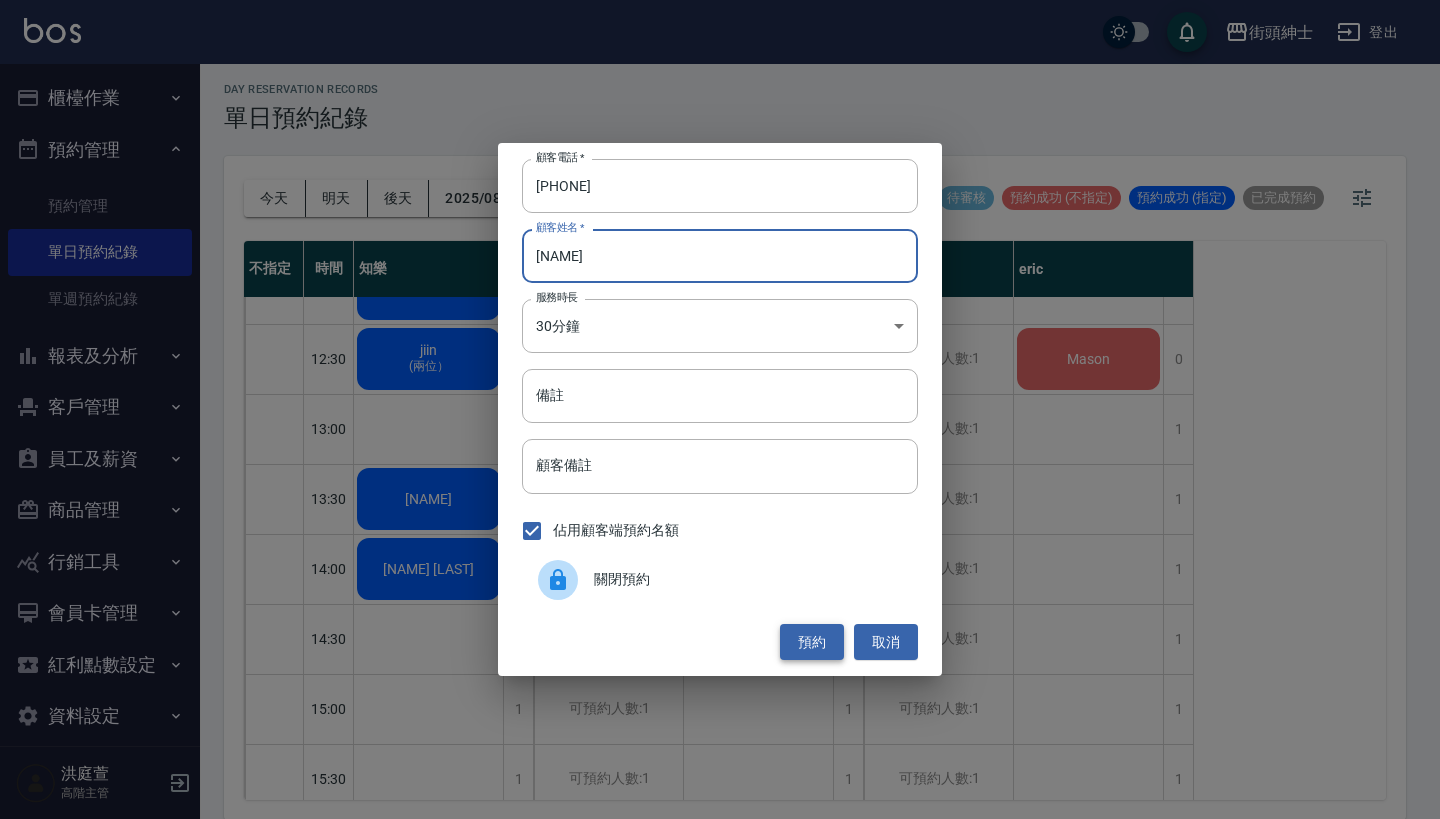 type on "[NAME]" 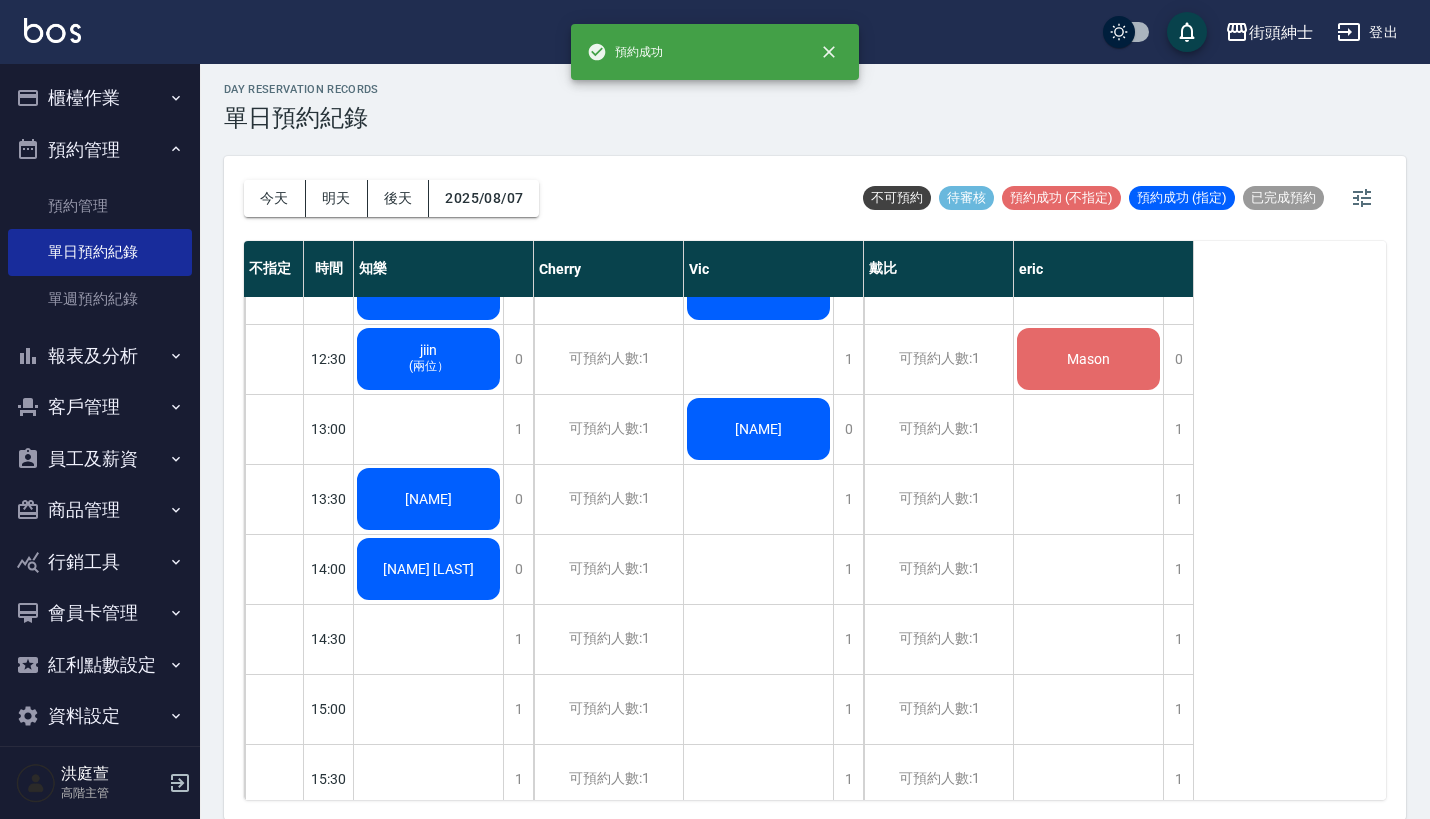 click on "報表及分析" at bounding box center (100, 356) 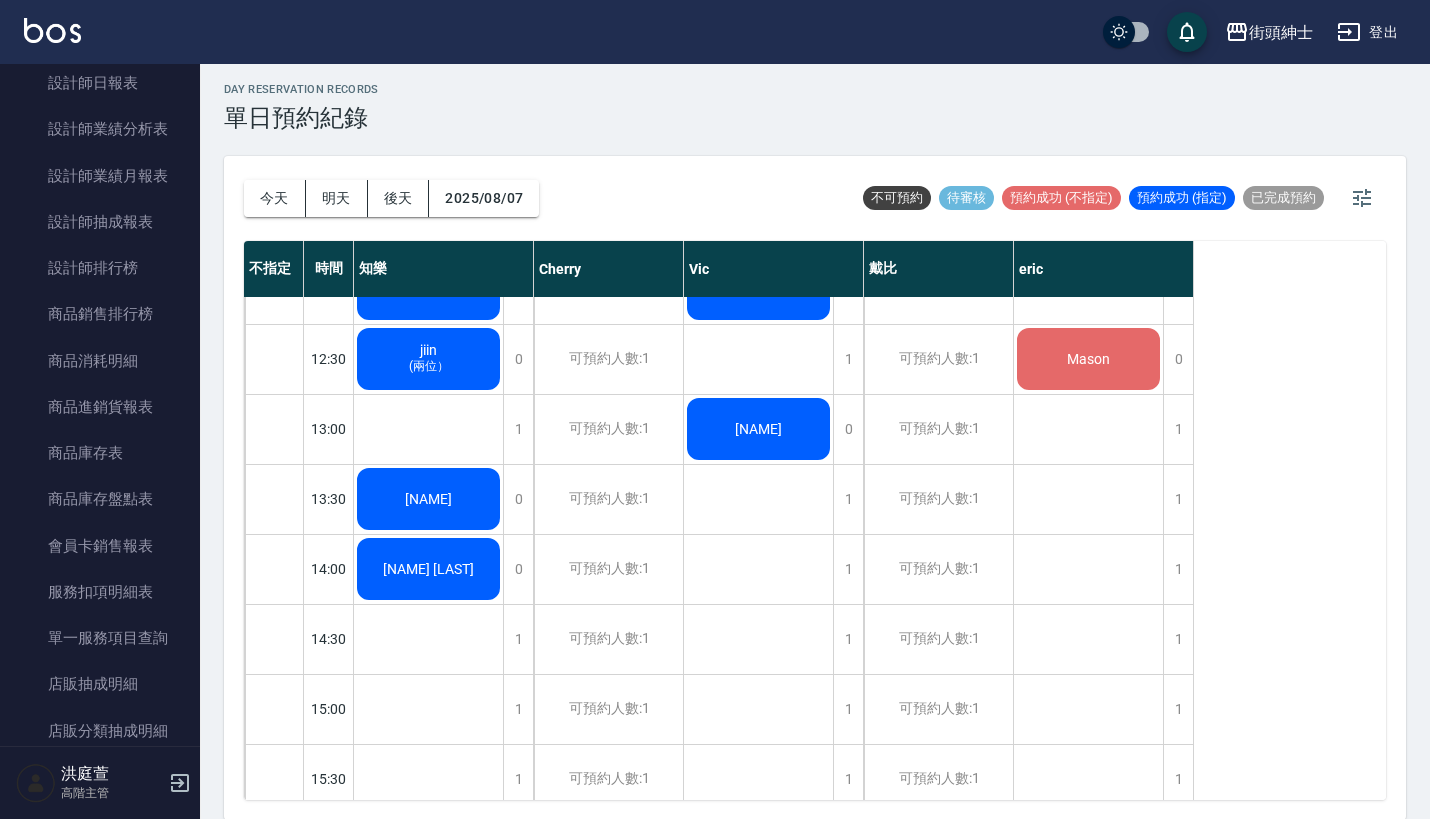 scroll, scrollTop: 1071, scrollLeft: 0, axis: vertical 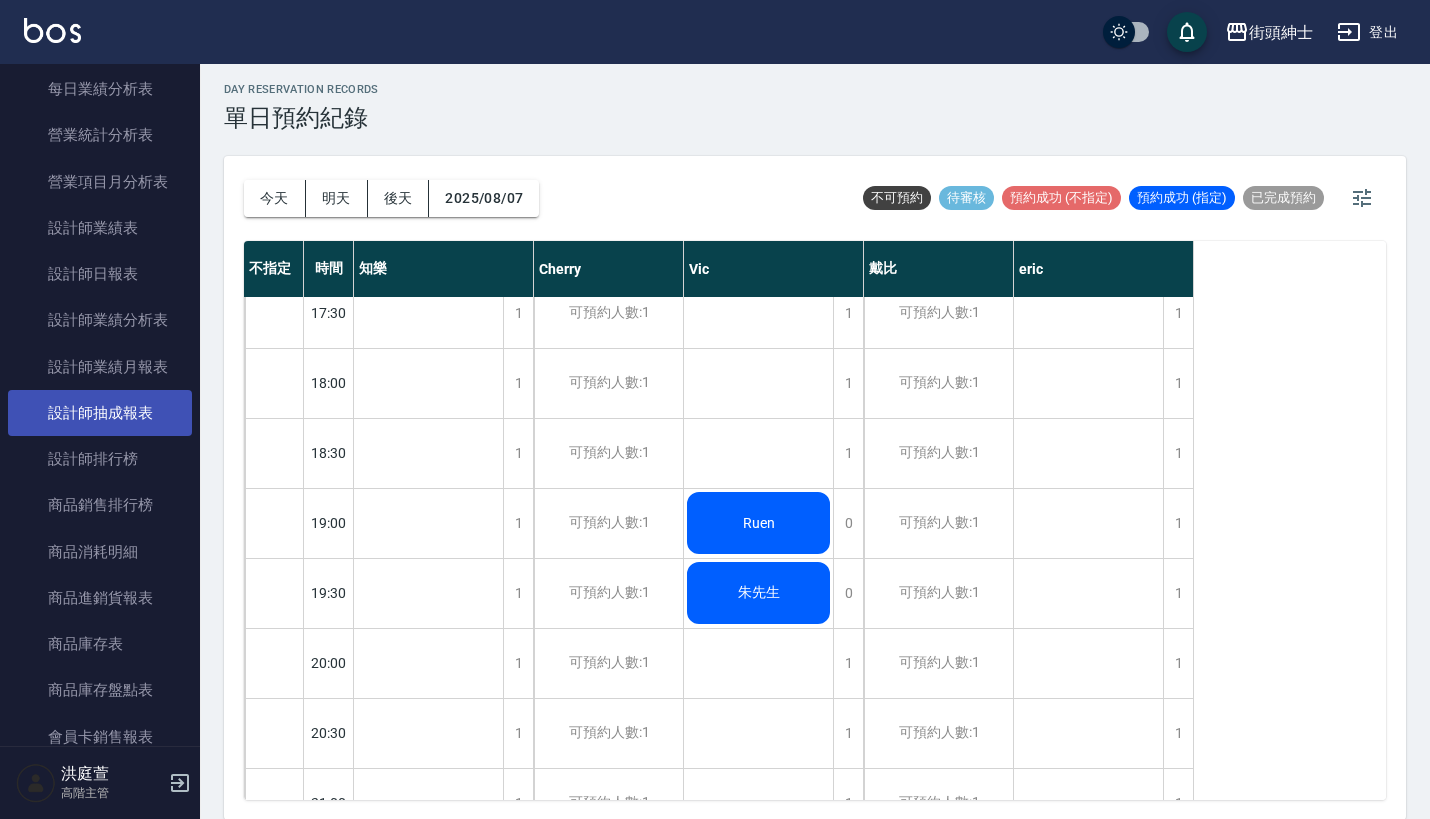 click on "設計師抽成報表" at bounding box center [100, 413] 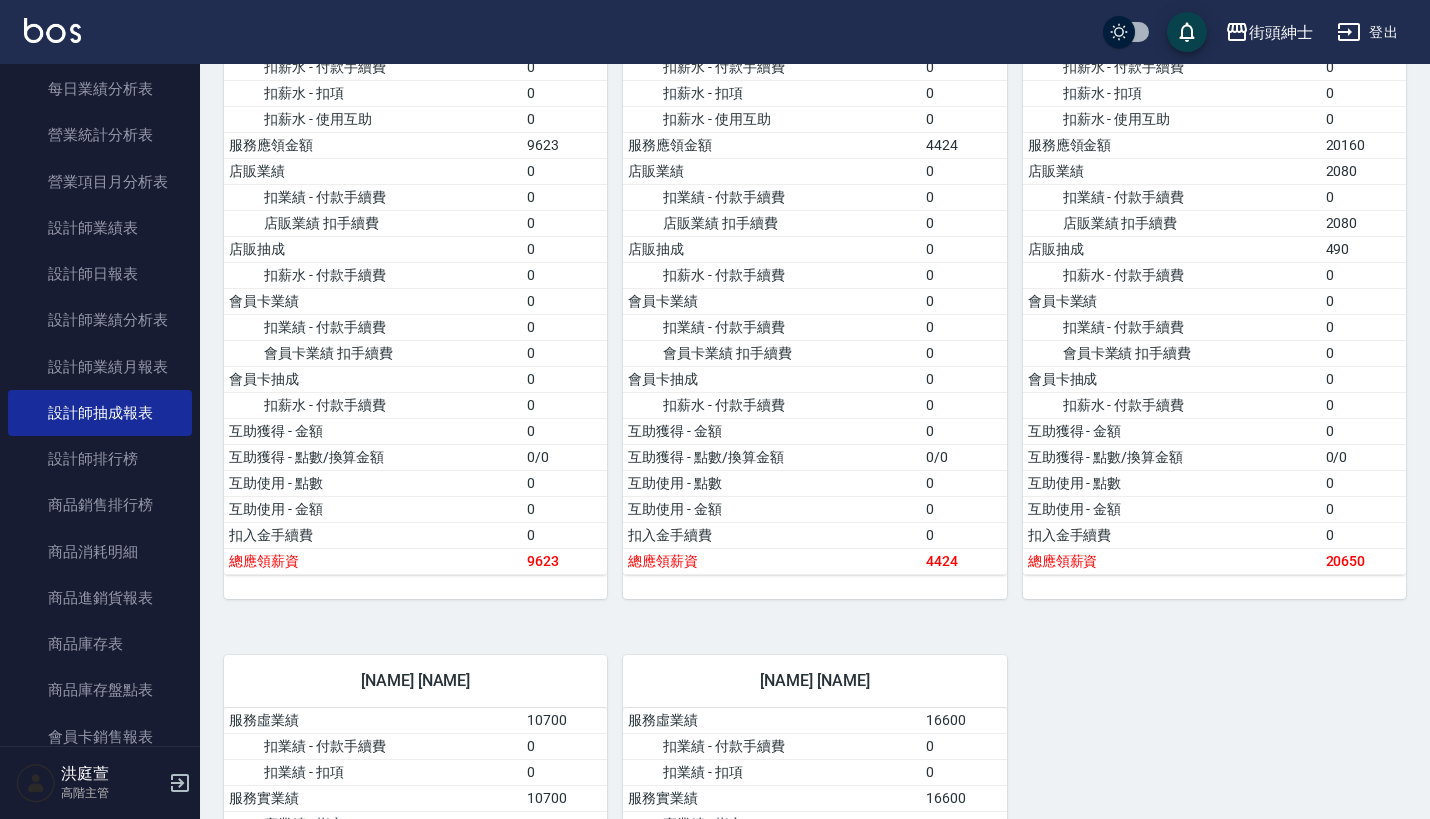 scroll, scrollTop: 620, scrollLeft: 0, axis: vertical 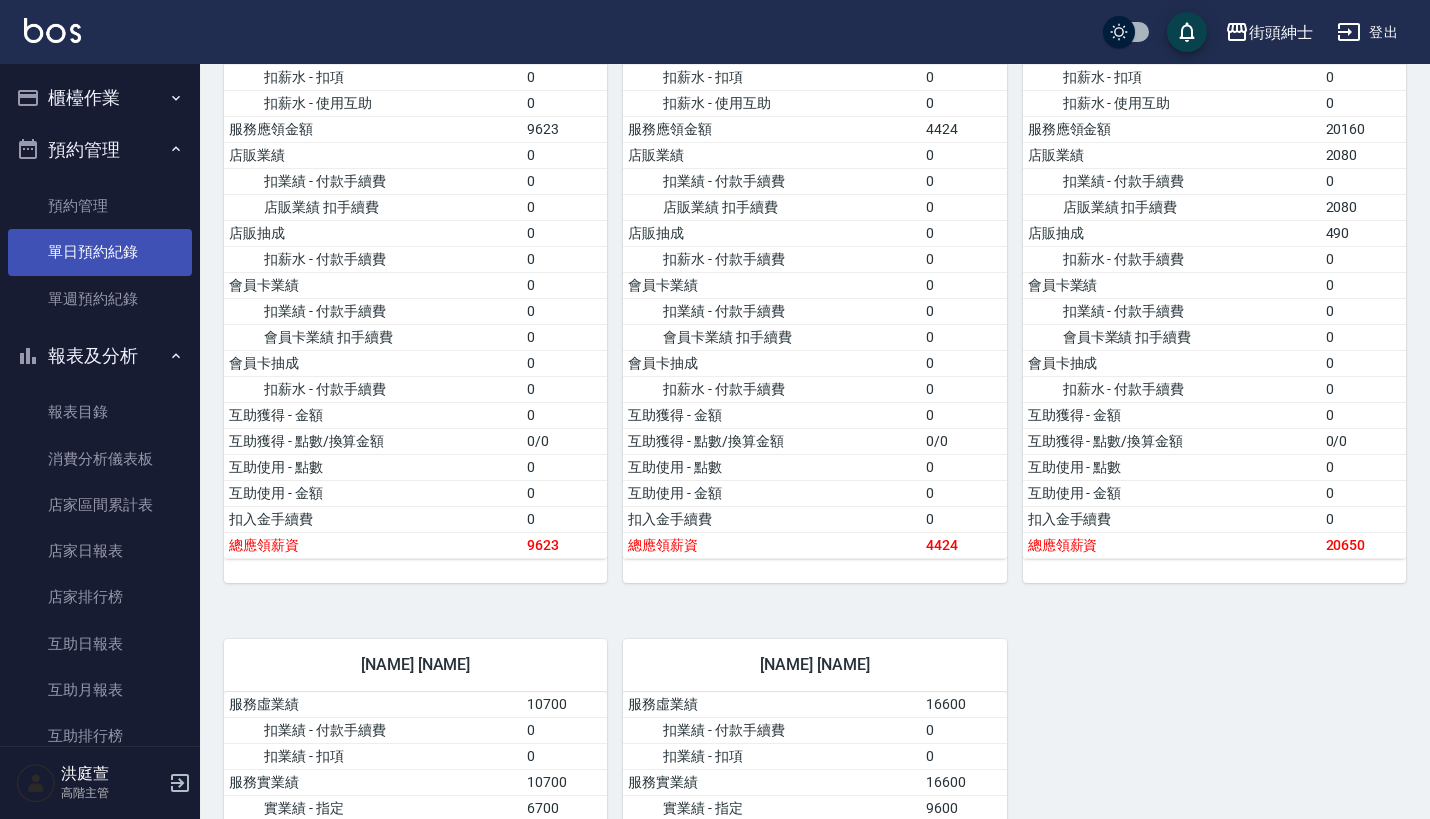 click on "單日預約紀錄" at bounding box center (100, 252) 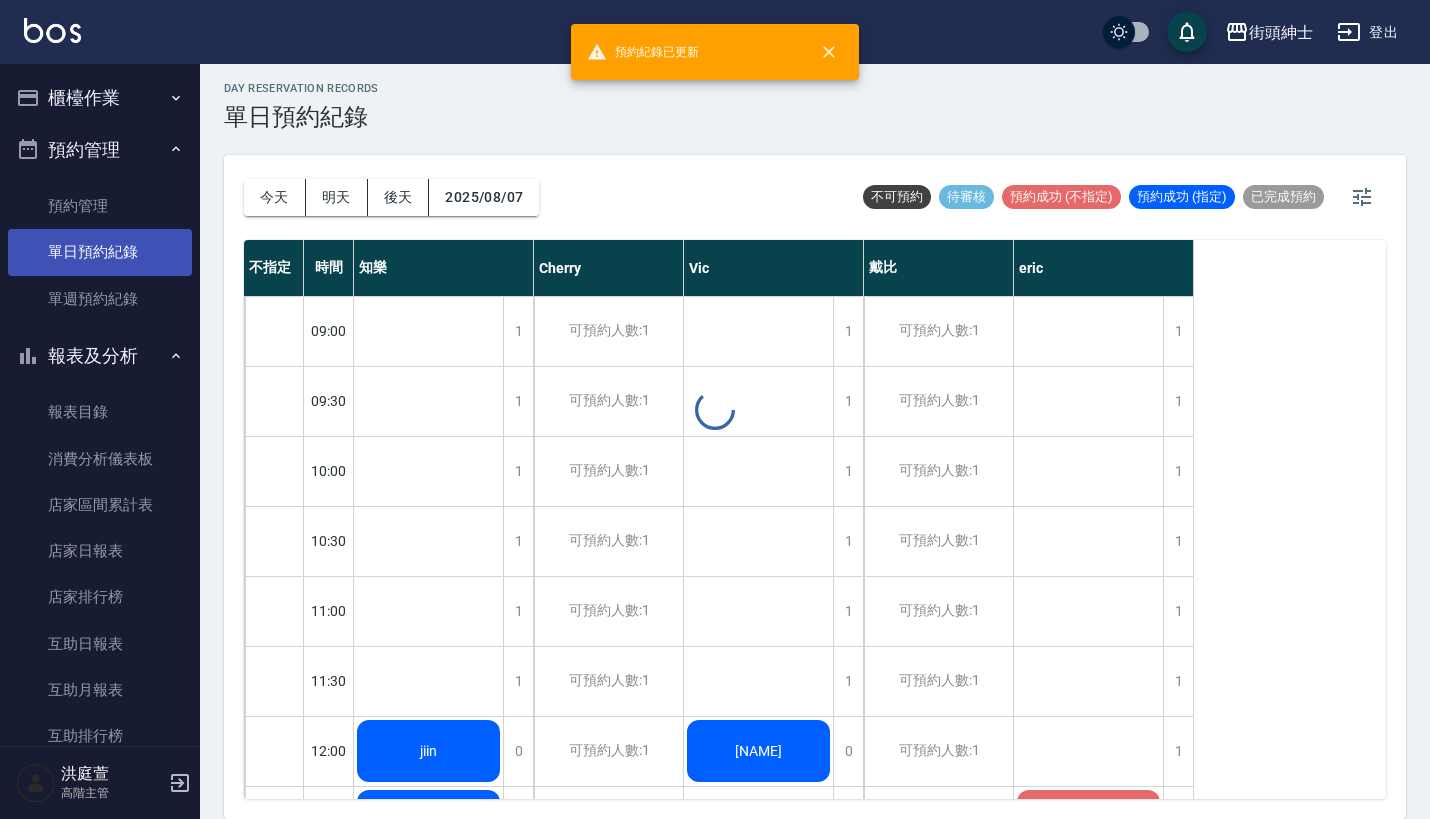 scroll, scrollTop: 0, scrollLeft: 0, axis: both 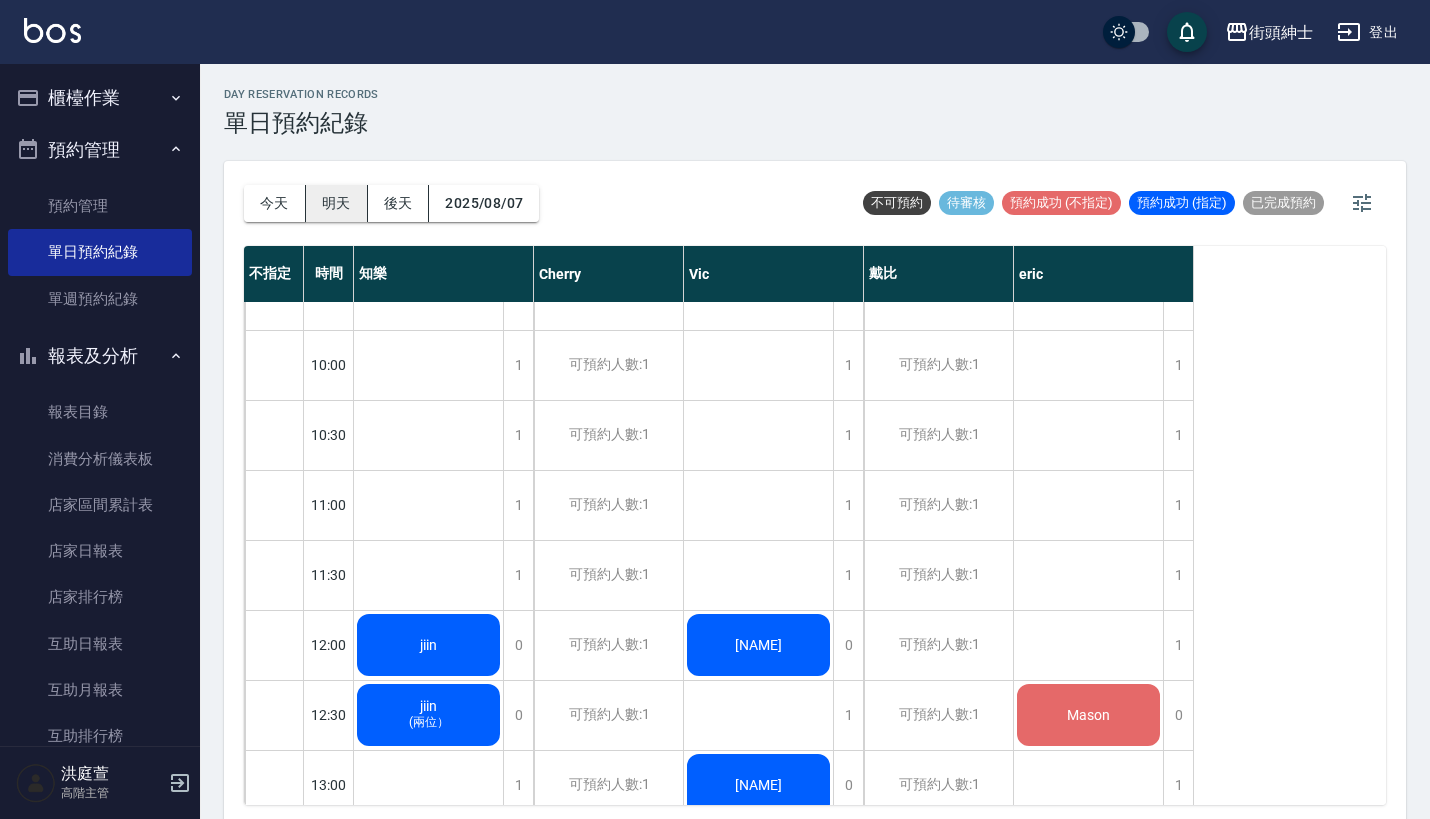 click on "明天" at bounding box center (337, 203) 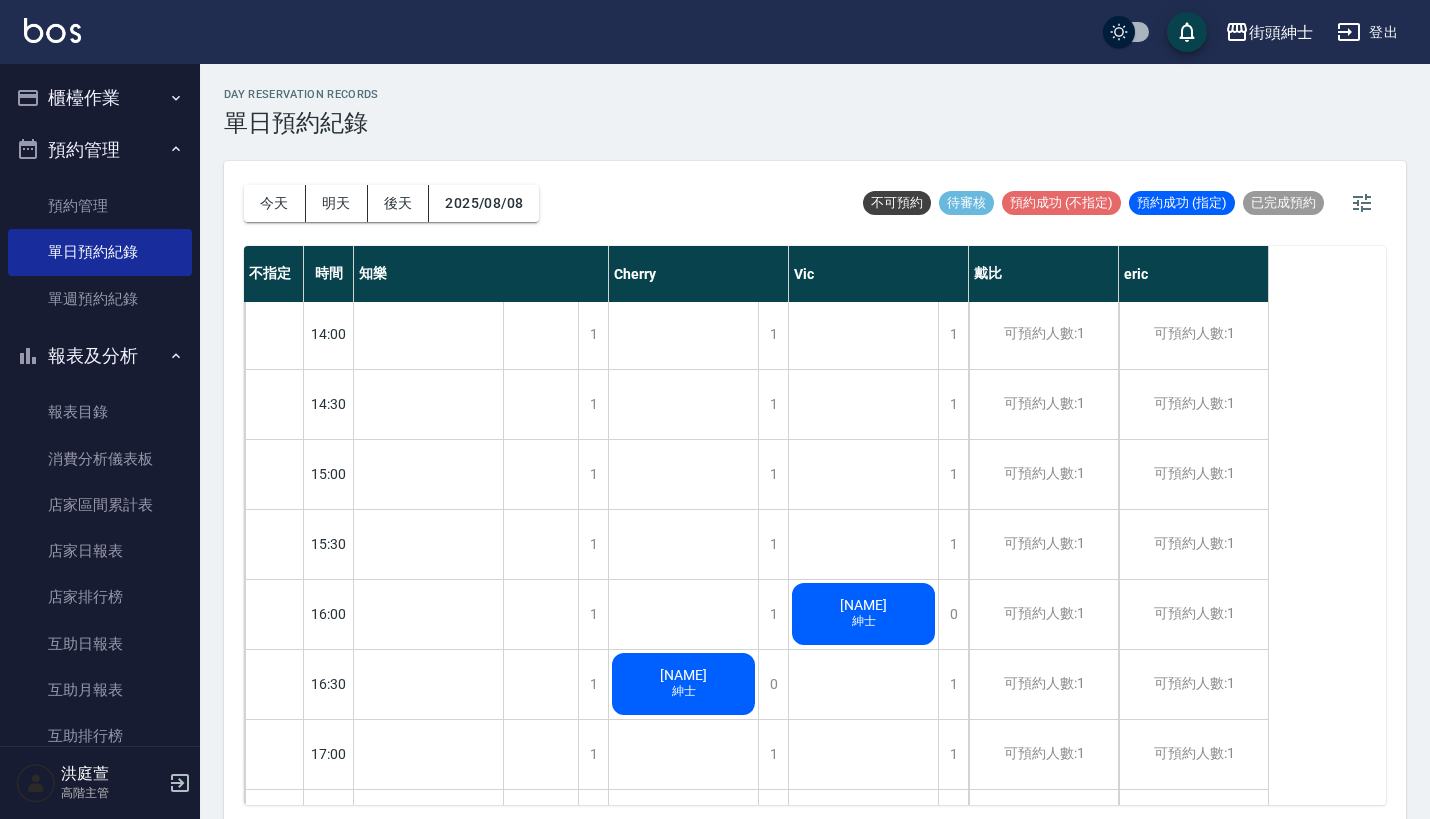 scroll, scrollTop: 697, scrollLeft: 0, axis: vertical 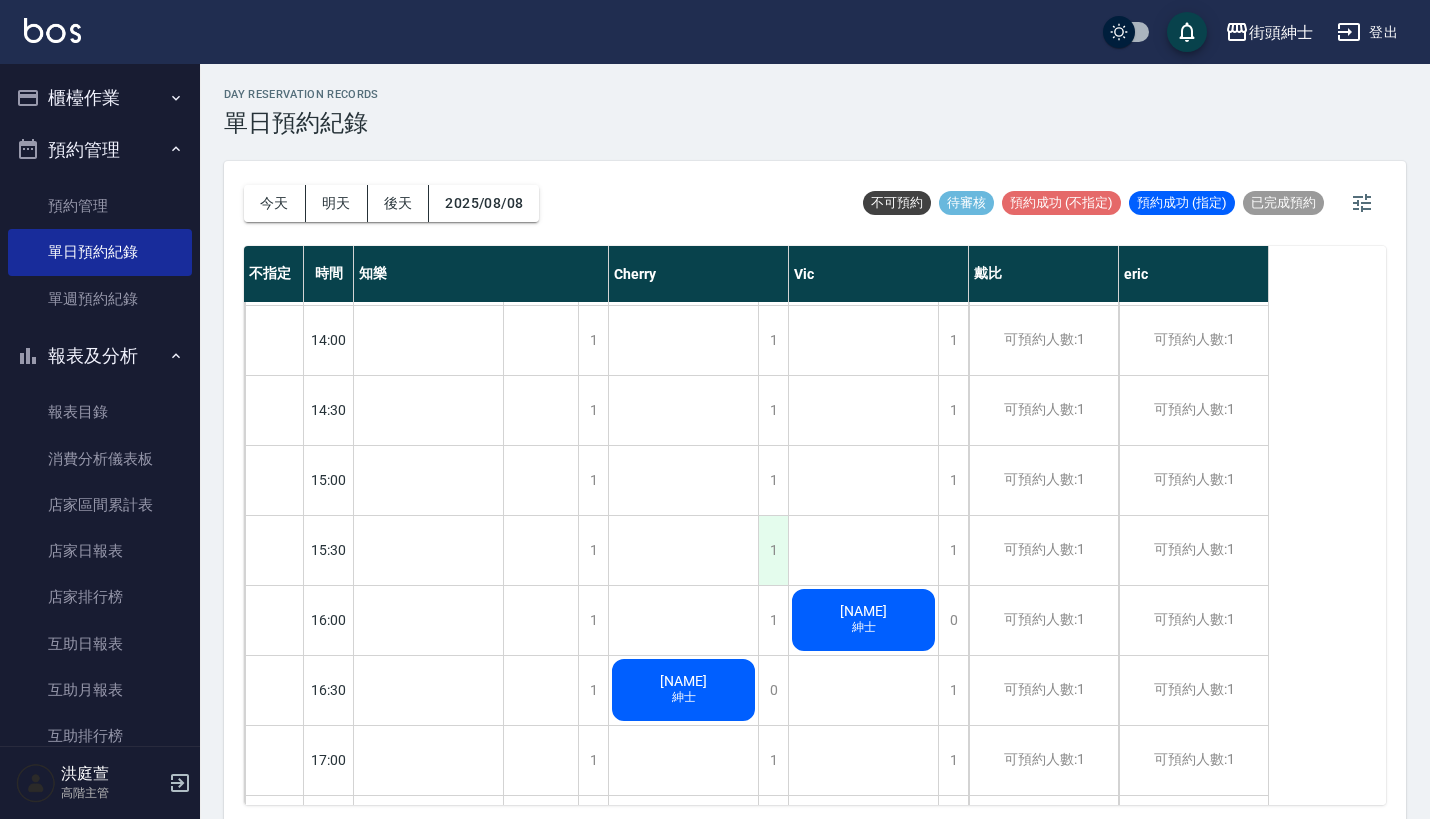 click on "1" at bounding box center (773, 550) 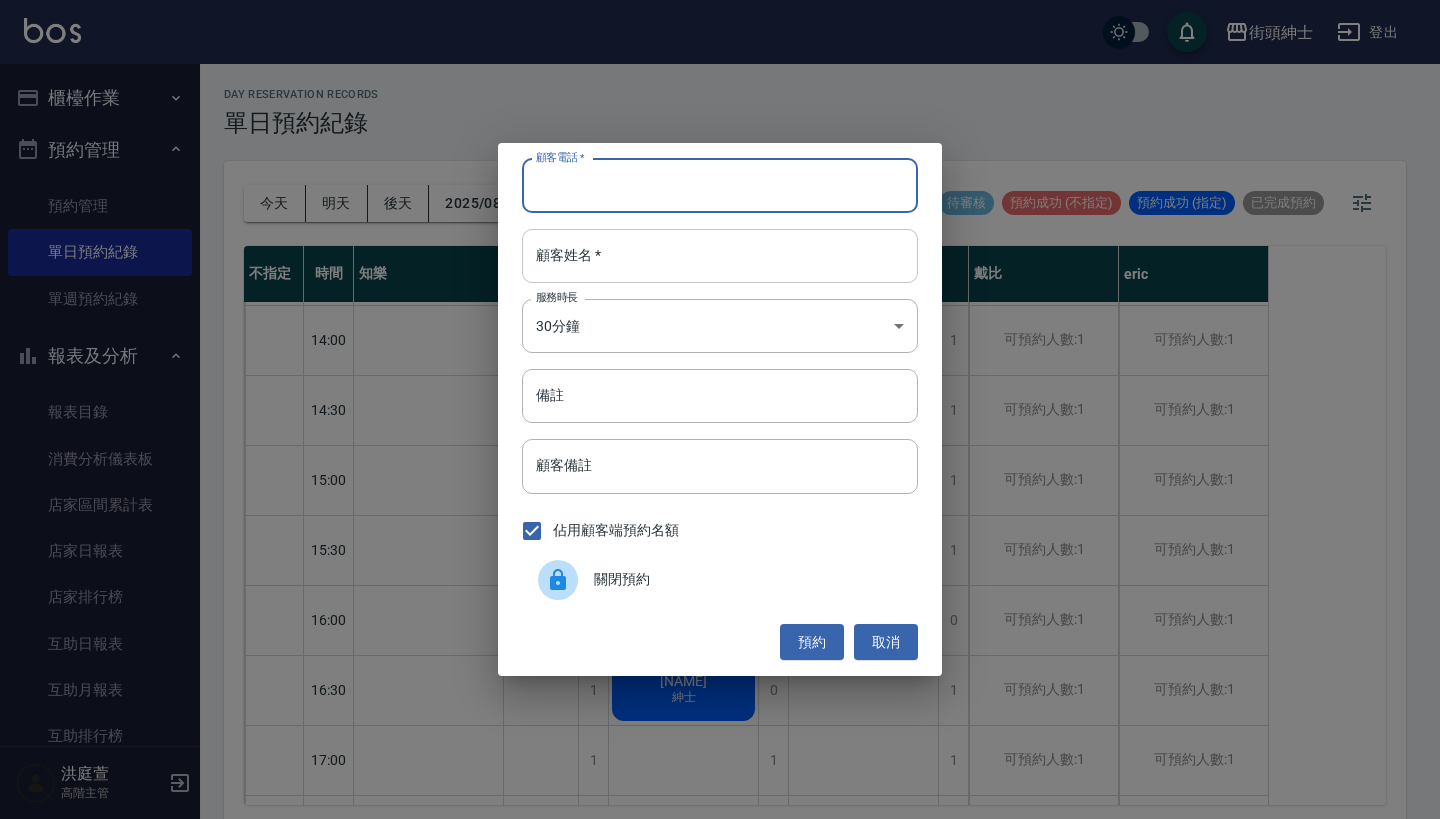 paste on "[NAME] [PHONE]" 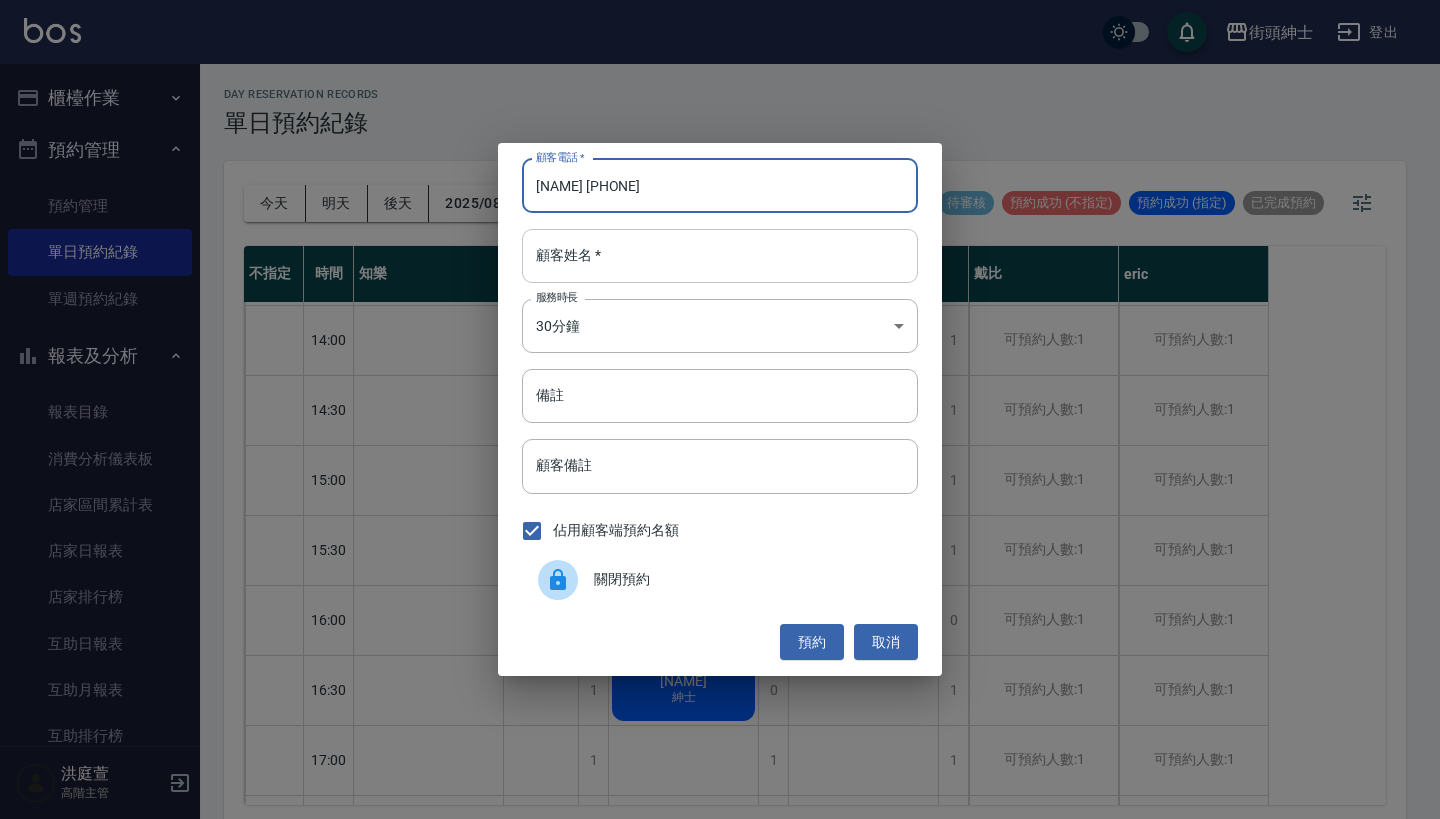 type on "[NAME] [PHONE]" 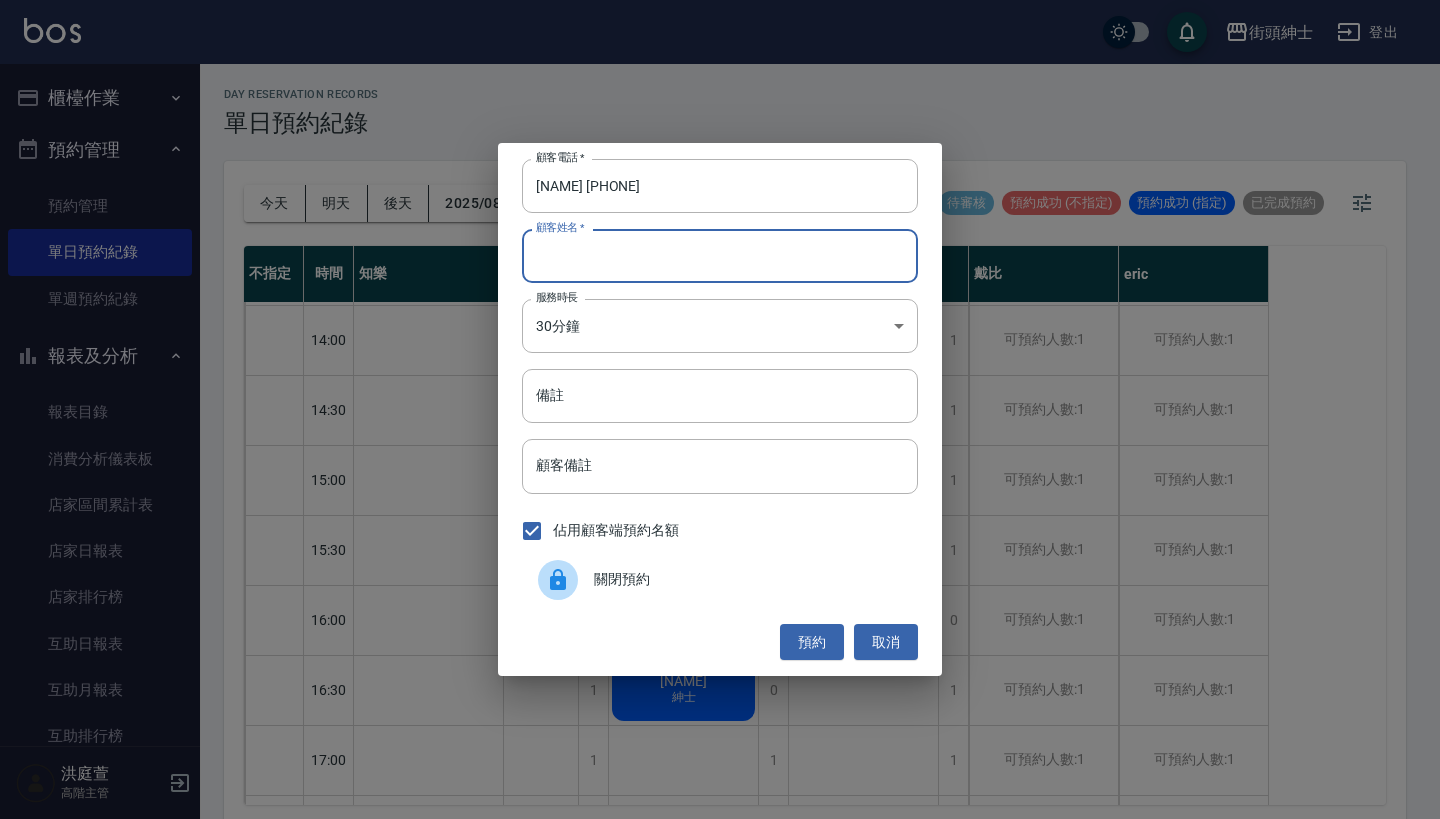 paste on "[NAME] [PHONE]" 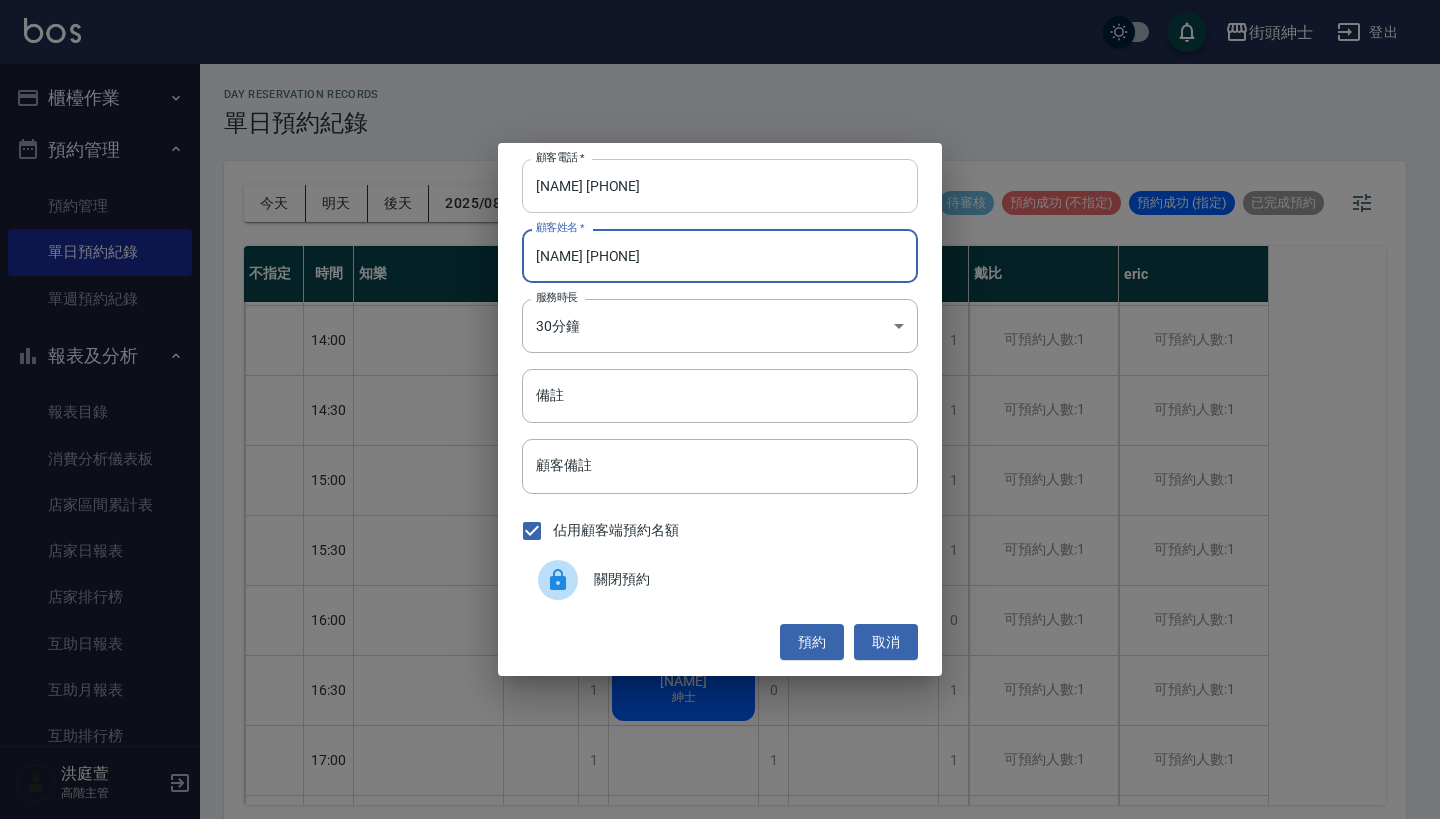type on "[NAME] [PHONE]" 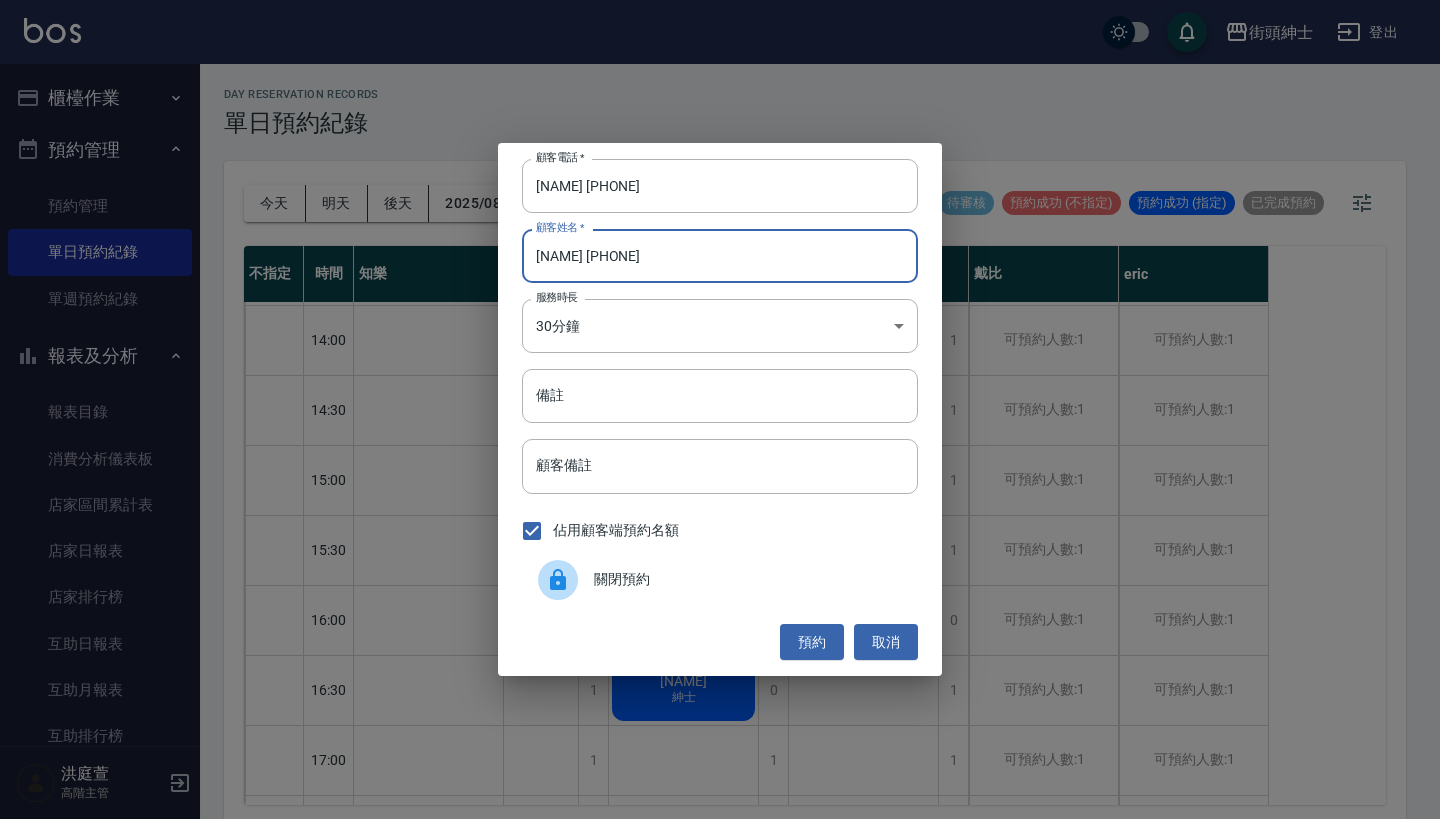 drag, startPoint x: 582, startPoint y: 188, endPoint x: 448, endPoint y: 185, distance: 134.03358 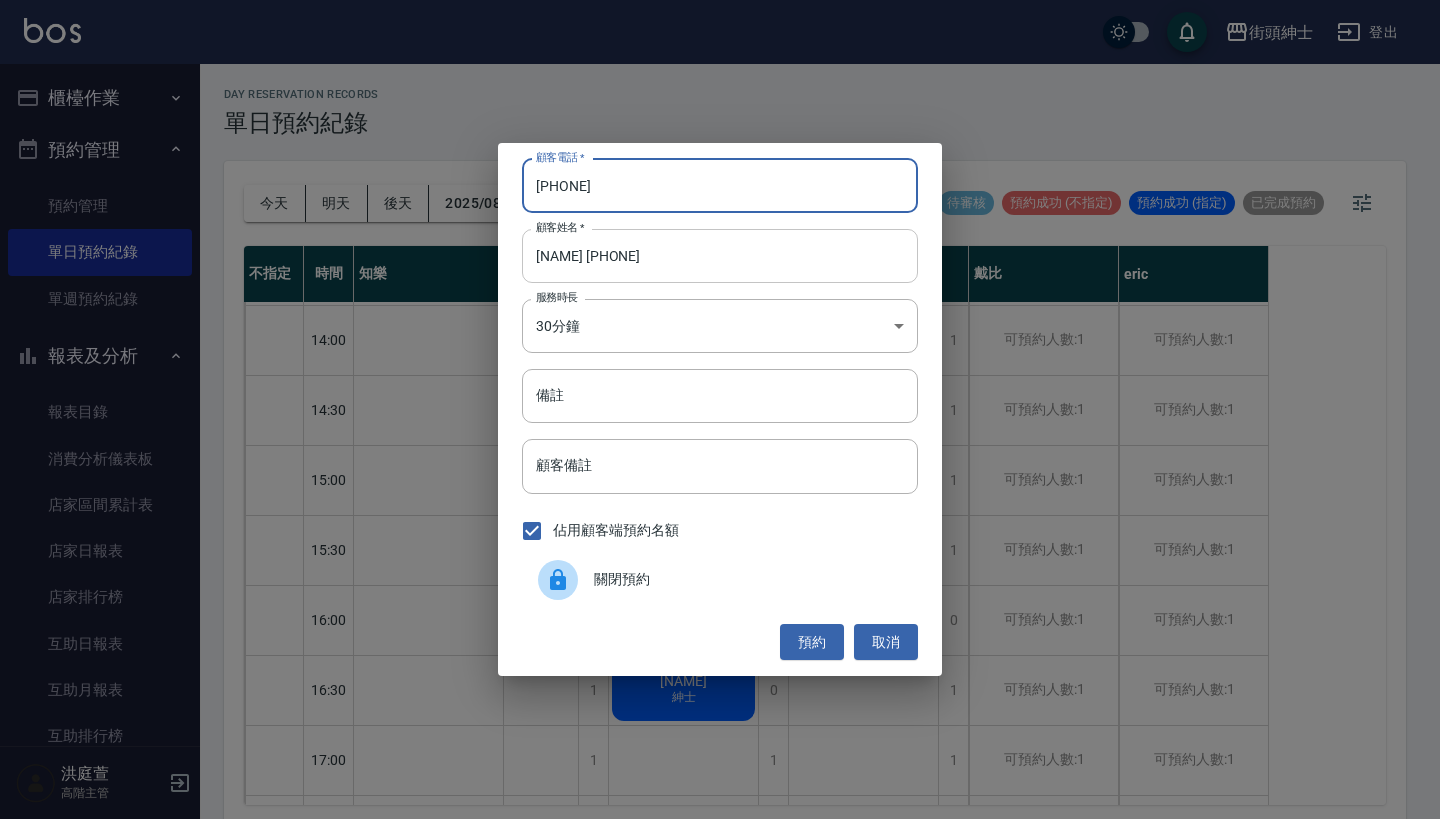 type on "[PHONE]" 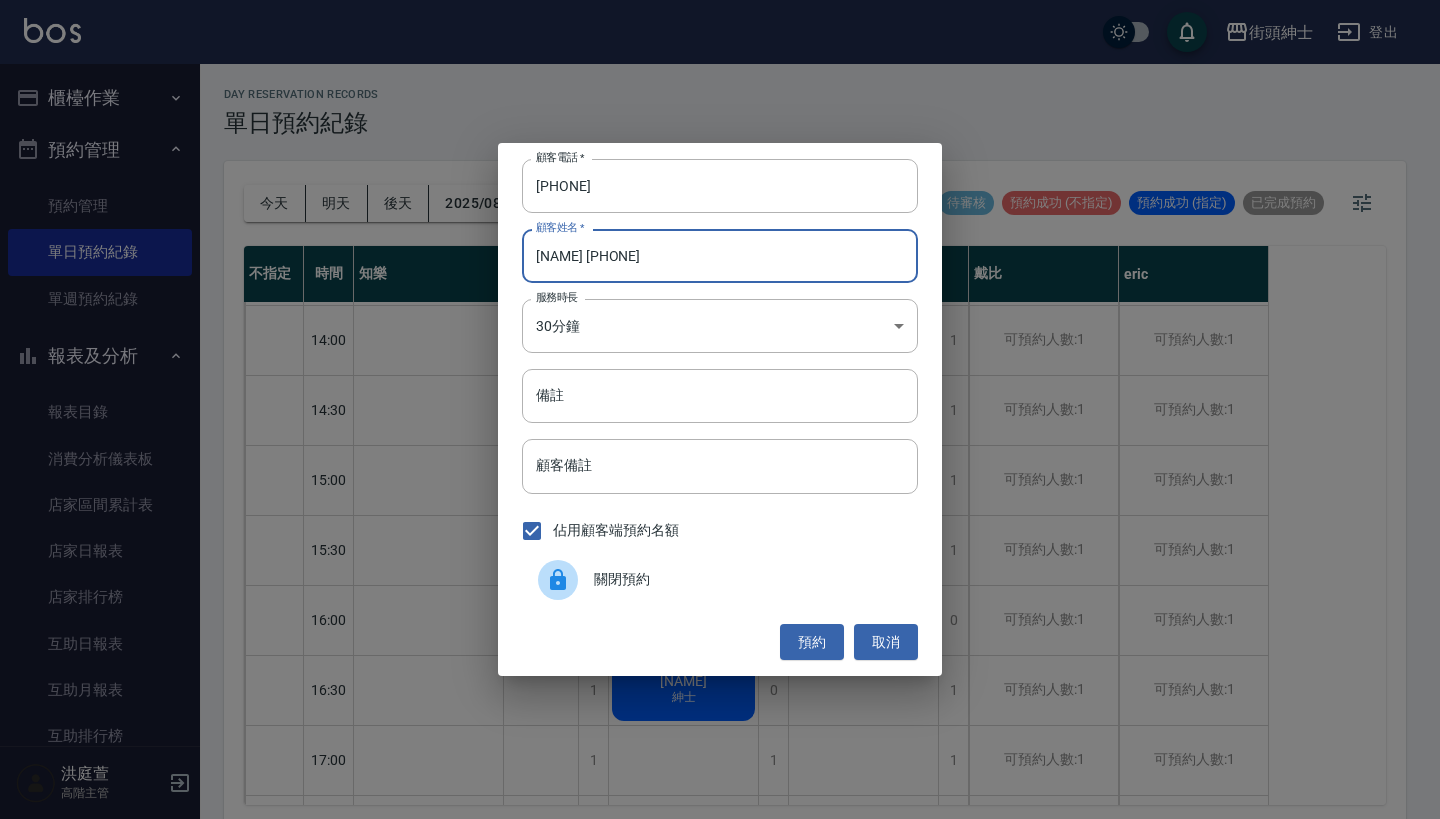drag, startPoint x: 682, startPoint y: 260, endPoint x: 576, endPoint y: 257, distance: 106.04244 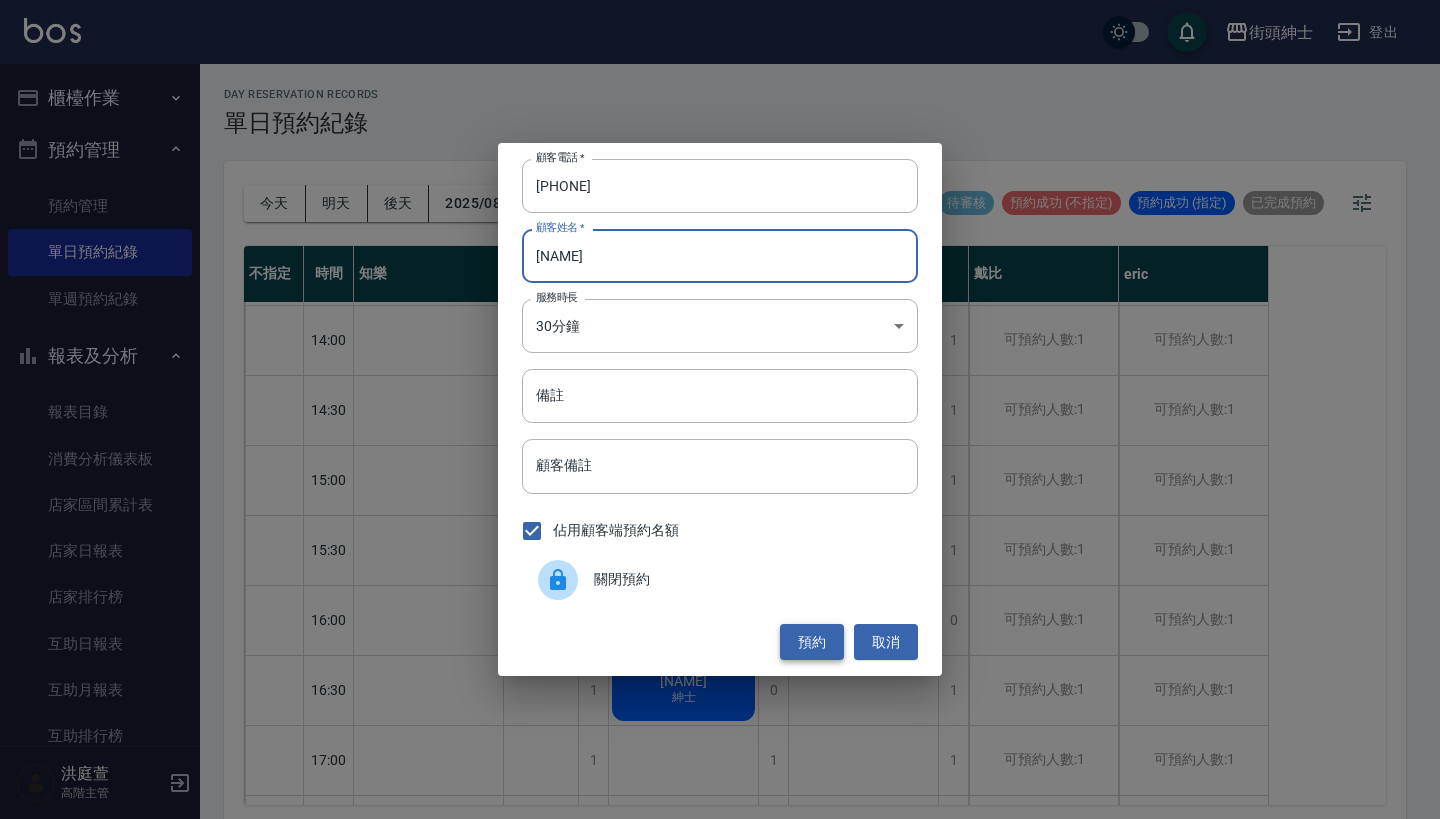 type on "[NAME]" 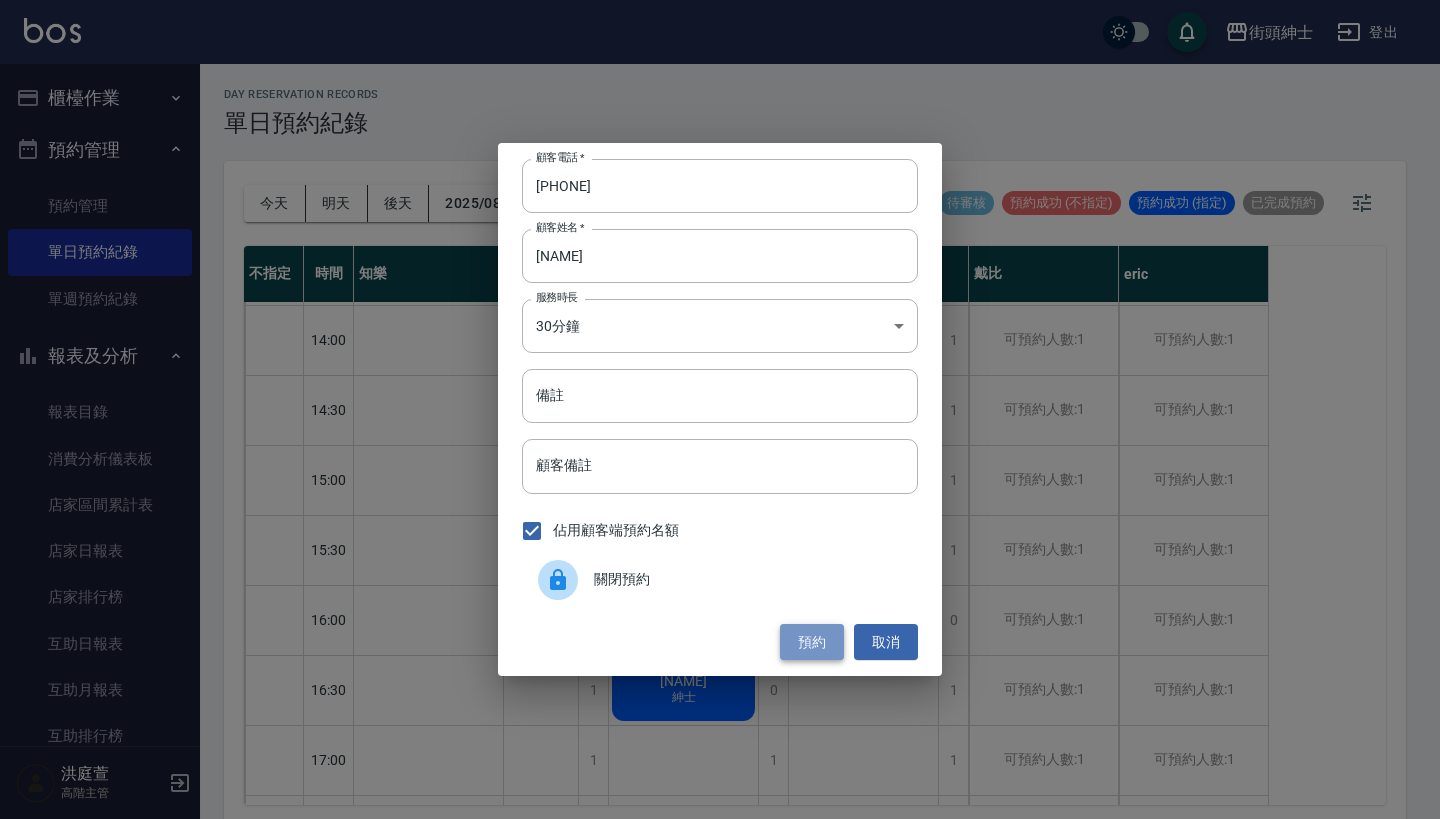 click on "預約" at bounding box center (812, 642) 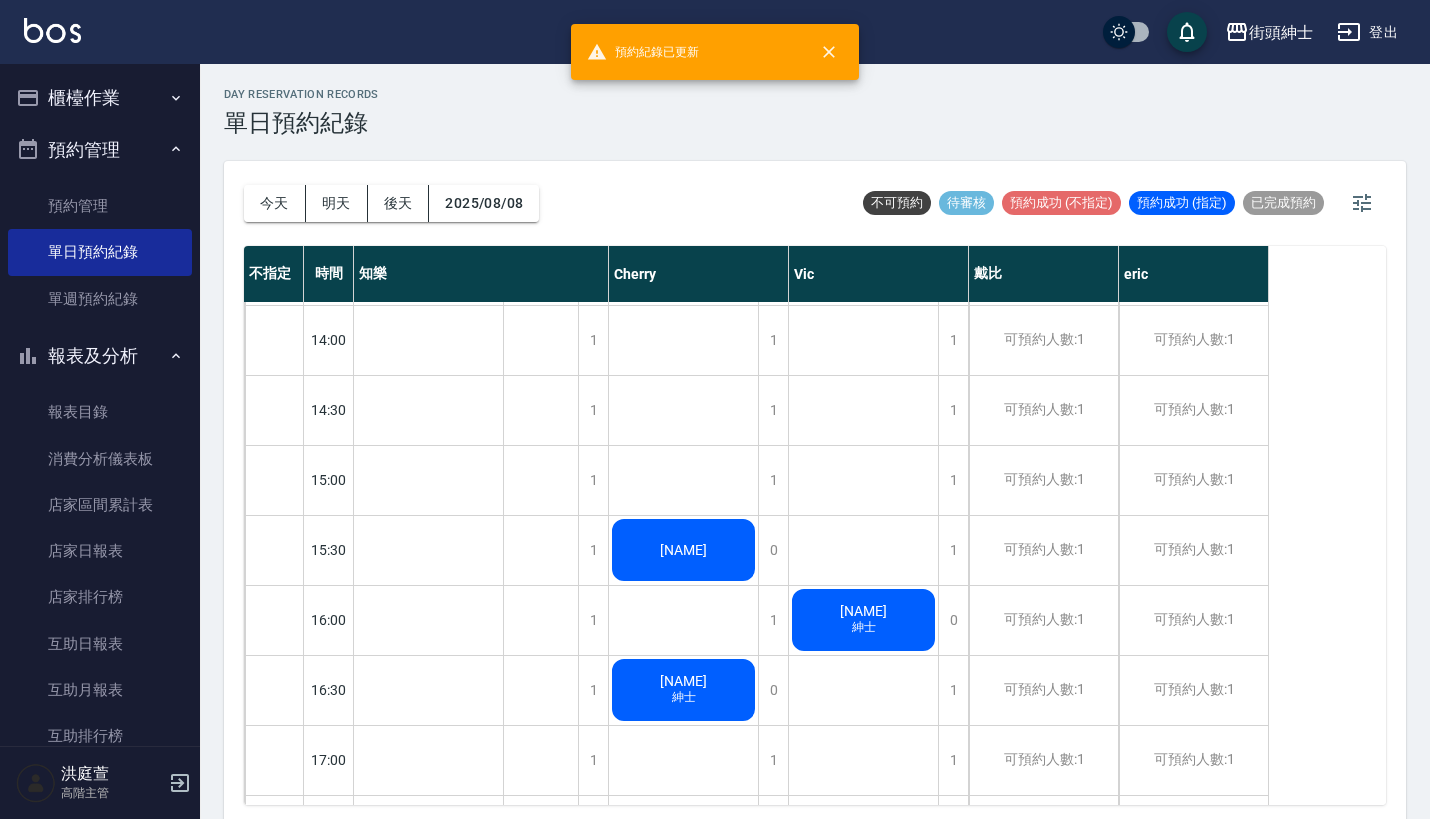 click on "[NAME]" at bounding box center [428, 900] 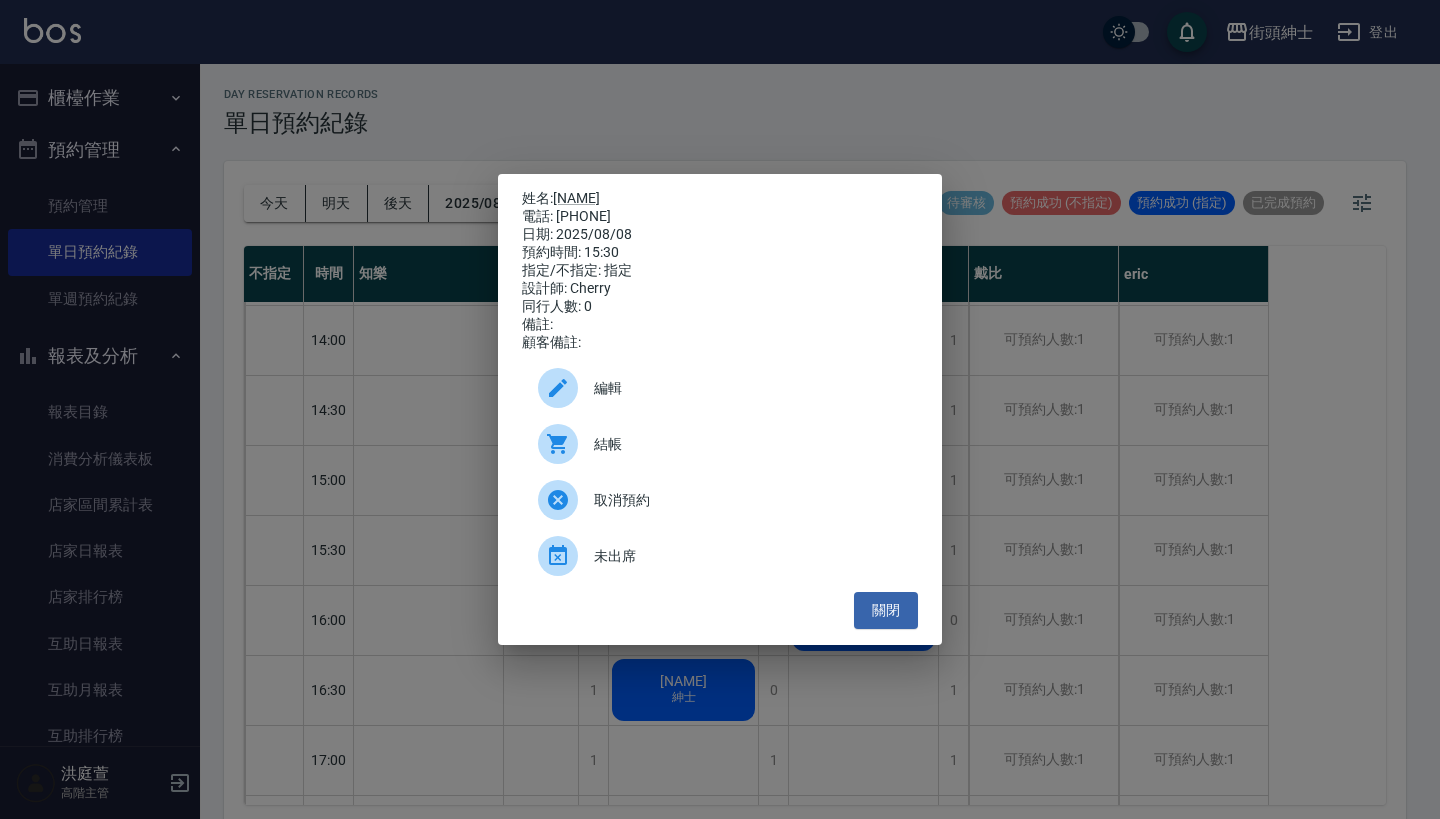 click on "編輯" at bounding box center [748, 388] 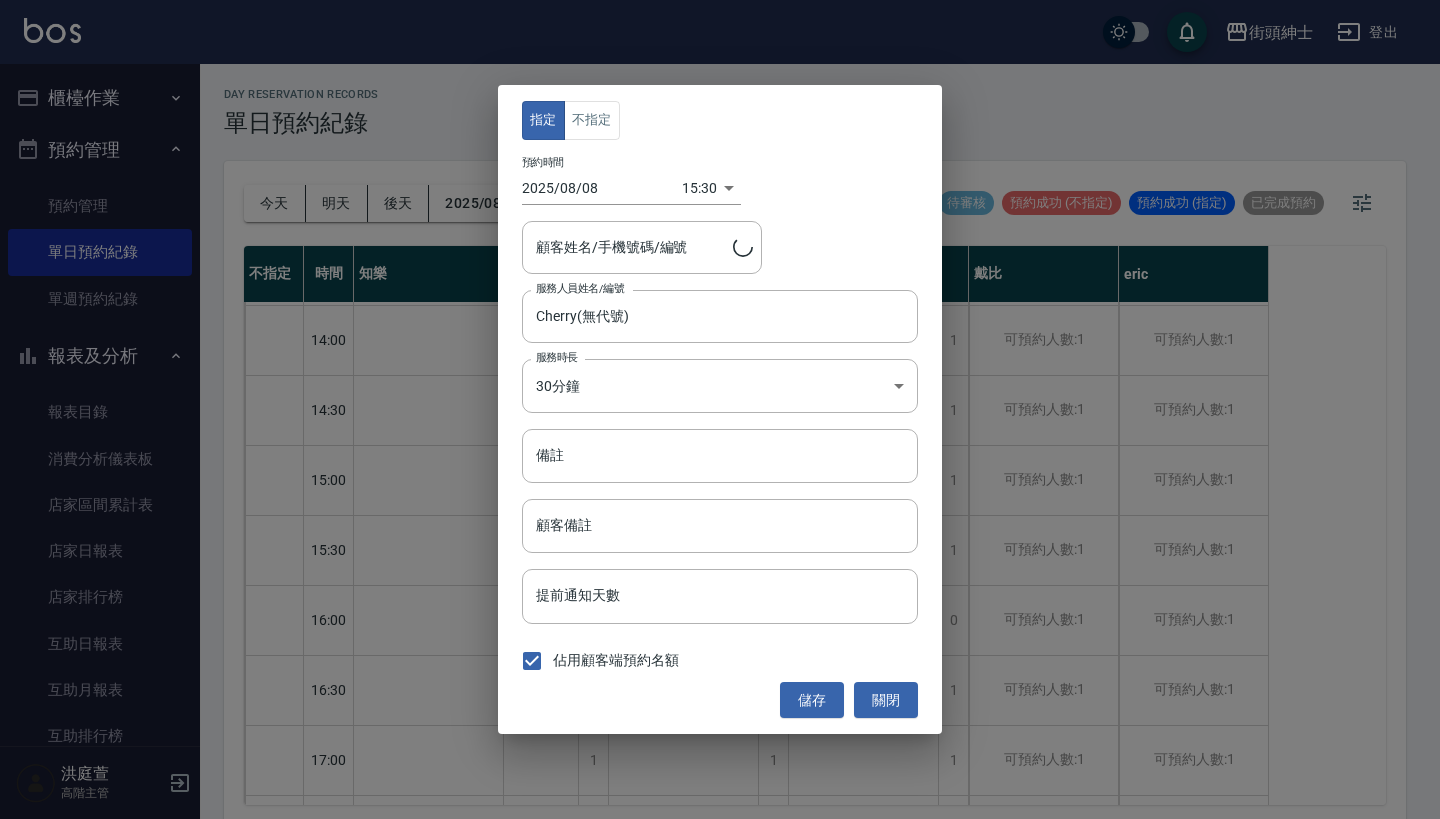 type on "[NAME]/[PHONE]" 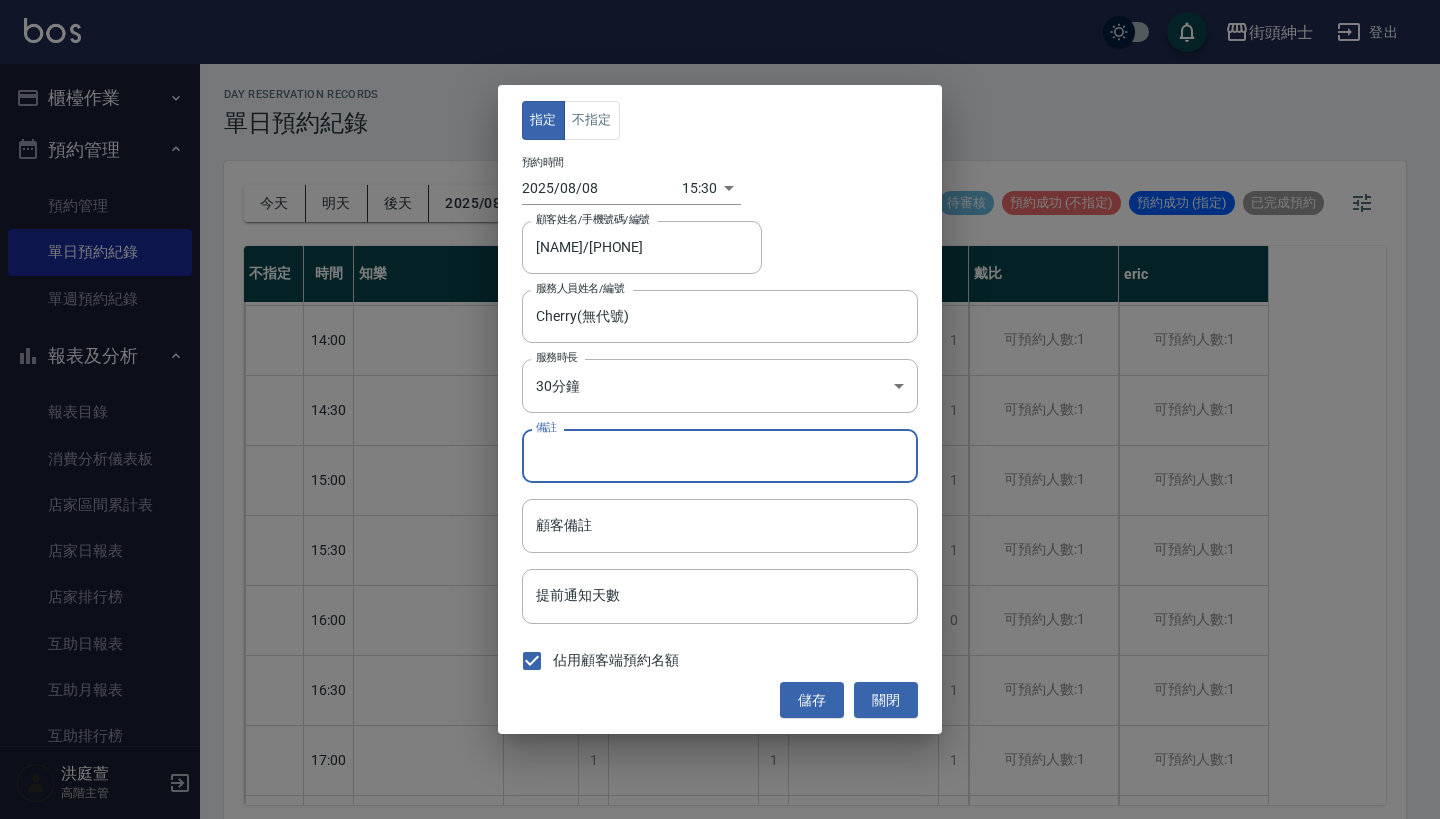 click on "備註" at bounding box center (720, 456) 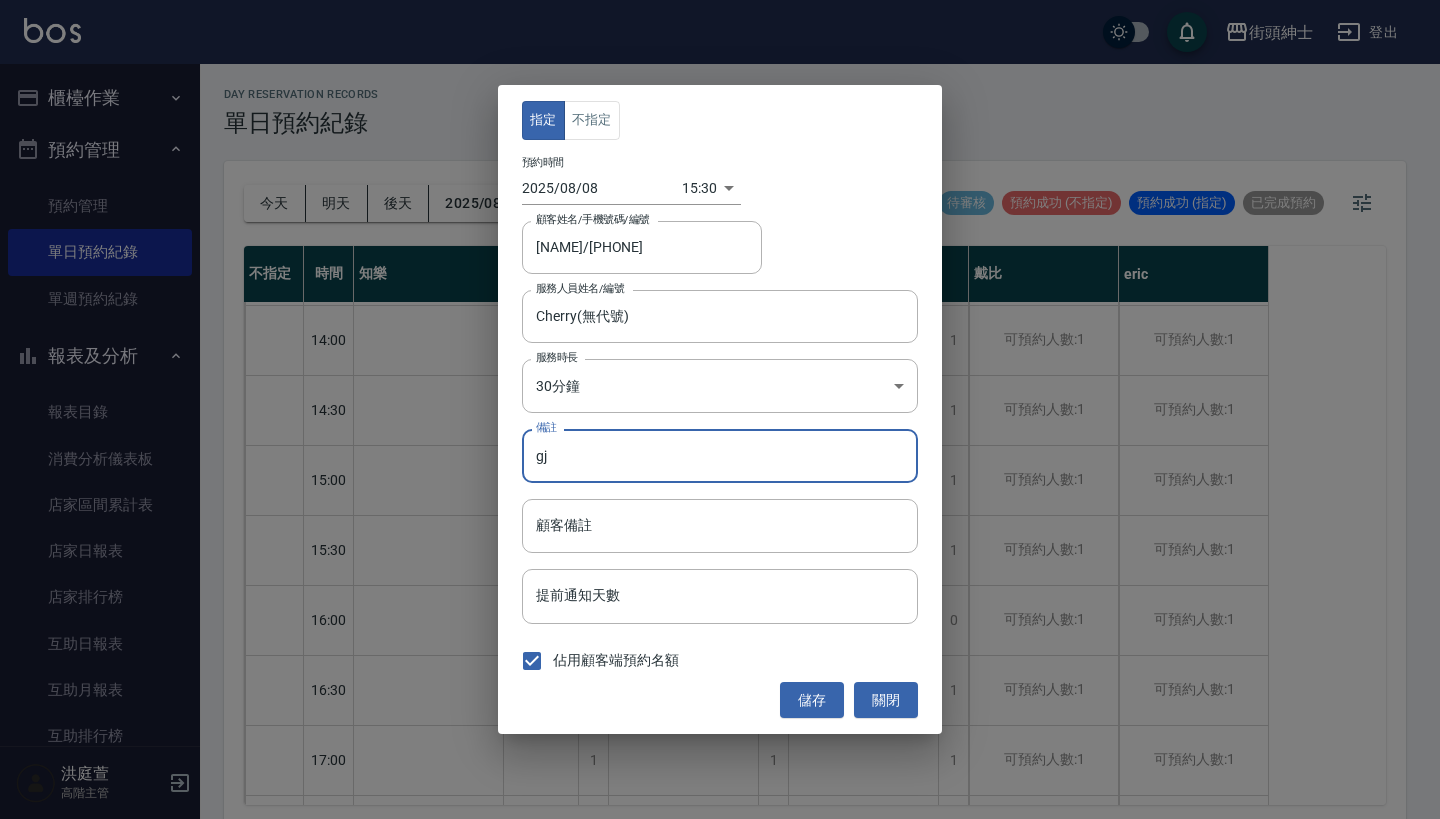 type on "g" 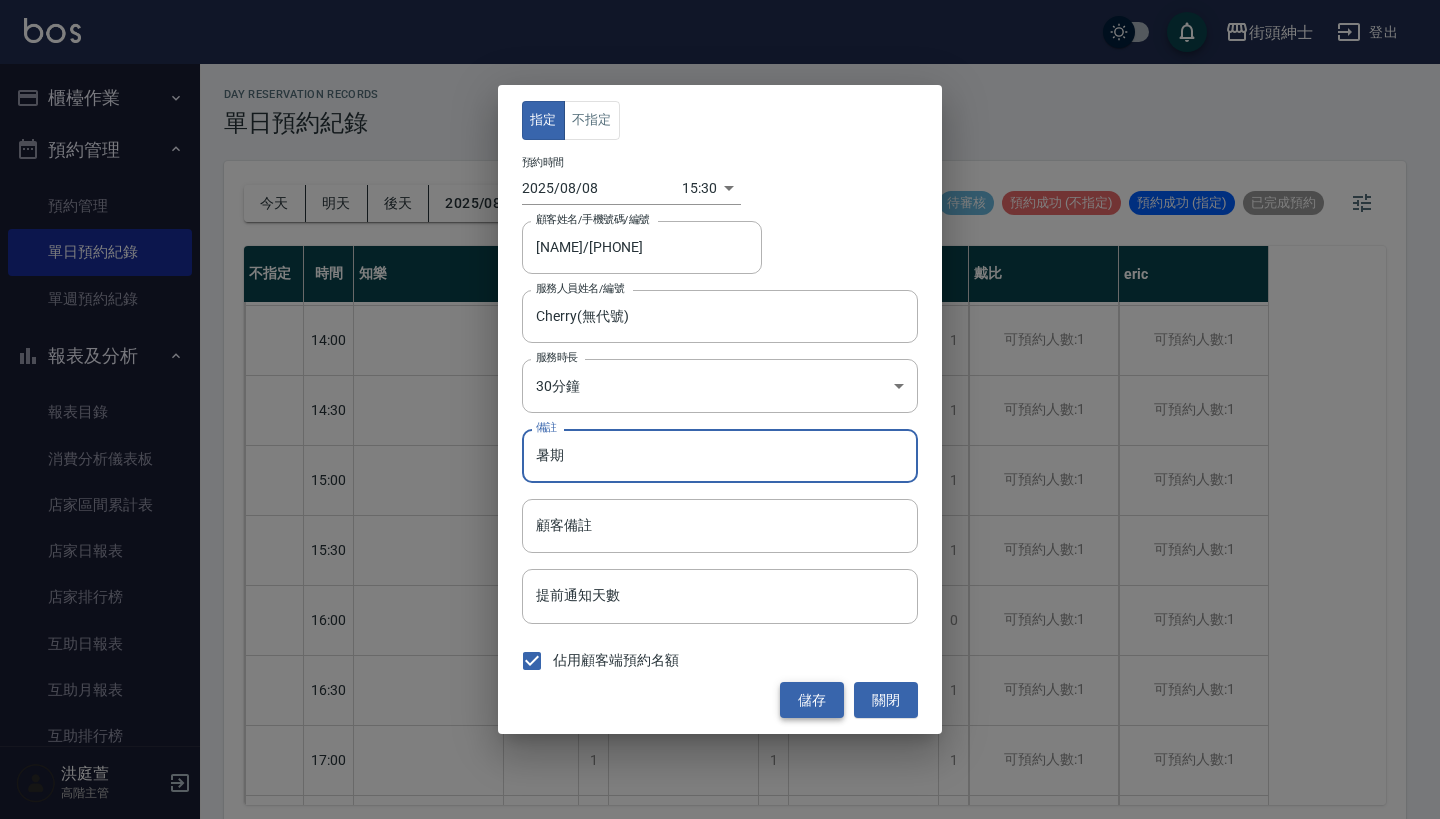 type on "暑期" 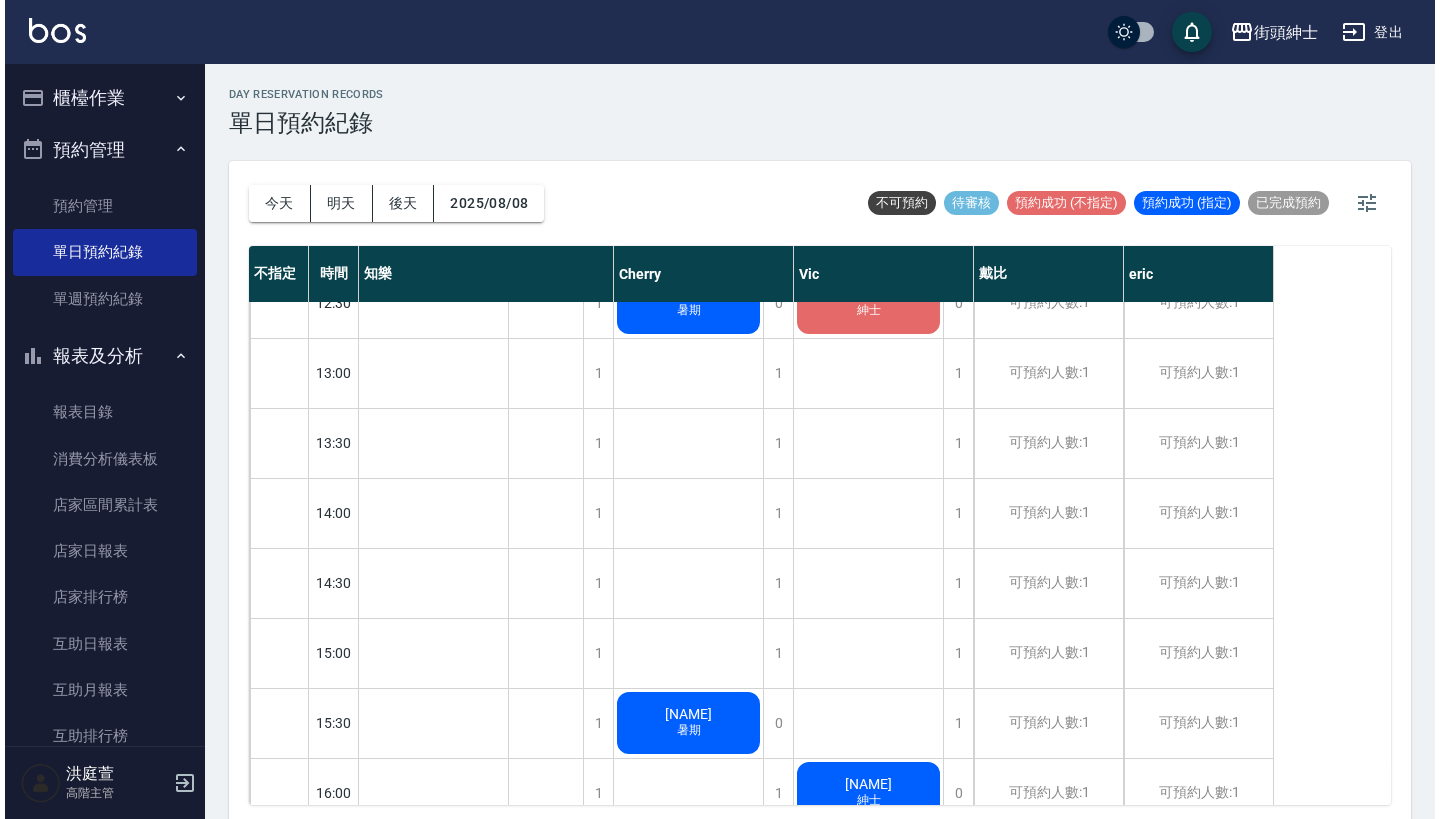 scroll, scrollTop: 614, scrollLeft: 0, axis: vertical 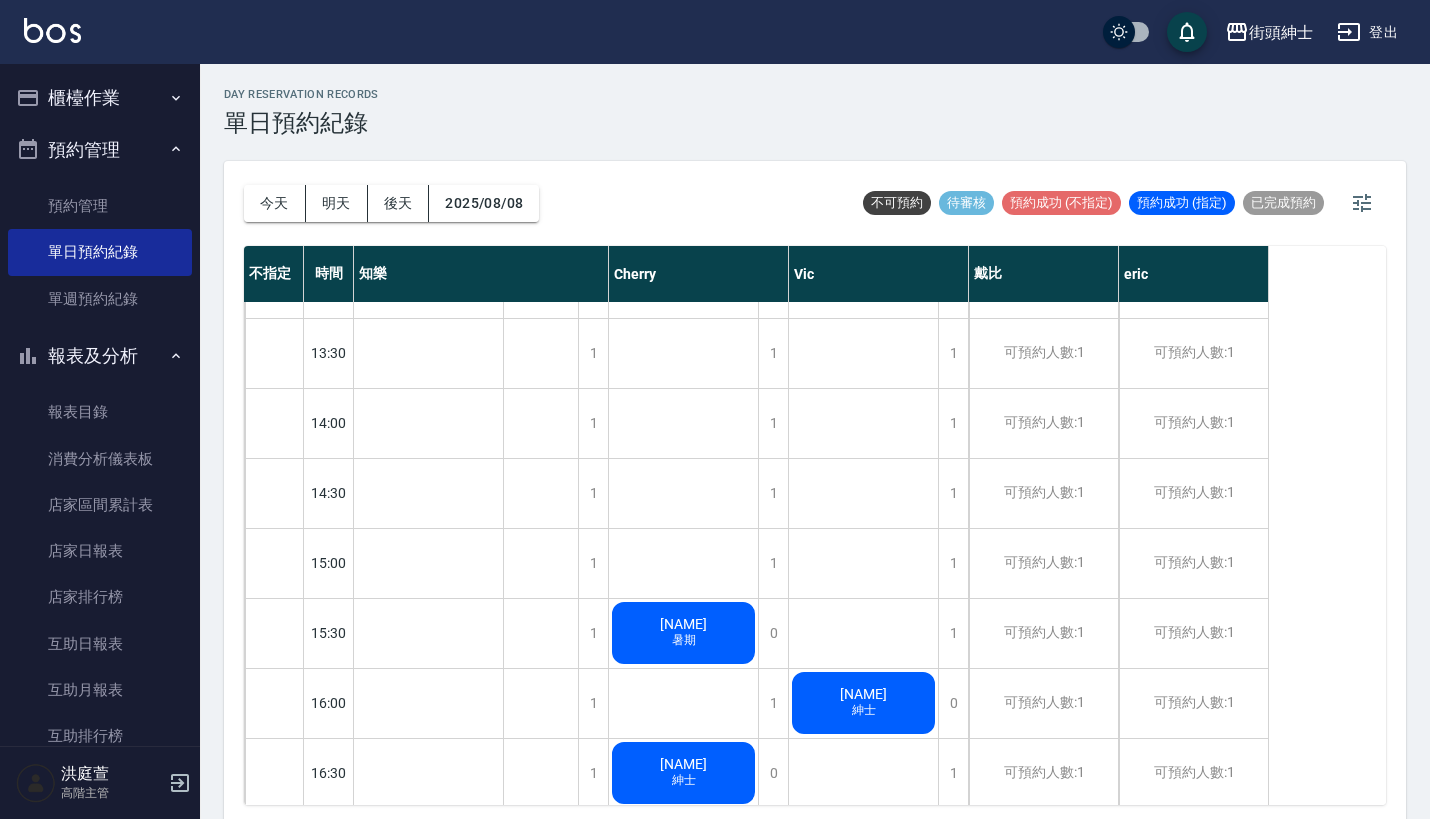 click on "[NAME]" at bounding box center (428, 983) 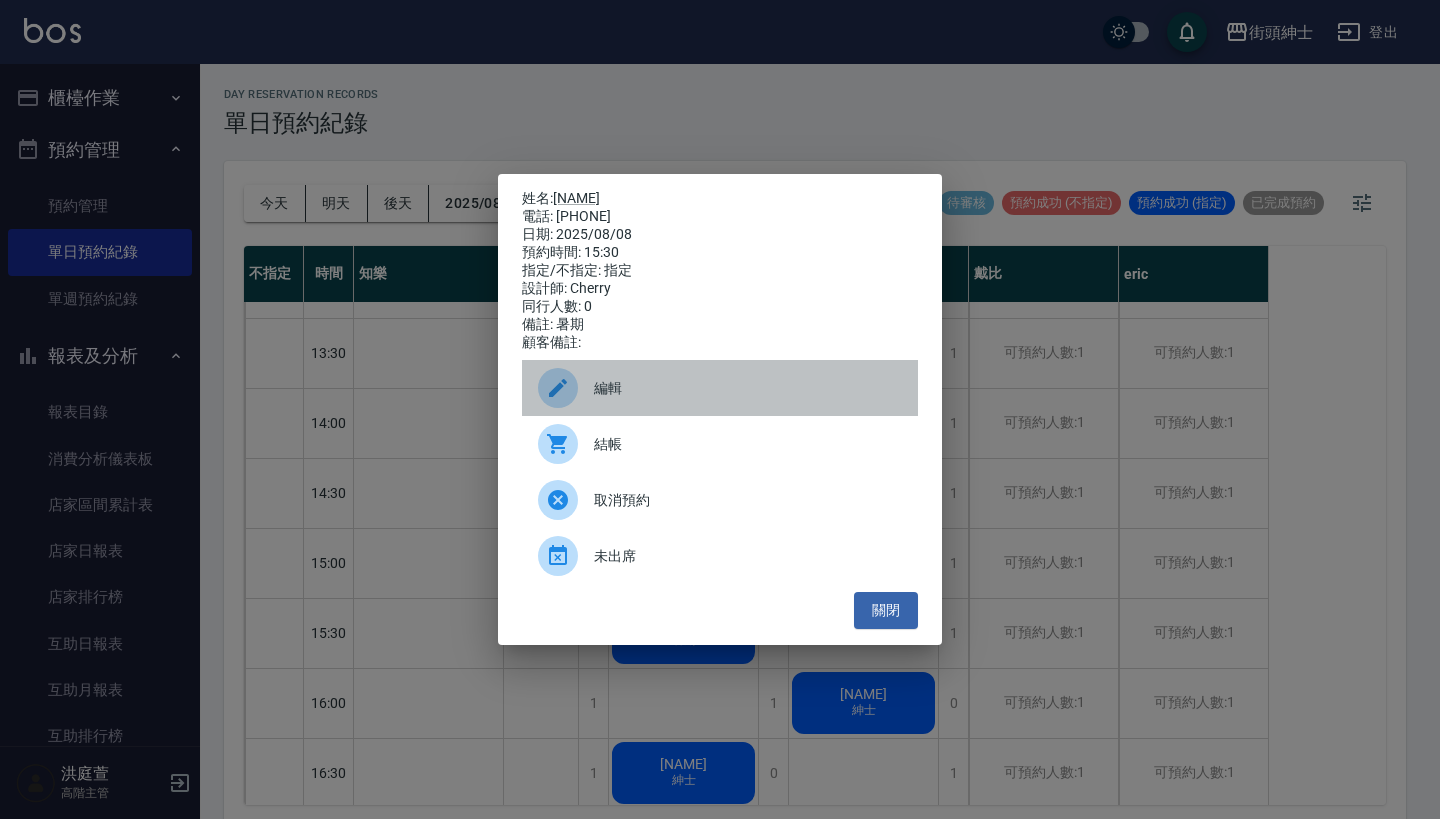click on "編輯" at bounding box center [748, 388] 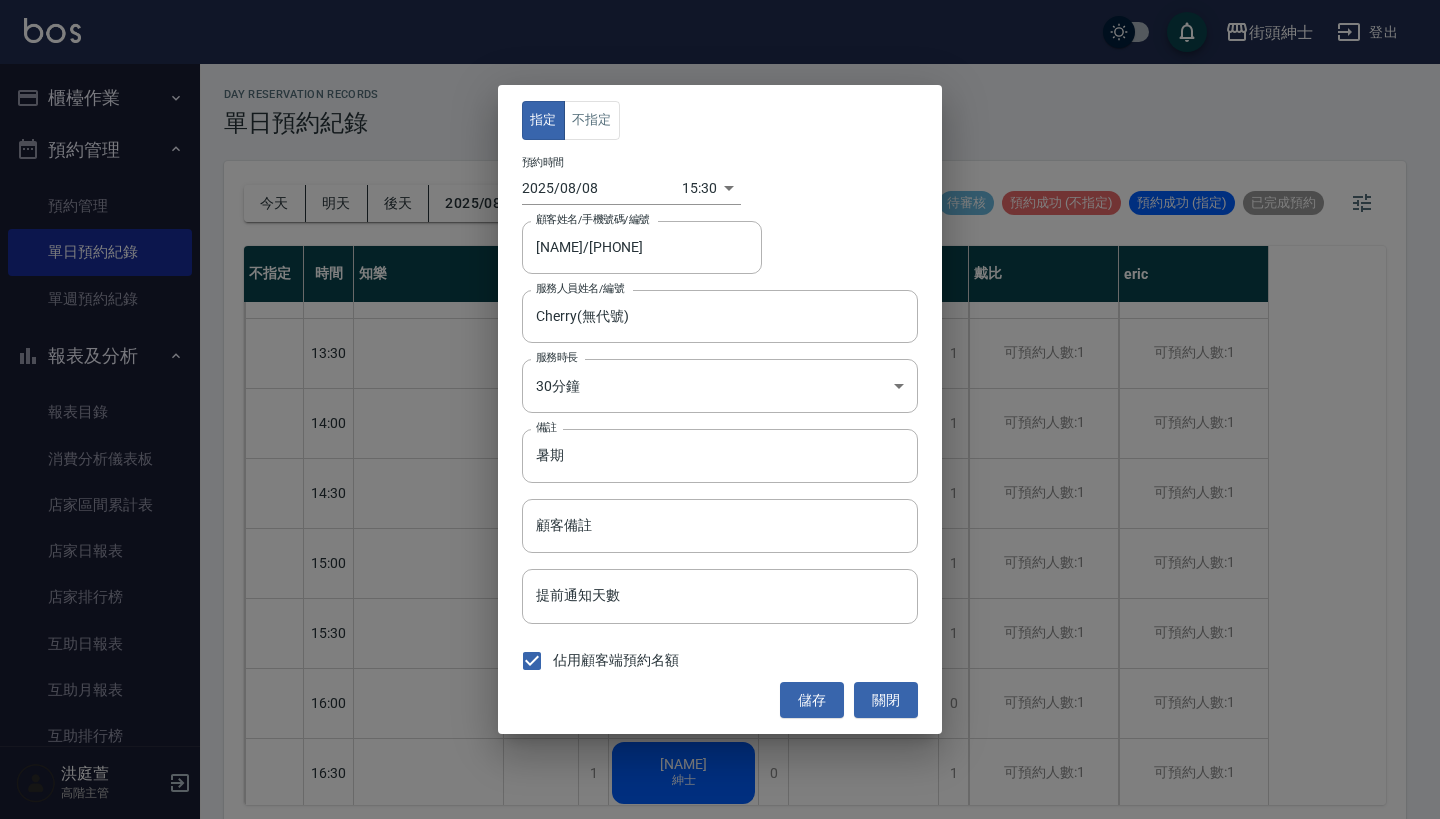 click on "街頭紳士 登出 櫃檯作業 打帳單 帳單列表 掛單列表 座位開單 營業儀表板 現金收支登錄 高階收支登錄 材料自購登錄 每日結帳 排班表 現場電腦打卡 掃碼打卡 預約管理 預約管理 單日預約紀錄 單週預約紀錄 報表及分析 報表目錄 消費分析儀表板 店家區間累計表 店家日報表 店家排行榜 互助日報表 互助月報表 互助排行榜 互助點數明細 互助業績報表 全店業績分析表 每日業績分析表 營業統計分析表 營業項目月分析表 設計師業績表 設計師日報表 設計師業績分析表 設計師業績月報表 設計師抽成報表 設計師排行榜 商品銷售排行榜 商品消耗明細 商品進銷貨報表 商品庫存表 商品庫存盤點表 會員卡銷售報表 服務扣項明細表 單一服務項目查詢 店販抽成明細 店販分類抽成明細 顧客入金餘額表 顧客卡券餘額表 每日非現金明細 每日收支明細 收支分類明細表 收支匯款表 1" at bounding box center [720, 412] 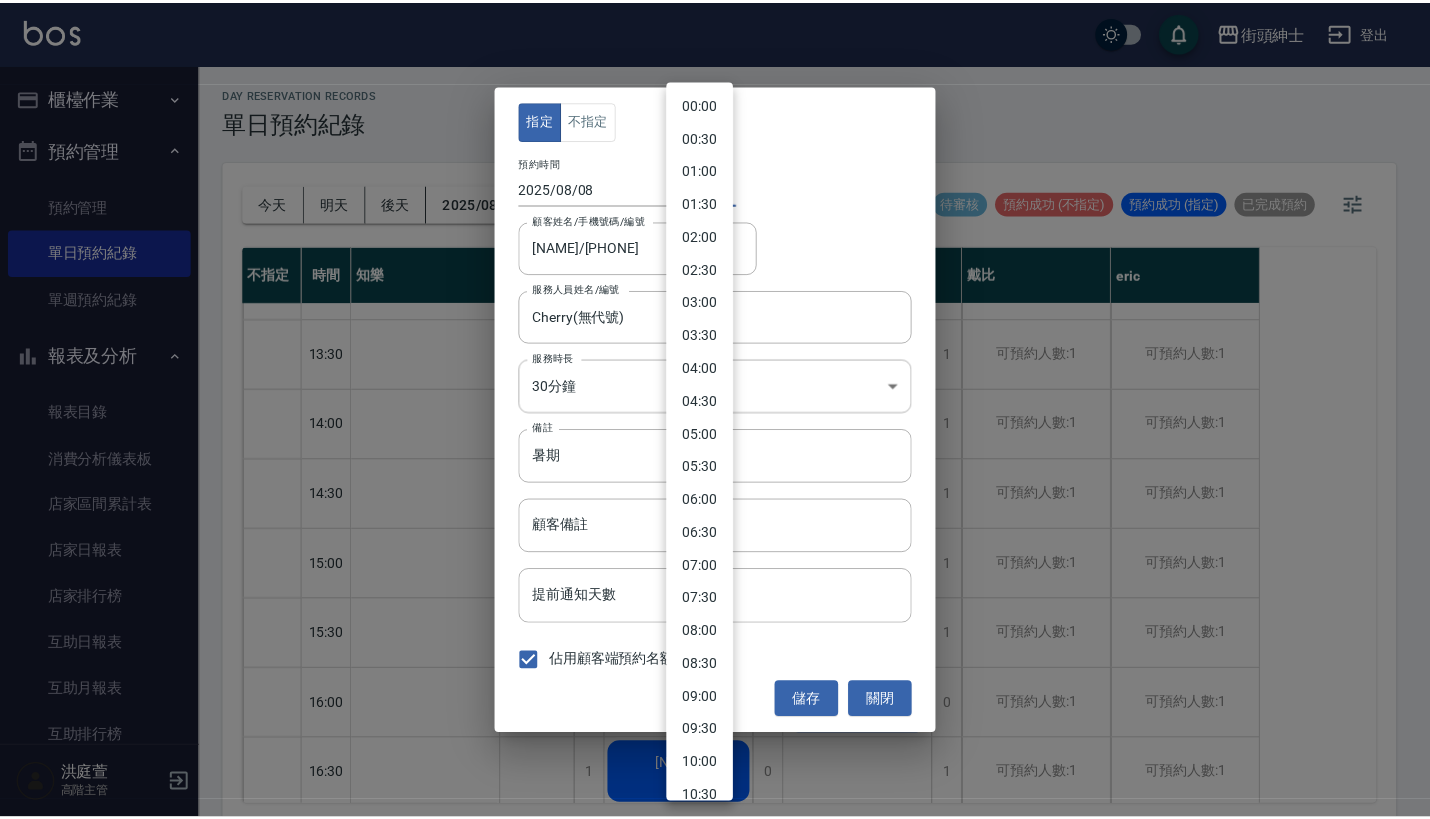 scroll, scrollTop: 687, scrollLeft: 0, axis: vertical 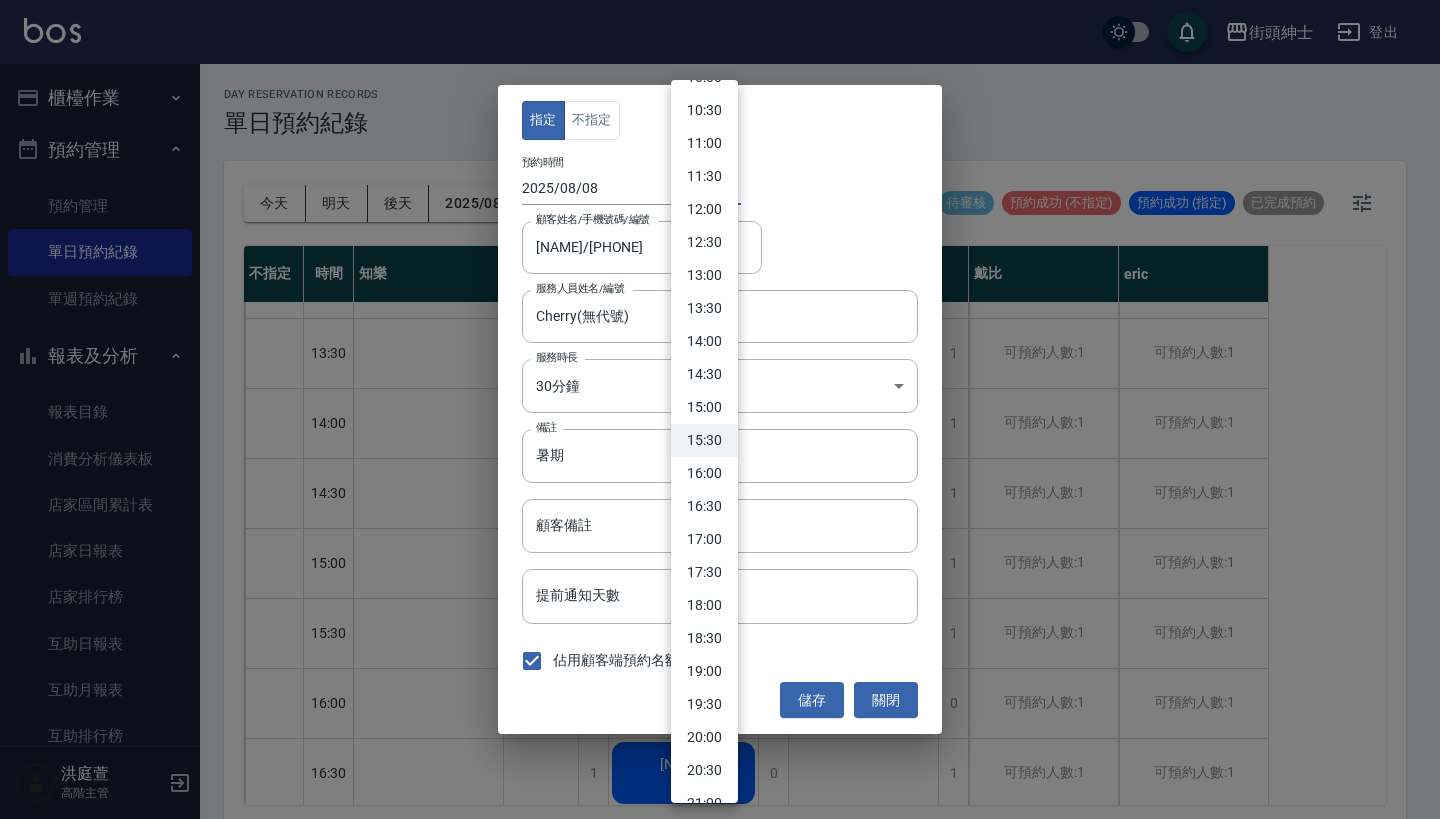 click on "12:00" at bounding box center (704, 209) 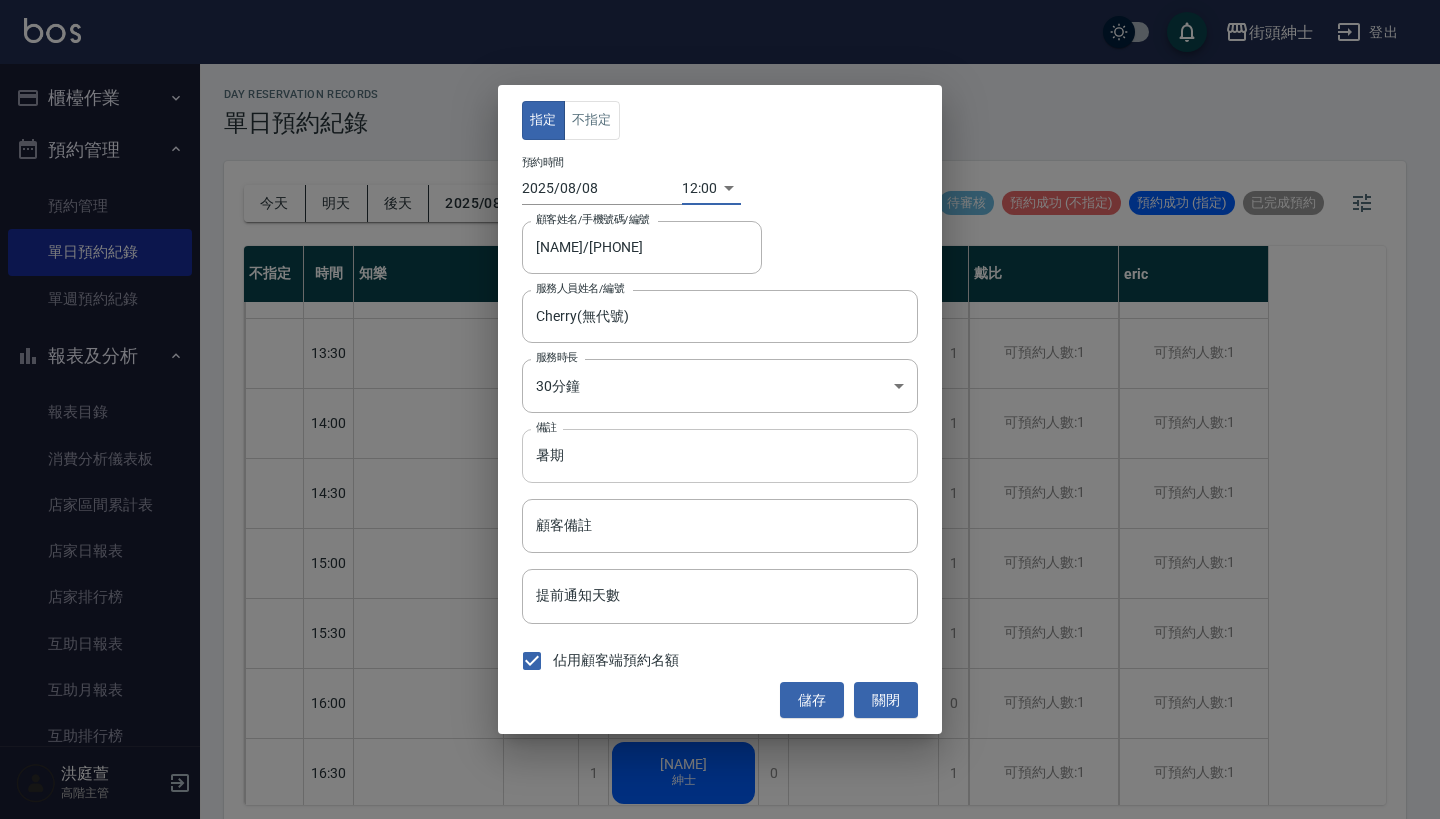 click on "暑期" at bounding box center [720, 456] 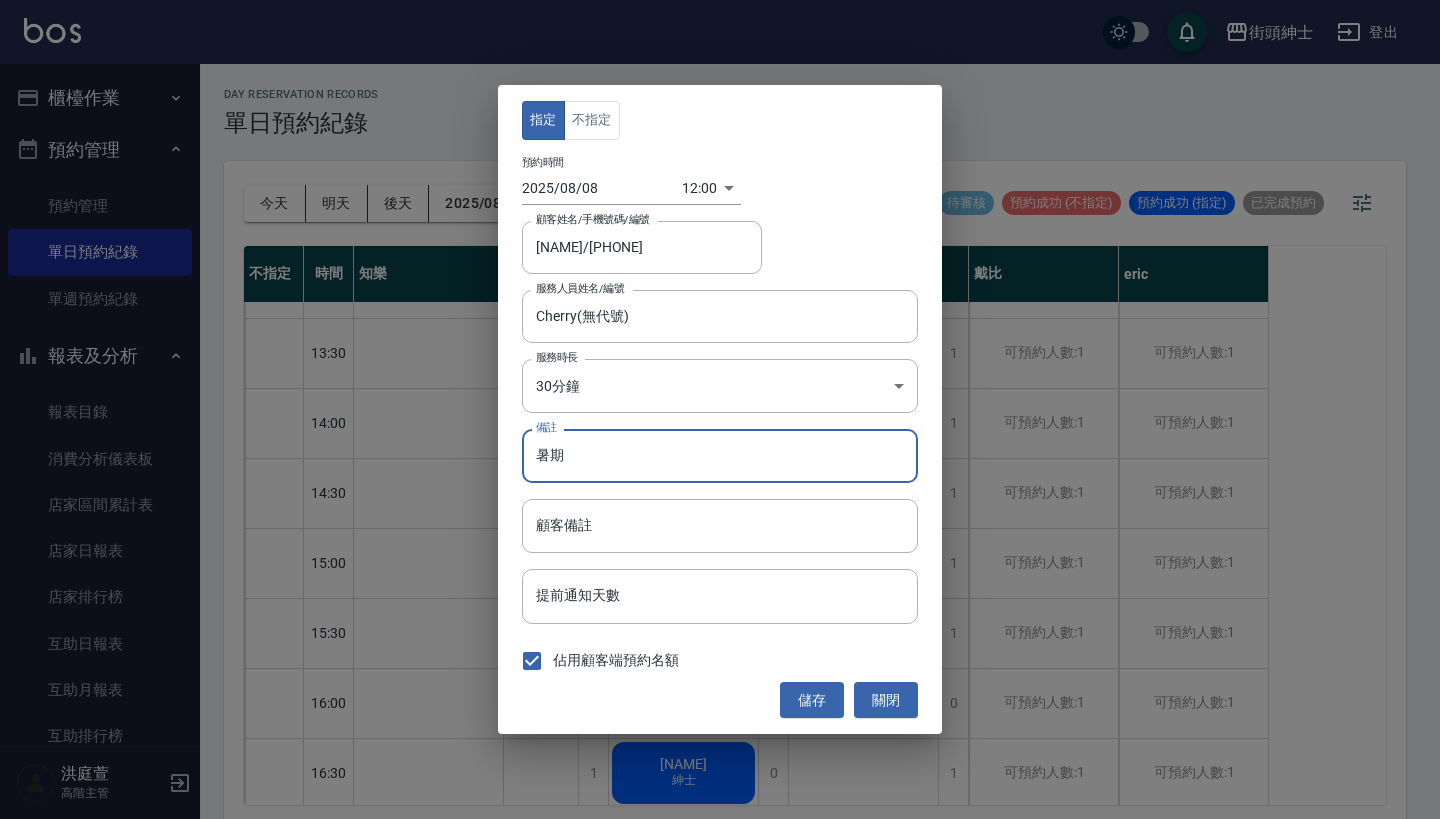 type on "暑" 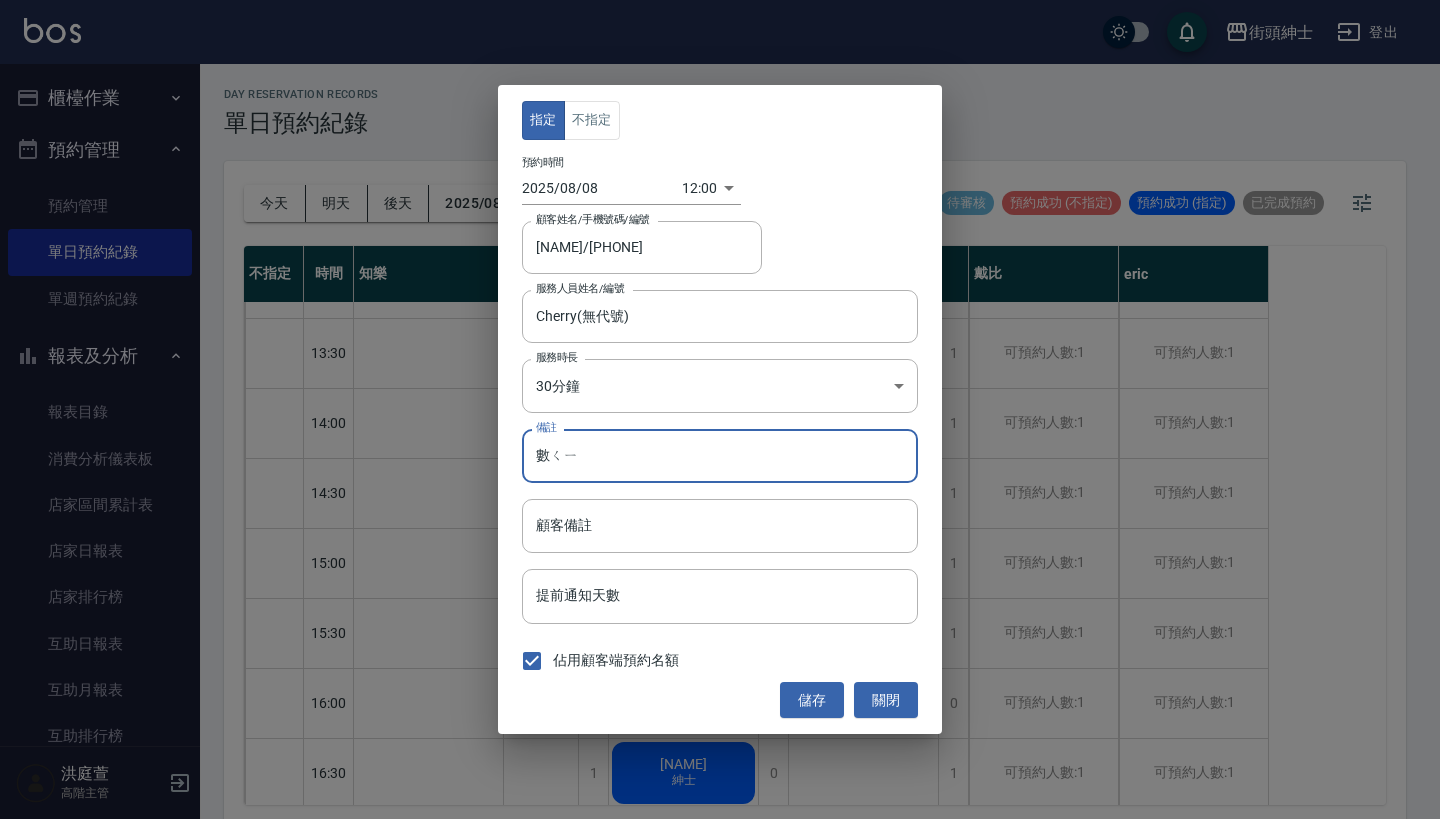 type on "暑期" 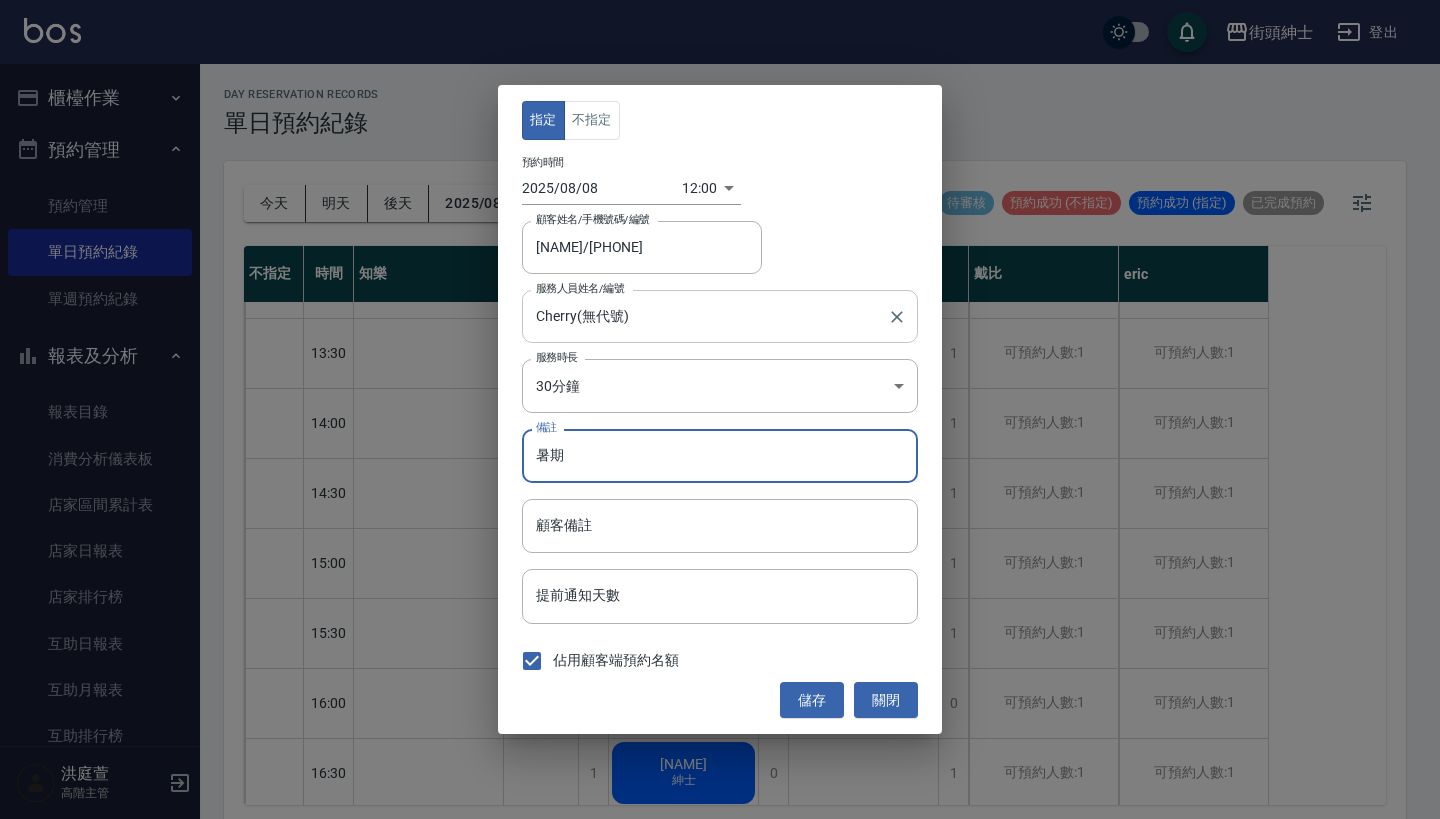 click on "Cherry(無代號)" at bounding box center (705, 316) 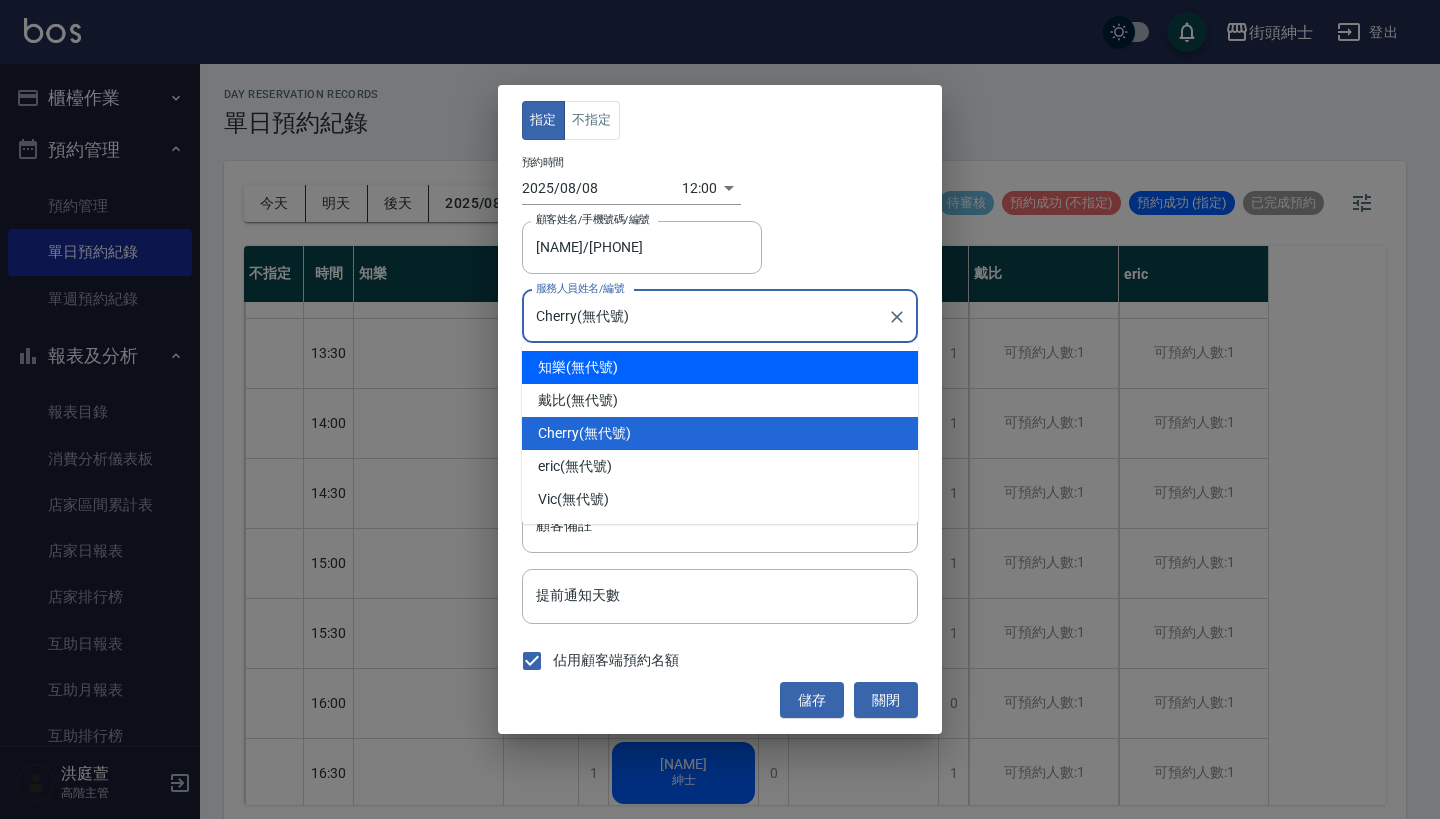click on "[NAME] (無代號)" at bounding box center (720, 400) 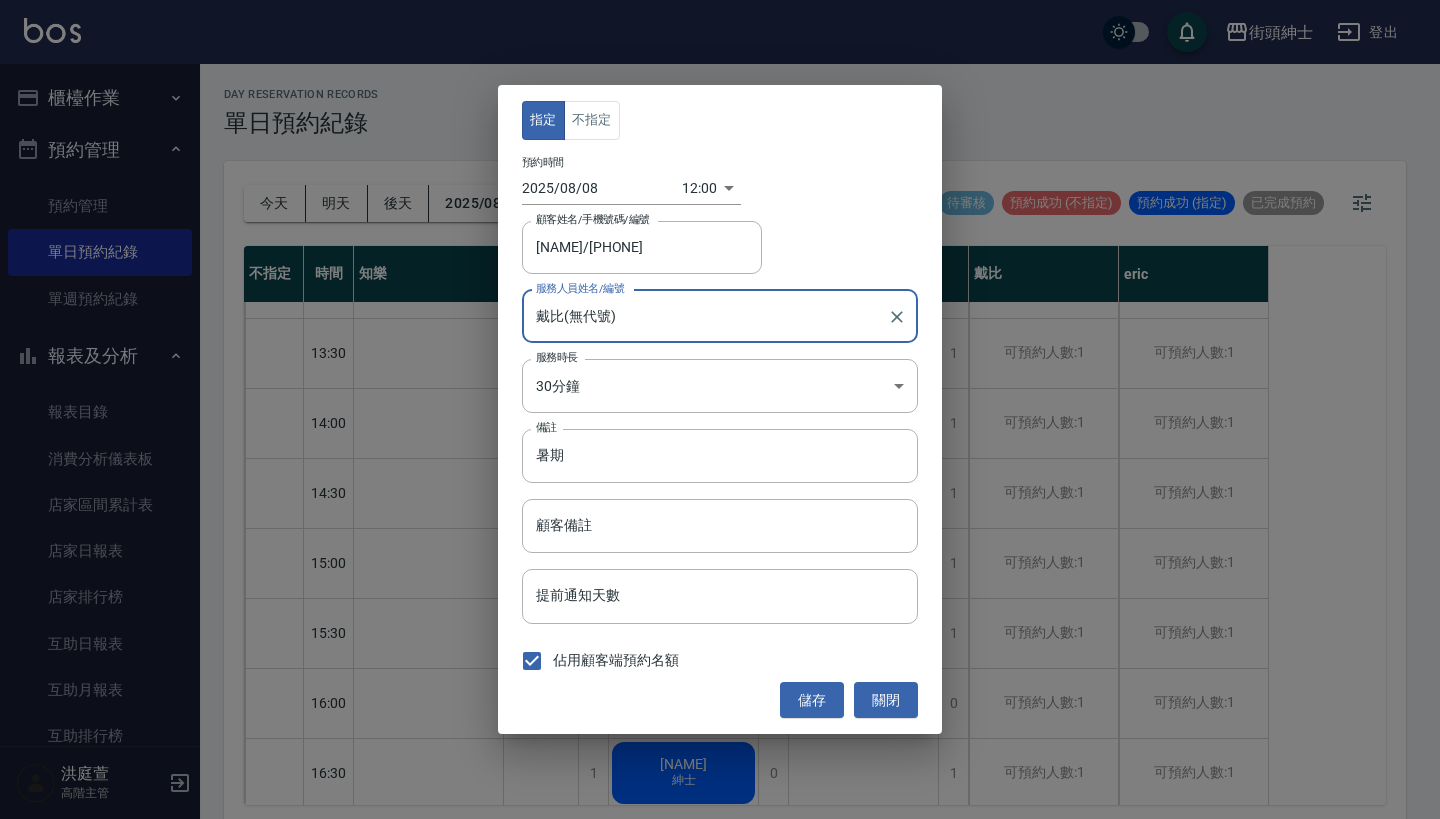 type on "戴比(無代號)" 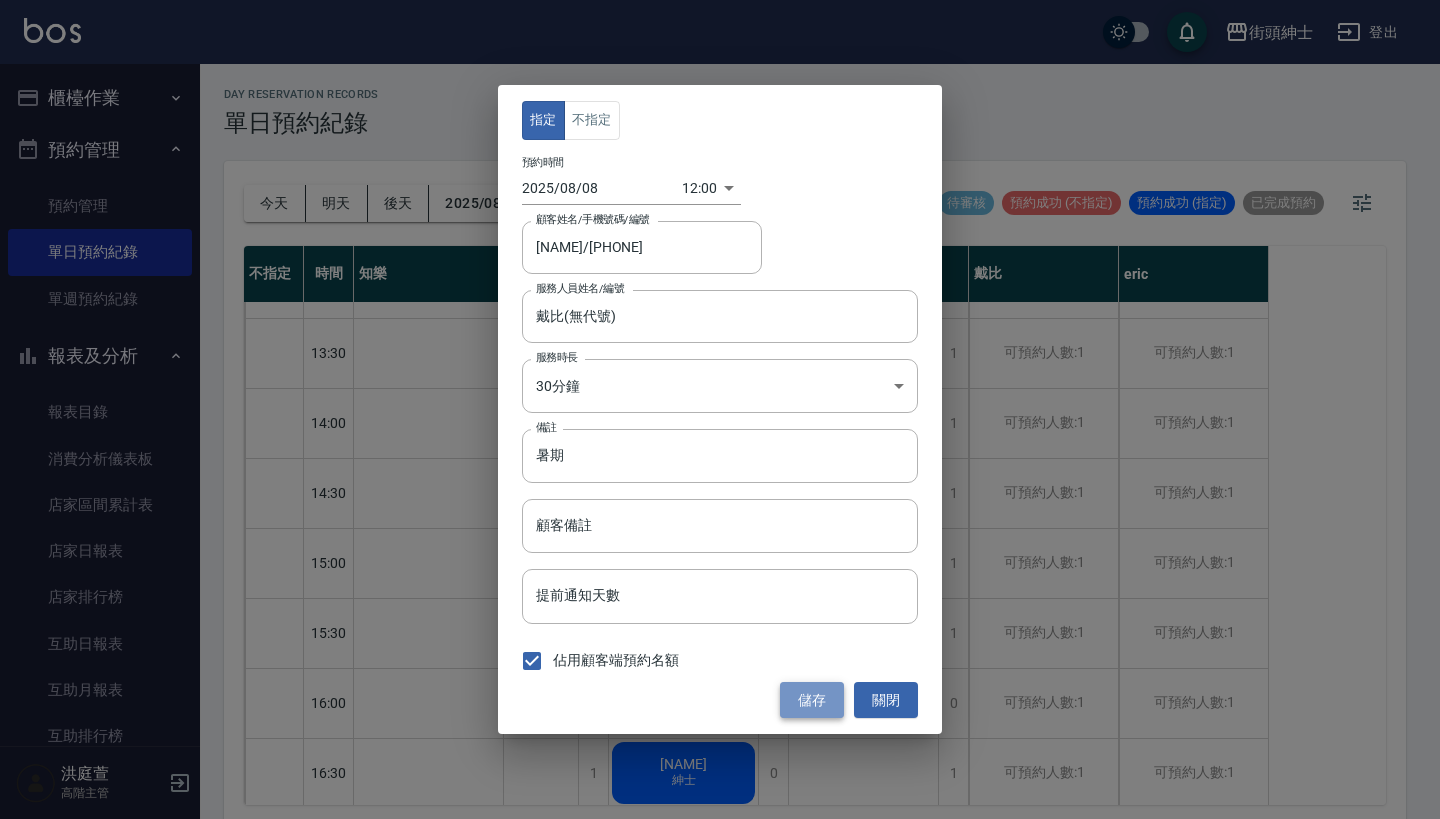 click on "儲存" at bounding box center (812, 700) 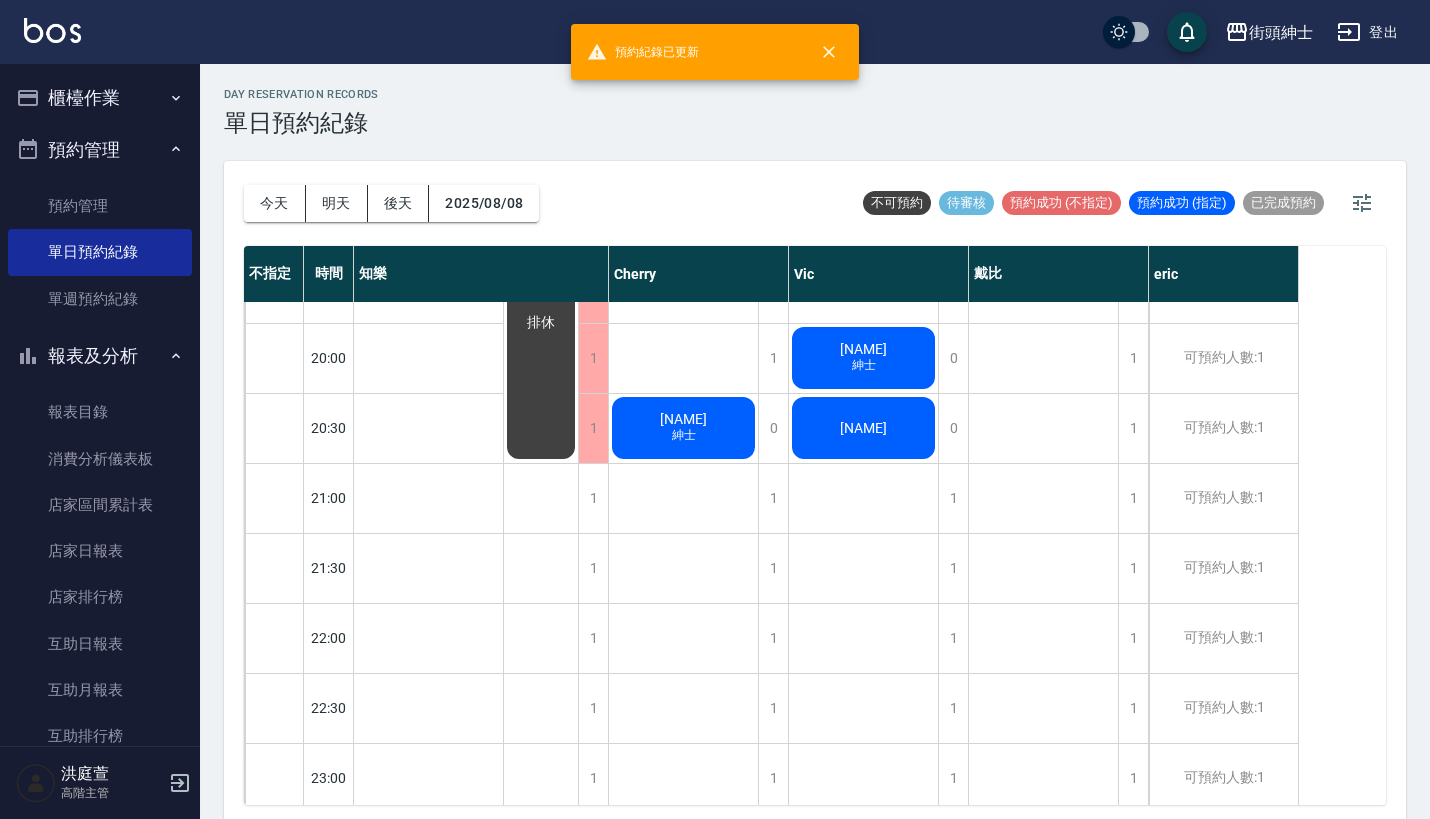scroll, scrollTop: 1544, scrollLeft: 0, axis: vertical 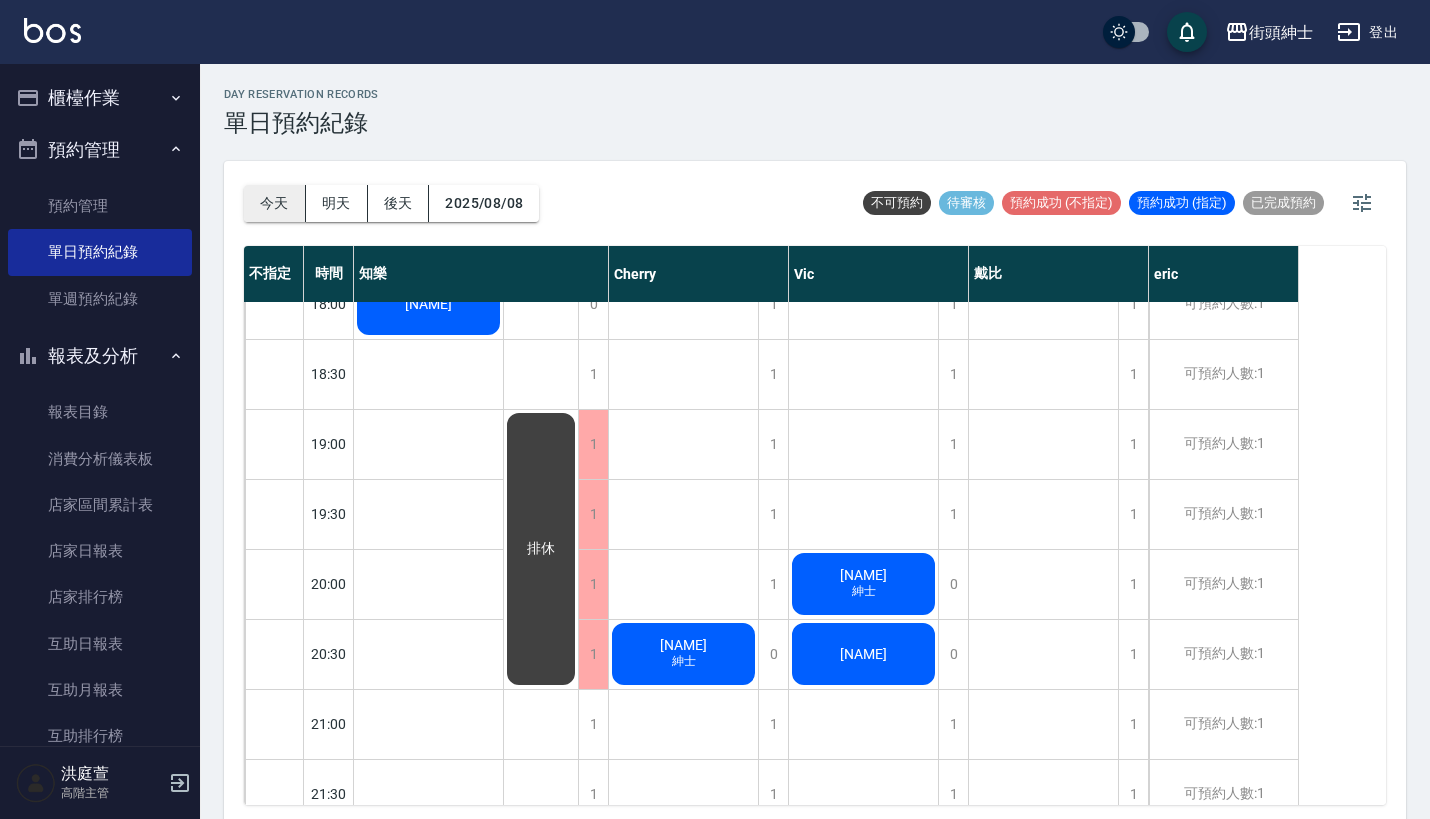 click on "今天" at bounding box center [275, 203] 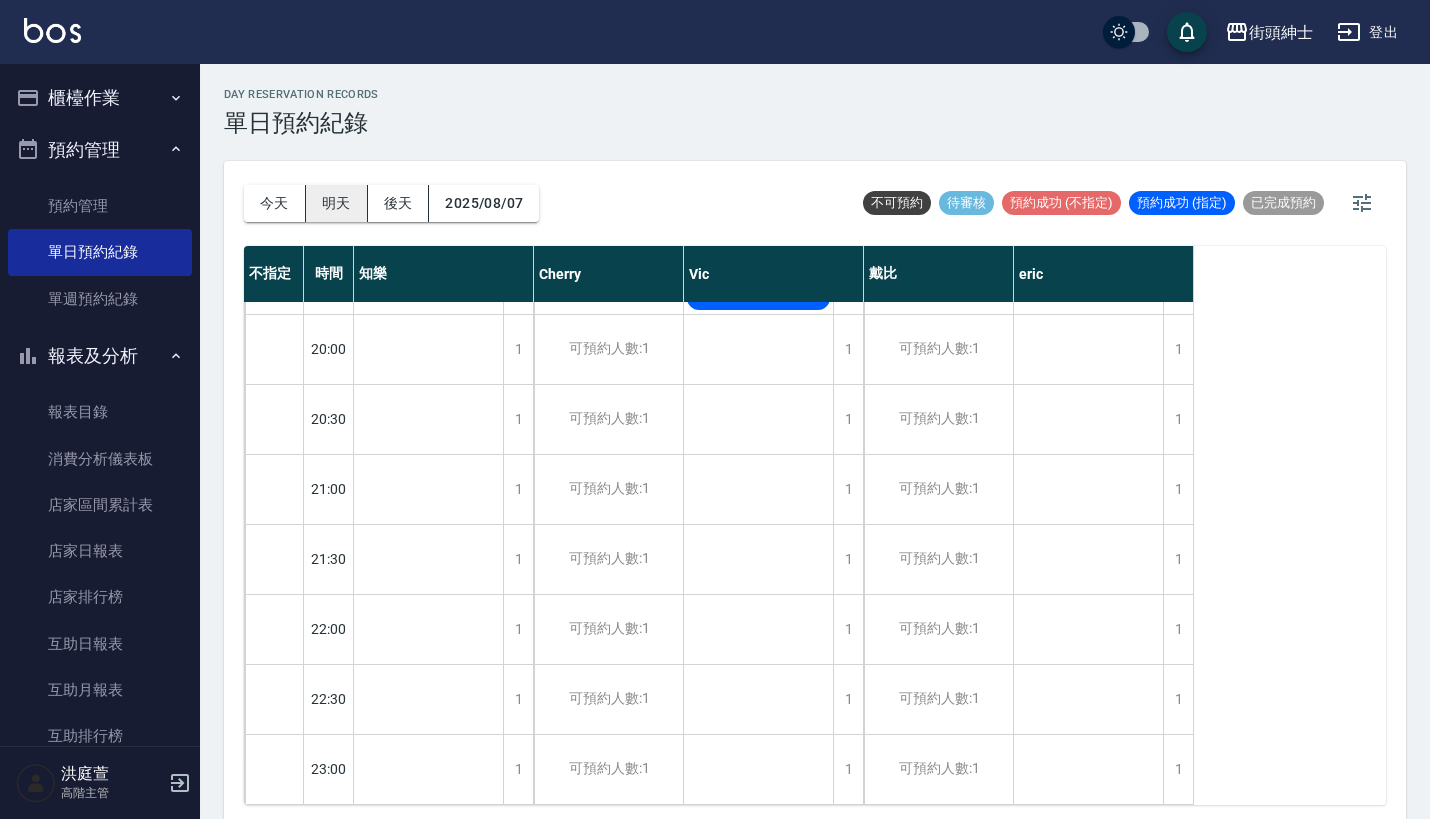 scroll, scrollTop: 1544, scrollLeft: 0, axis: vertical 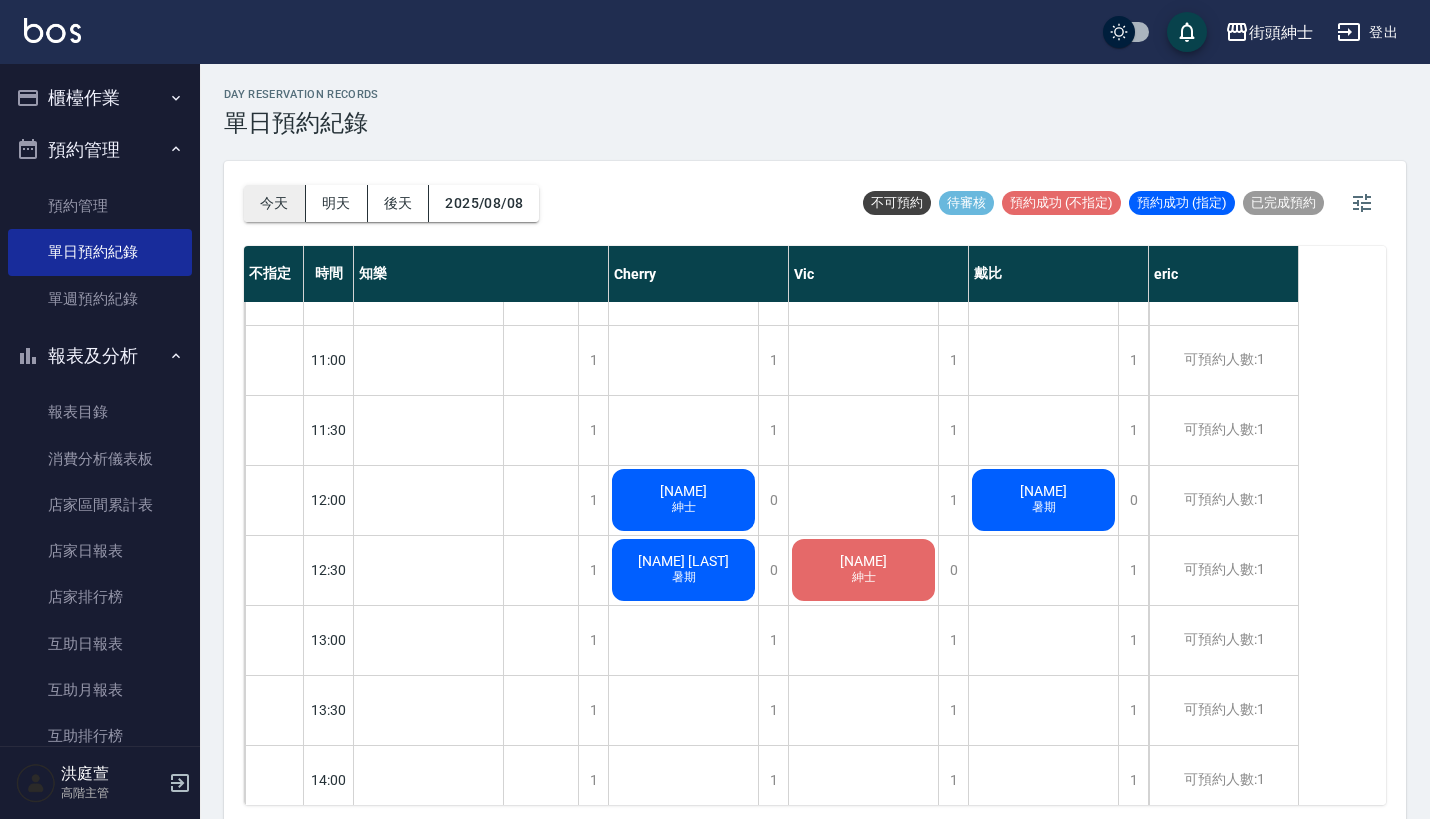 click on "今天" at bounding box center [275, 203] 